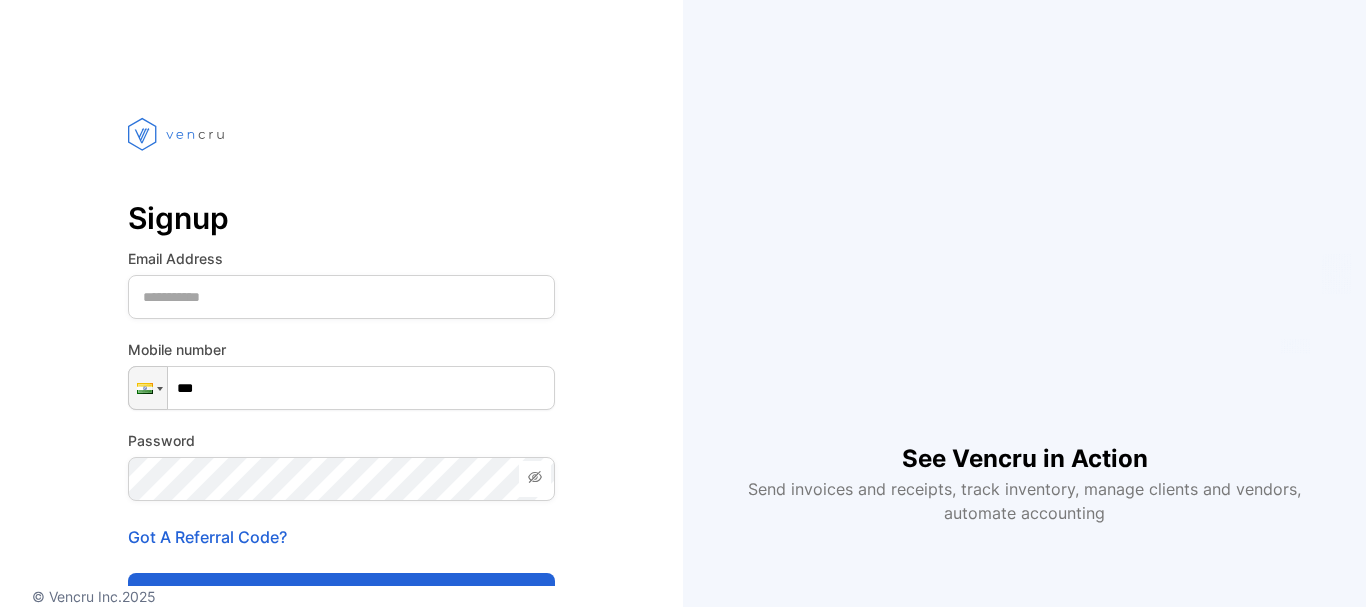 scroll, scrollTop: 0, scrollLeft: 0, axis: both 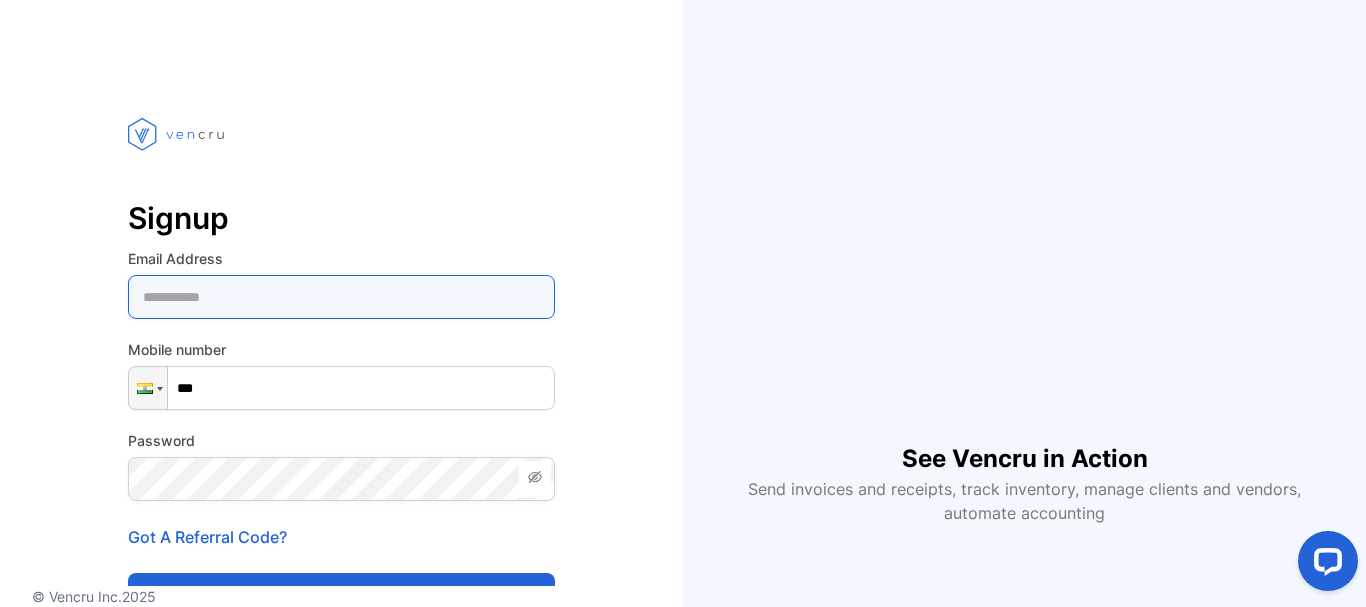 click at bounding box center (341, 297) 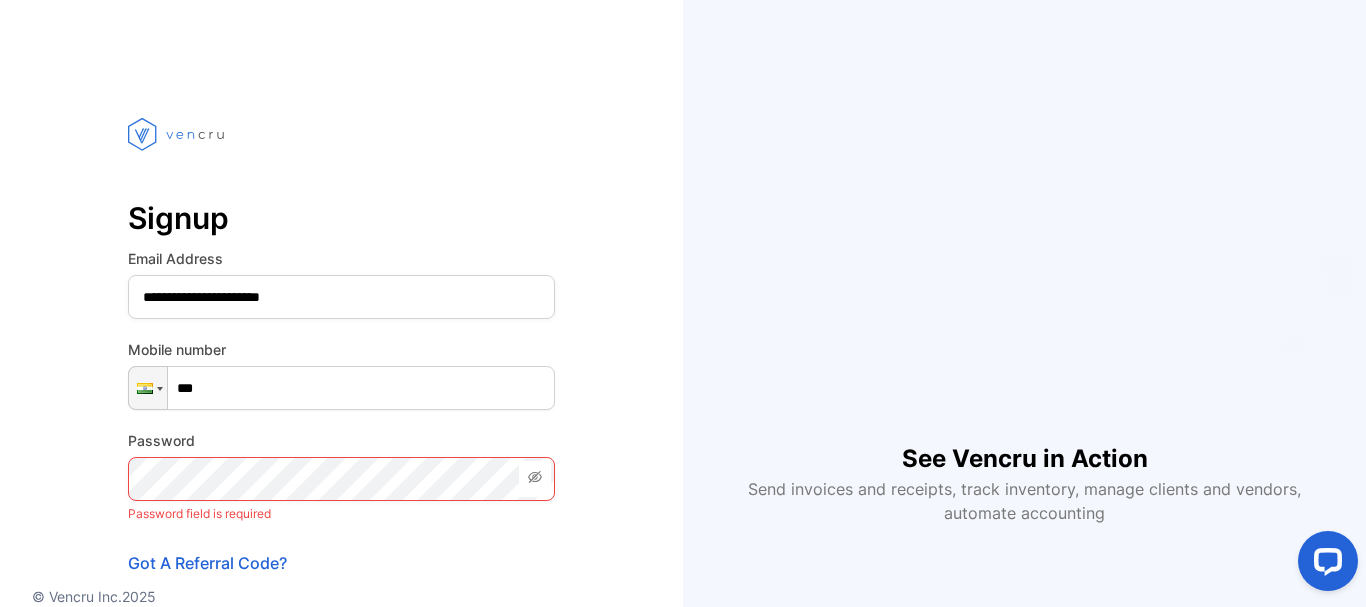 click on "***" at bounding box center (341, 388) 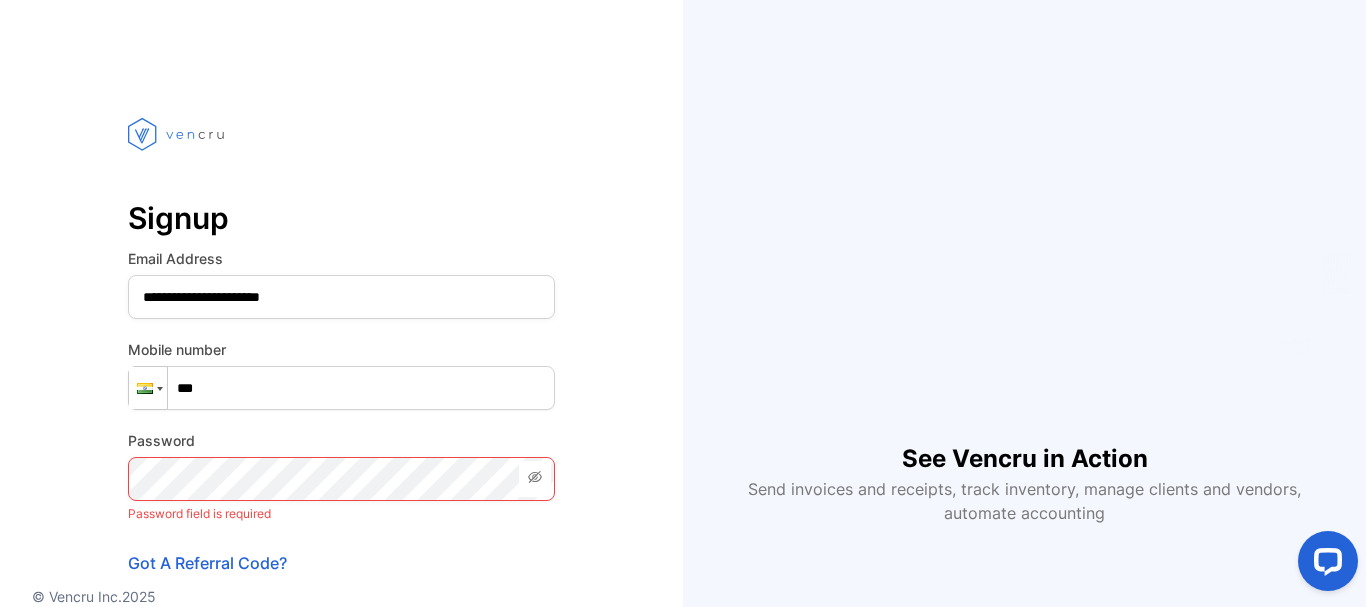 click at bounding box center [148, 388] 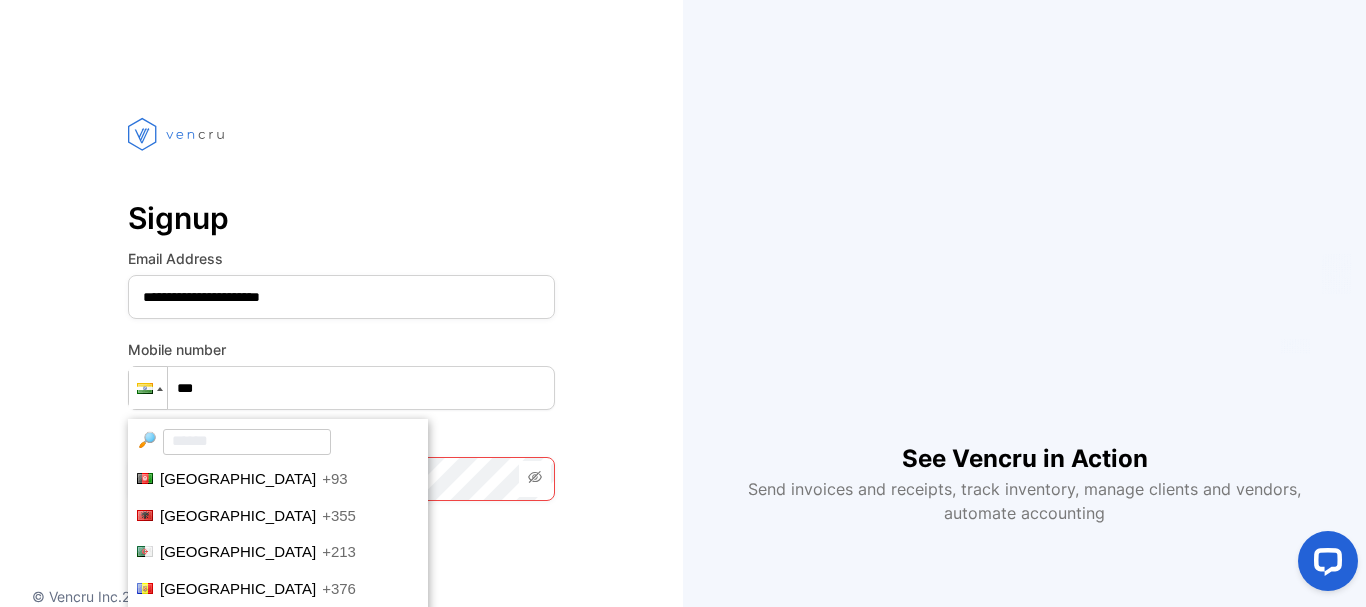 scroll, scrollTop: 2946, scrollLeft: 0, axis: vertical 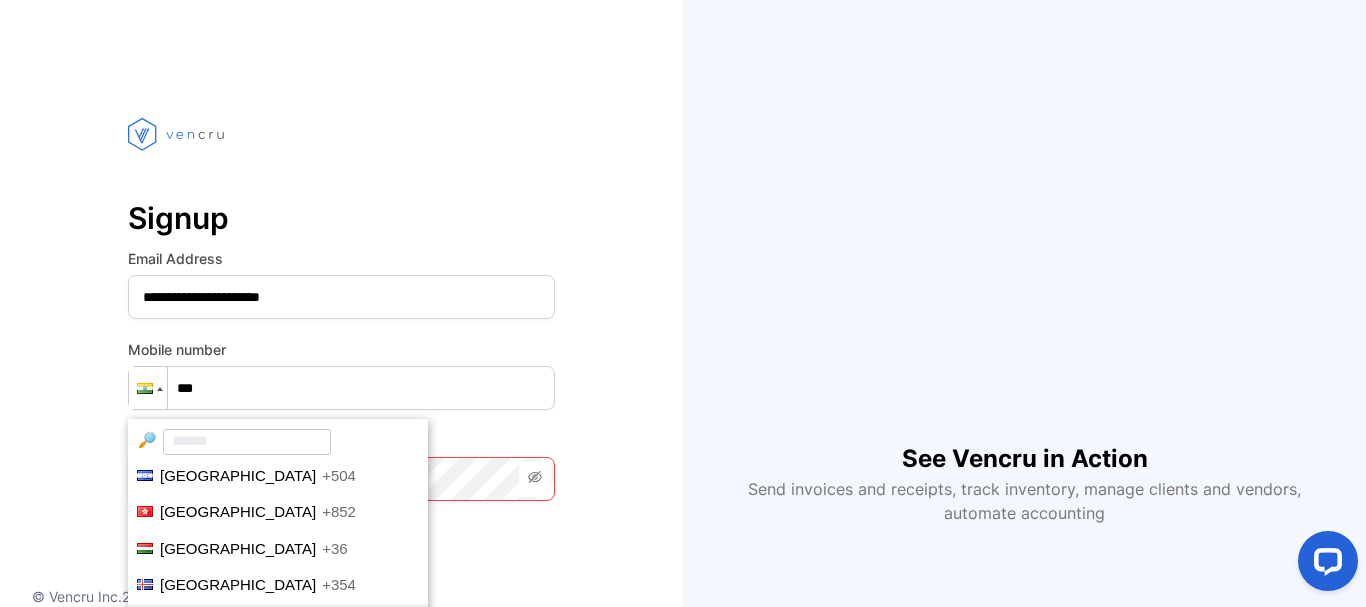 click at bounding box center (247, 442) 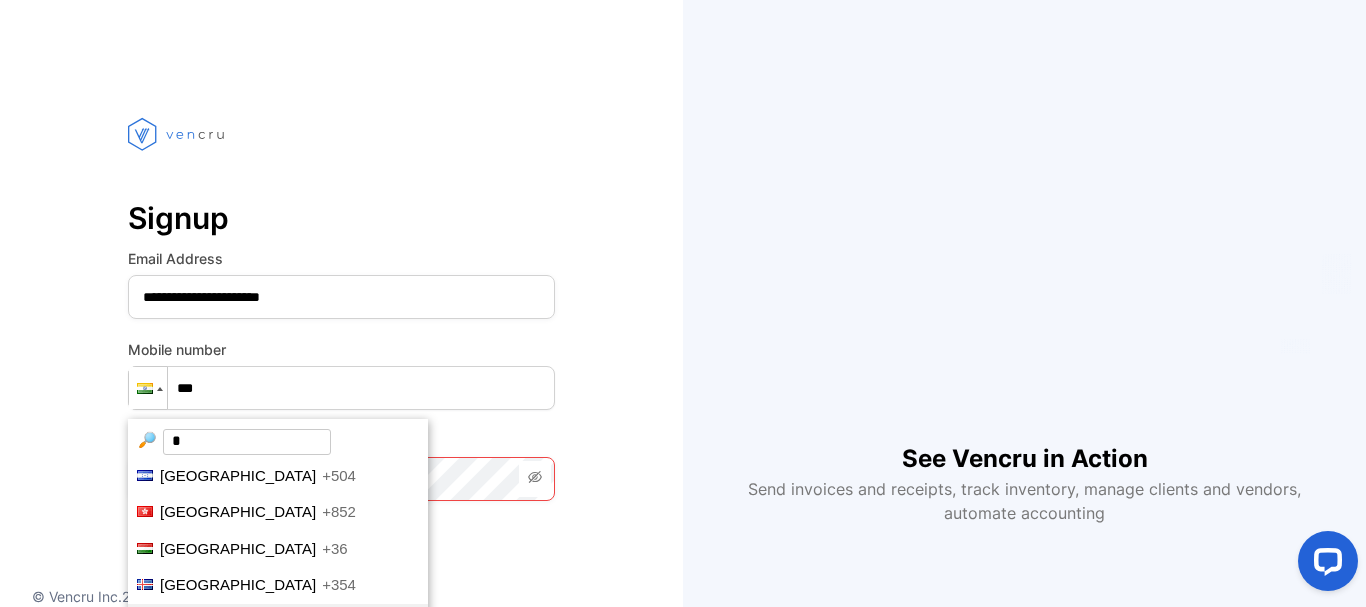 scroll, scrollTop: 0, scrollLeft: 0, axis: both 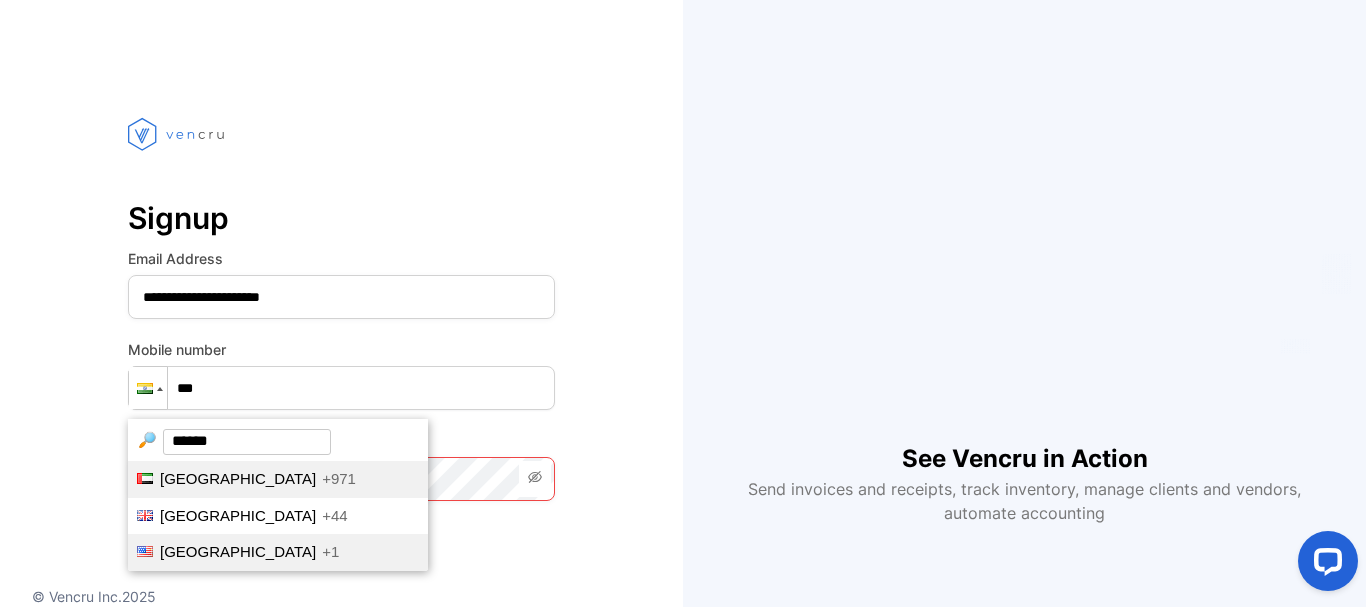 type on "******" 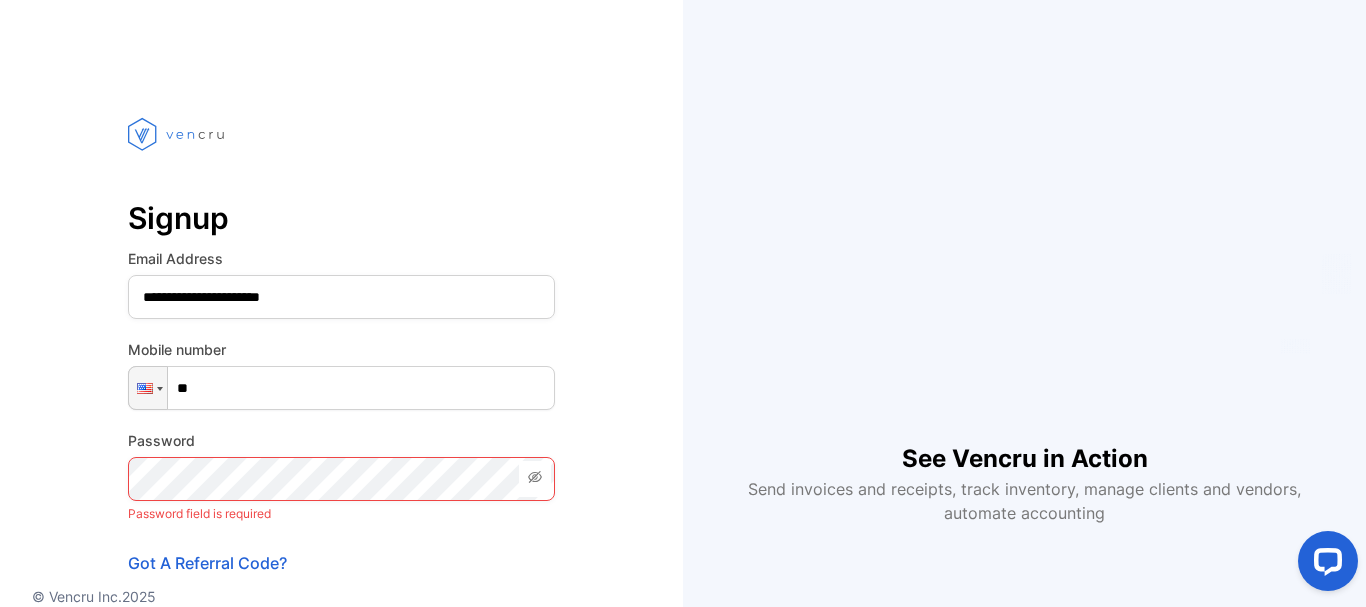 click on "**" at bounding box center [341, 388] 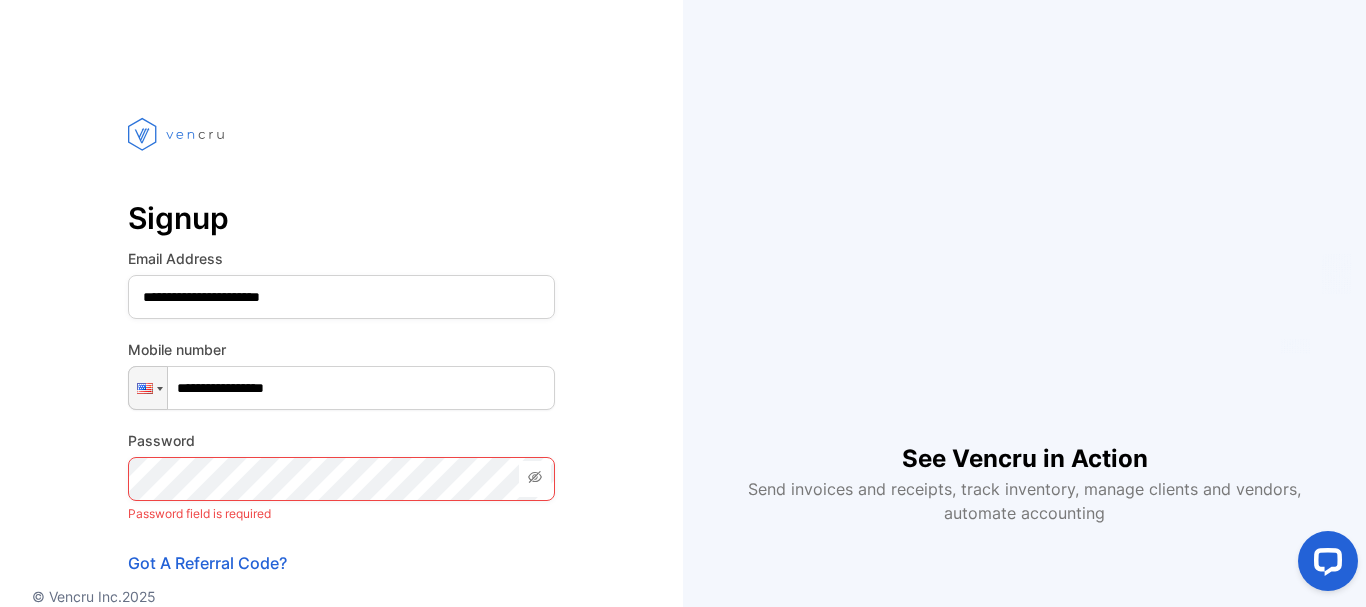 type on "**********" 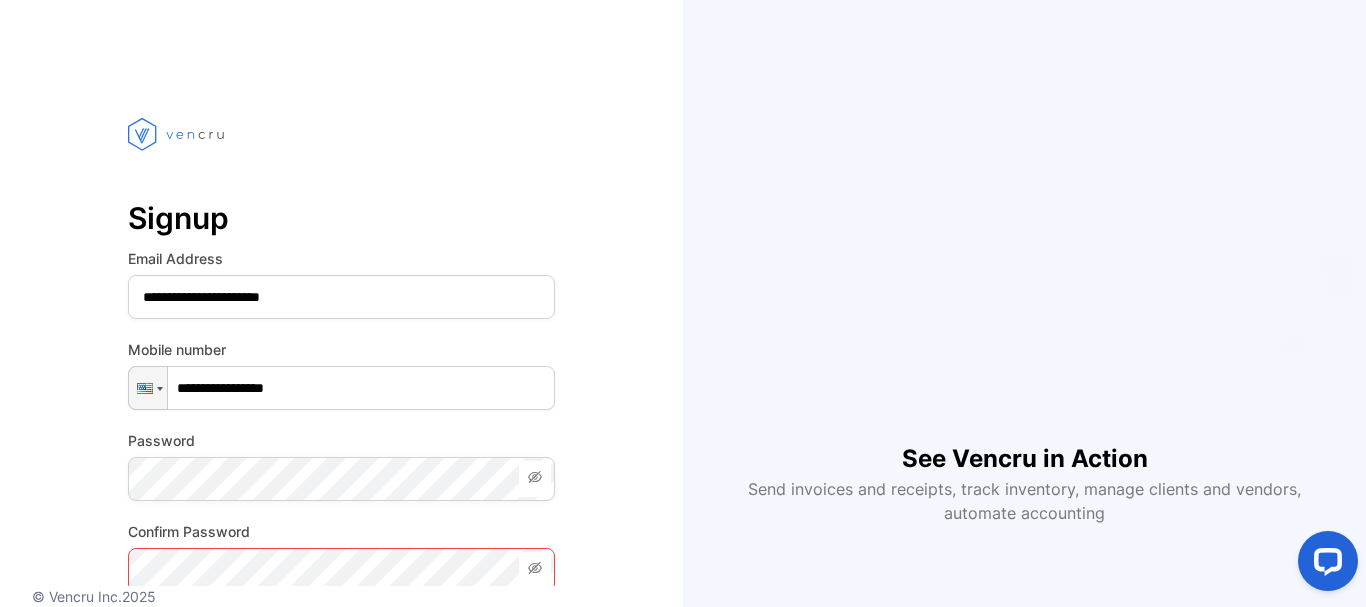 click 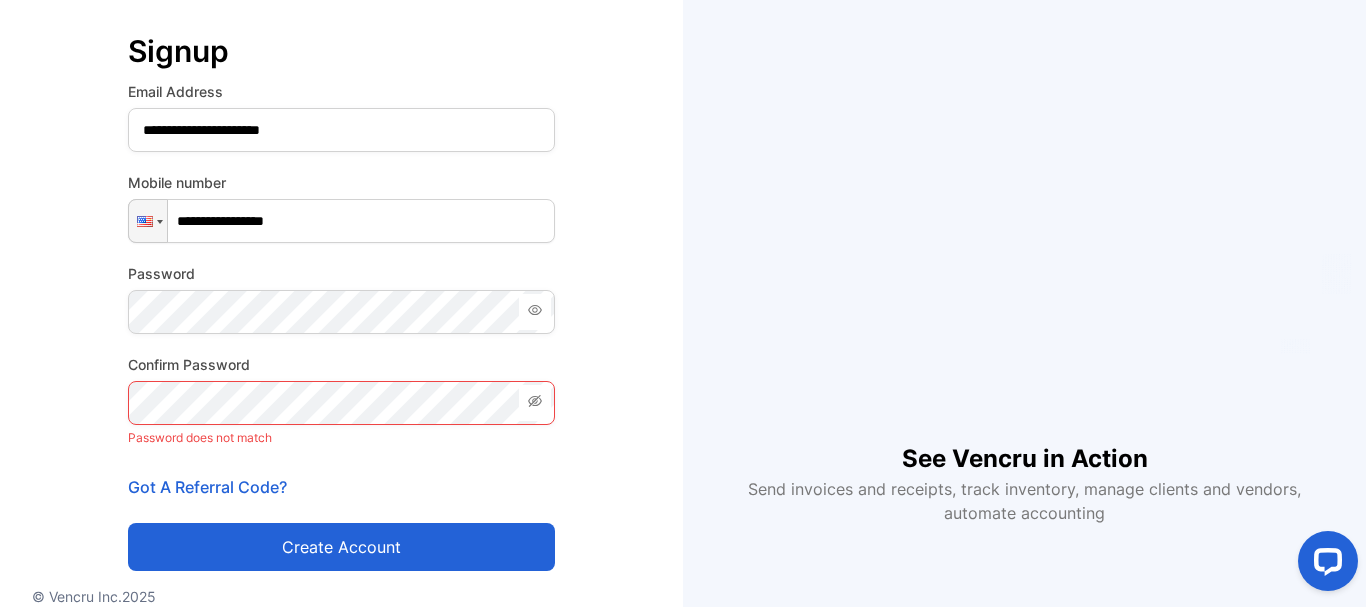 scroll, scrollTop: 200, scrollLeft: 0, axis: vertical 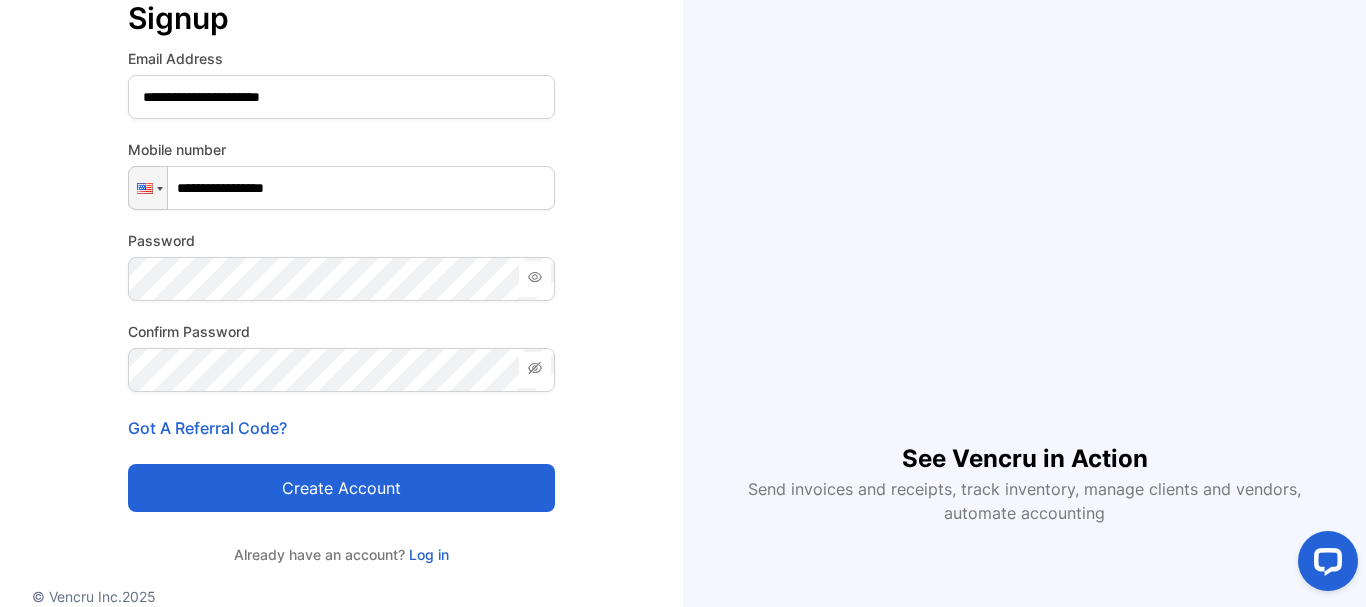 click on "Create account" at bounding box center [341, 488] 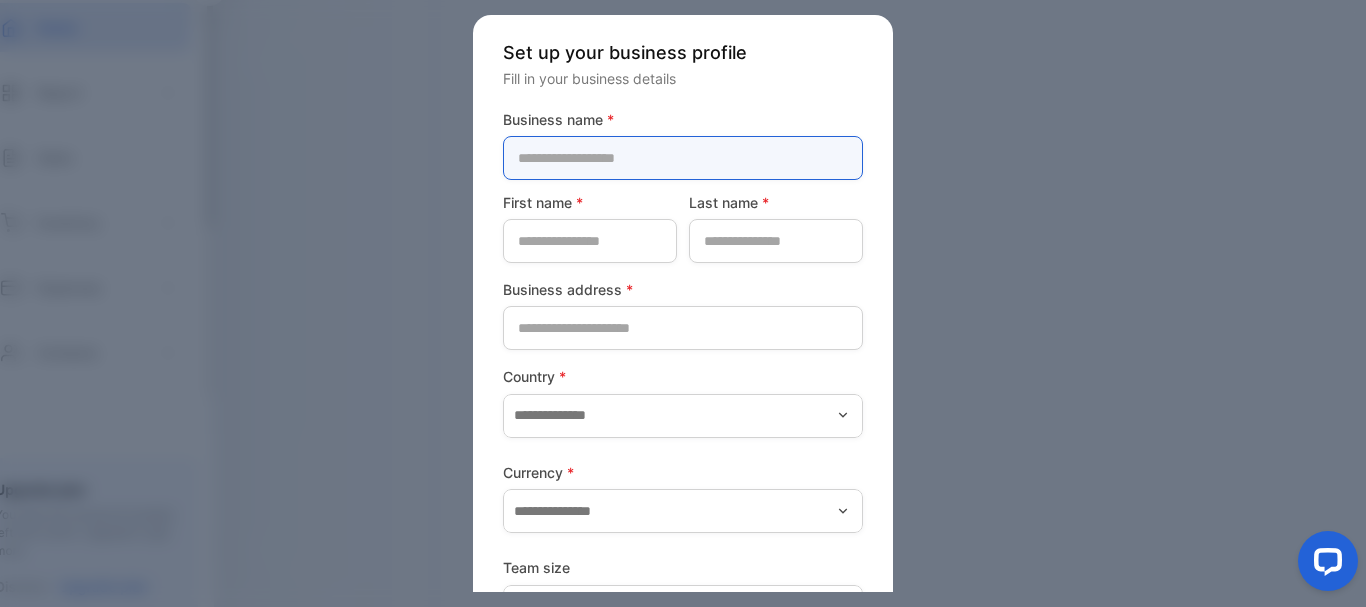 click at bounding box center [683, 158] 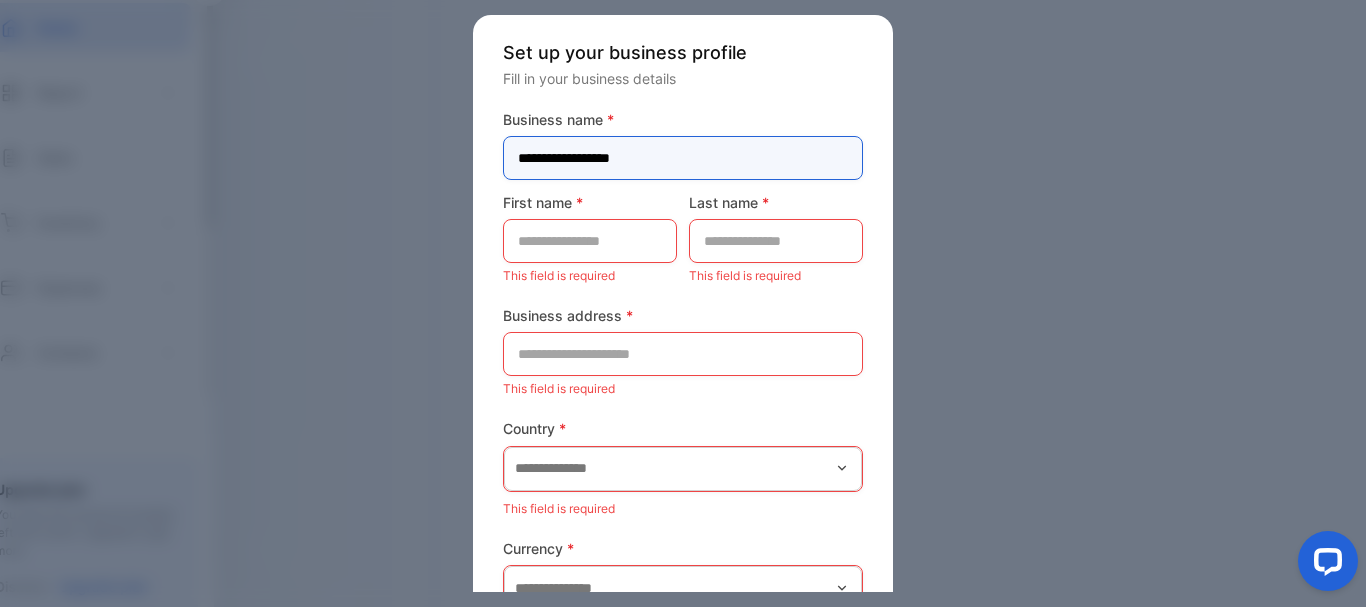 type on "**********" 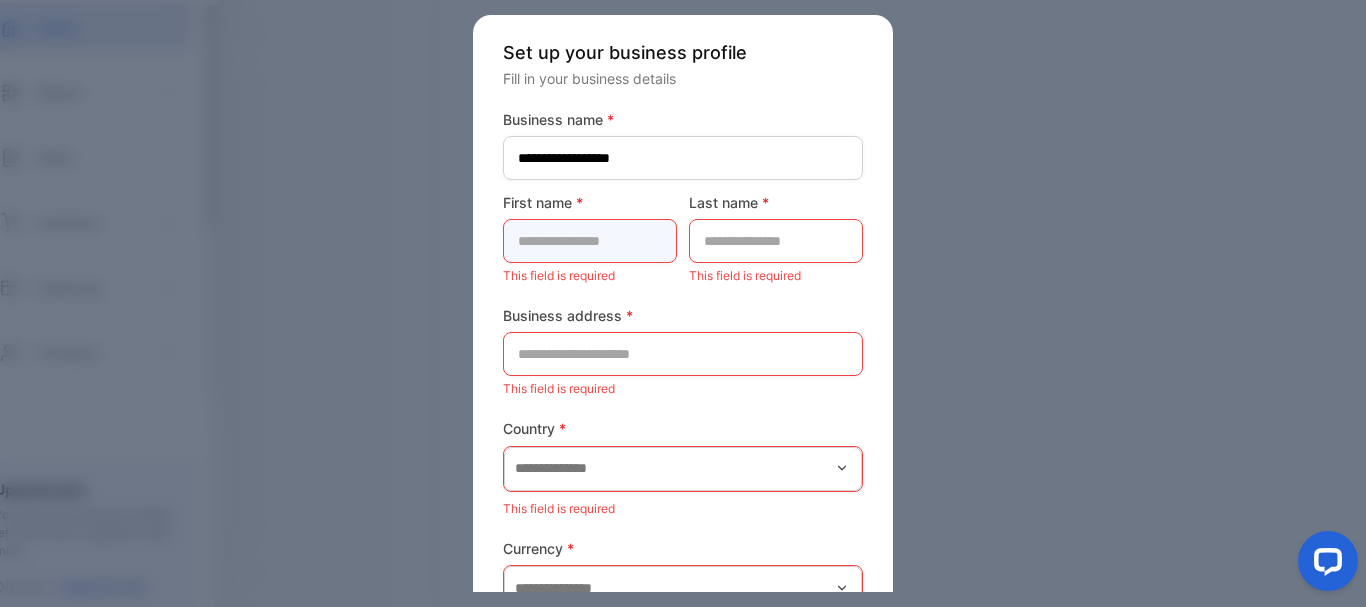 click at bounding box center [590, 241] 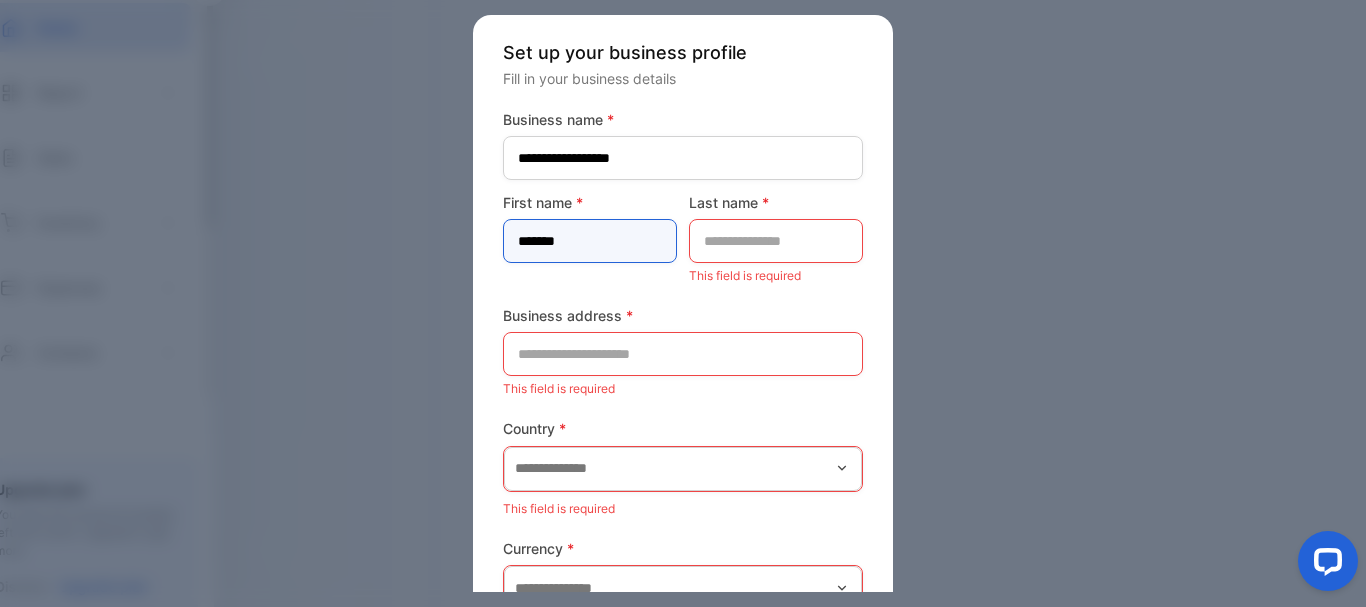 type on "*******" 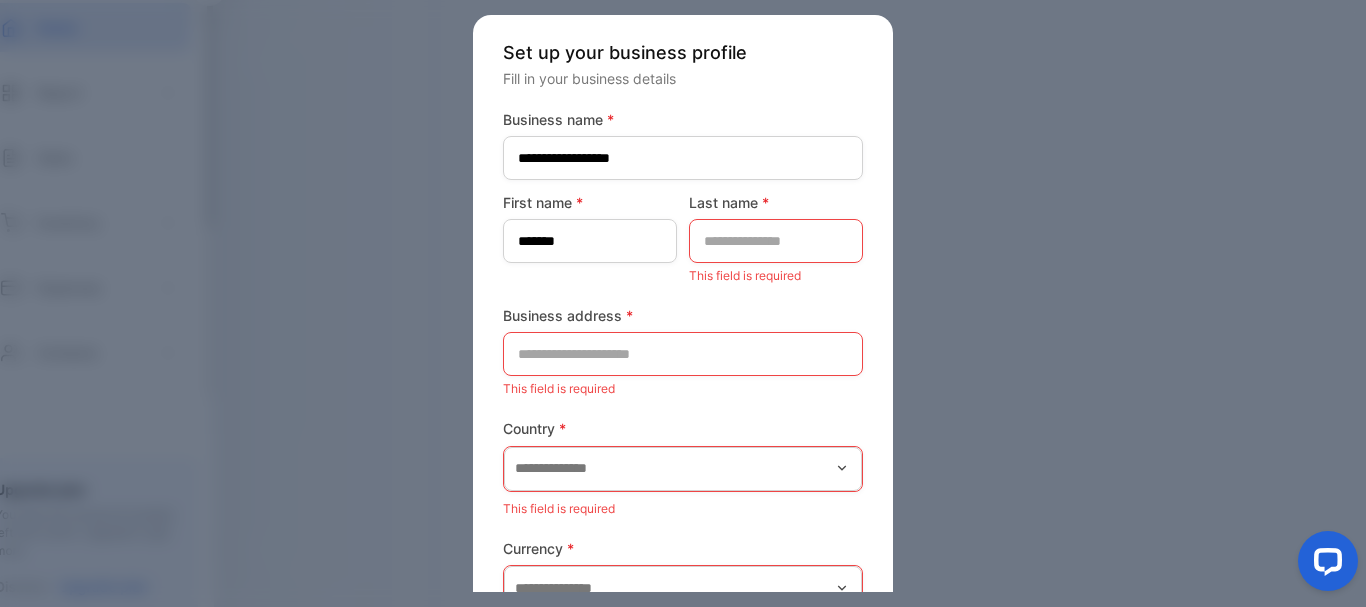 click on "First name   * *******" at bounding box center [590, 240] 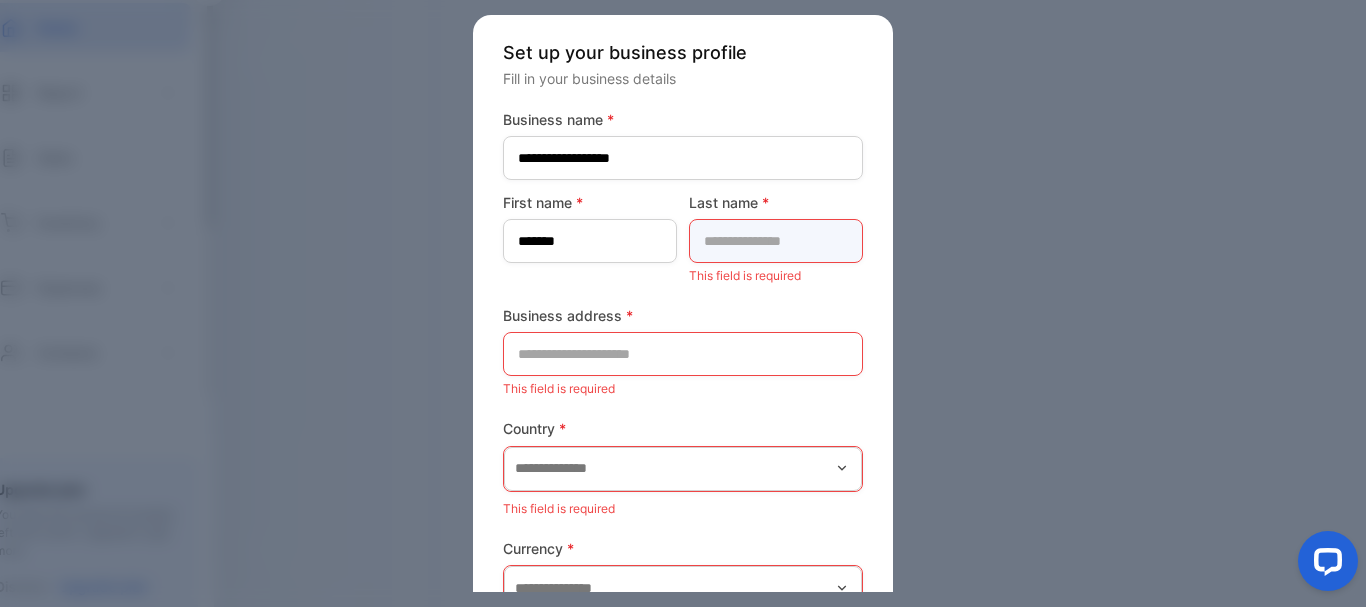 click at bounding box center [776, 241] 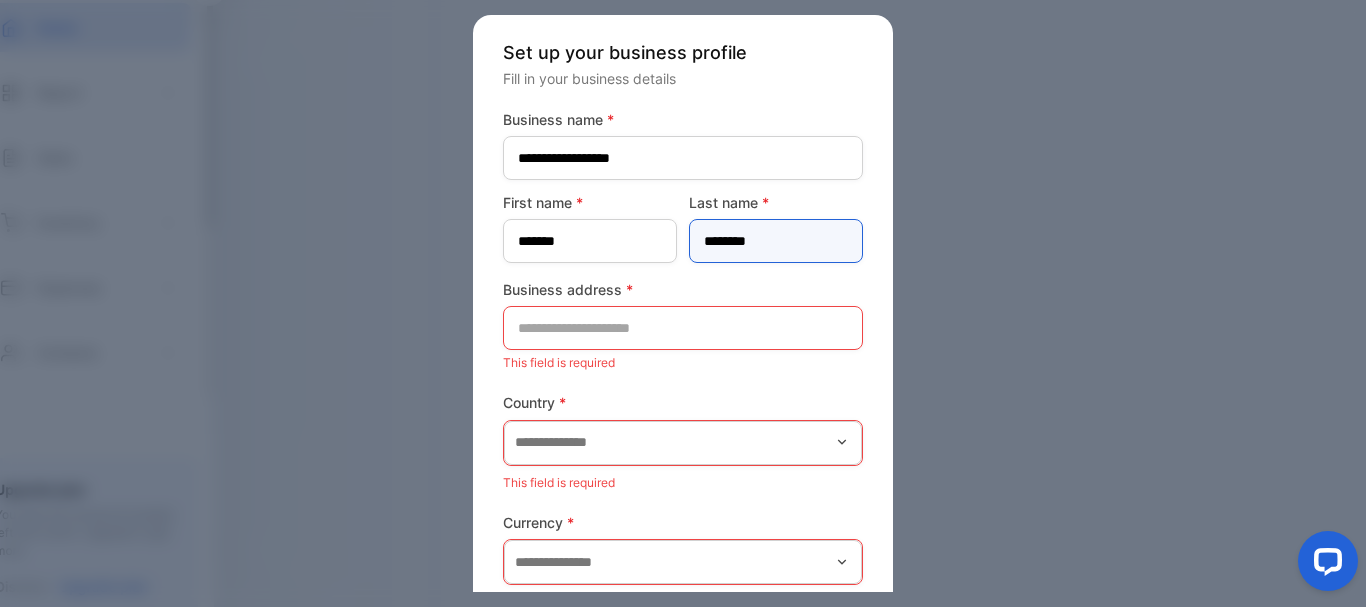type on "********" 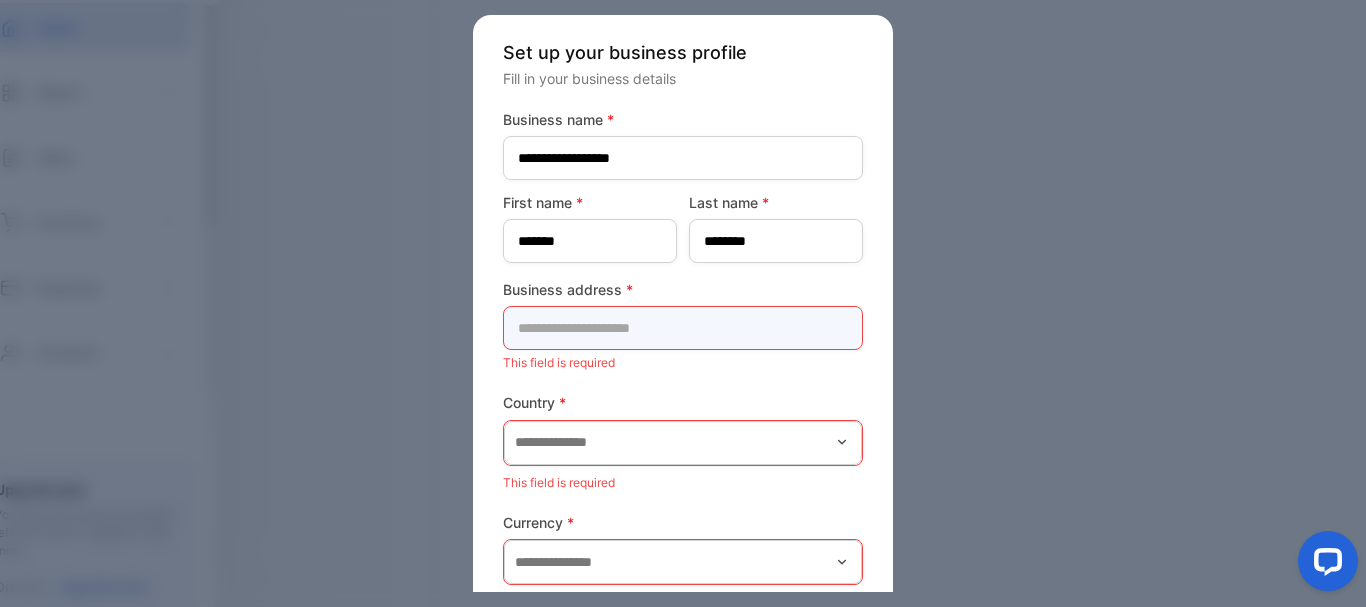 click at bounding box center [683, 328] 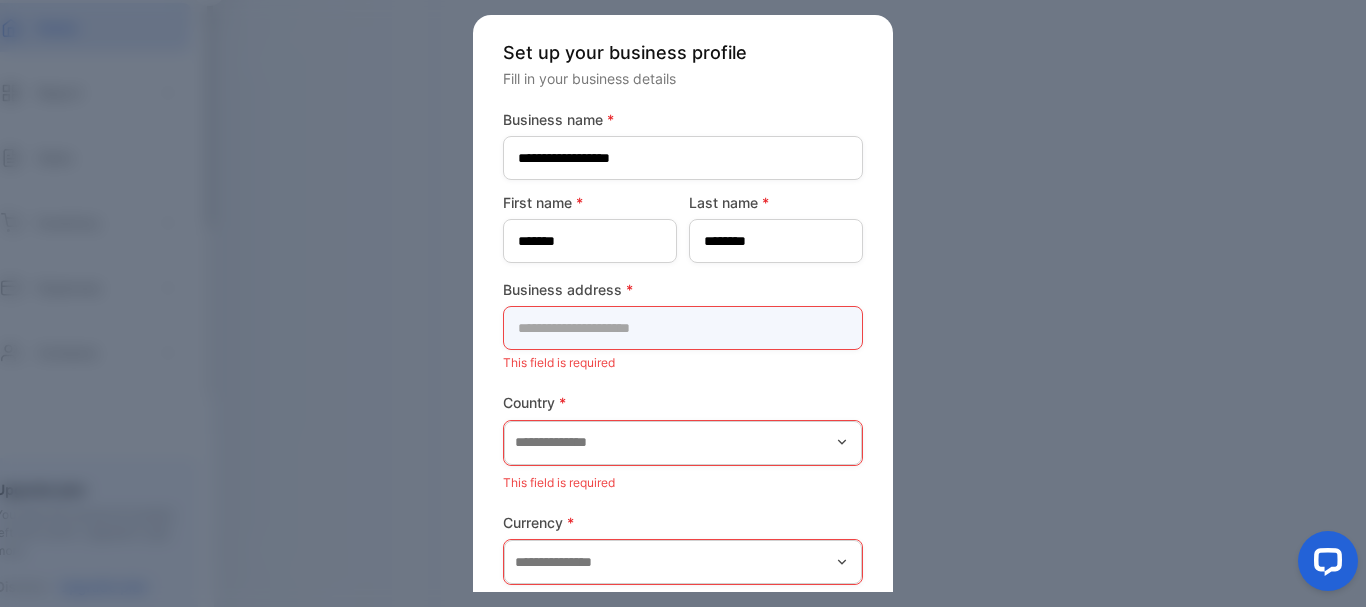 paste on "**********" 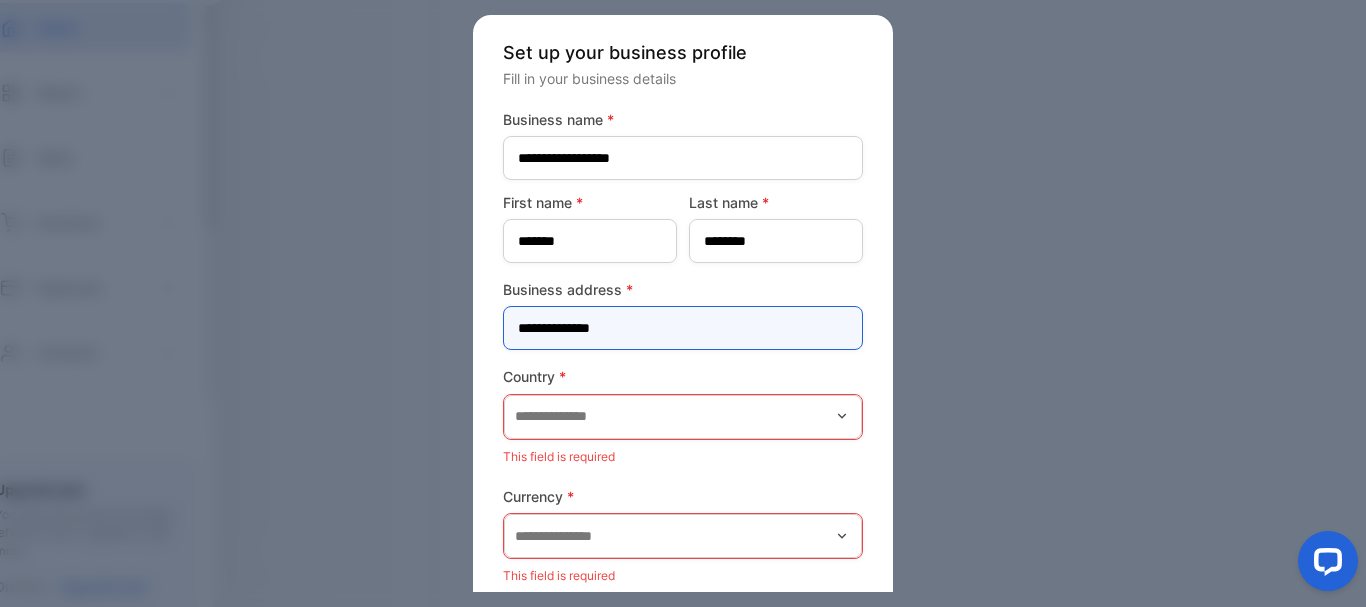 type on "**********" 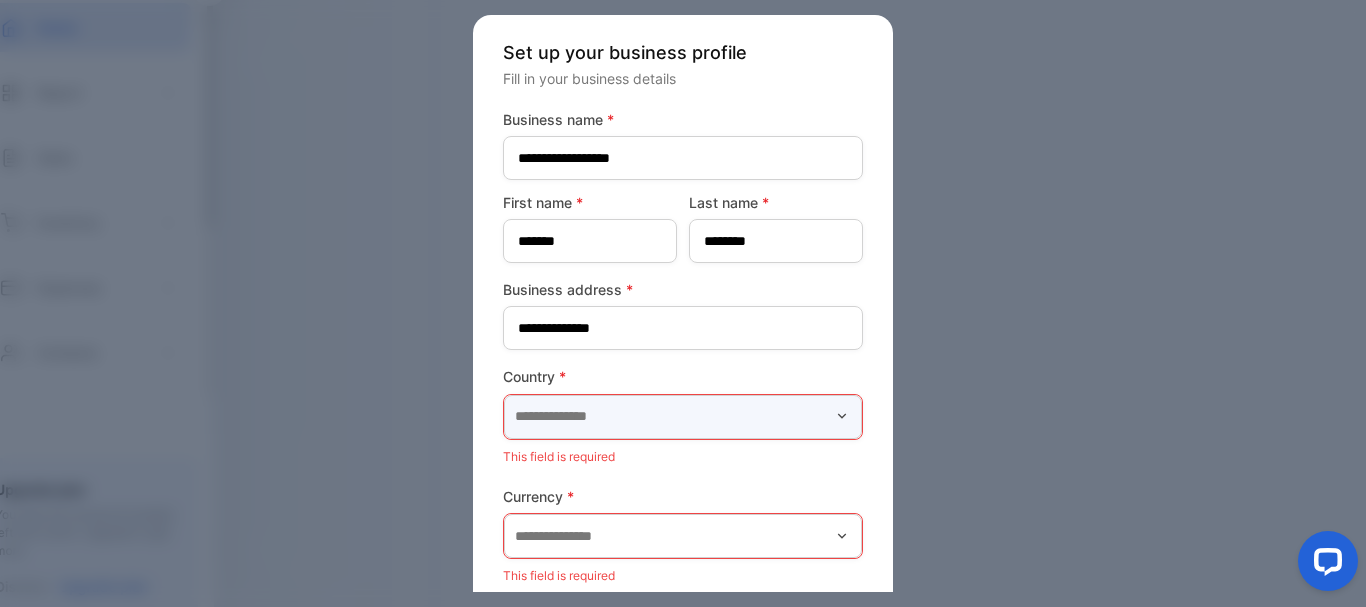 click at bounding box center [683, 417] 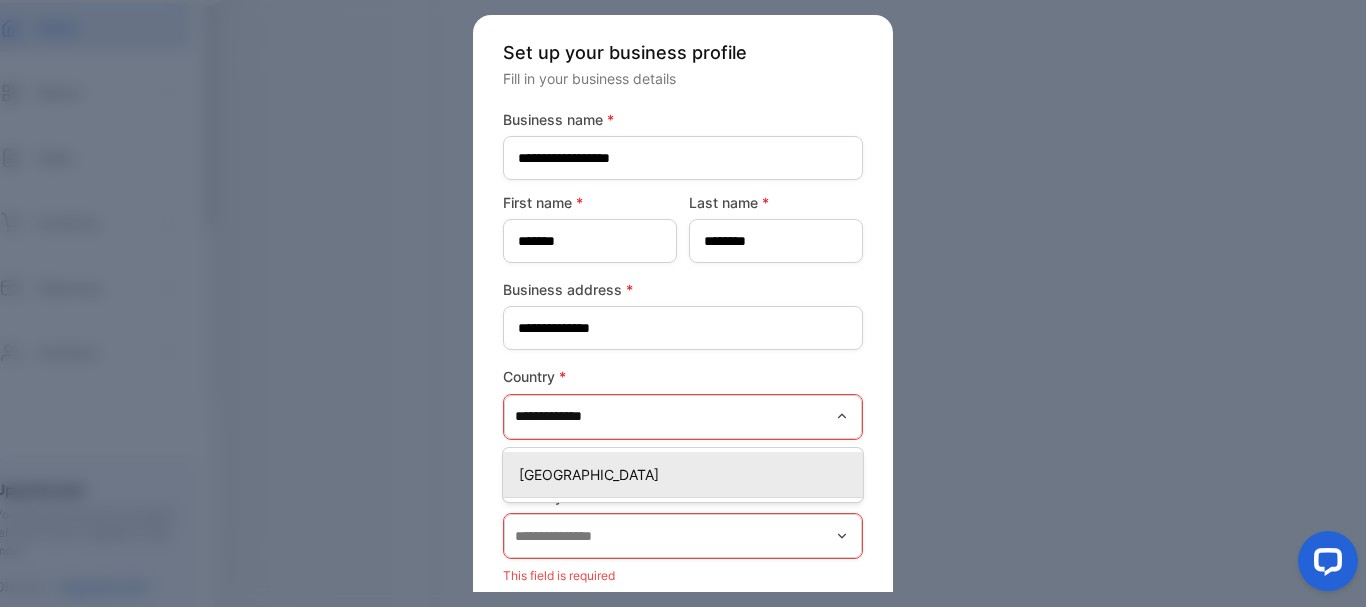click on "[GEOGRAPHIC_DATA]" at bounding box center [687, 474] 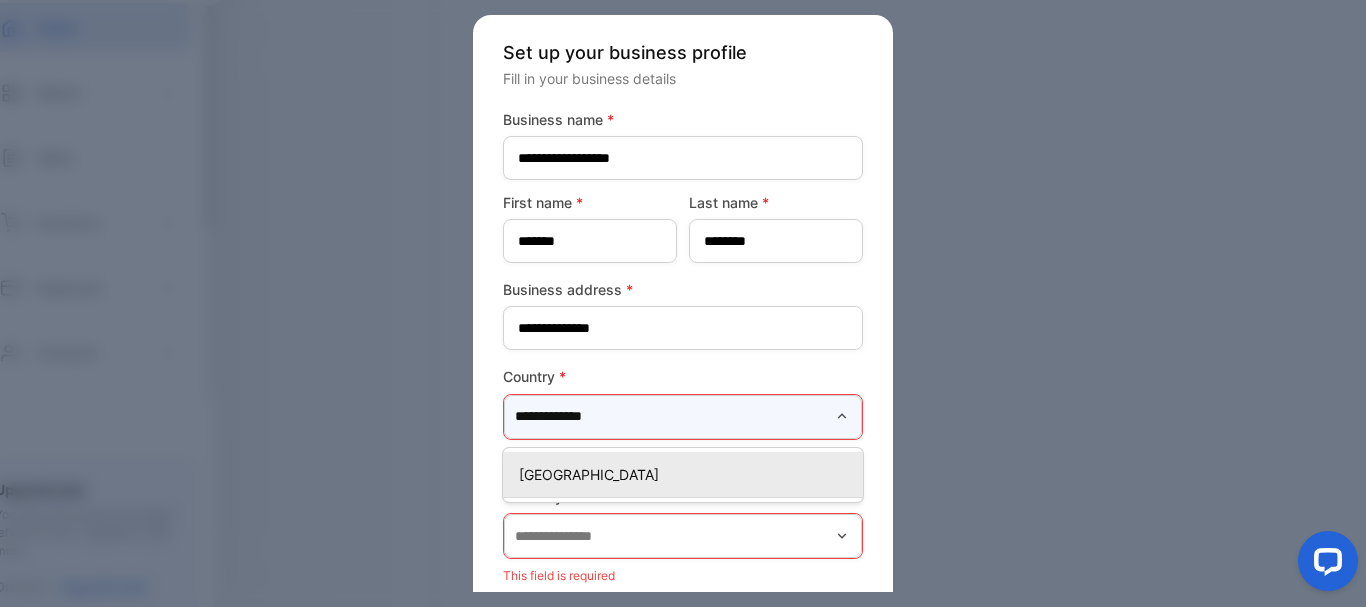 type on "**********" 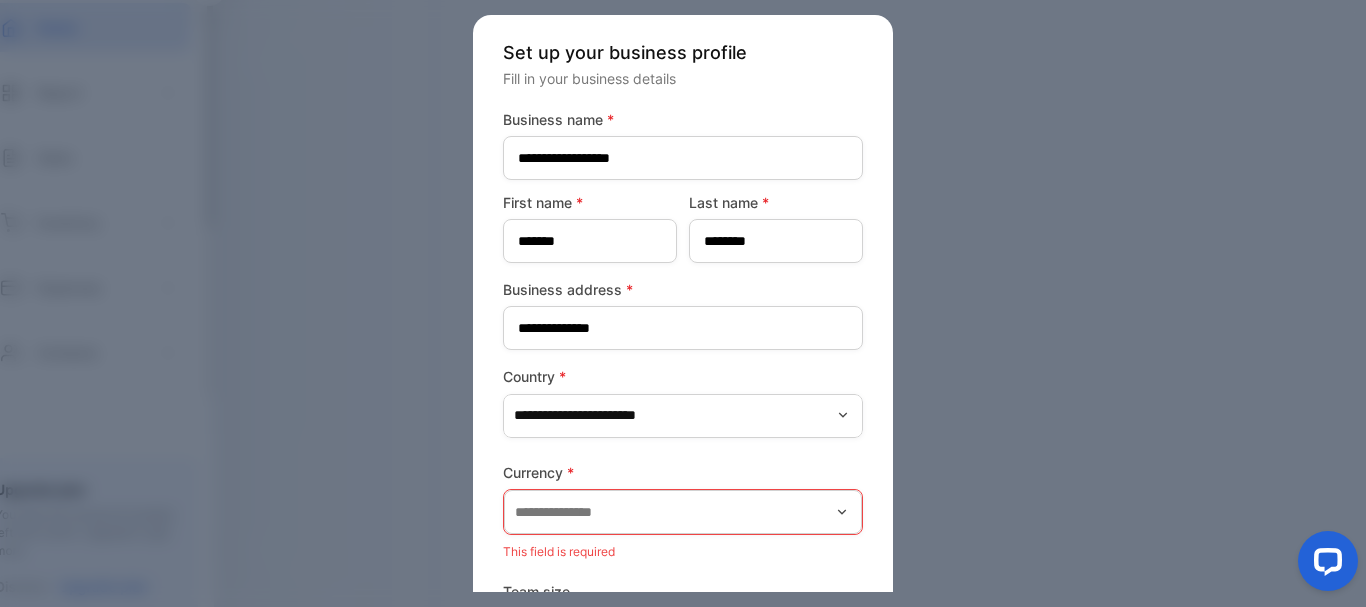 click at bounding box center [683, 303] 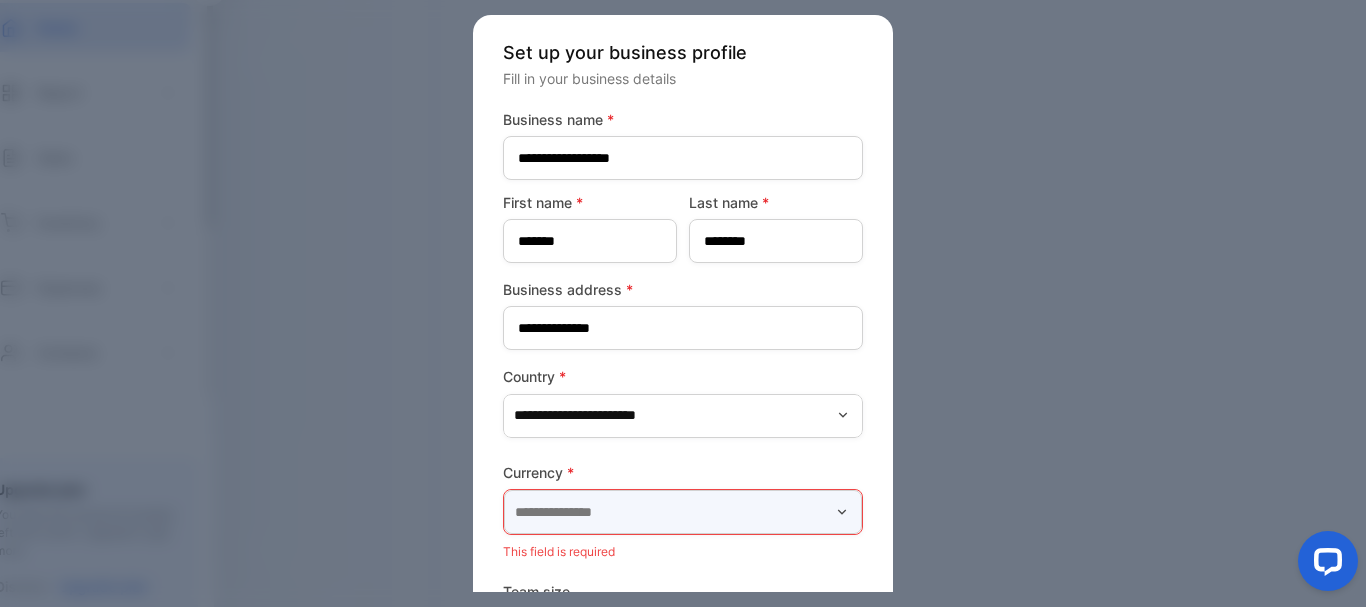 click at bounding box center [683, 512] 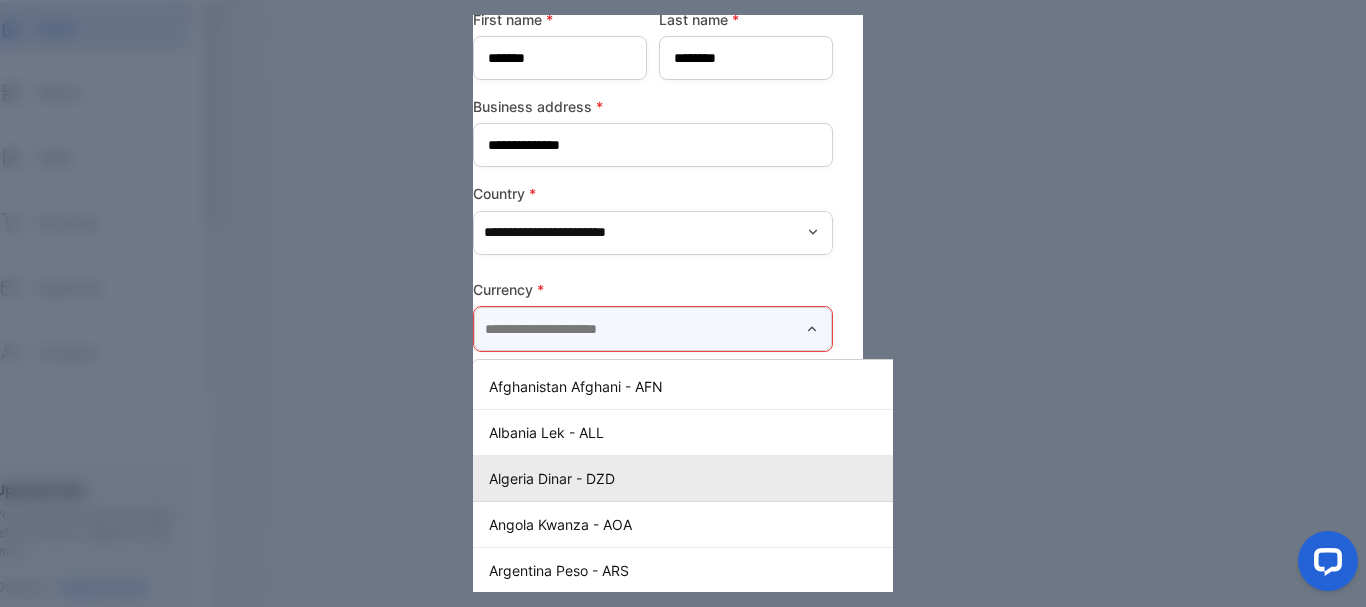 scroll, scrollTop: 191, scrollLeft: 30, axis: both 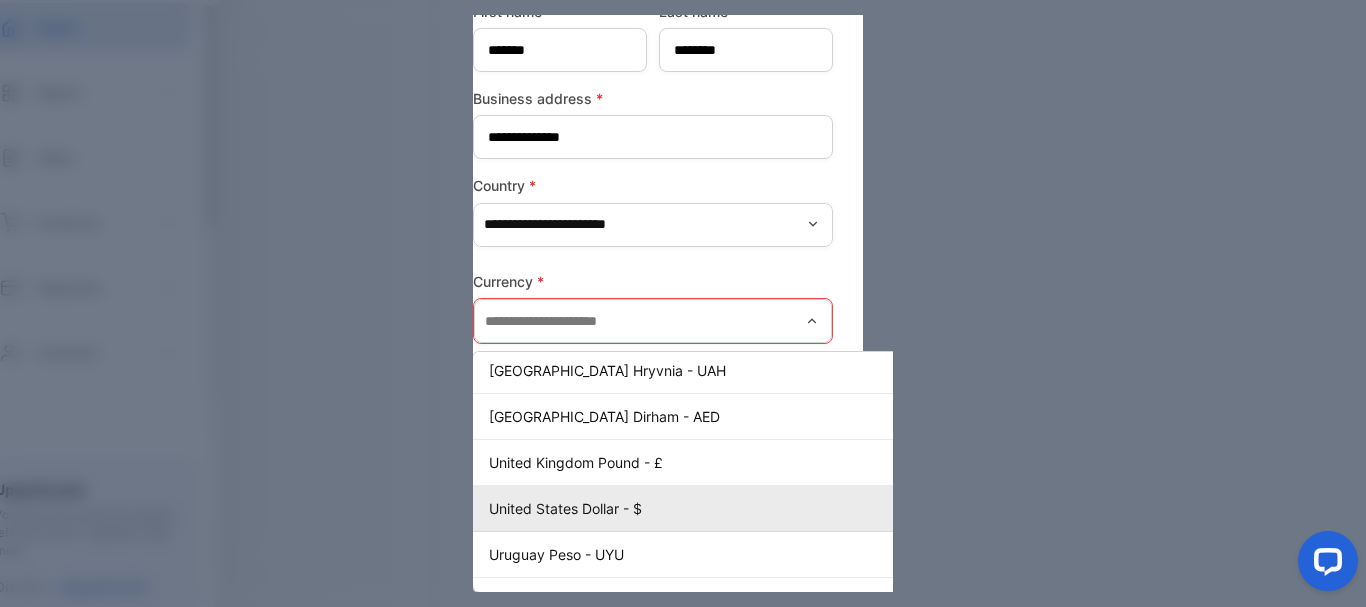 click on "United States Dollar - $" at bounding box center (730, 508) 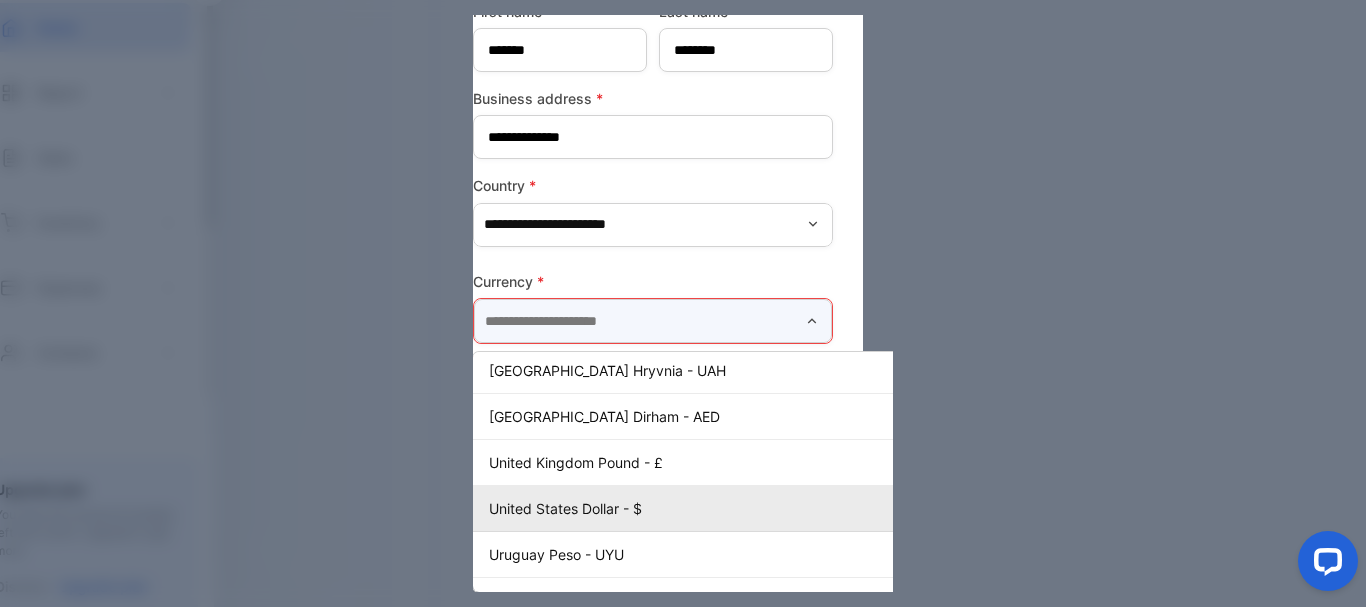 type on "**********" 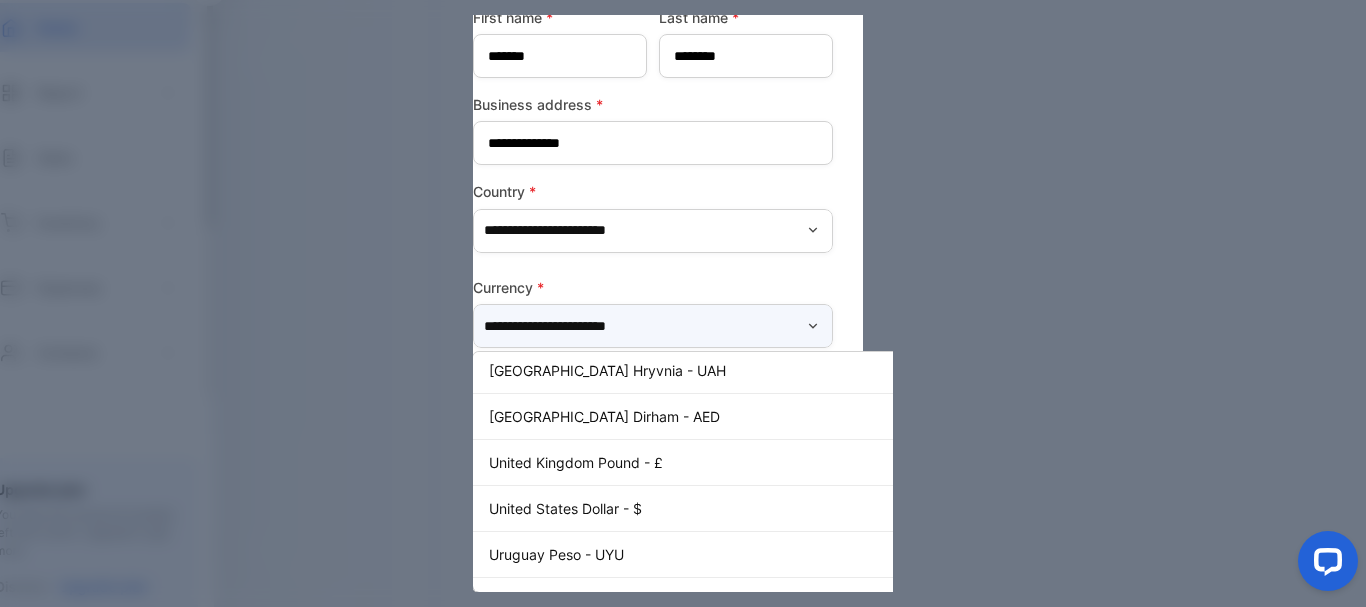 scroll, scrollTop: 141, scrollLeft: 0, axis: vertical 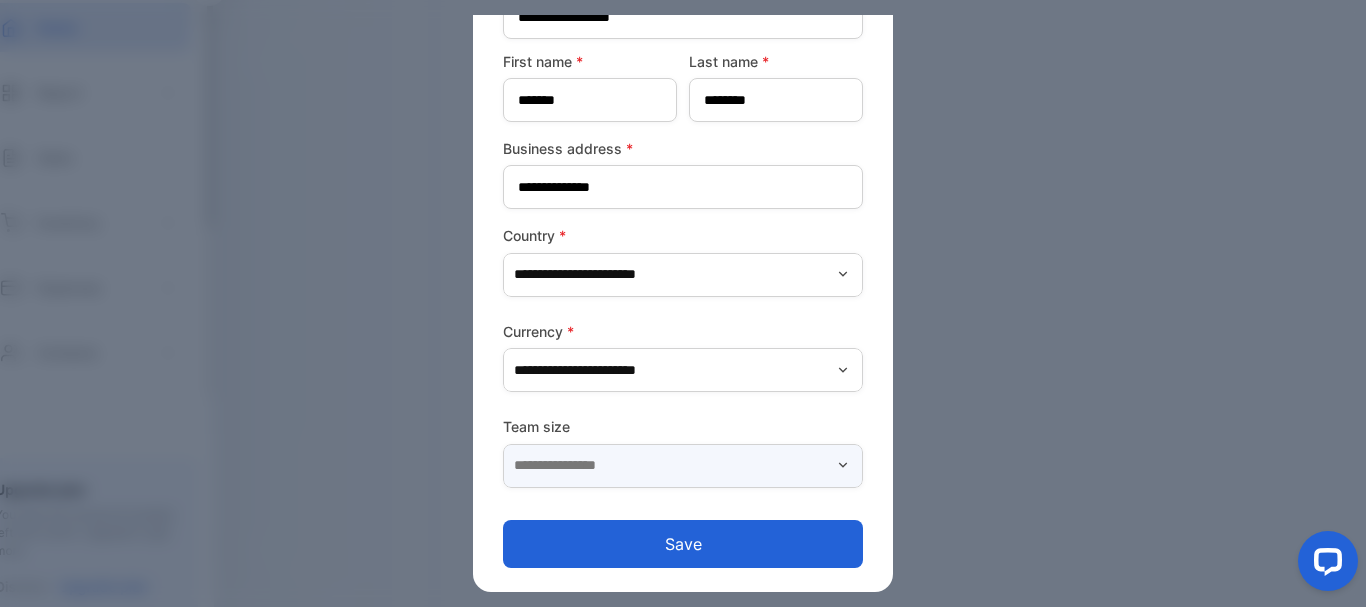 click at bounding box center (683, 466) 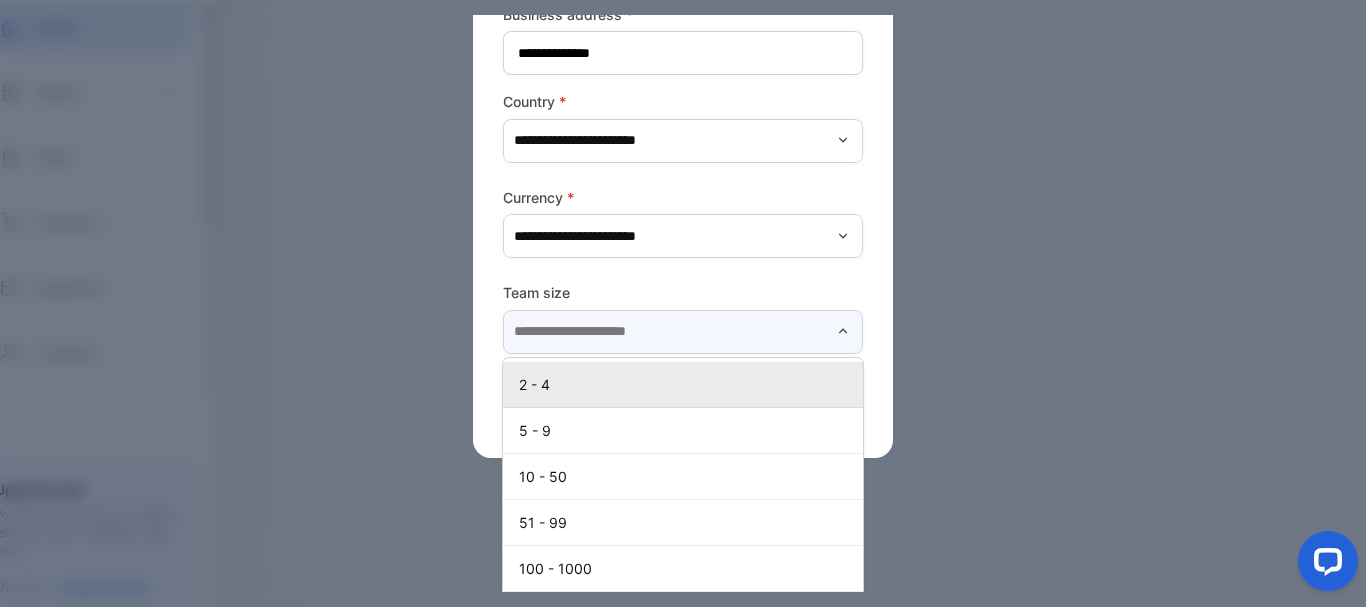scroll, scrollTop: 281, scrollLeft: 0, axis: vertical 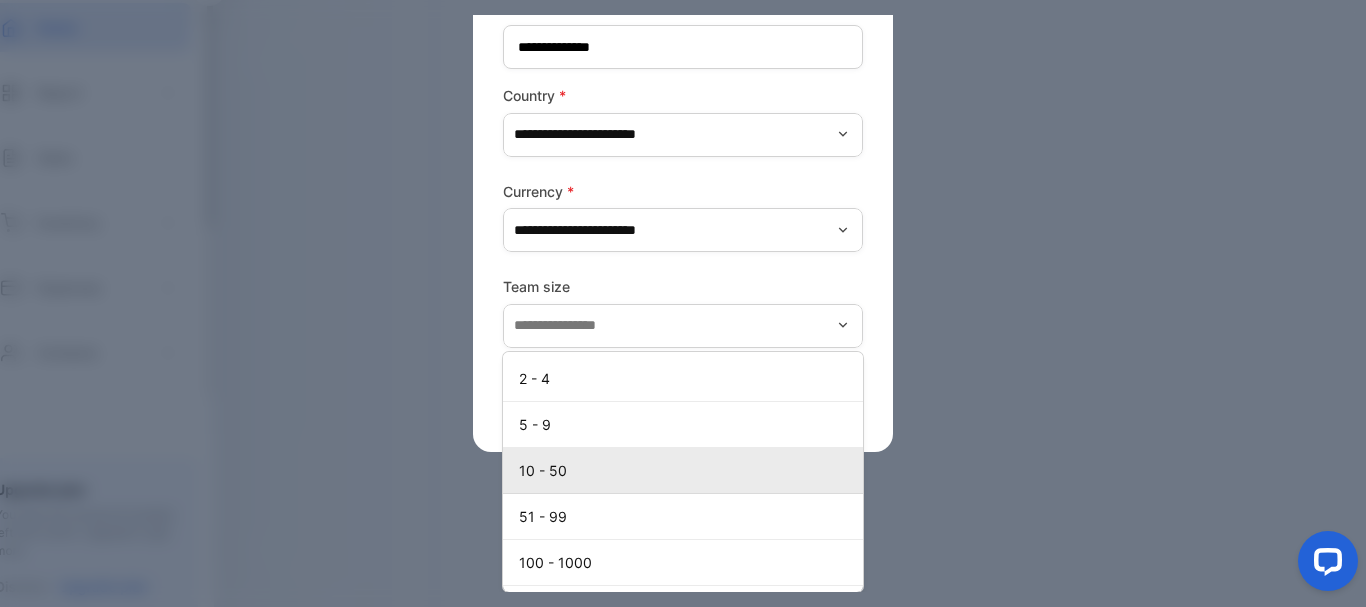 click on "10 - 50" at bounding box center [687, 470] 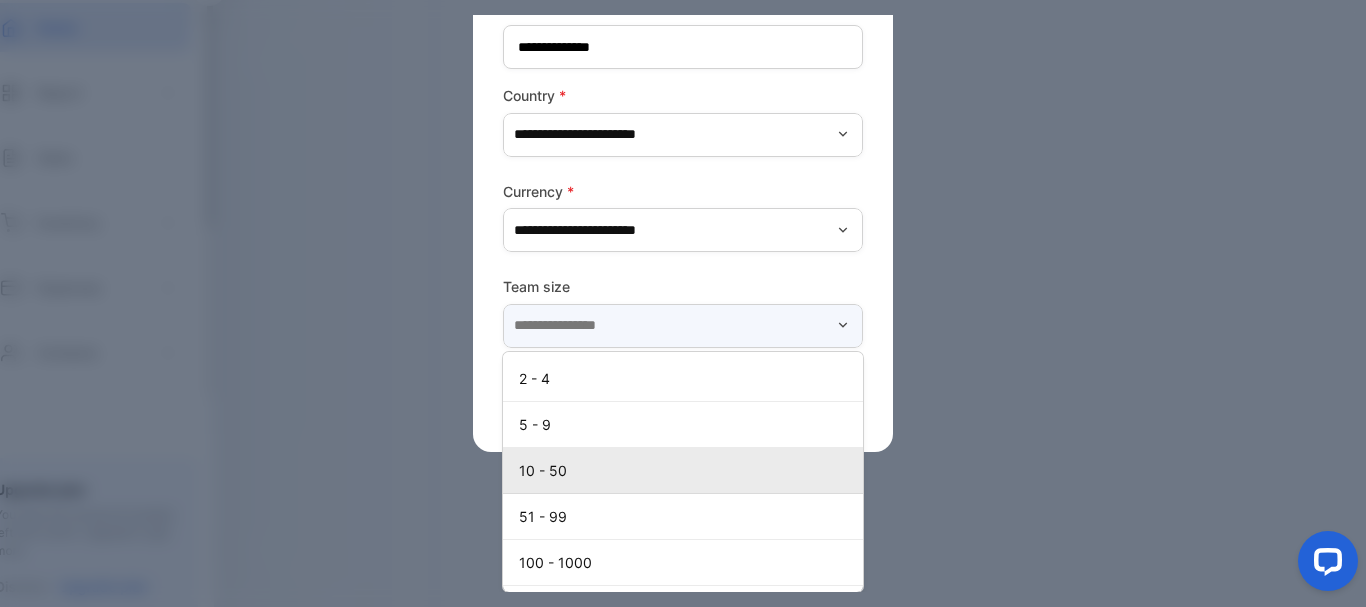 type on "*******" 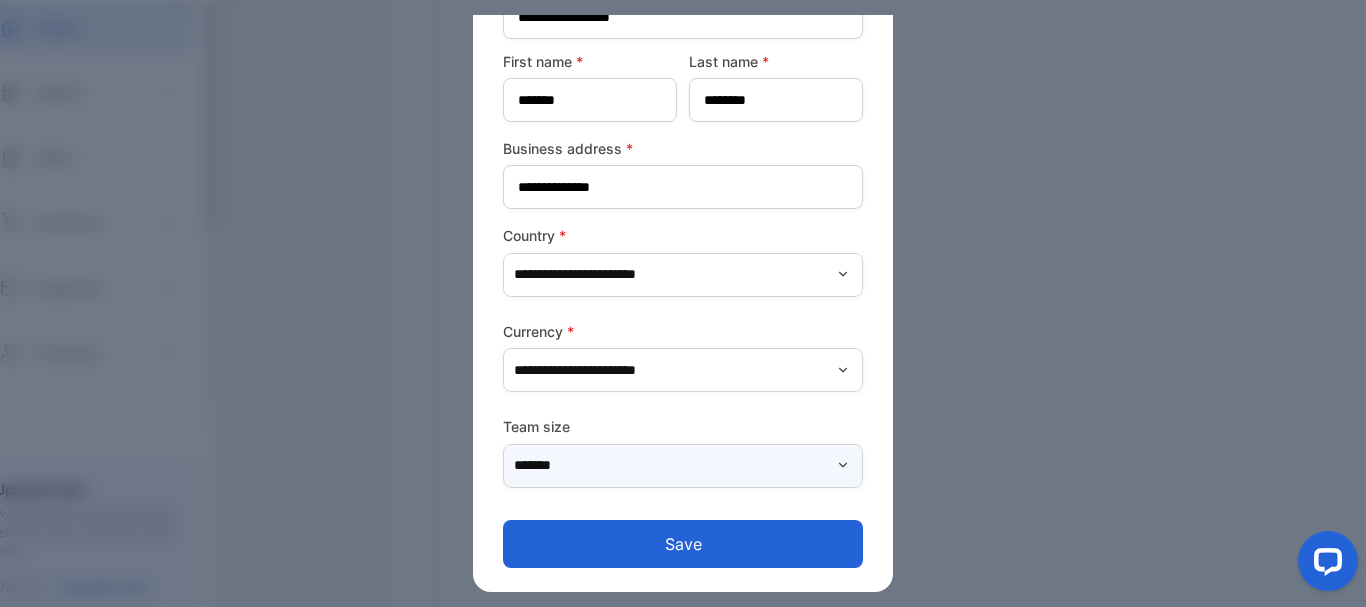 scroll, scrollTop: 141, scrollLeft: 0, axis: vertical 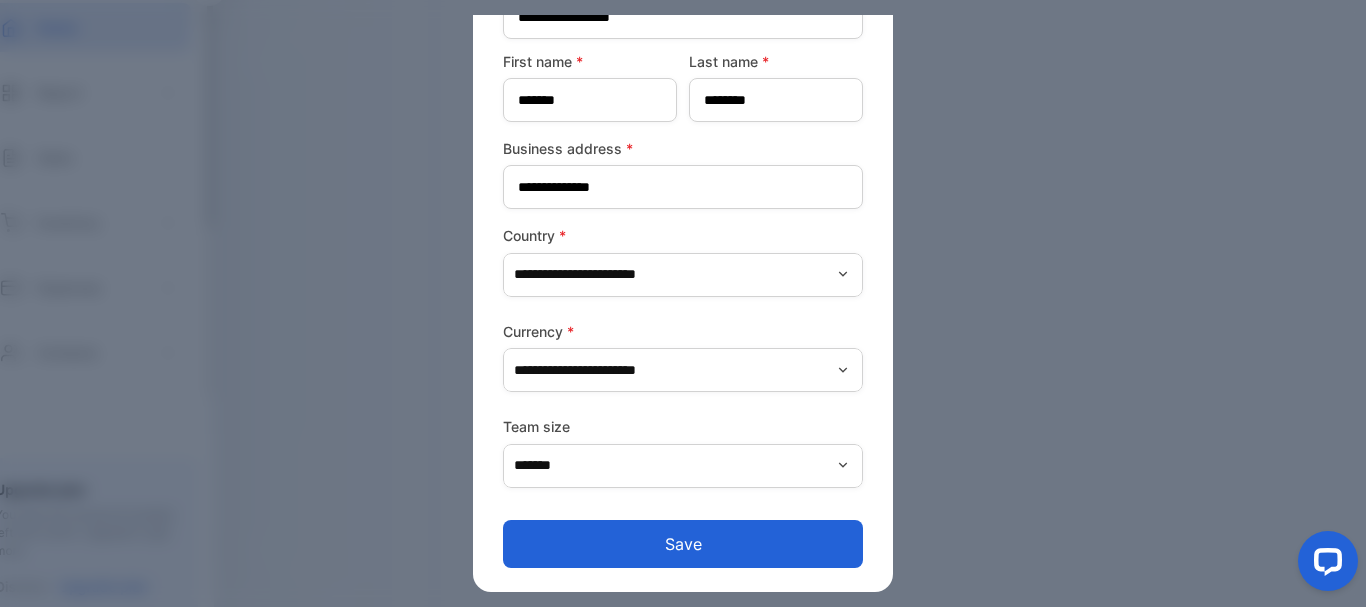click on "Save" at bounding box center (683, 544) 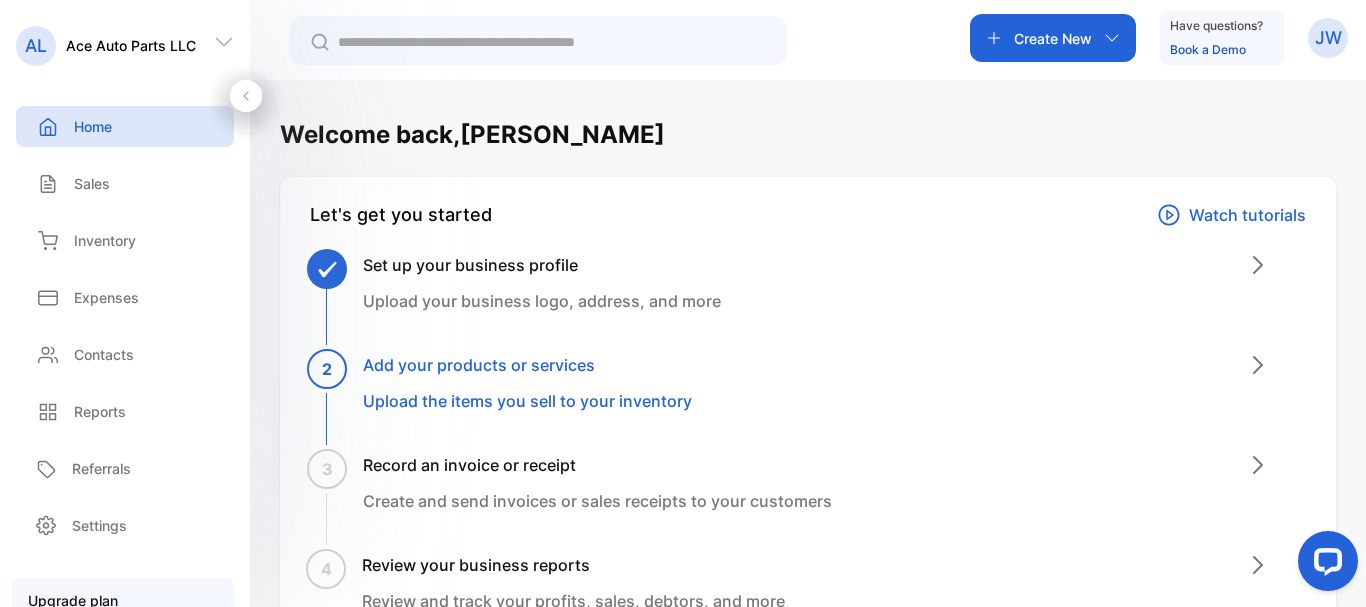 click on "Create New" at bounding box center (1053, 38) 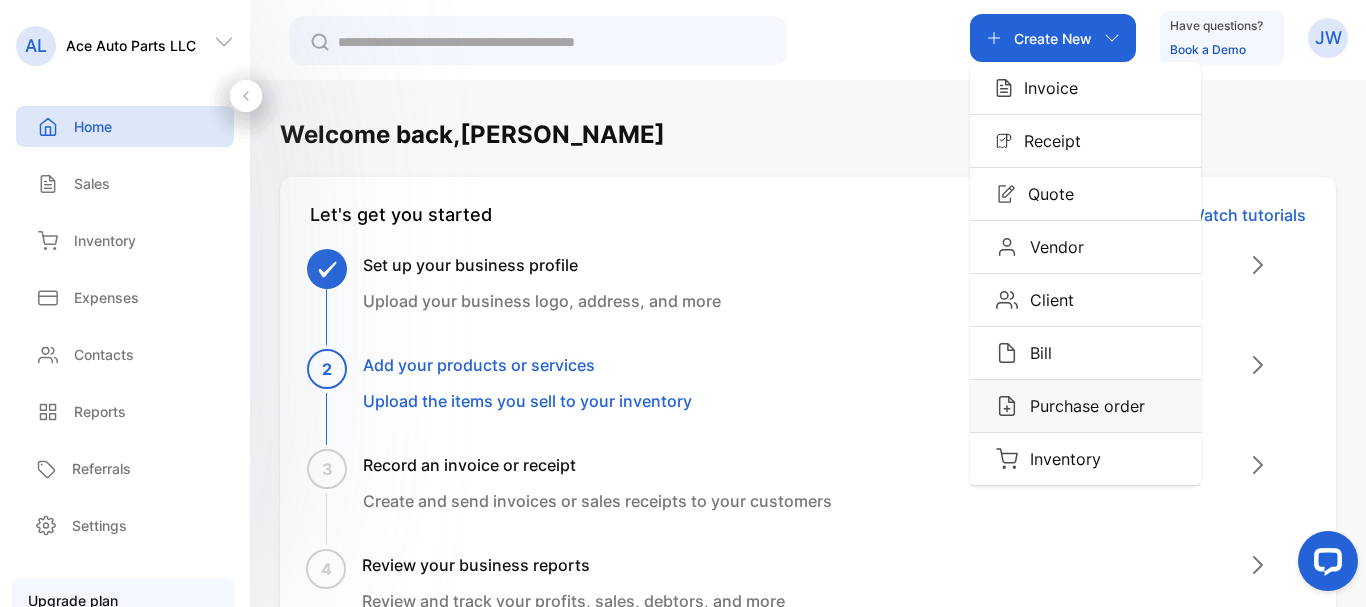 click on "Purchase order" at bounding box center (1081, 406) 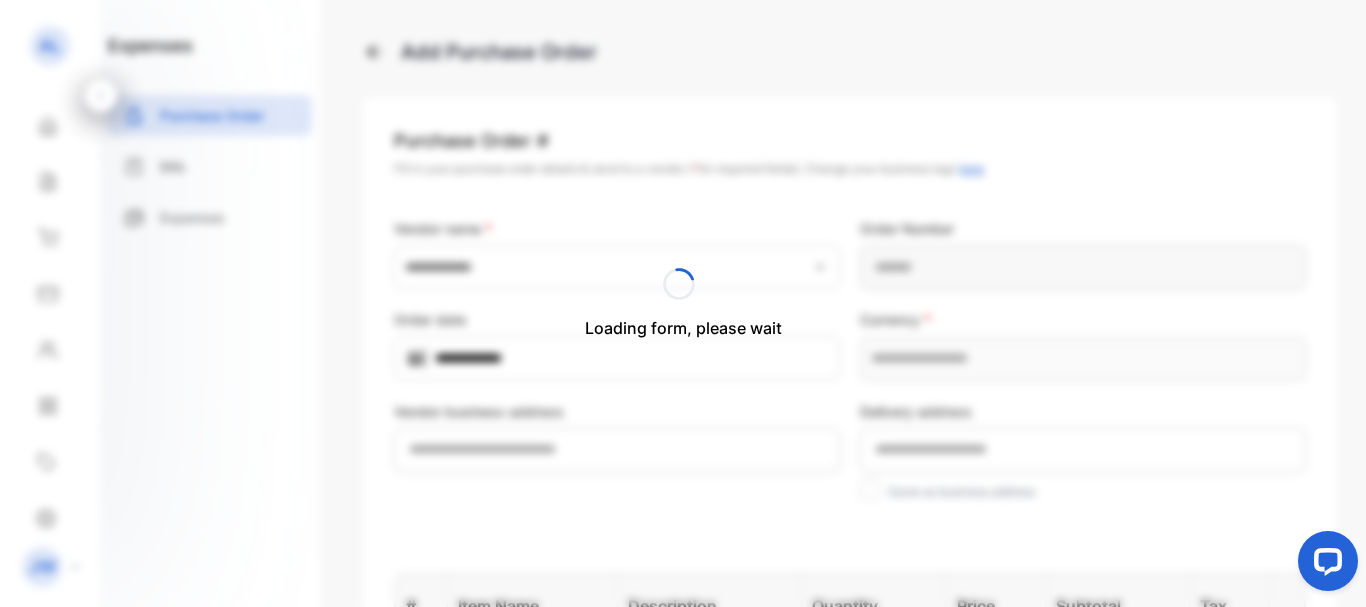 type on "**********" 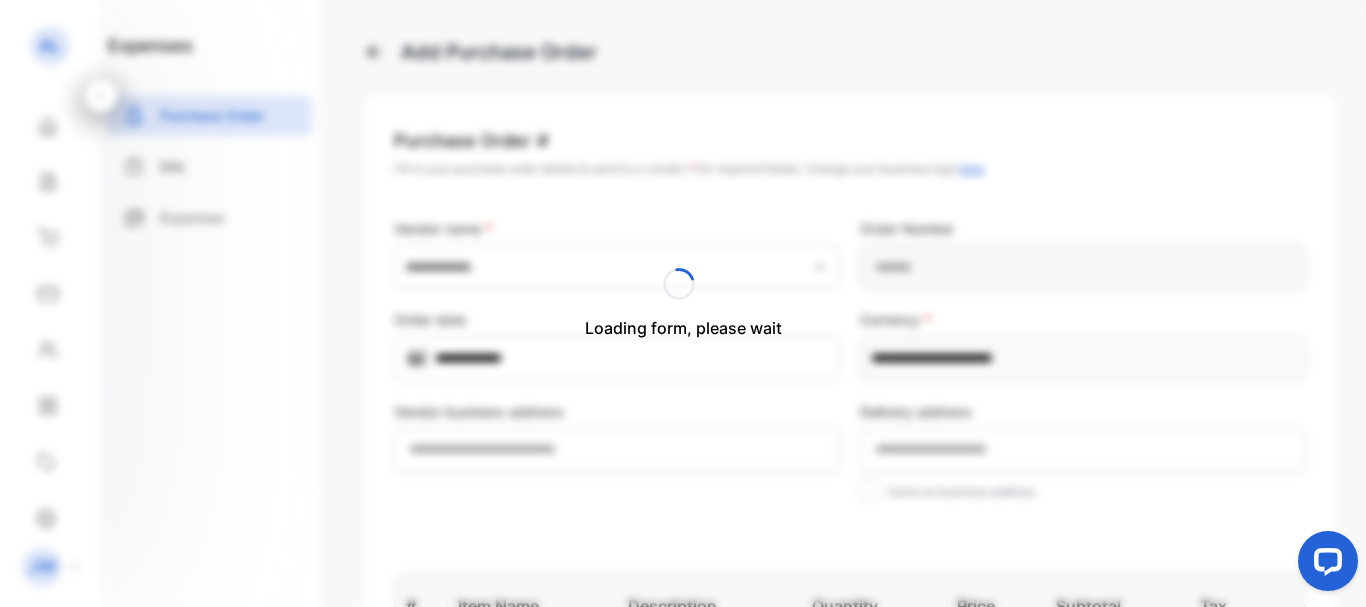 type on "**********" 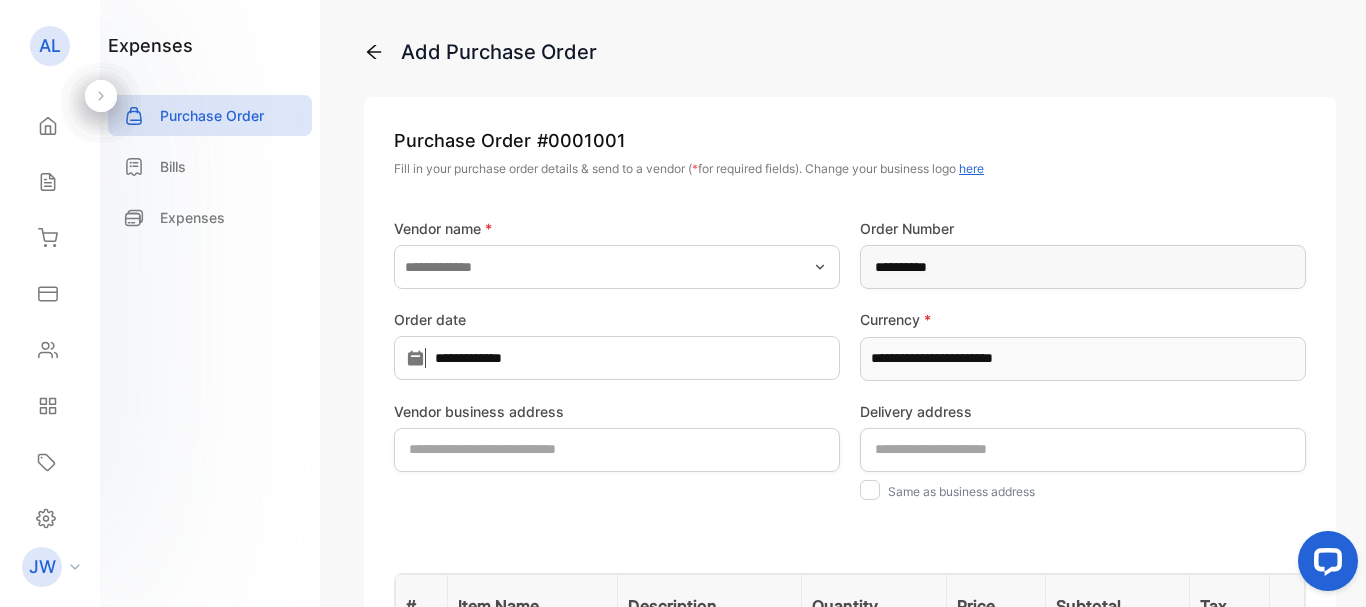 click on "here" at bounding box center [971, 168] 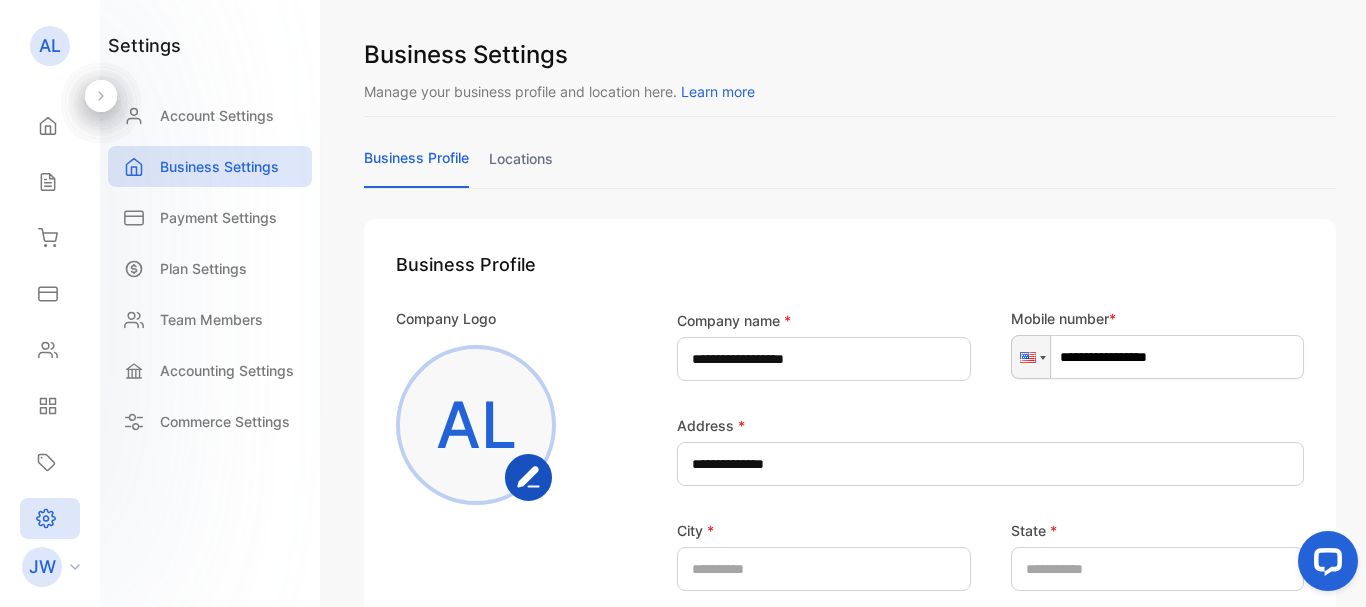 click 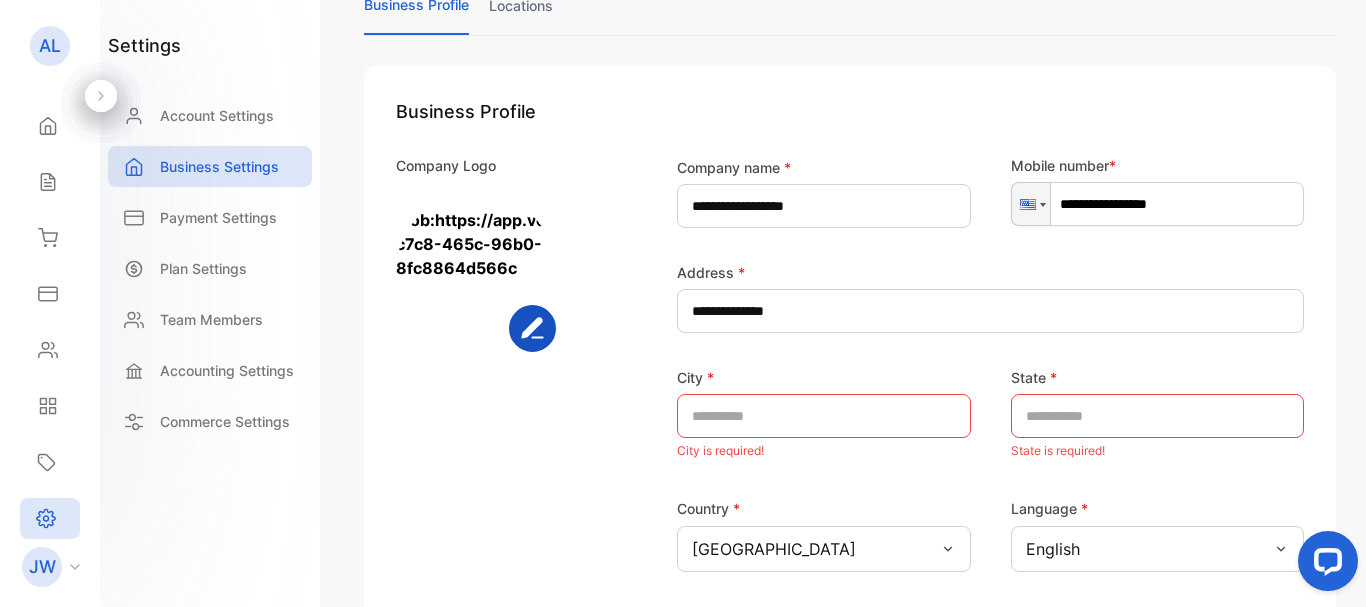 scroll, scrollTop: 200, scrollLeft: 0, axis: vertical 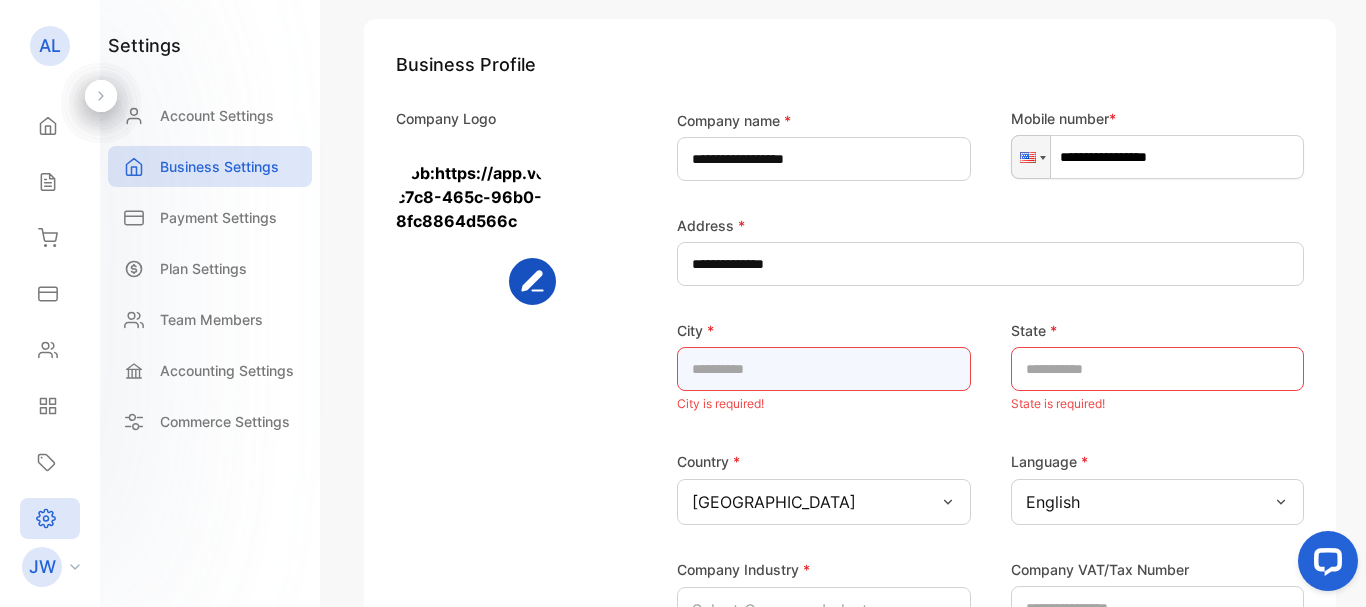 click at bounding box center [824, 369] 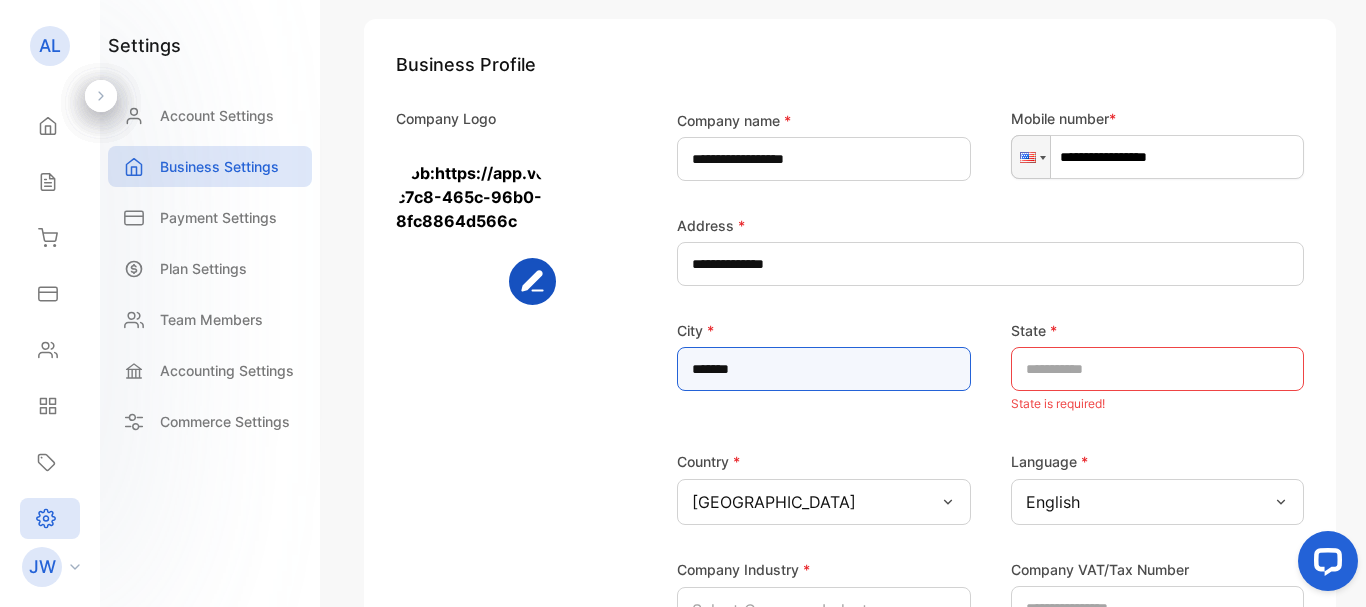 type on "*******" 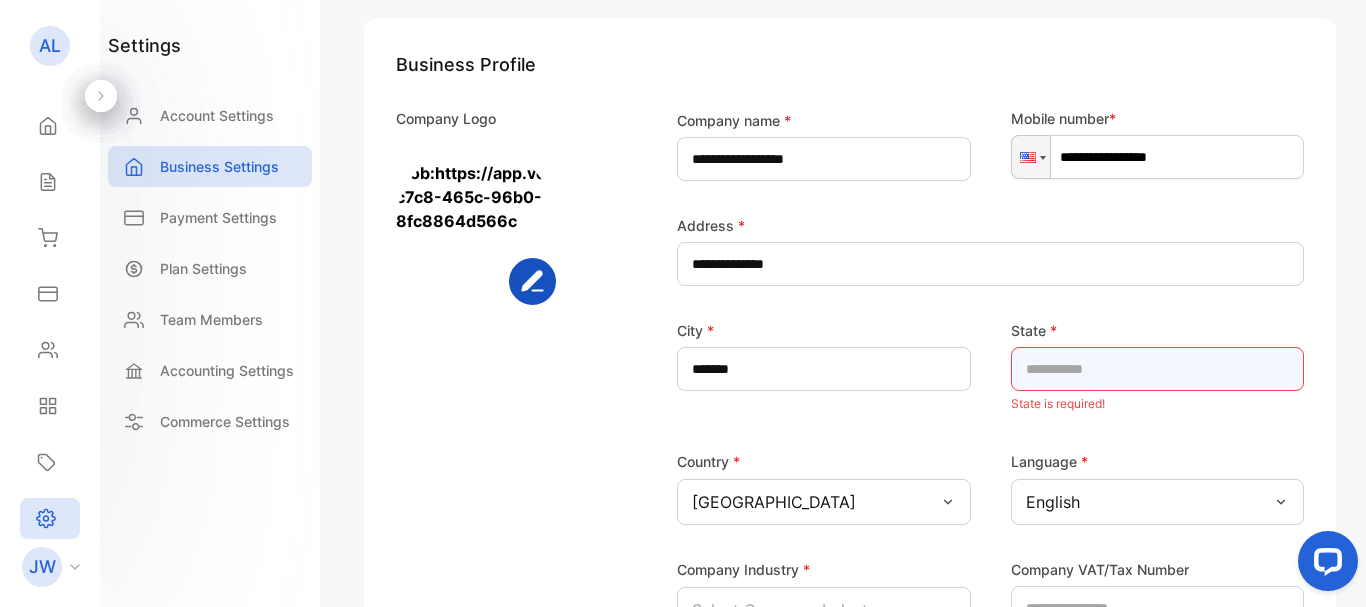 click at bounding box center (1158, 369) 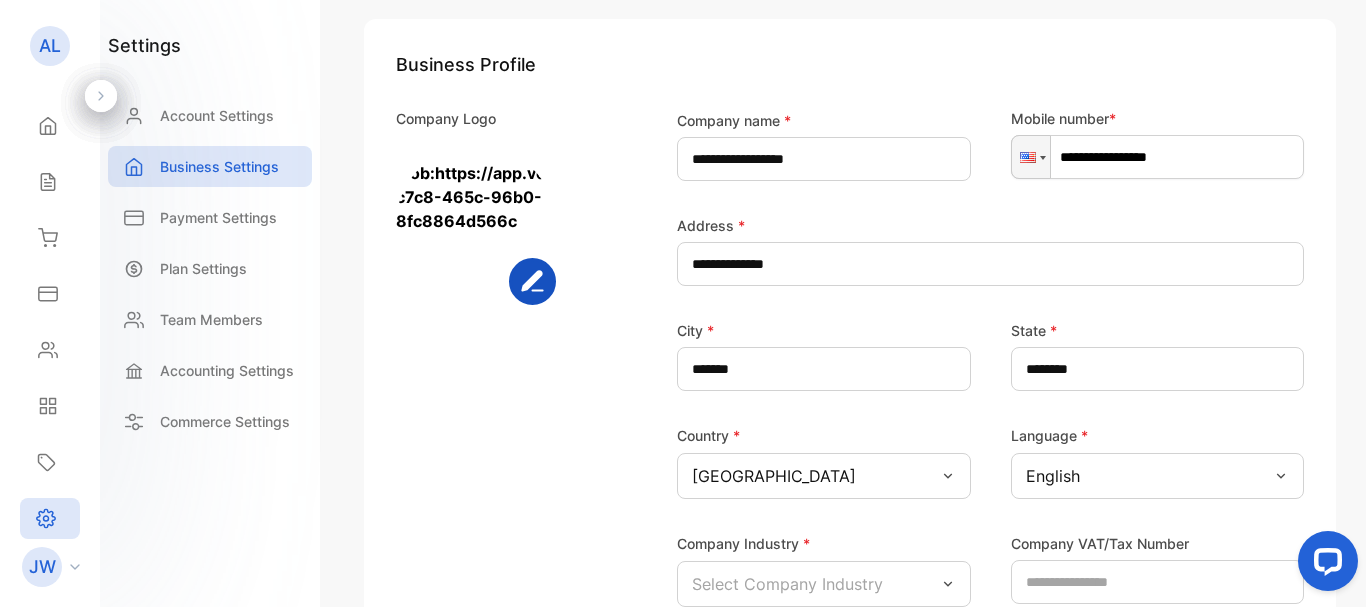 click on "Company Logo" at bounding box center [508, 370] 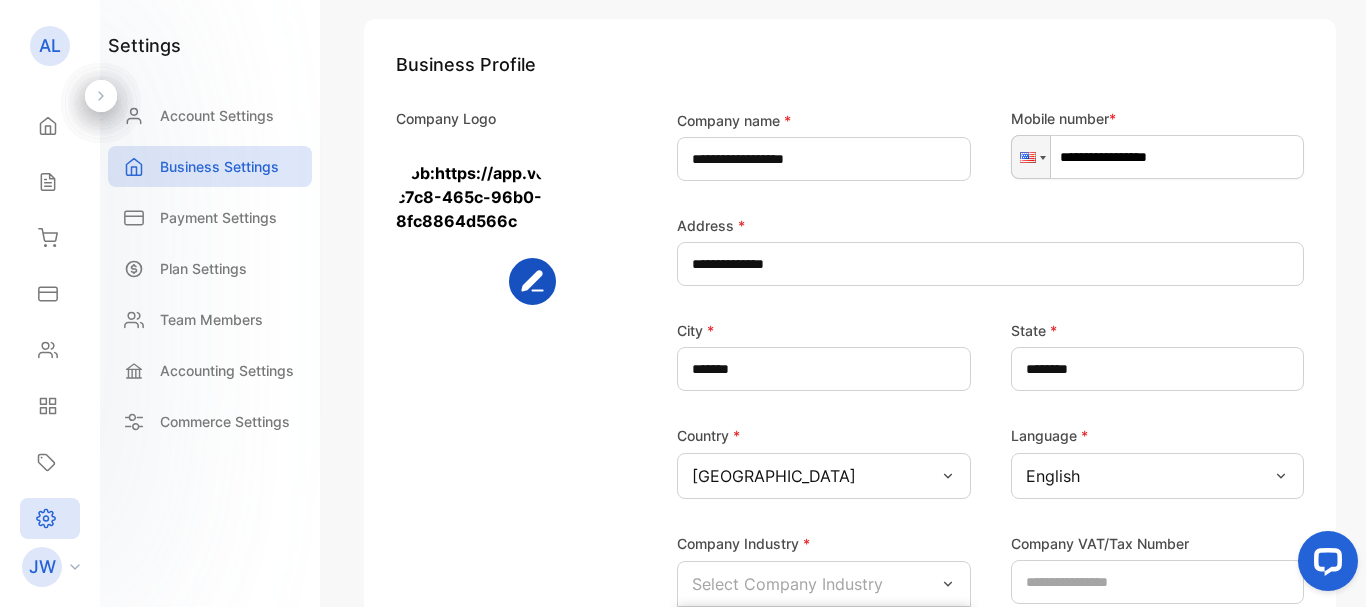 click 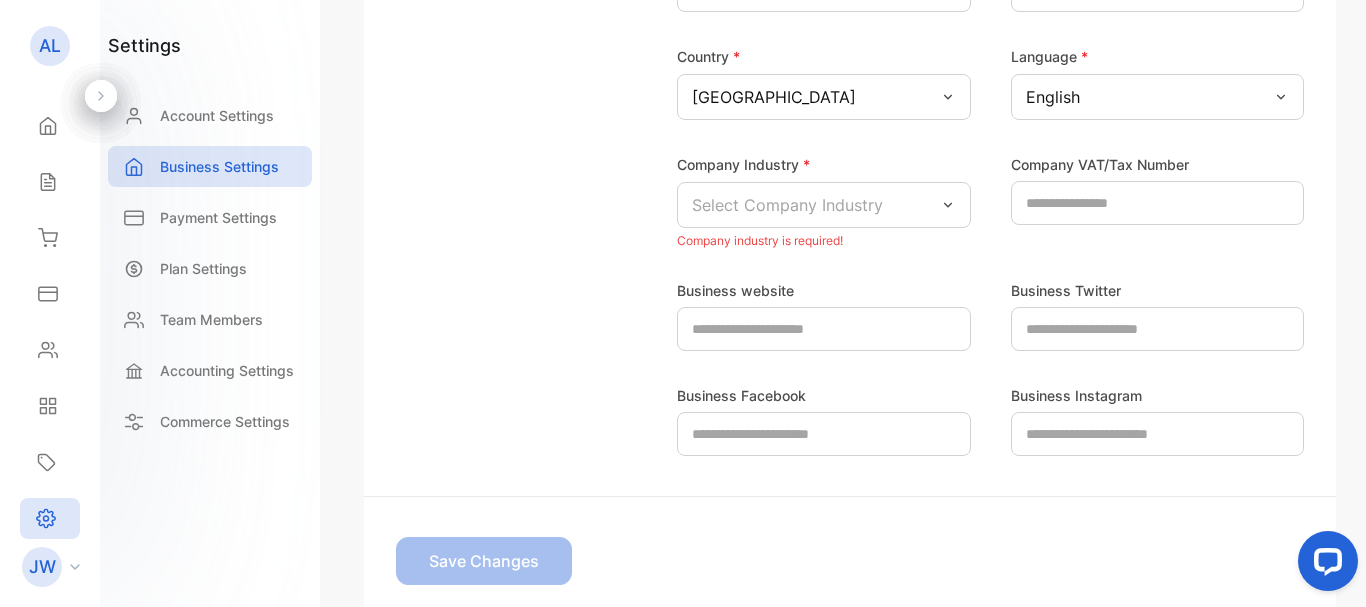 scroll, scrollTop: 700, scrollLeft: 0, axis: vertical 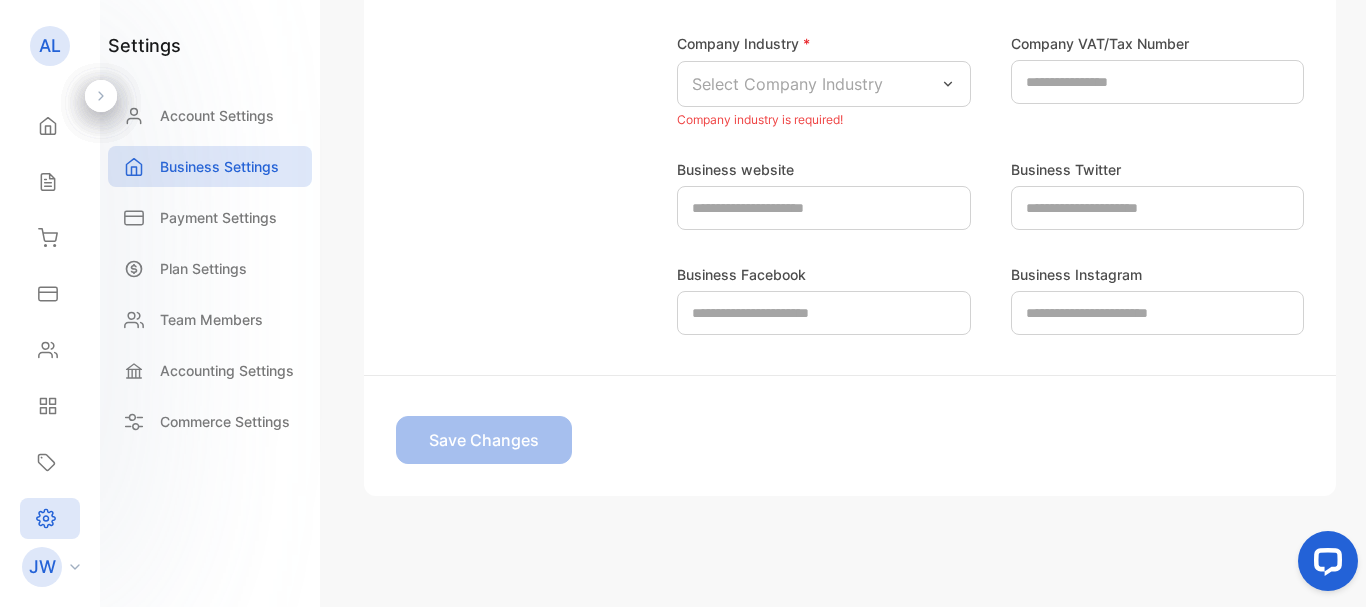 click 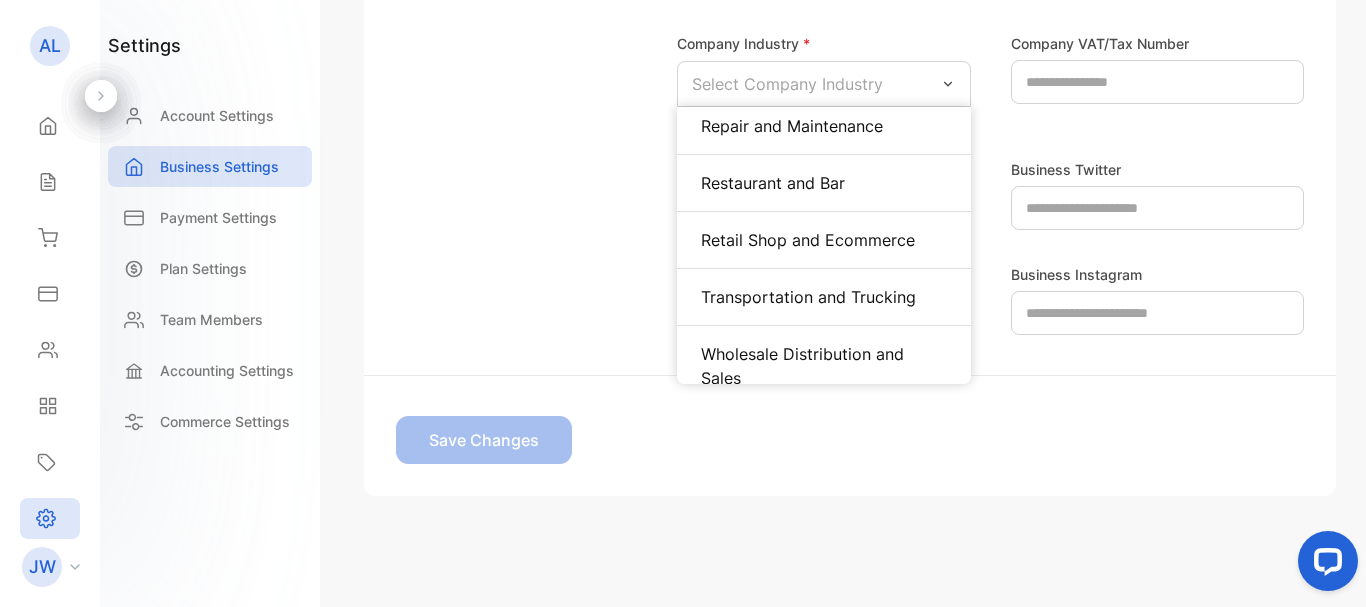 scroll, scrollTop: 1103, scrollLeft: 0, axis: vertical 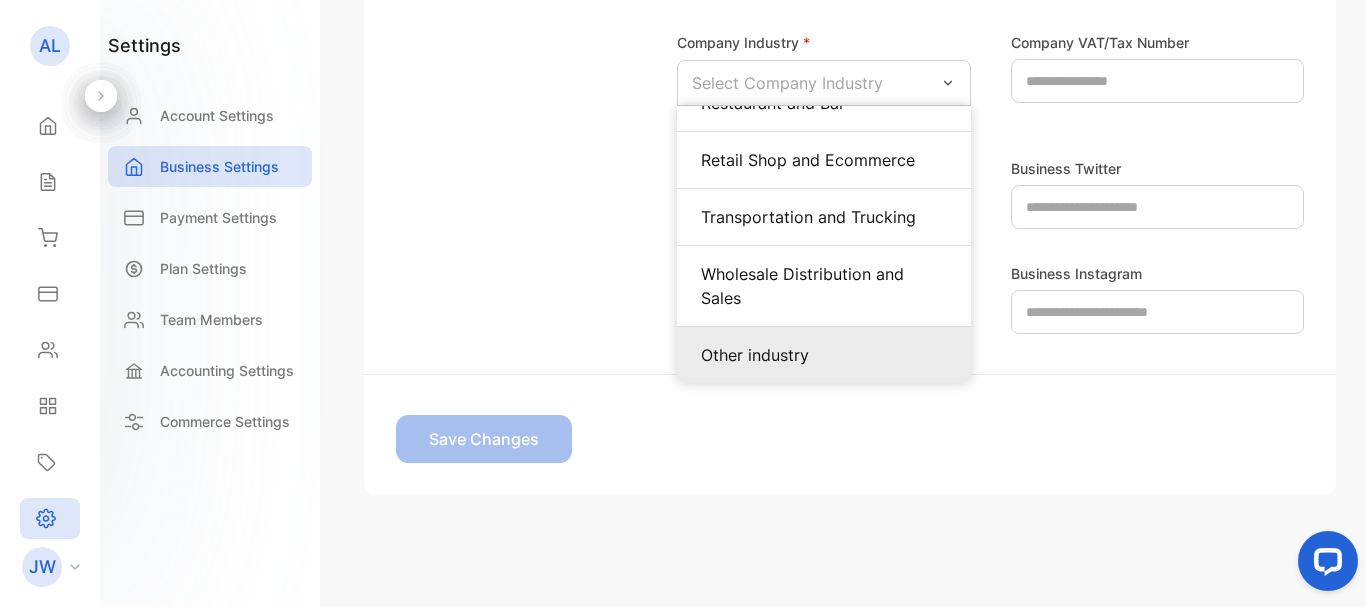 click on "Other industry" at bounding box center [824, 355] 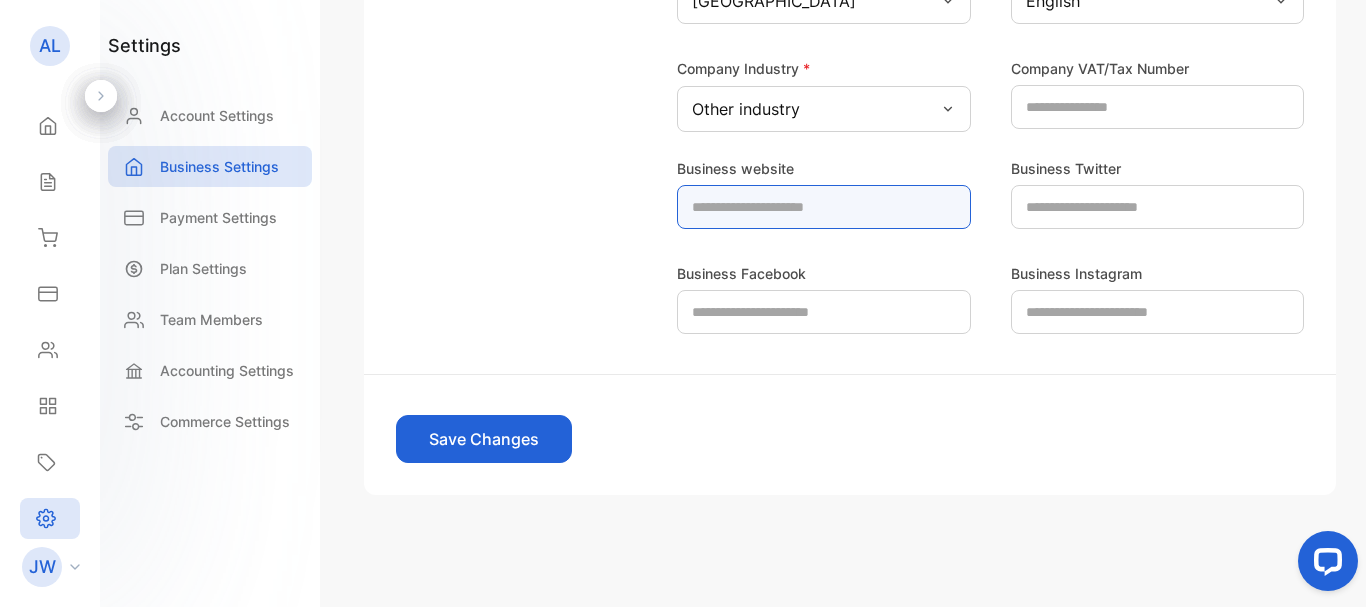 click at bounding box center (824, 207) 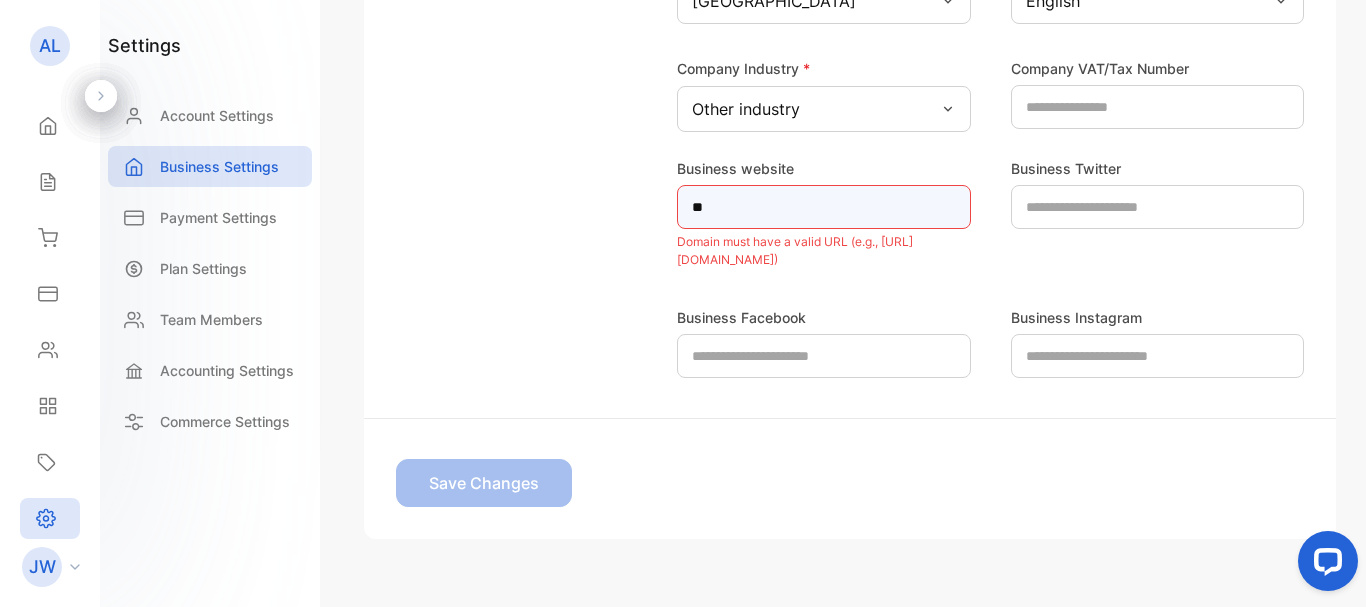 type on "*" 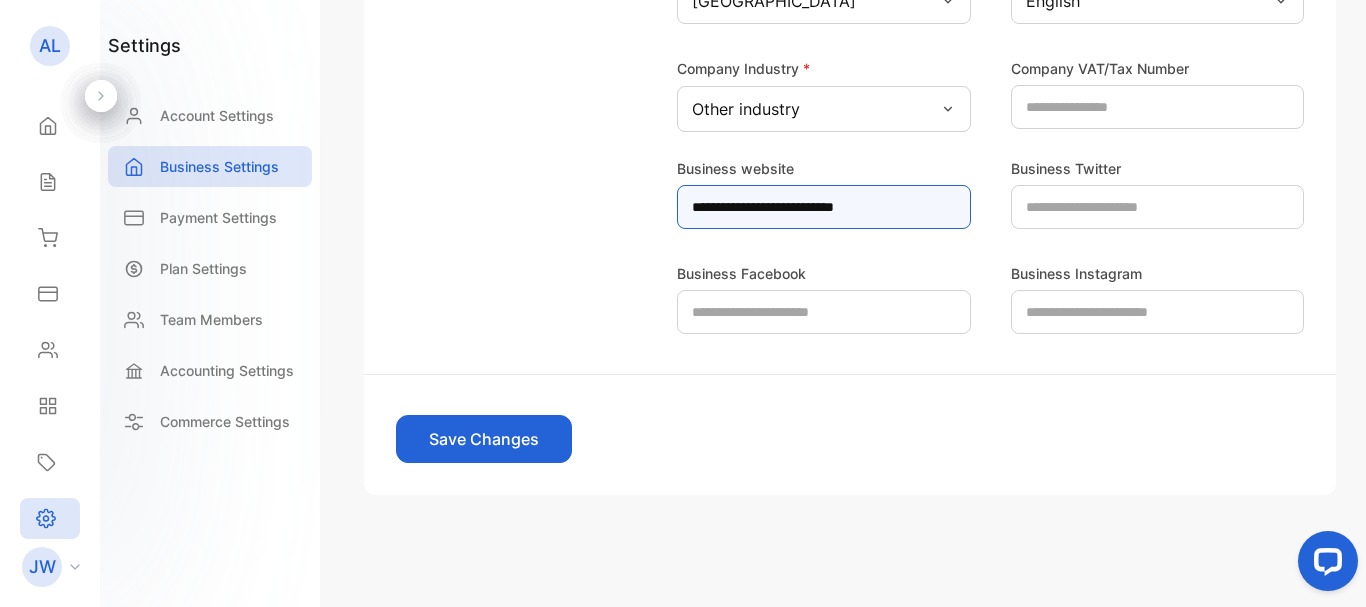 type on "**********" 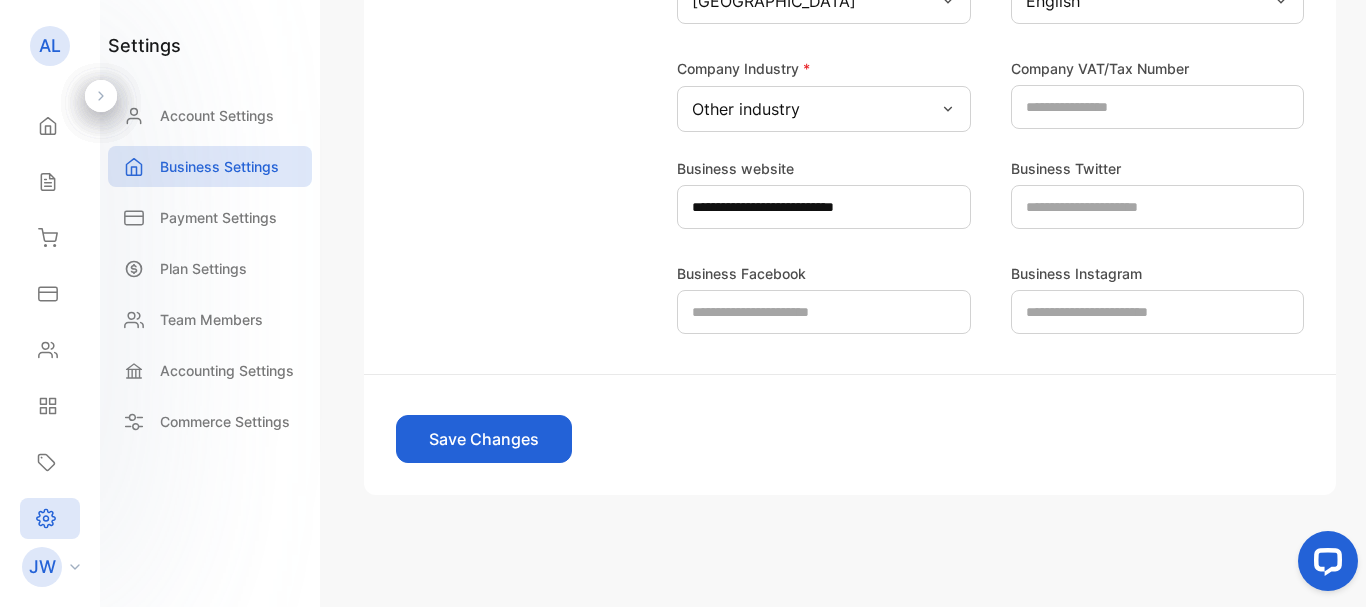 click on "Save Changes" at bounding box center (484, 439) 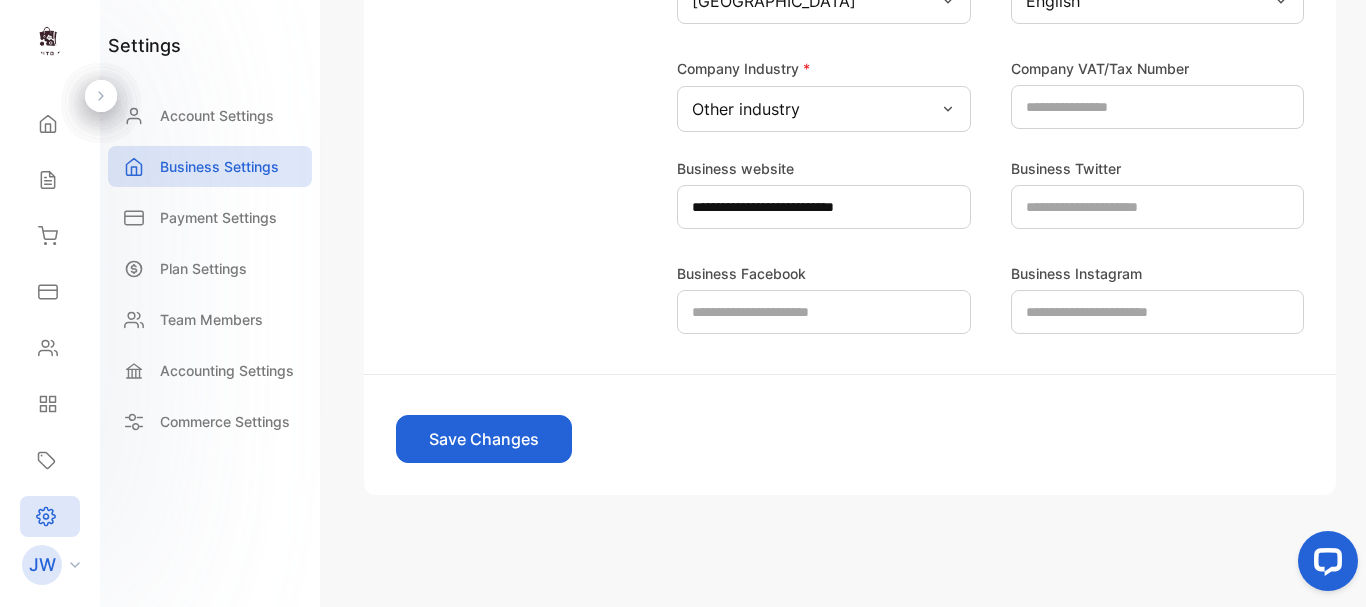 scroll, scrollTop: 175, scrollLeft: 0, axis: vertical 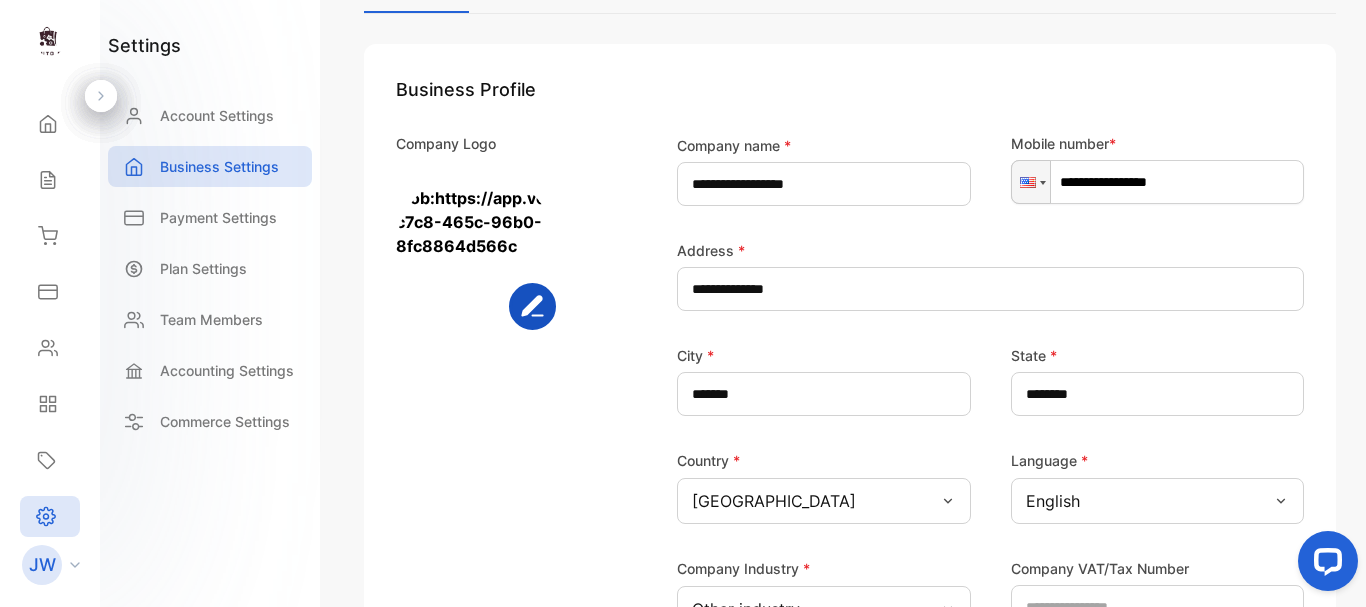 click on "Company Logo" at bounding box center [508, 382] 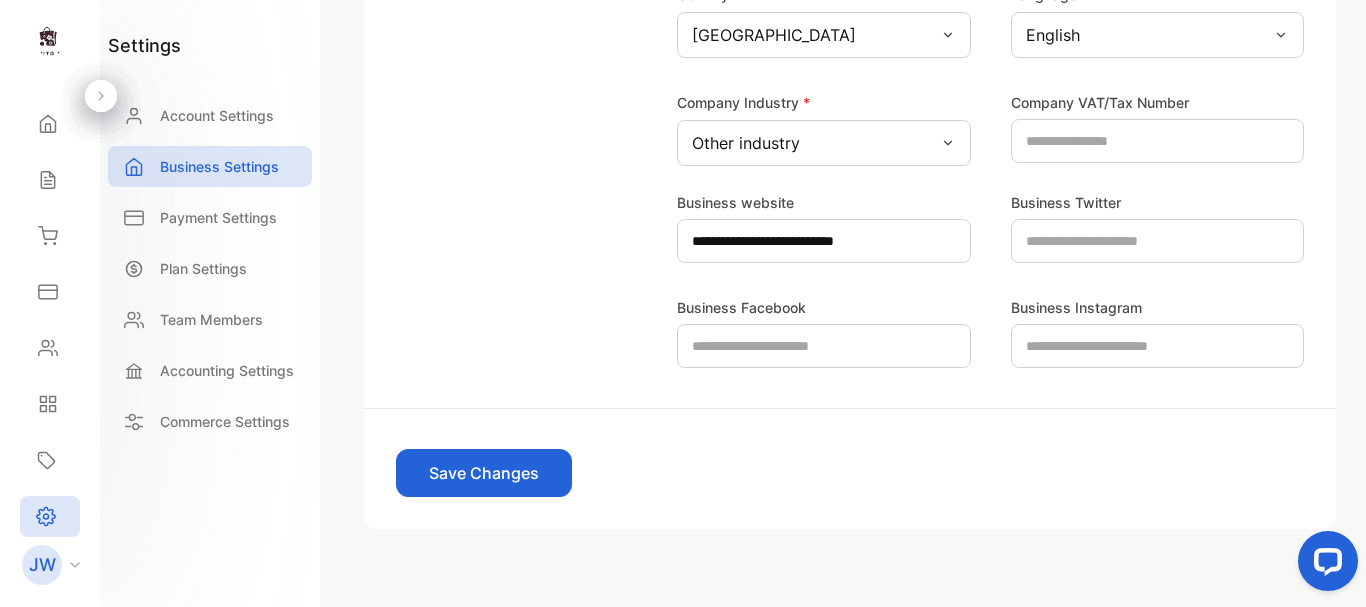 scroll, scrollTop: 675, scrollLeft: 0, axis: vertical 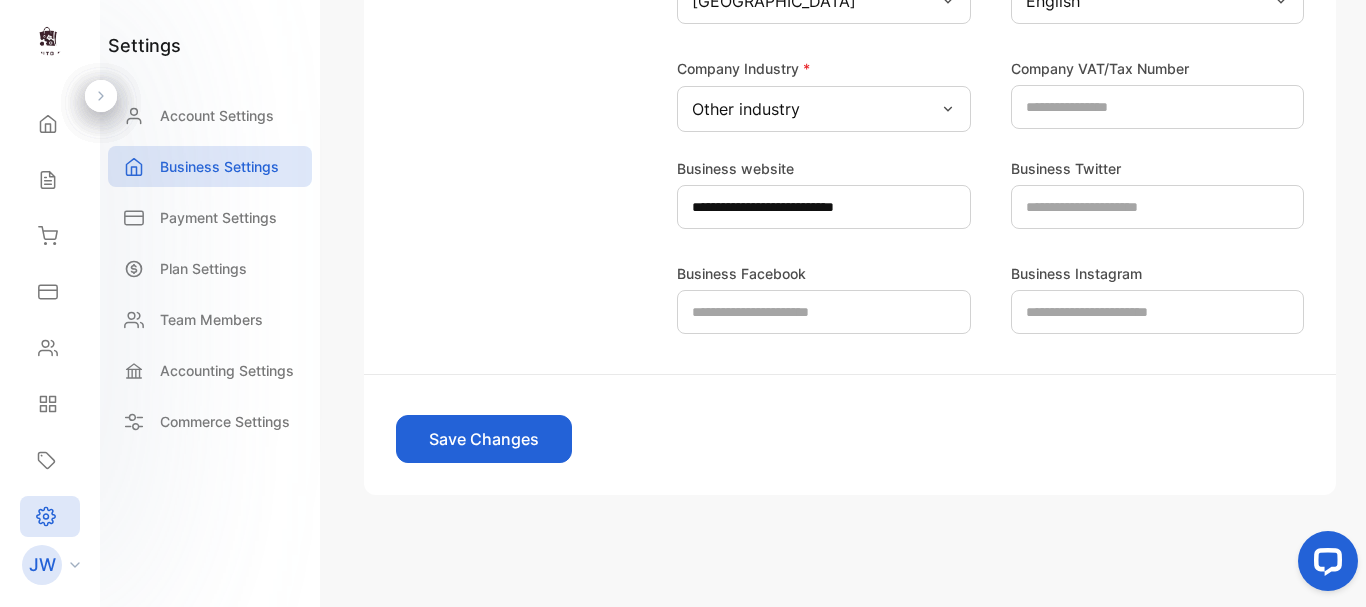 click on "Save Changes" at bounding box center (484, 439) 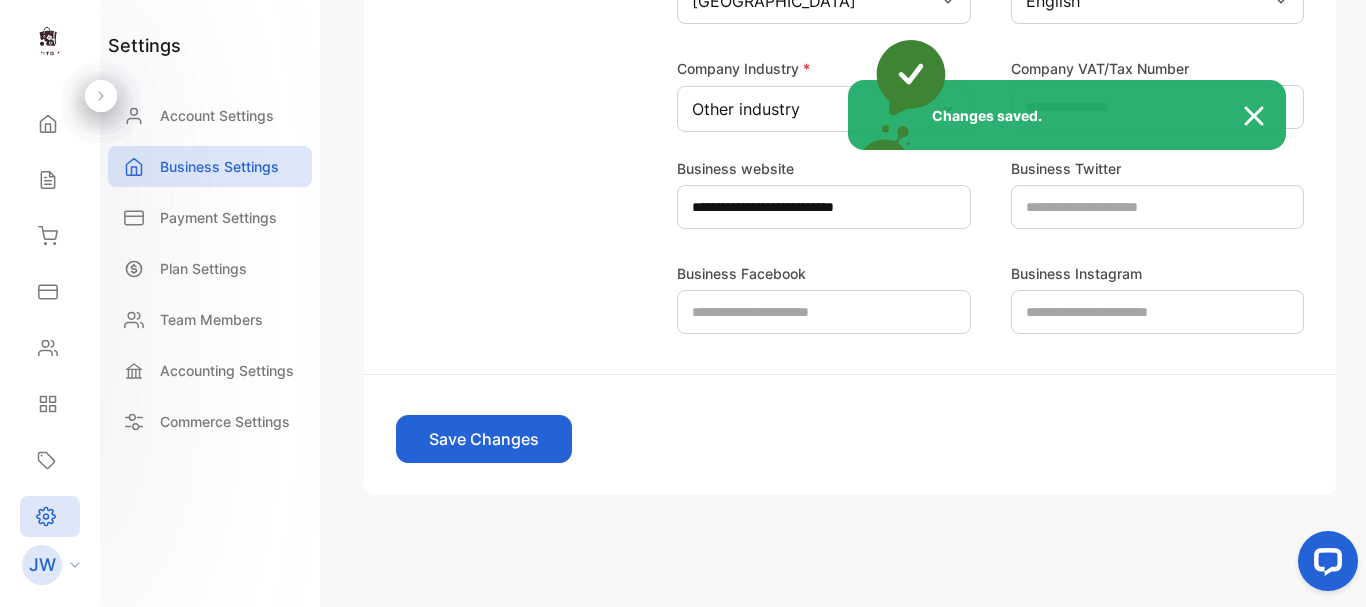 drag, startPoint x: 1255, startPoint y: 112, endPoint x: 1106, endPoint y: 133, distance: 150.4726 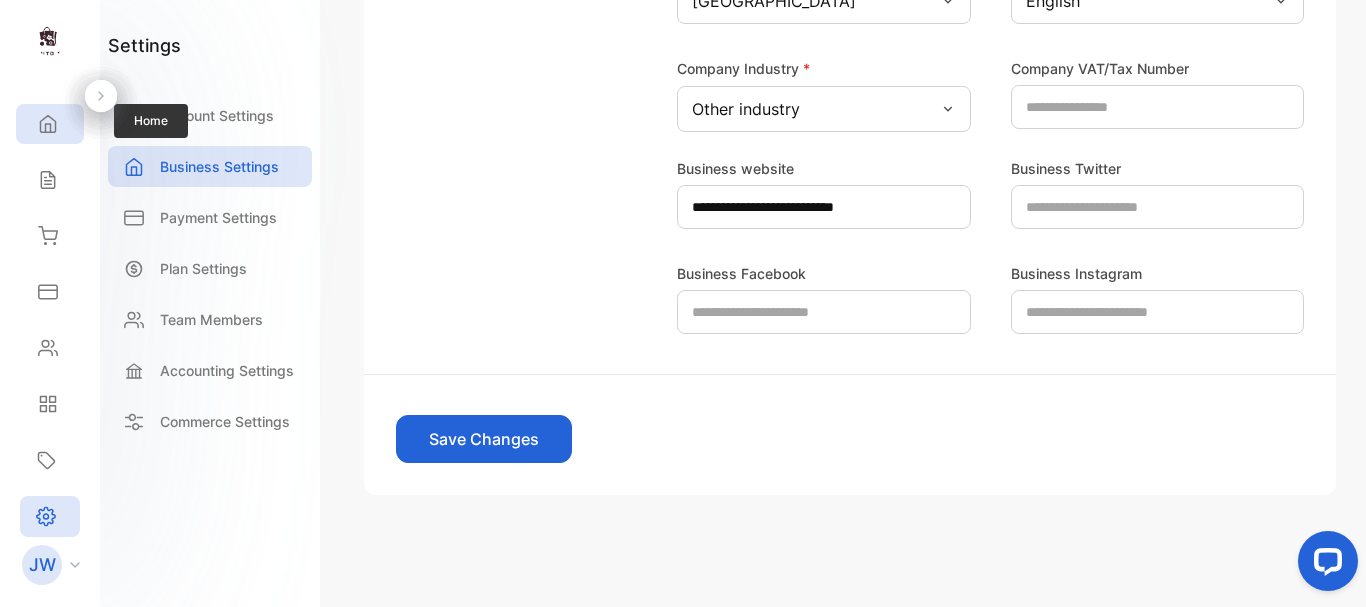 click 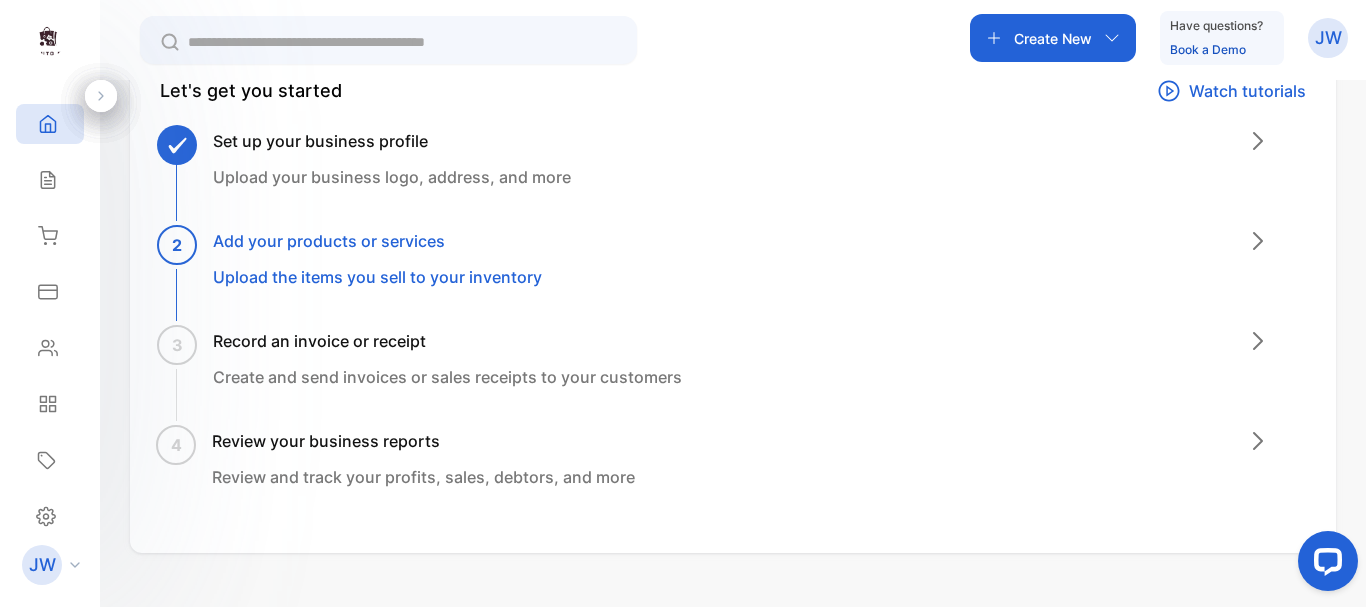 scroll, scrollTop: 0, scrollLeft: 0, axis: both 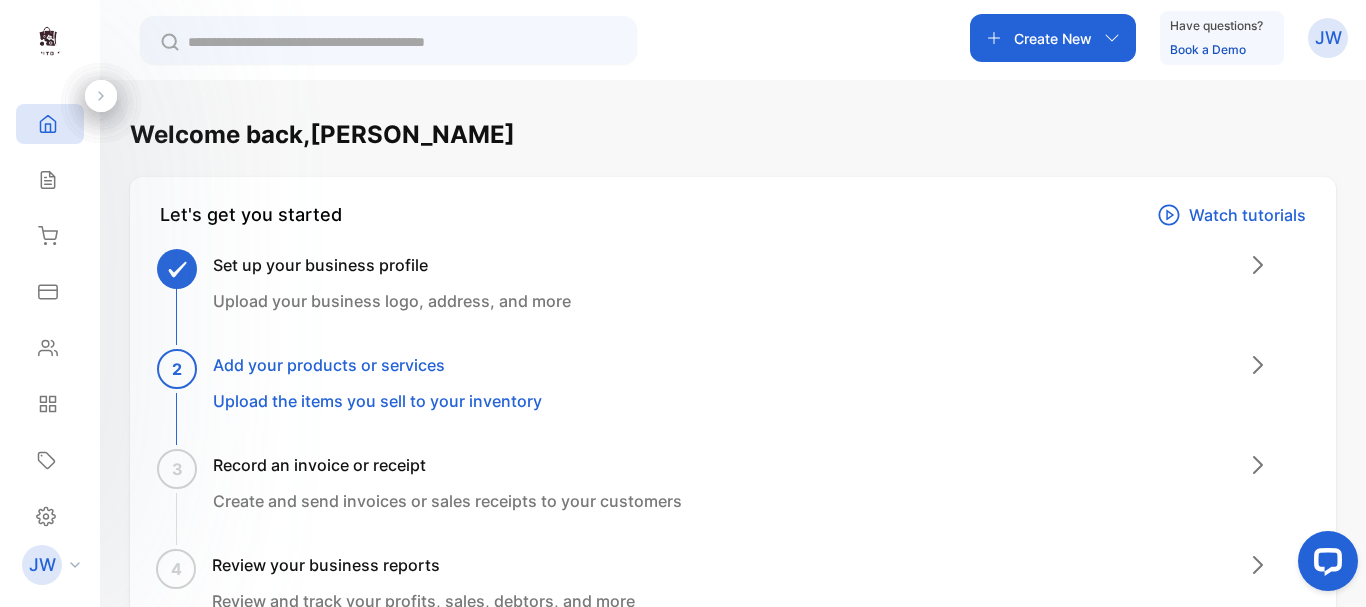 click on "Create New" at bounding box center [1053, 38] 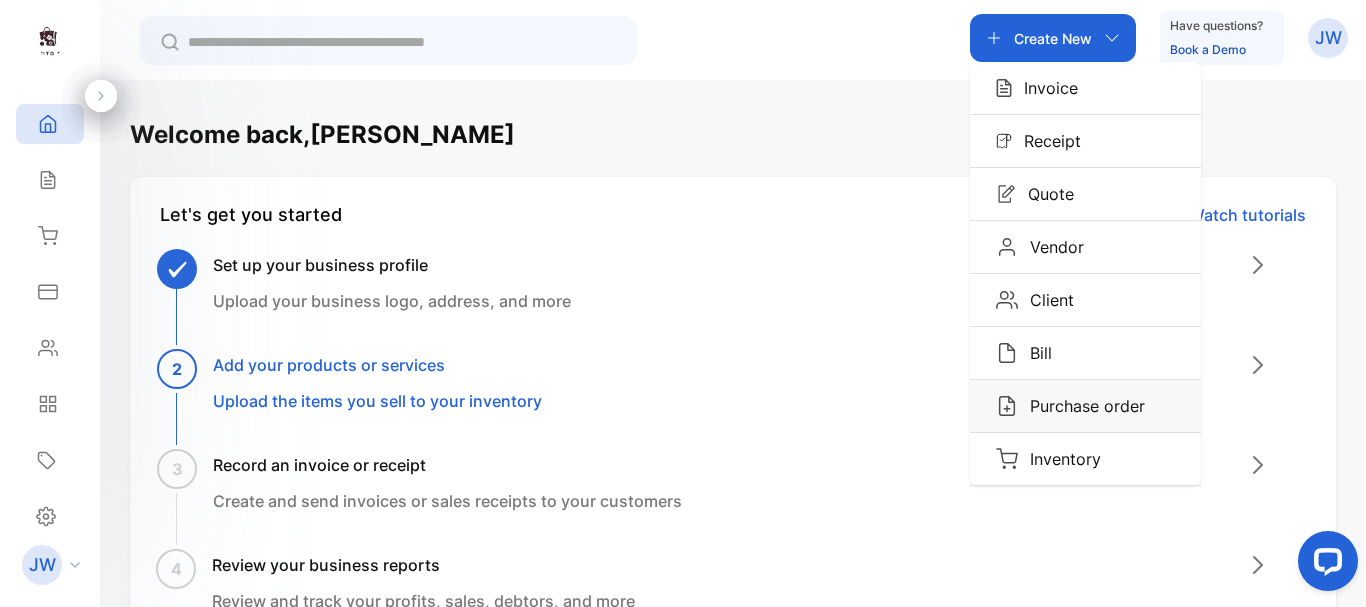 click on "Purchase order" at bounding box center [1081, 406] 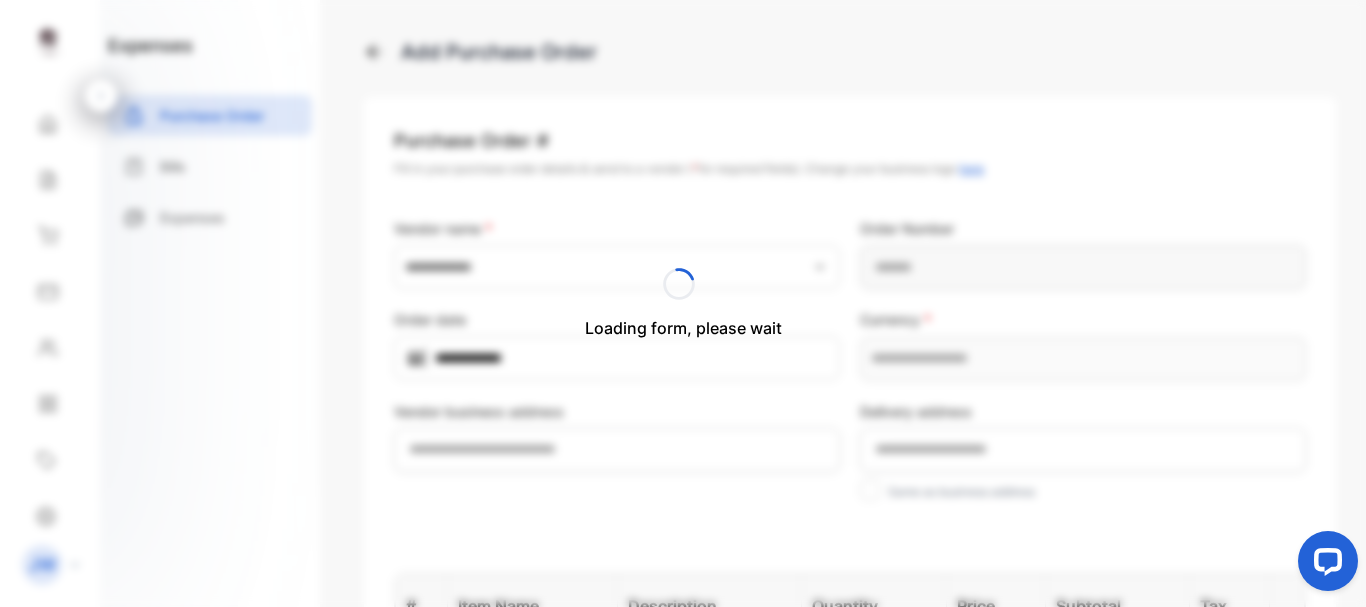 type on "**********" 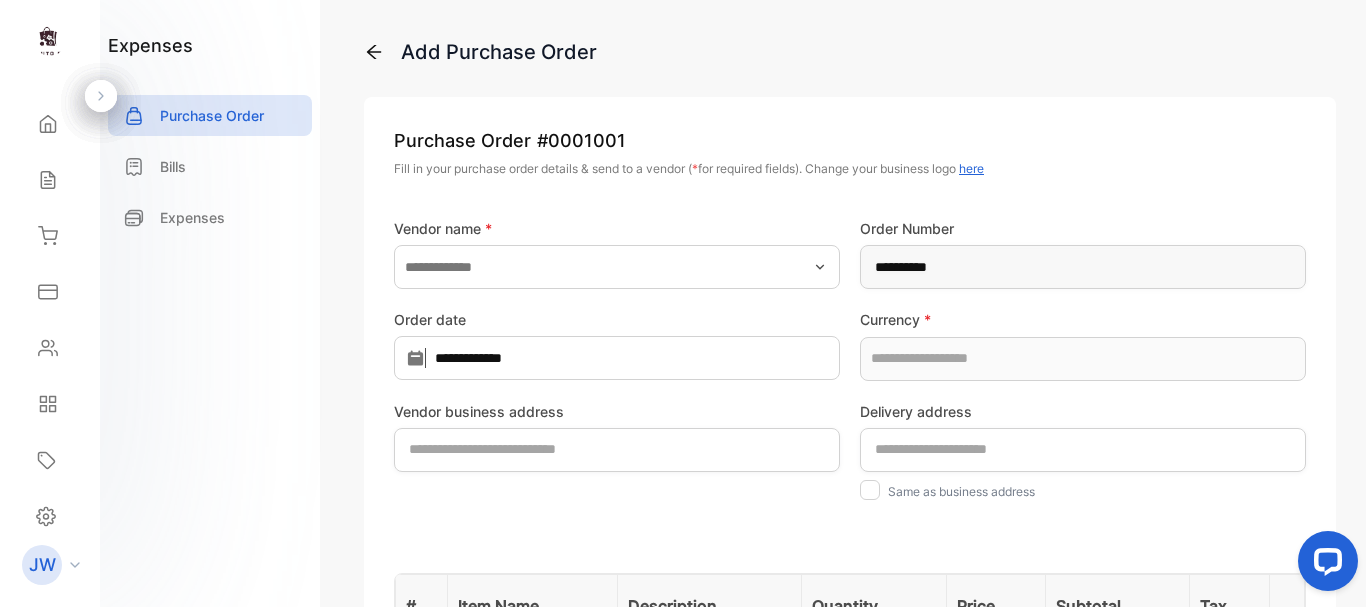 type on "**********" 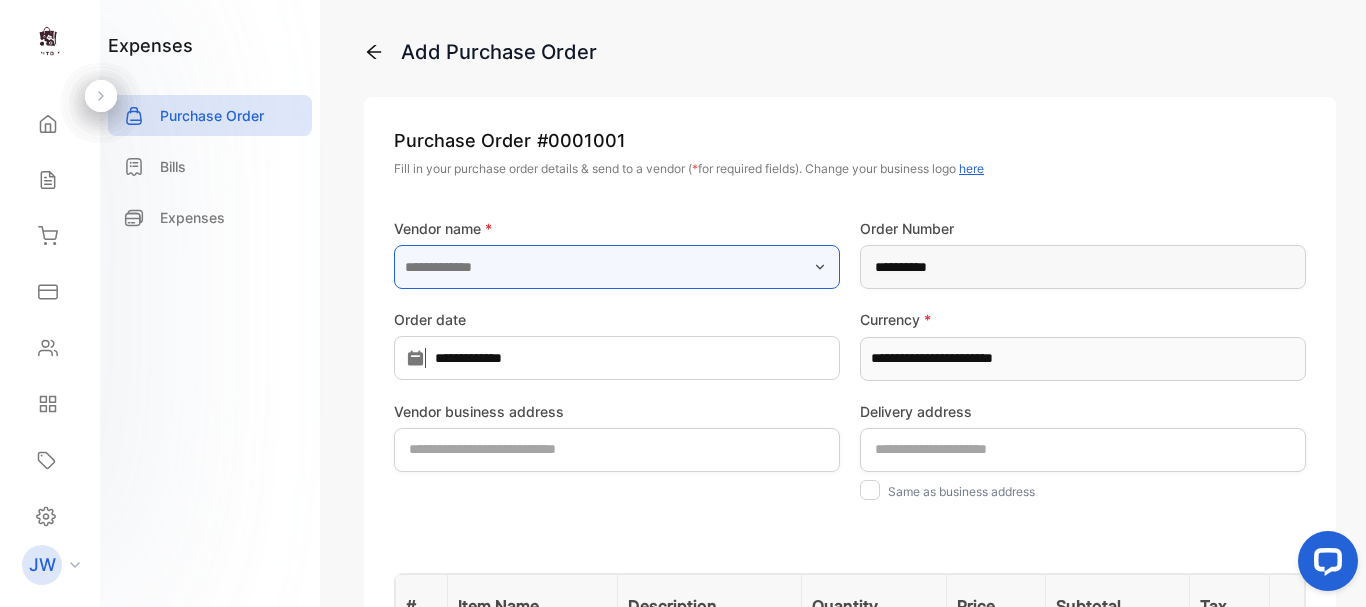 click at bounding box center [617, 267] 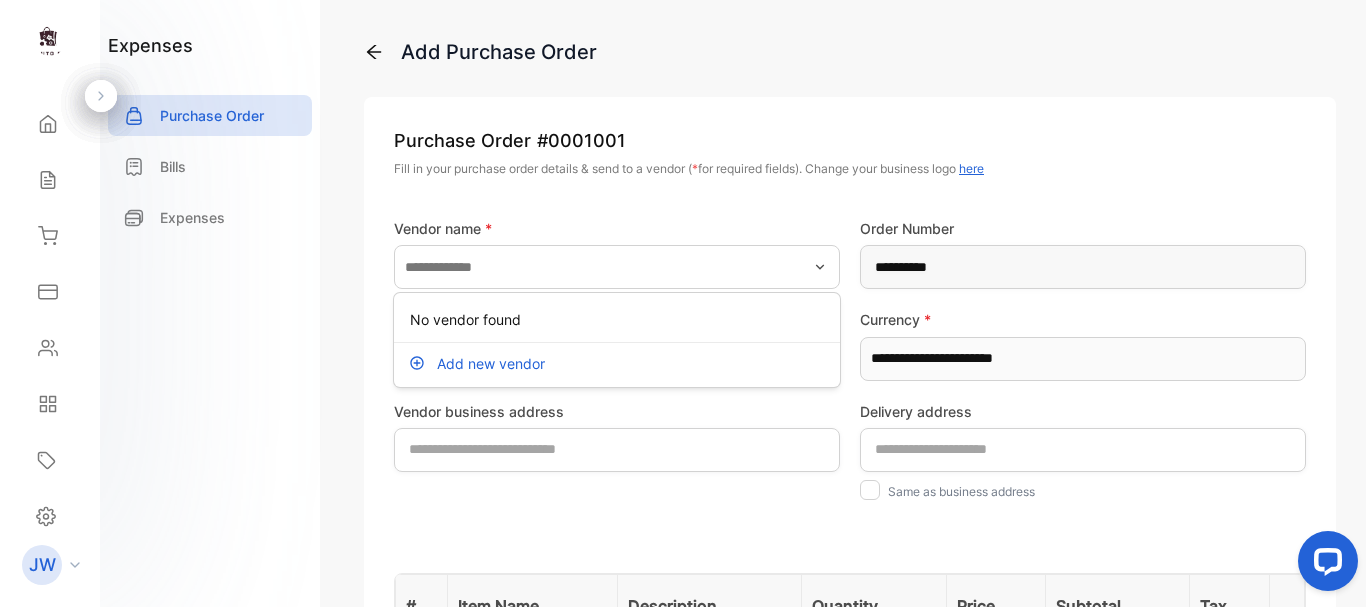 click on "Add new vendor" at bounding box center (491, 363) 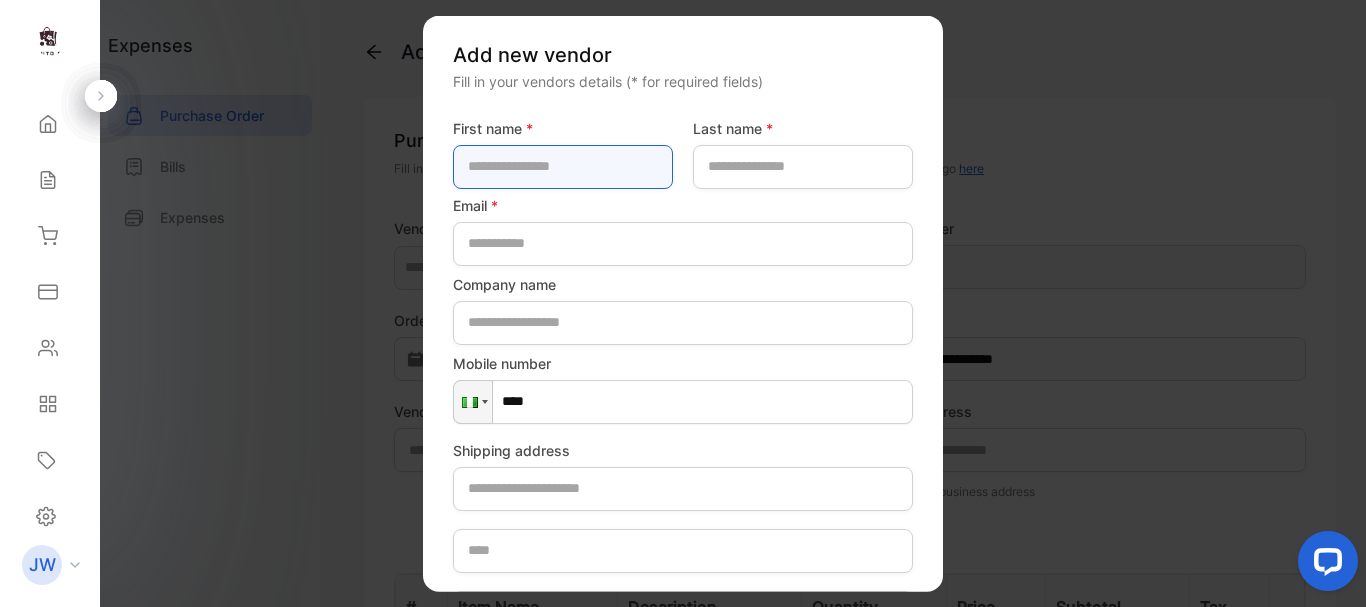 click at bounding box center (563, 166) 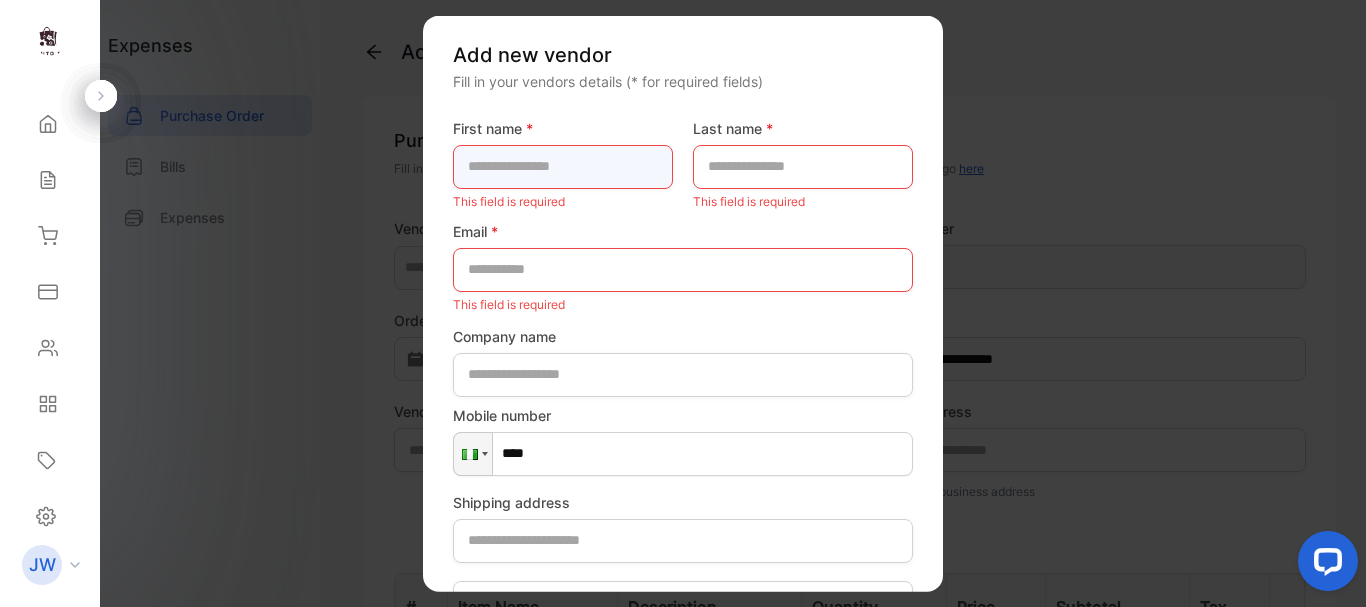 paste on "**********" 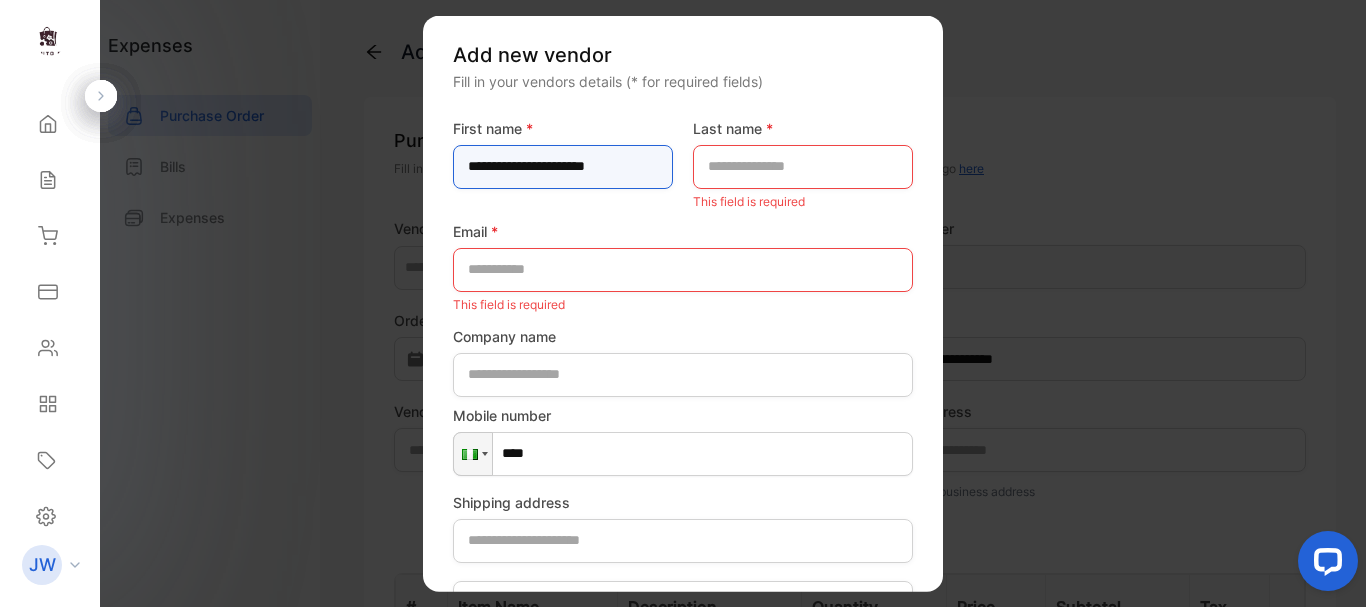 drag, startPoint x: 646, startPoint y: 173, endPoint x: 406, endPoint y: 174, distance: 240.00209 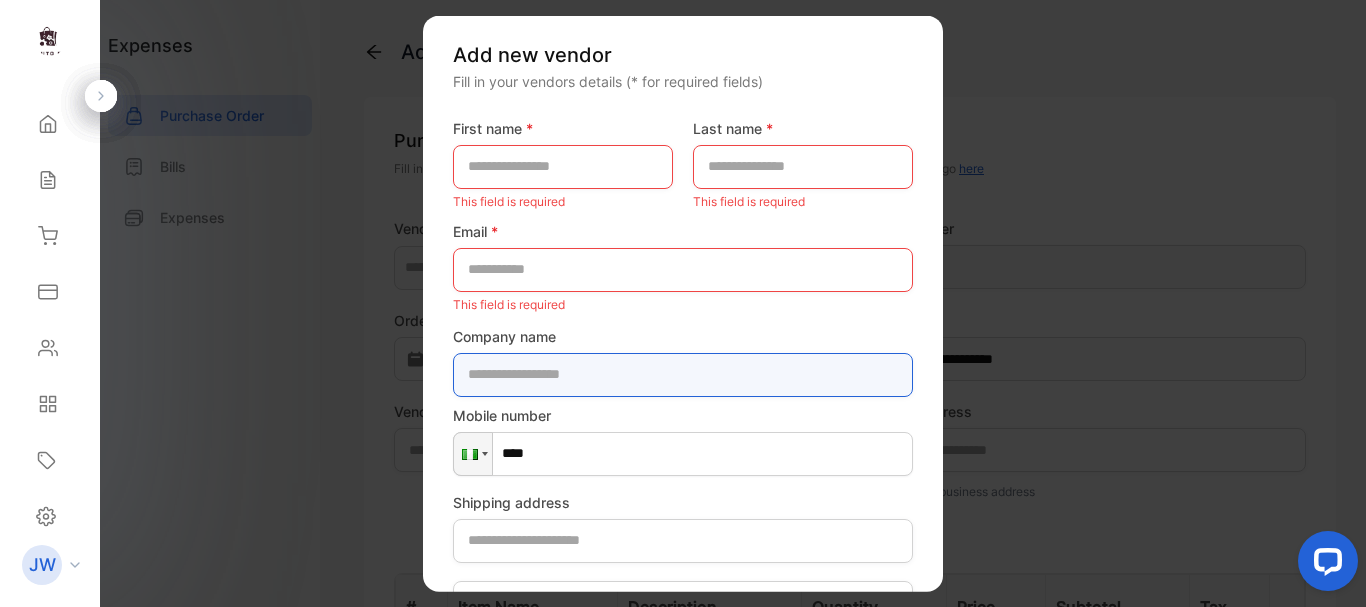click at bounding box center [683, 374] 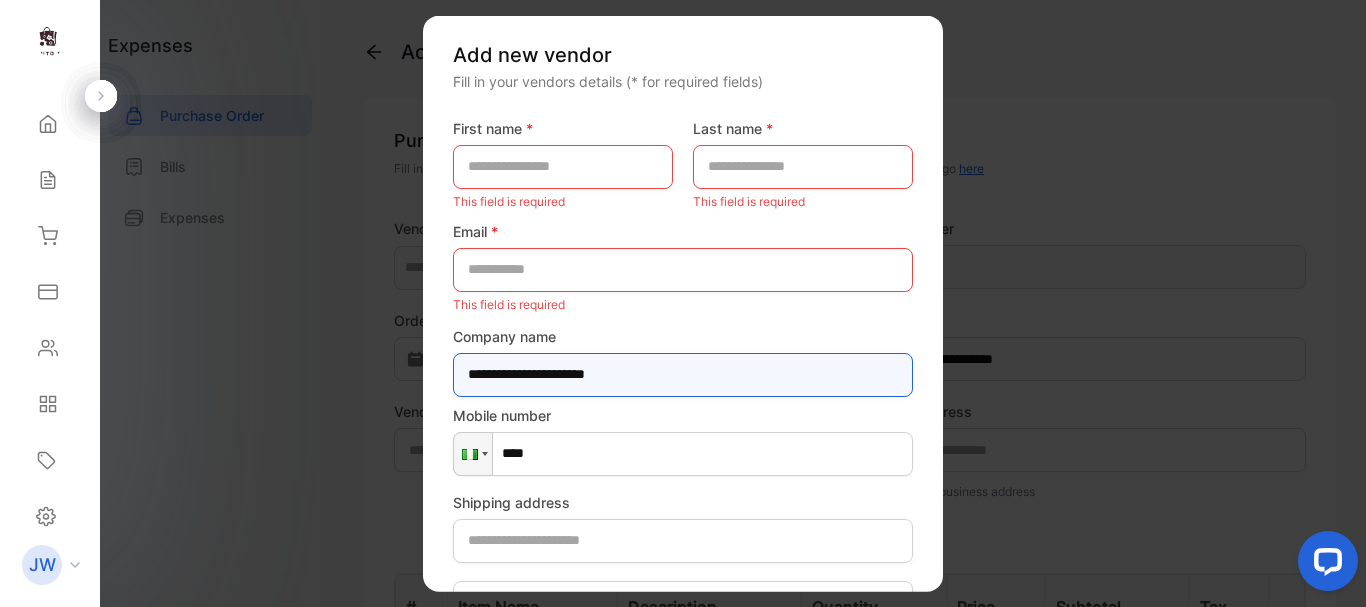 type on "**********" 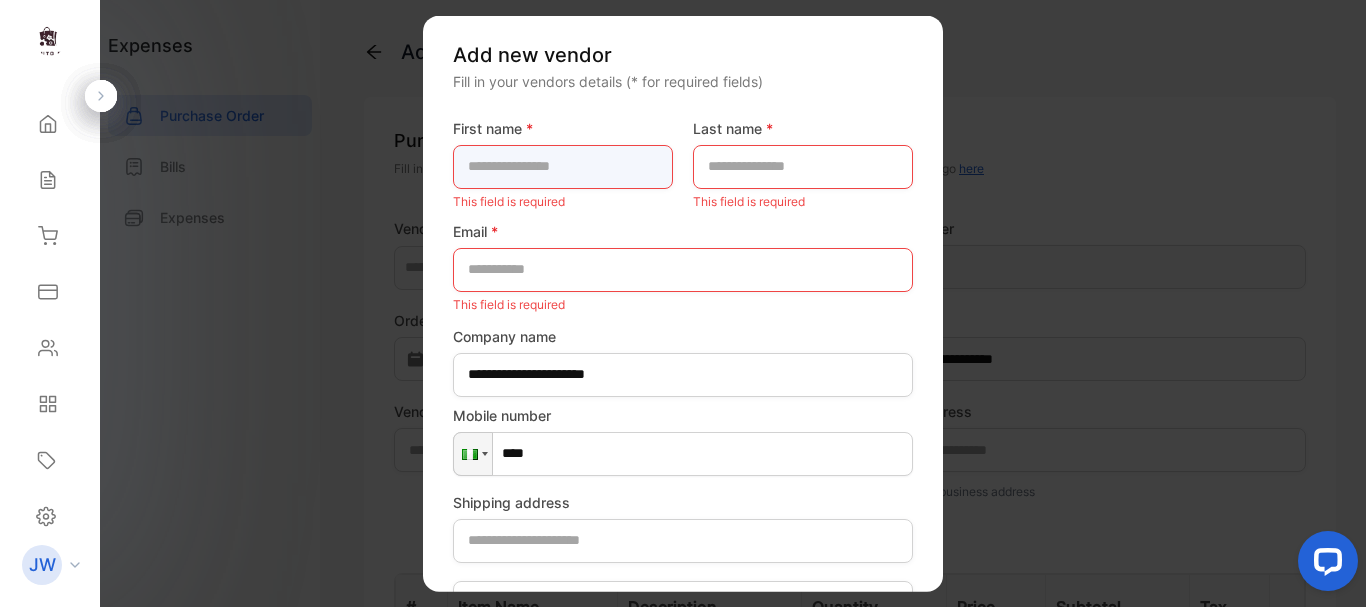 click at bounding box center (563, 166) 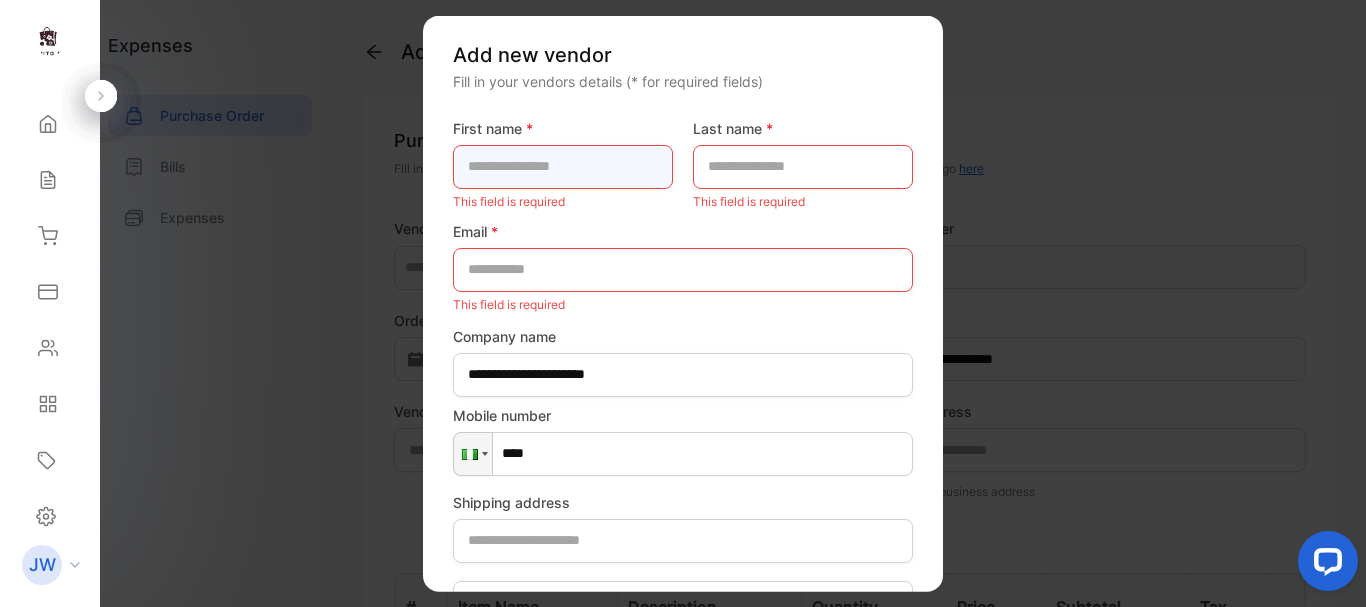 paste on "****" 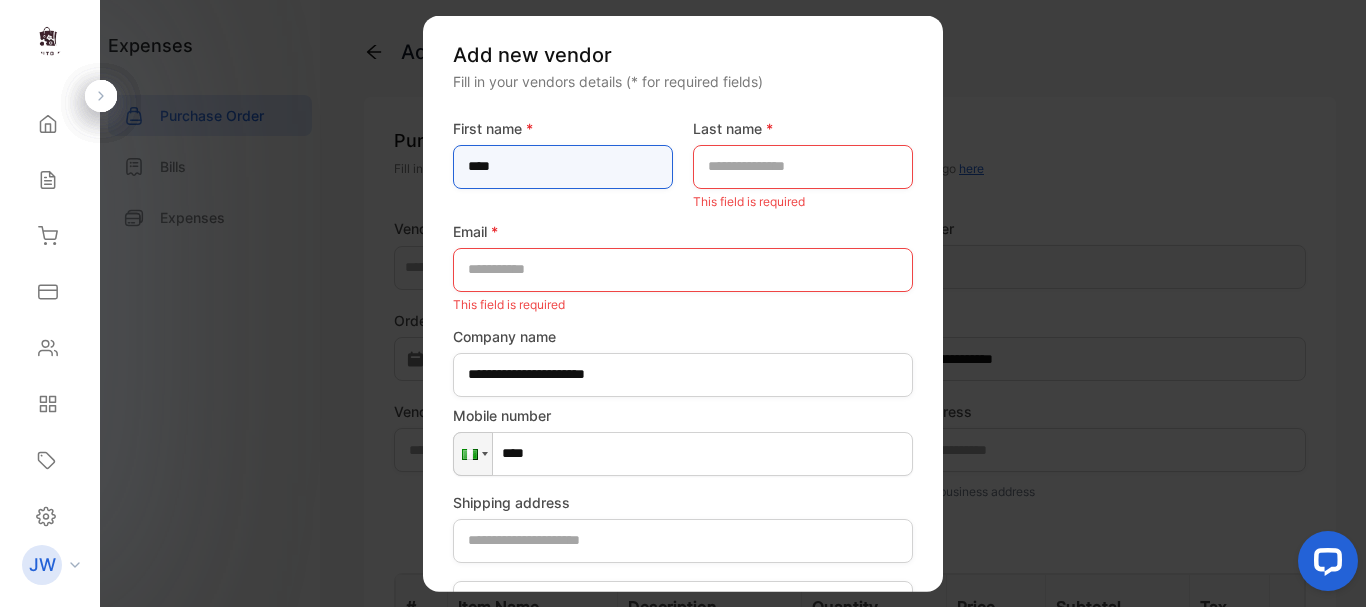 type on "****" 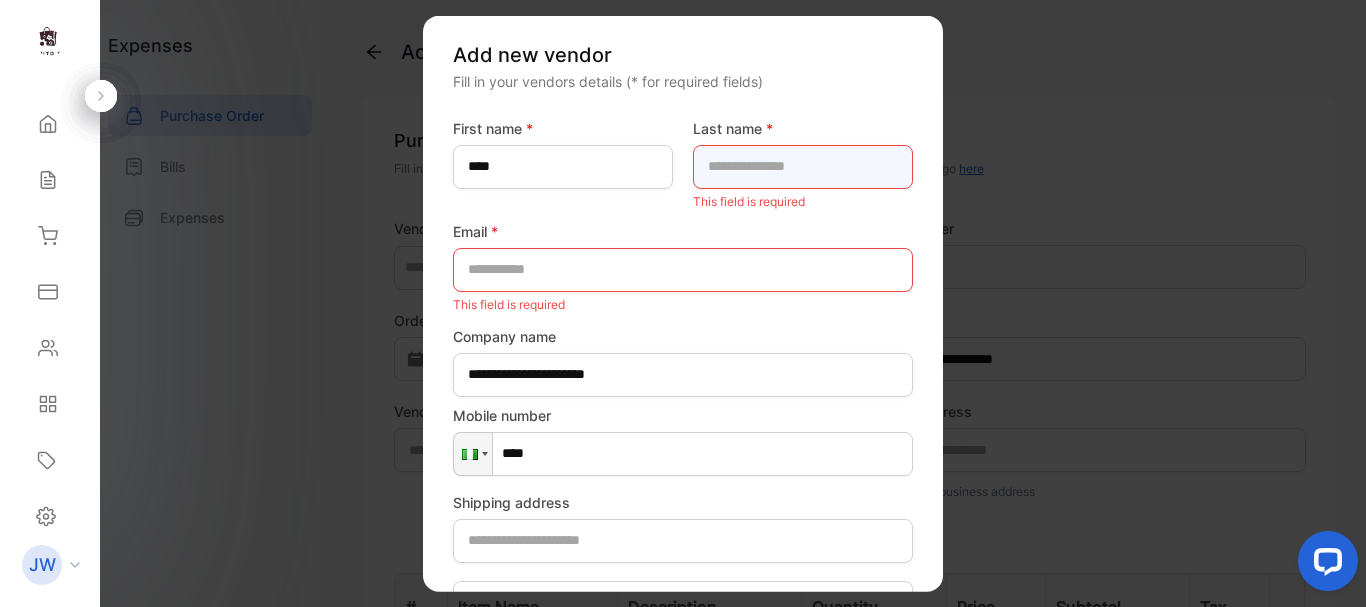 click at bounding box center [803, 166] 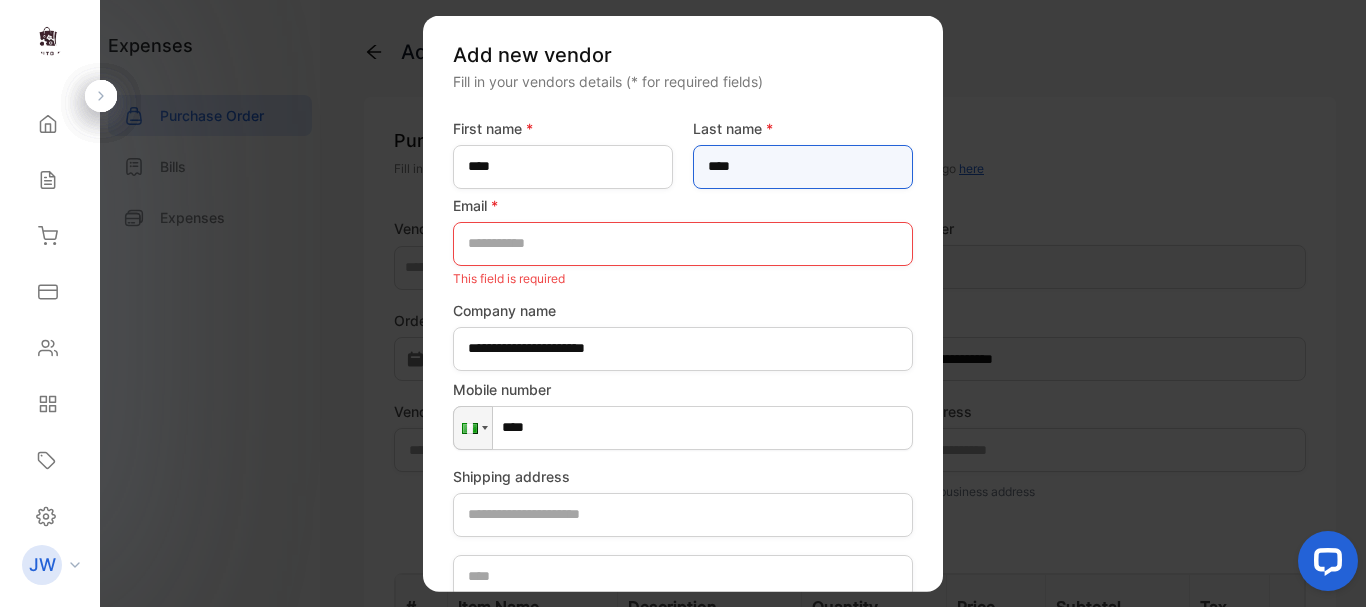 type on "****" 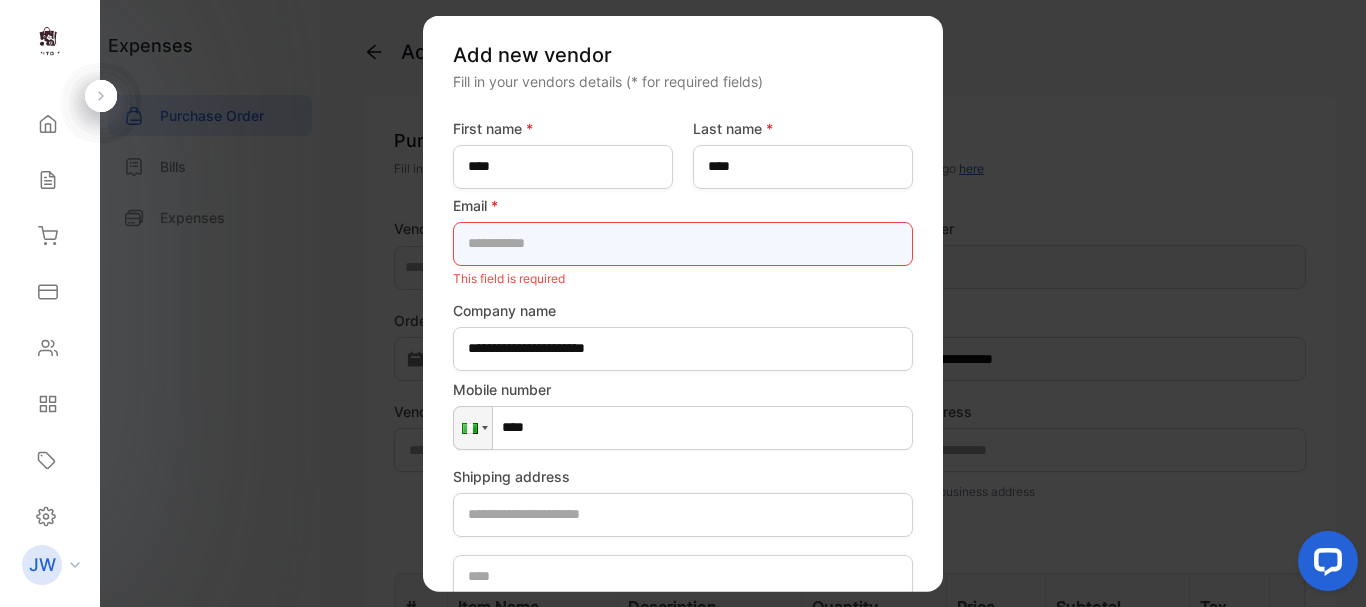 click at bounding box center [683, 243] 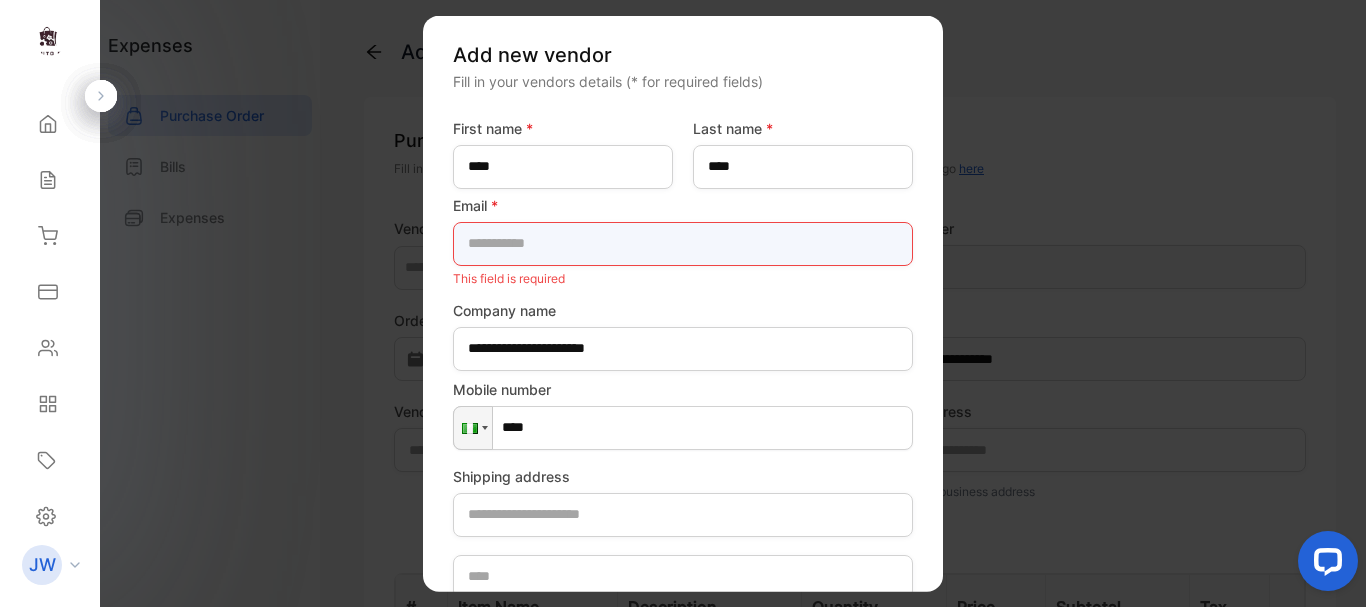 paste on "**********" 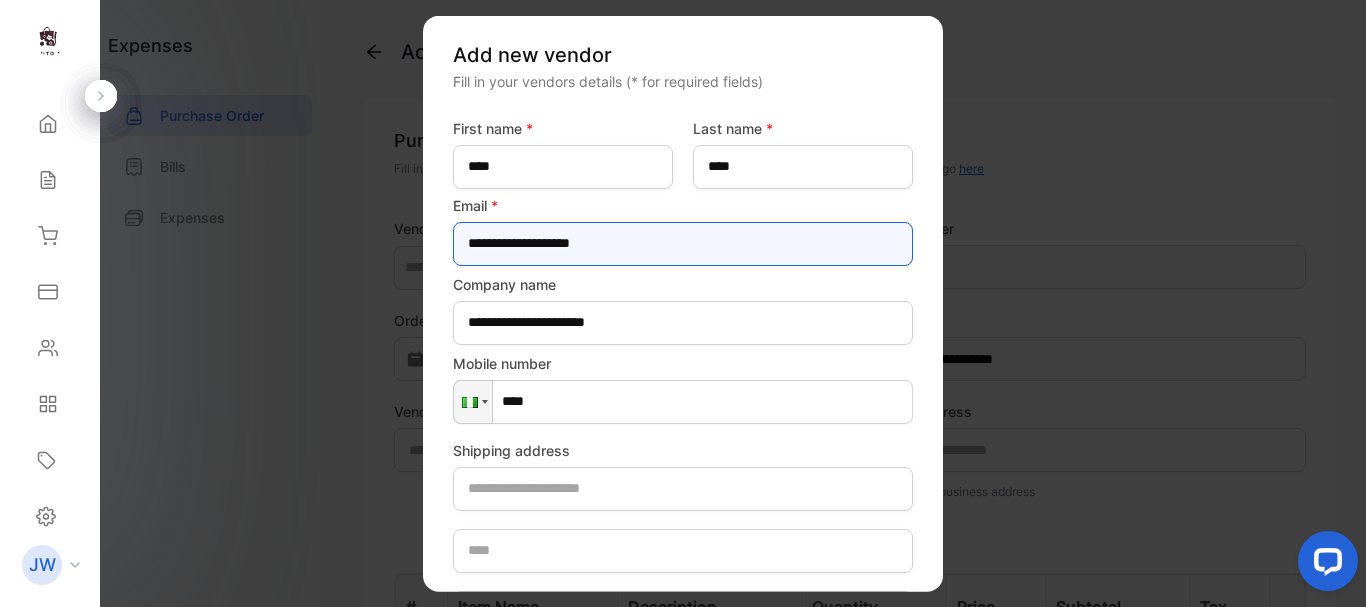 type on "**********" 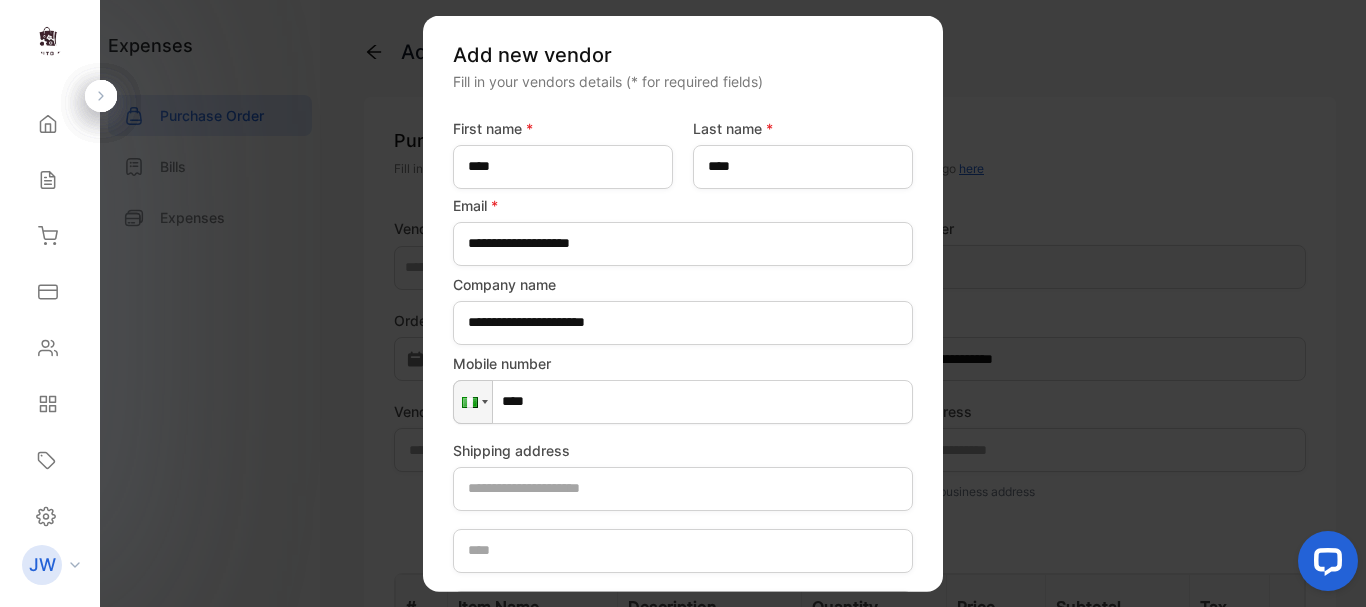 click on "****" at bounding box center (683, 401) 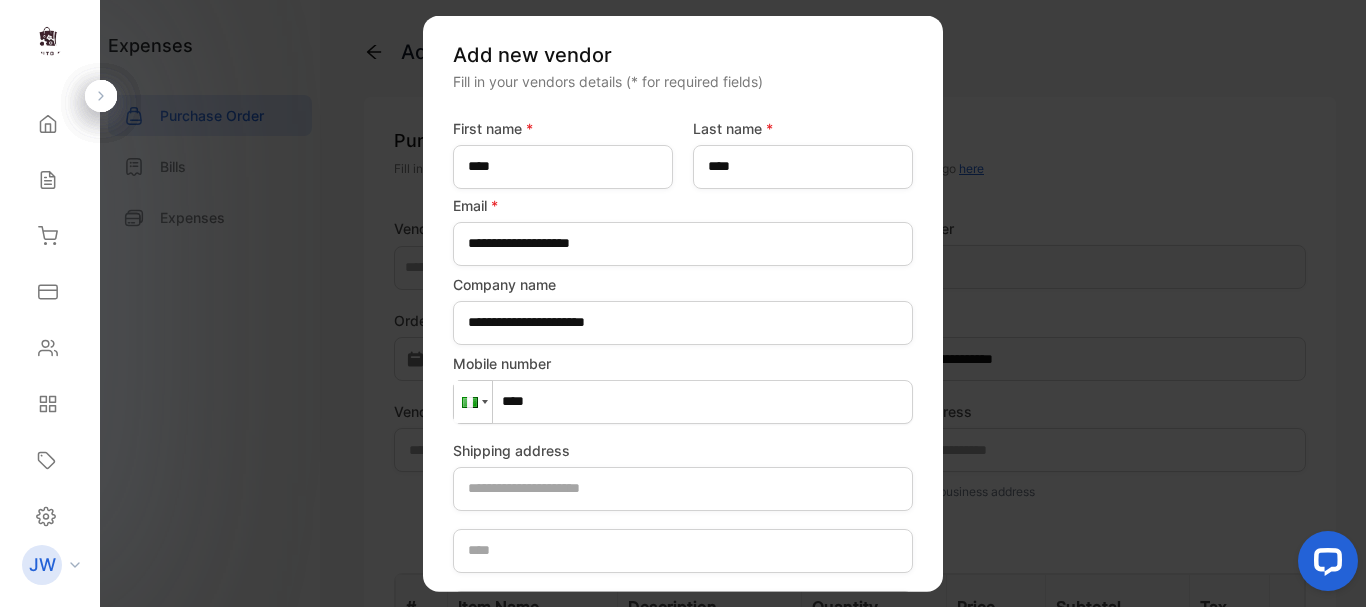 click at bounding box center (485, 402) 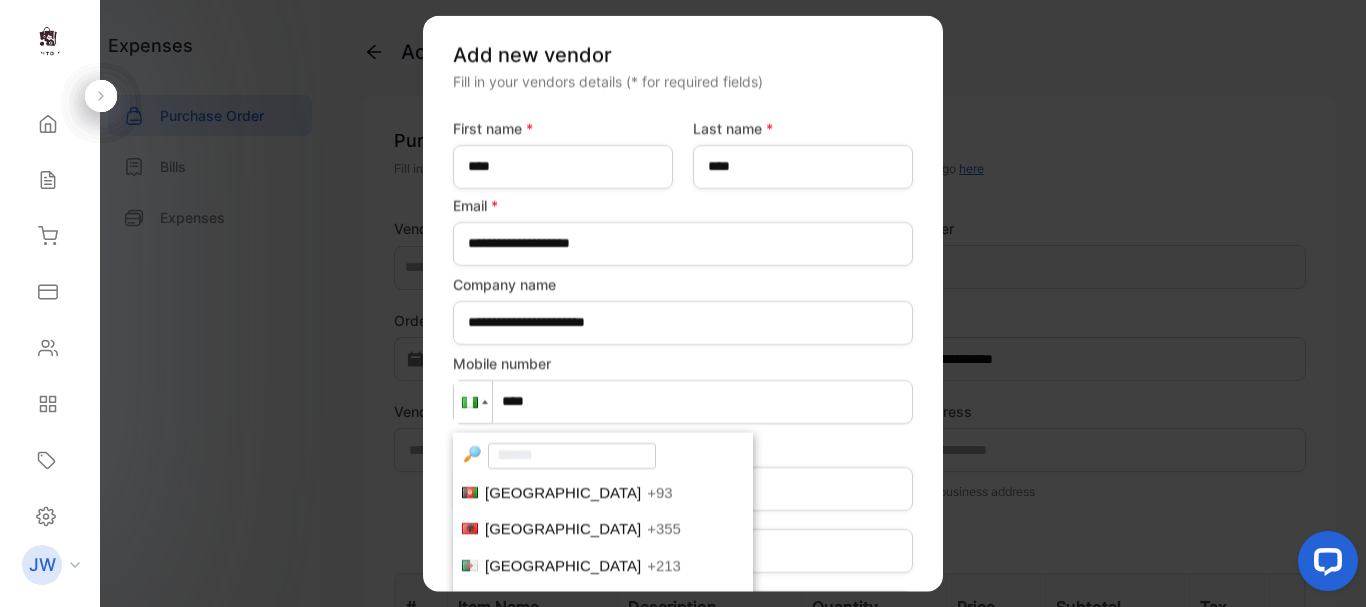 scroll, scrollTop: 4917, scrollLeft: 0, axis: vertical 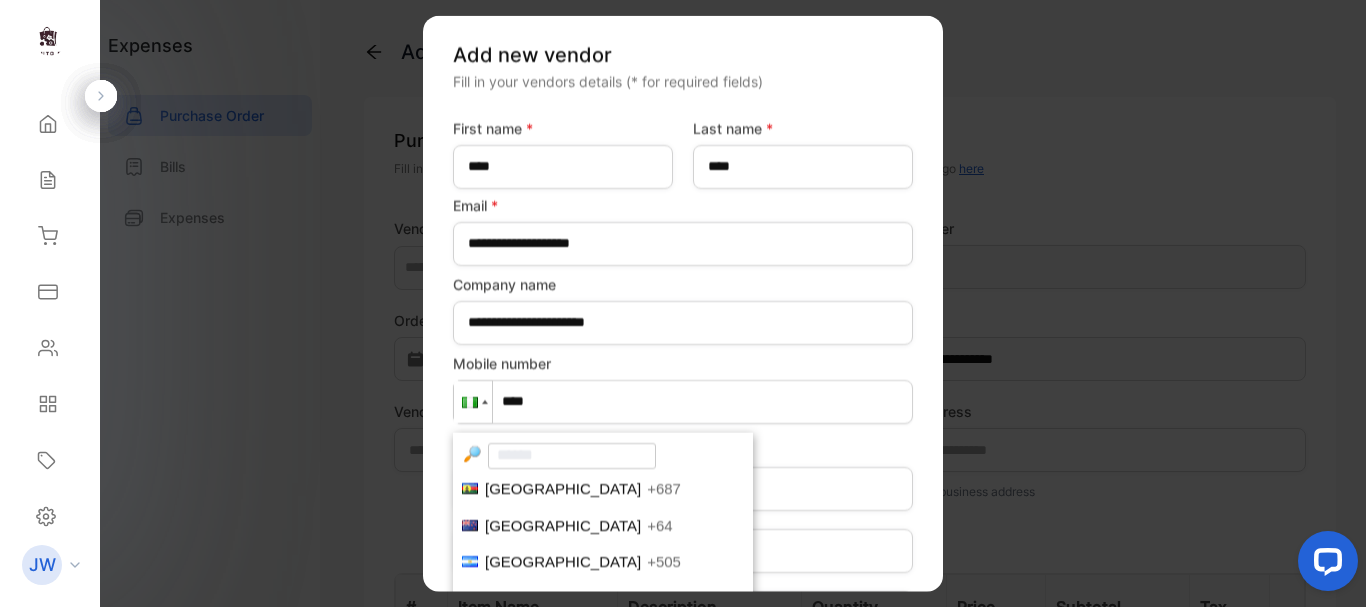 click at bounding box center (572, 455) 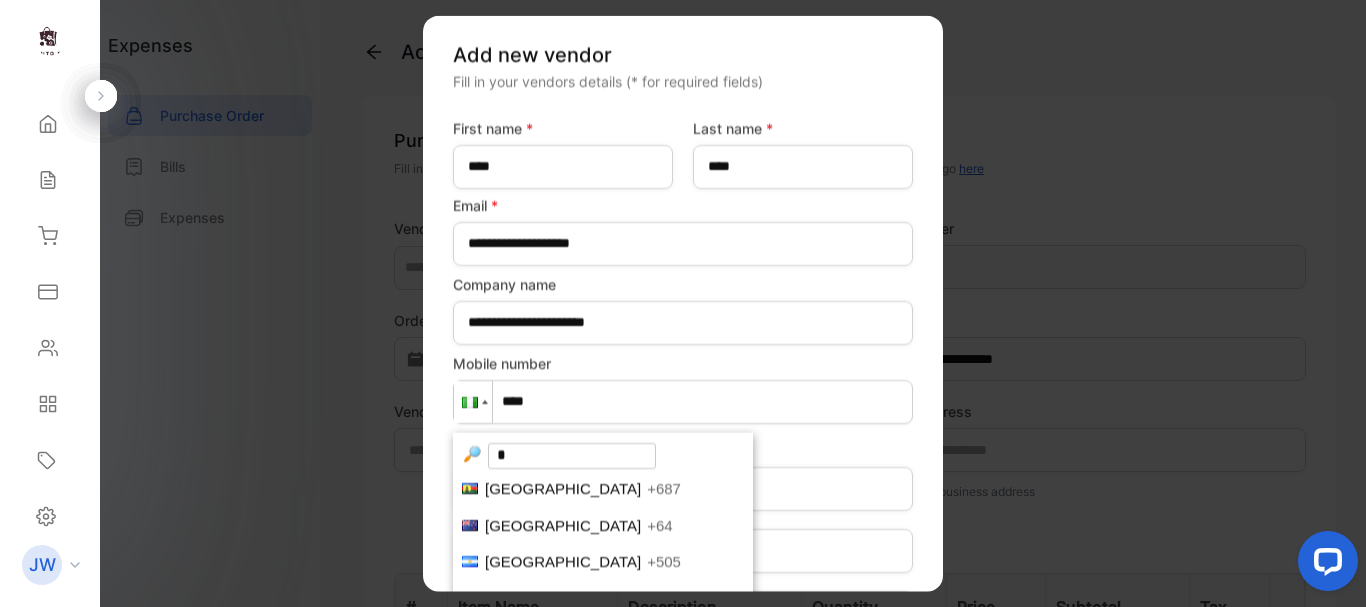 scroll, scrollTop: 0, scrollLeft: 0, axis: both 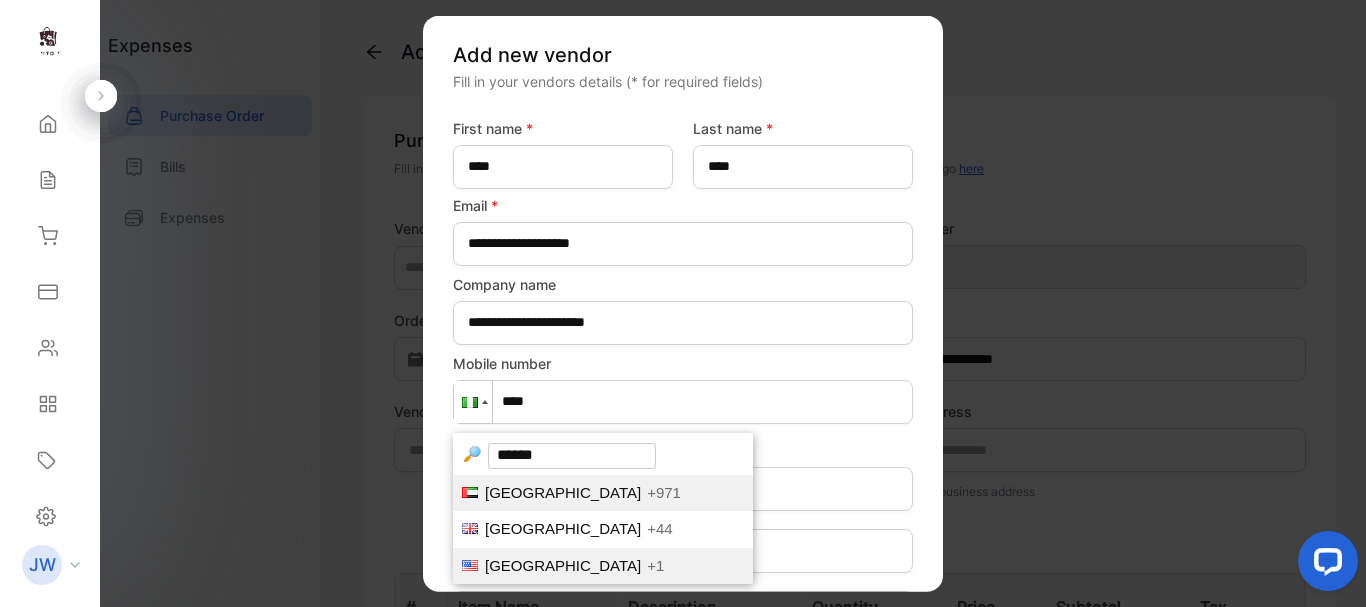 type on "******" 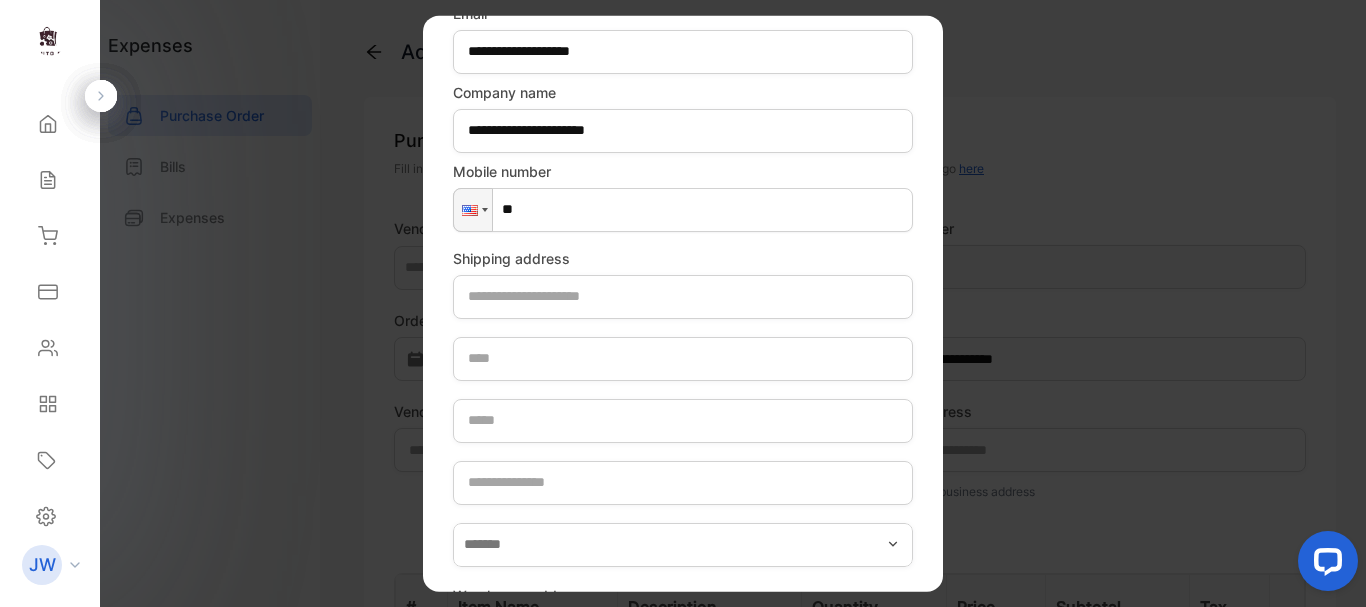 scroll, scrollTop: 200, scrollLeft: 0, axis: vertical 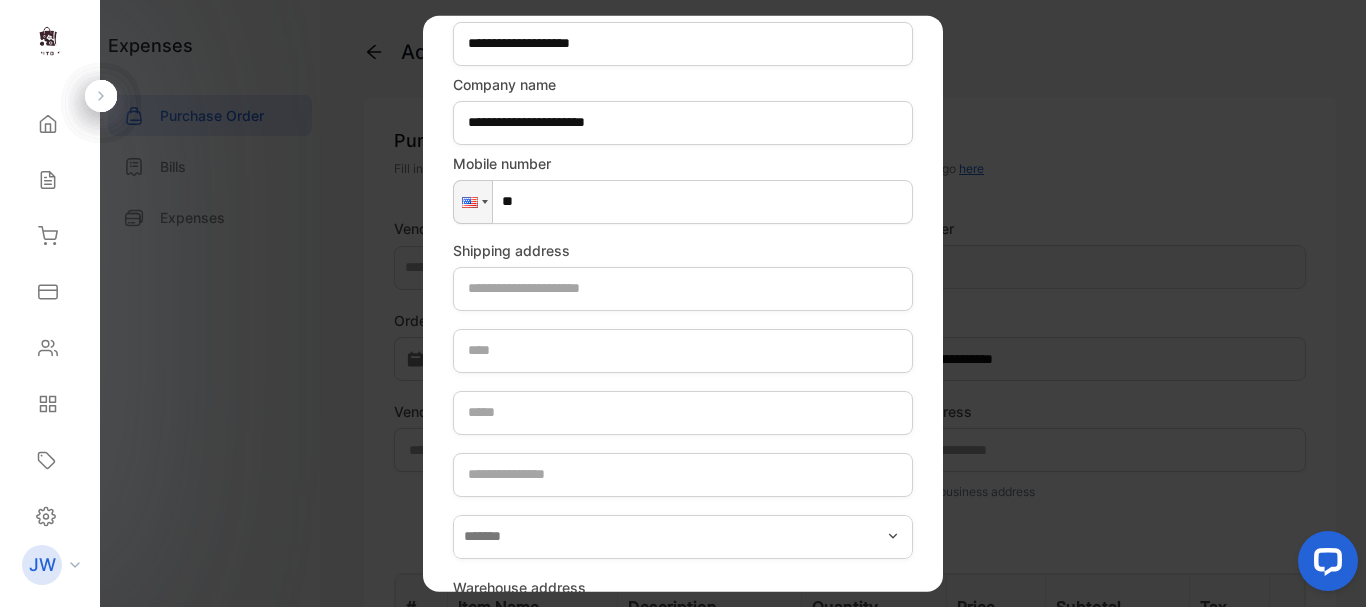 click on "**" at bounding box center (683, 201) 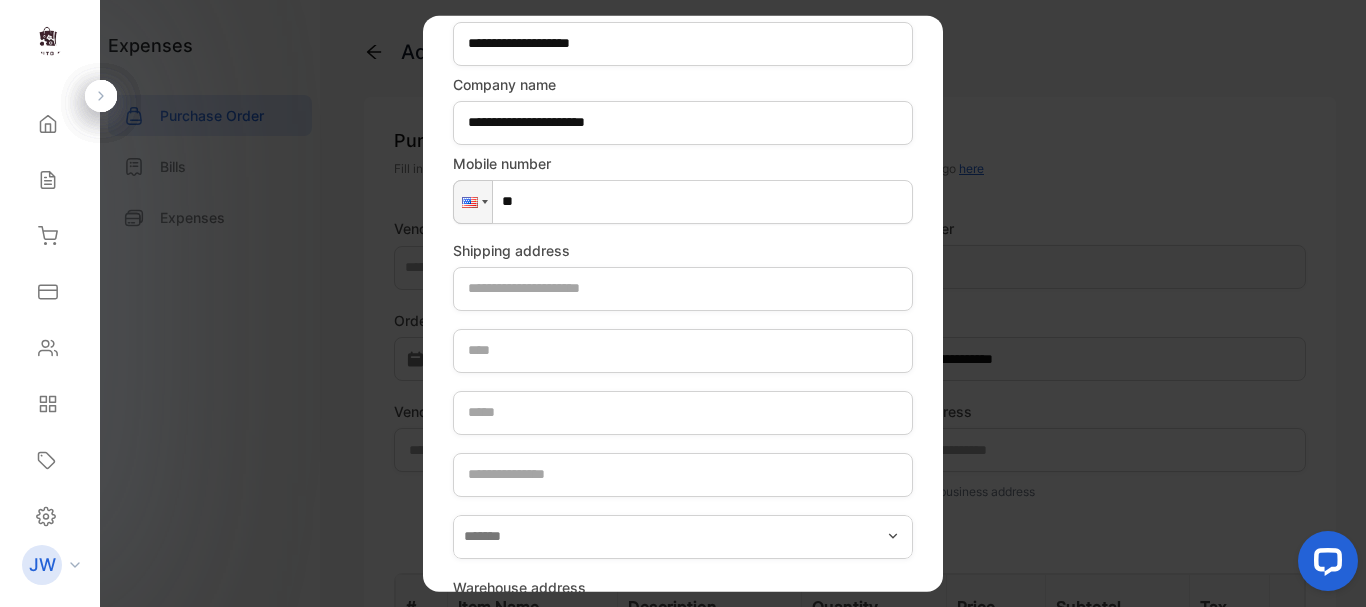 paste on "**********" 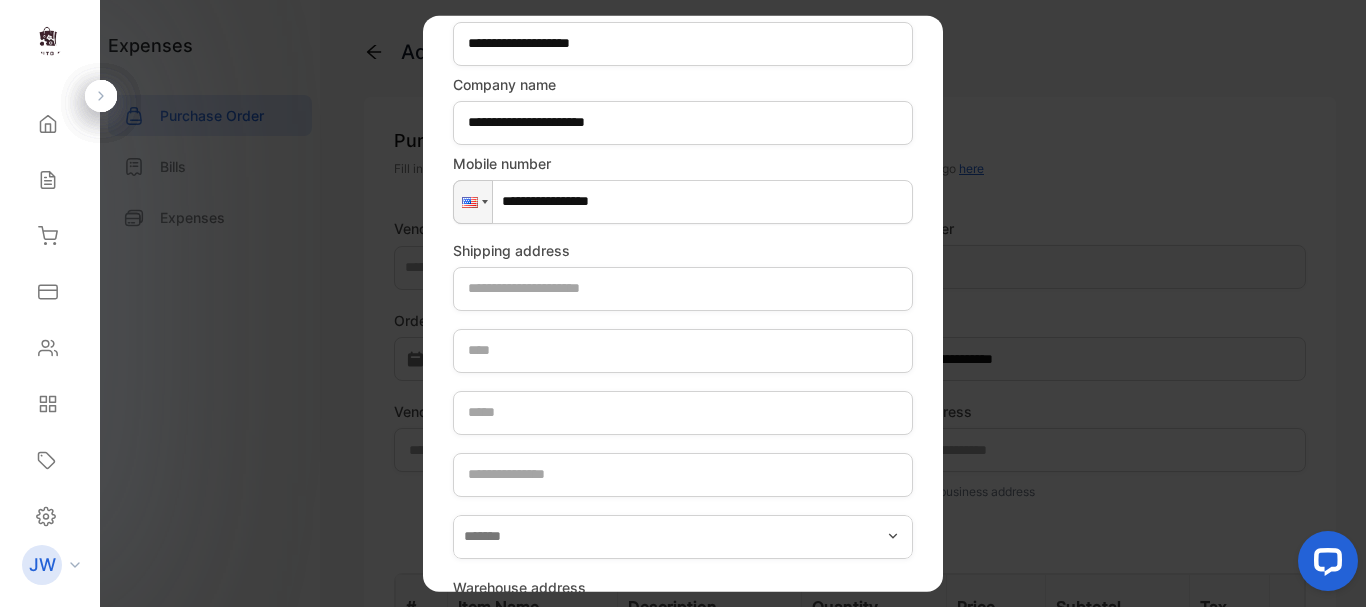 type on "**********" 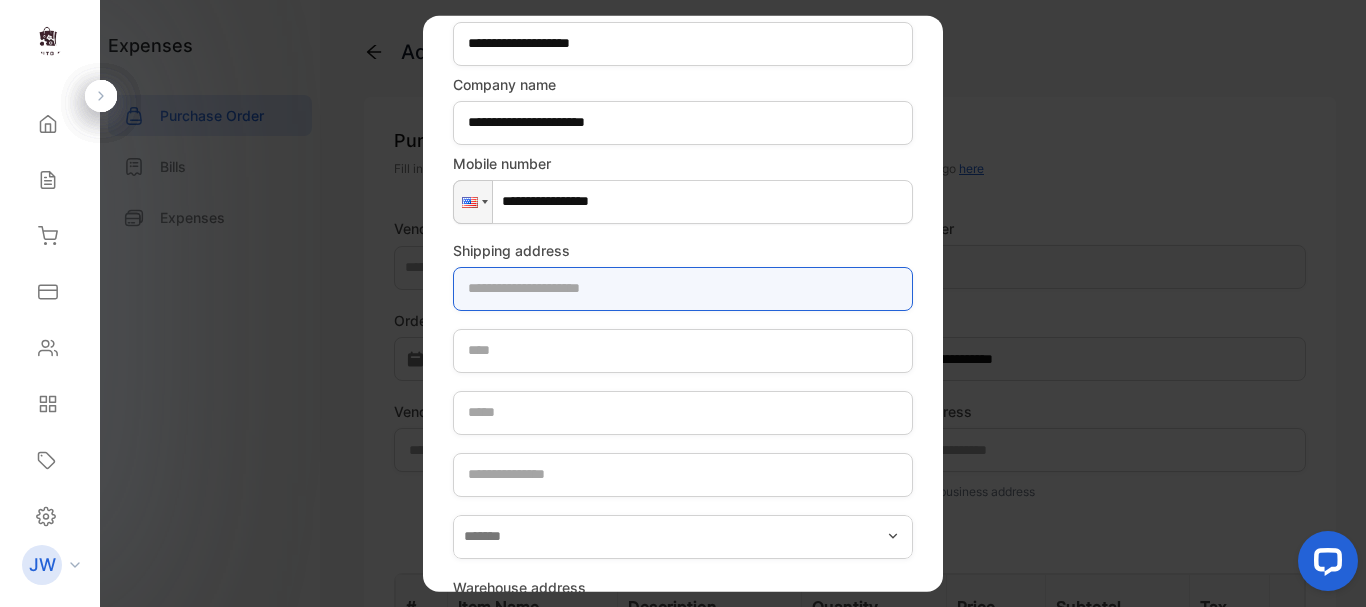 click at bounding box center [683, 288] 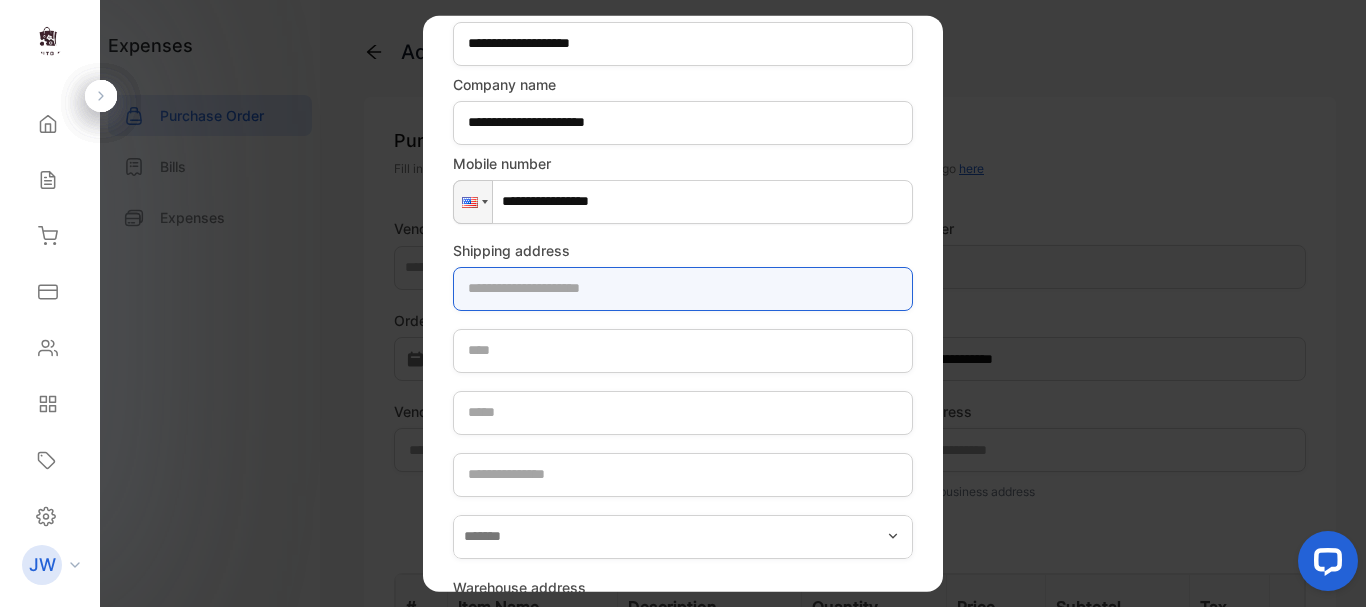 paste on "**********" 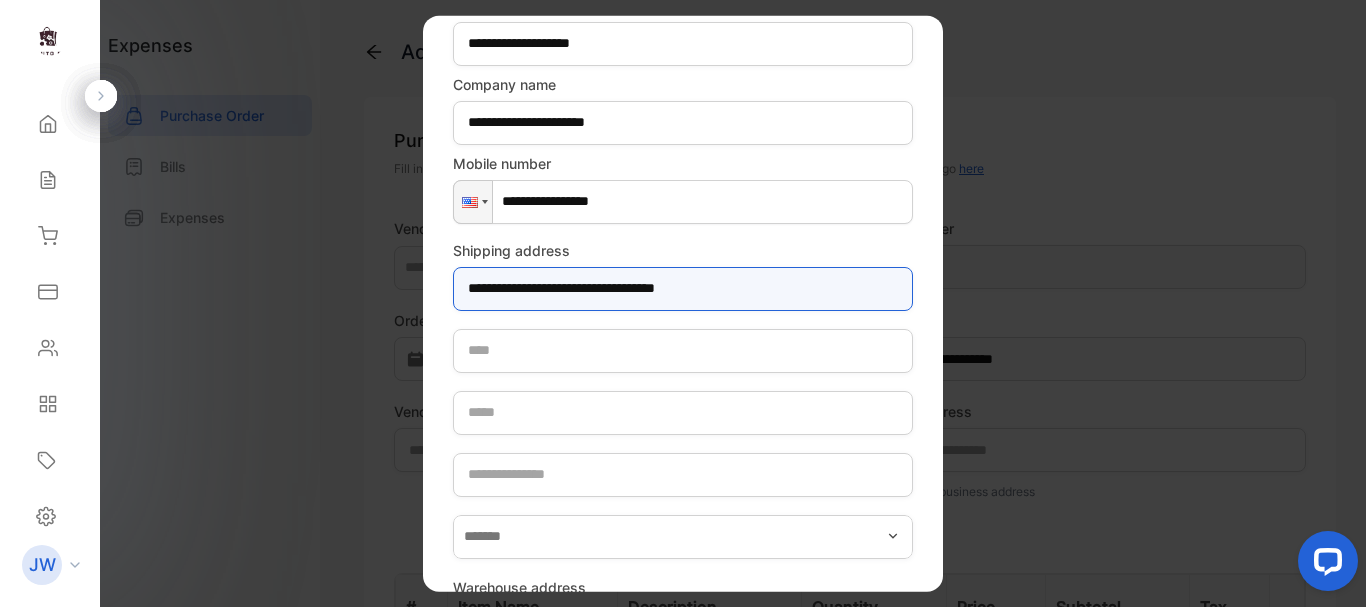 drag, startPoint x: 574, startPoint y: 289, endPoint x: 623, endPoint y: 287, distance: 49.0408 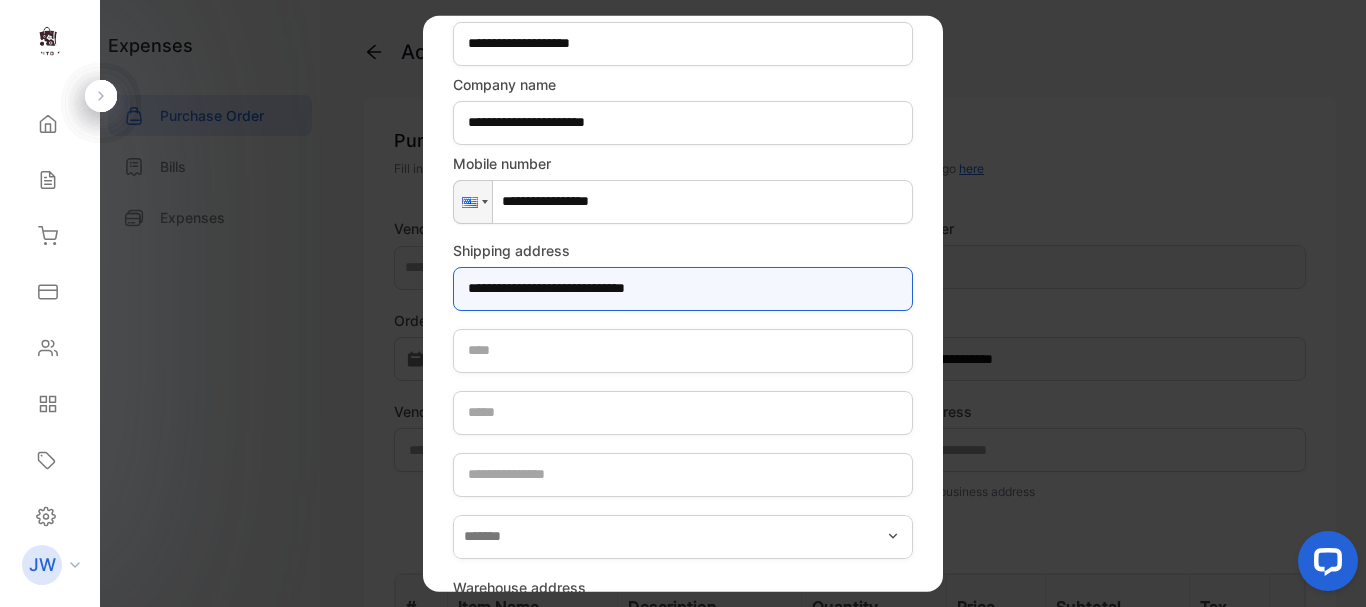 type on "**********" 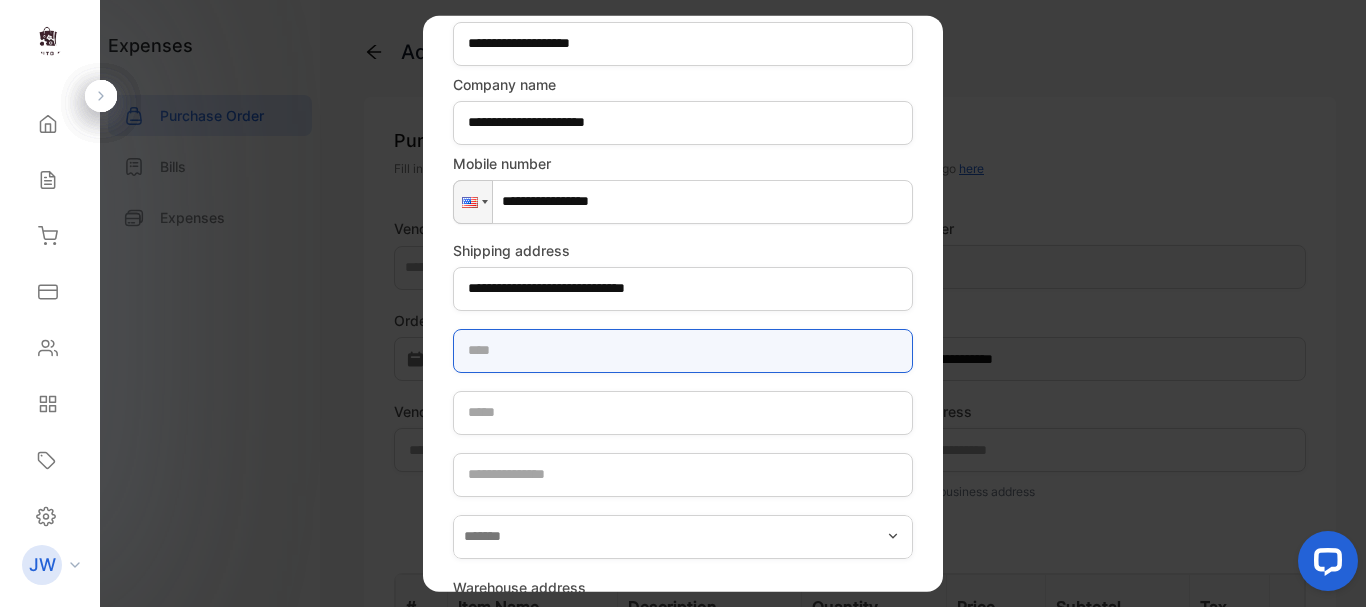 click at bounding box center [683, 350] 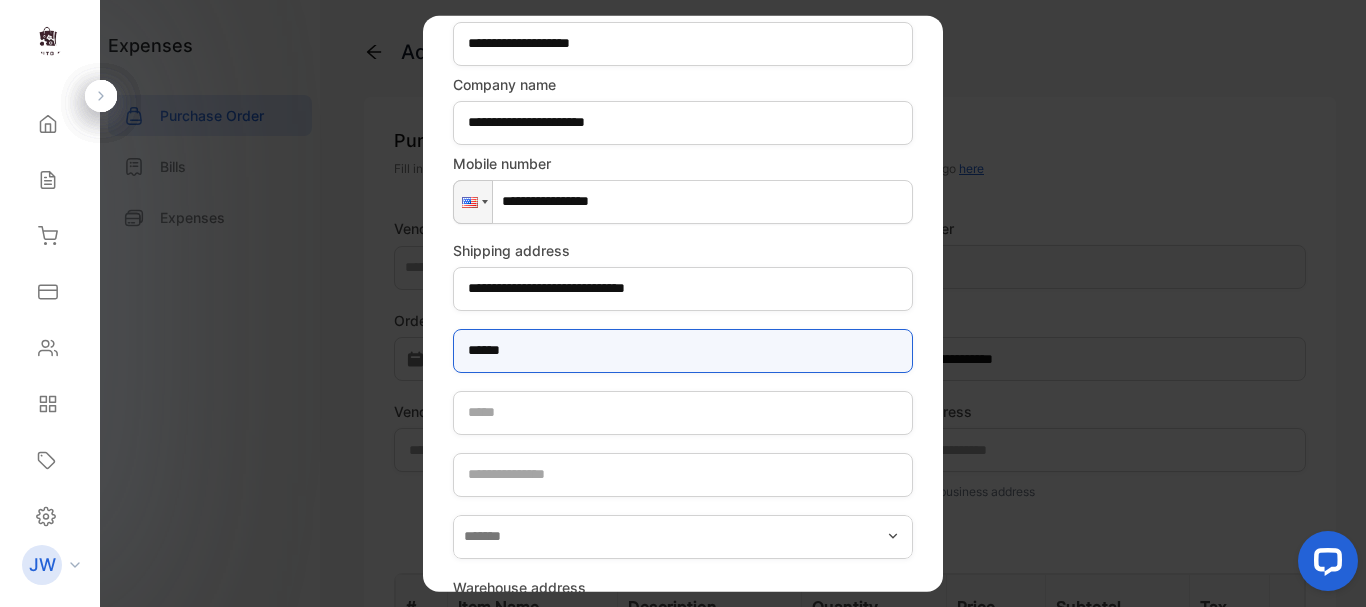 type on "******" 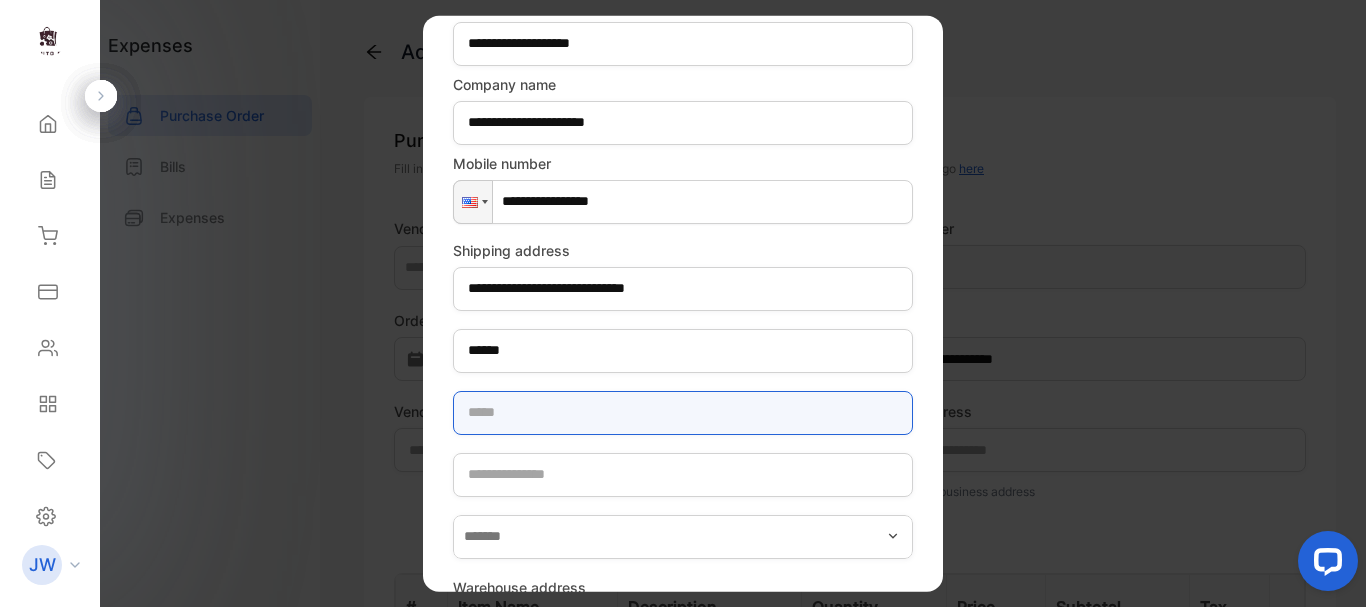 click at bounding box center (683, 412) 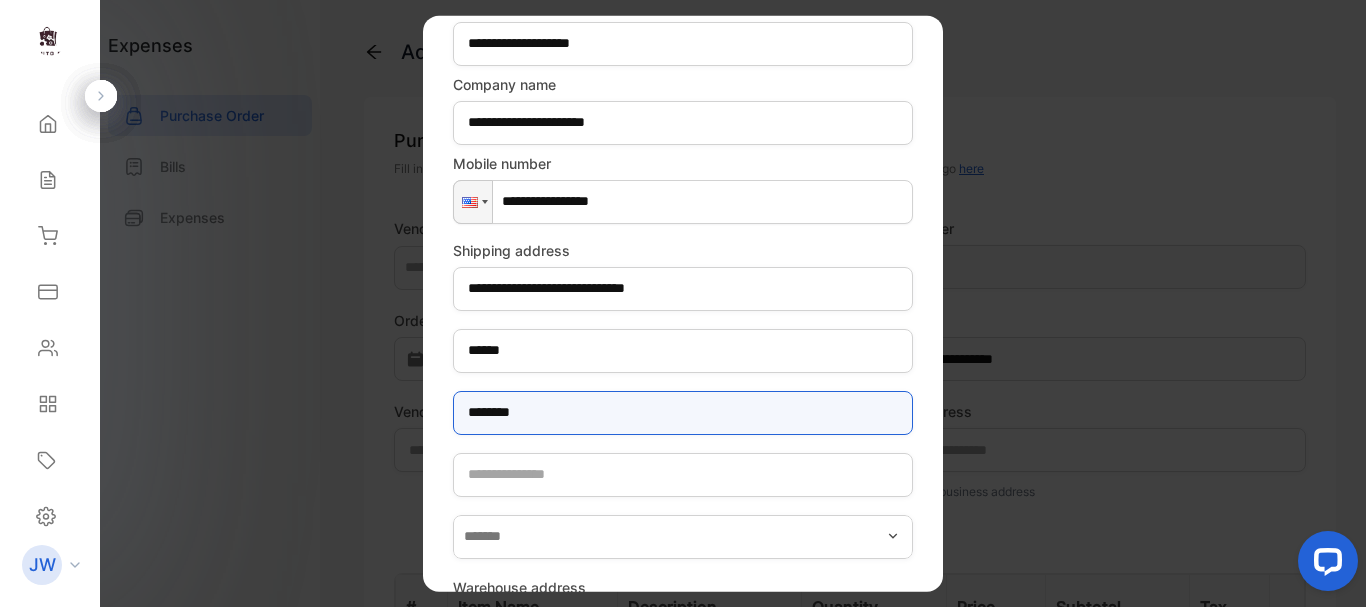 type on "********" 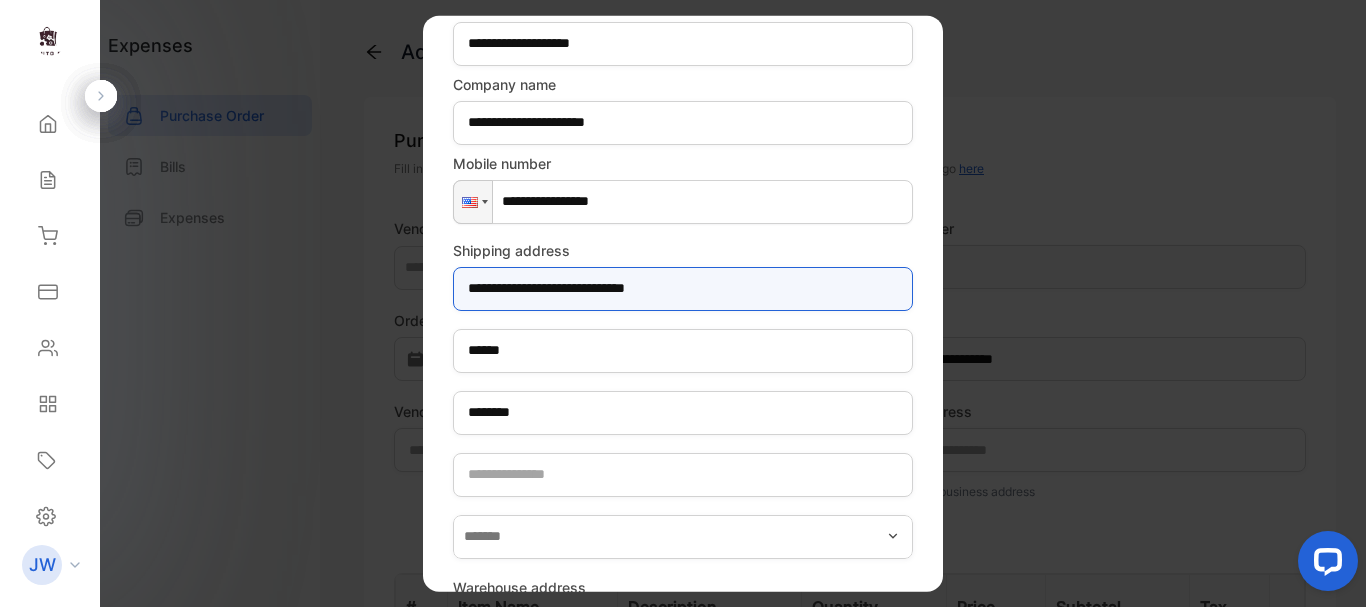 drag, startPoint x: 602, startPoint y: 292, endPoint x: 641, endPoint y: 291, distance: 39.012817 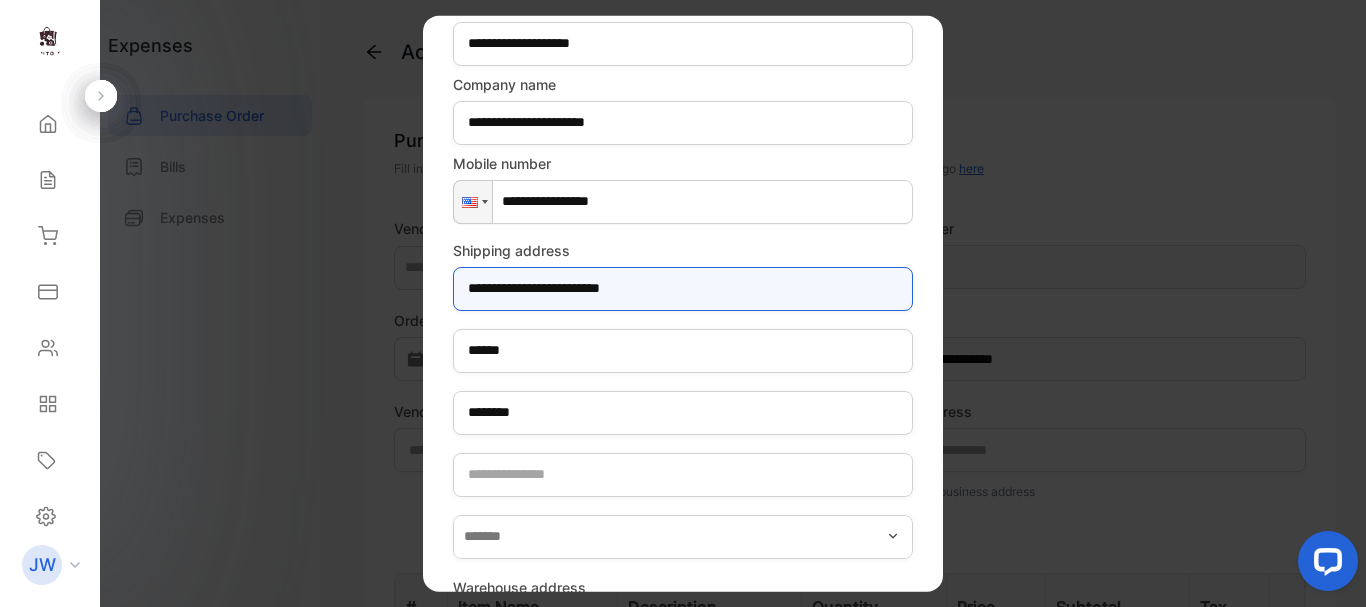 type on "**********" 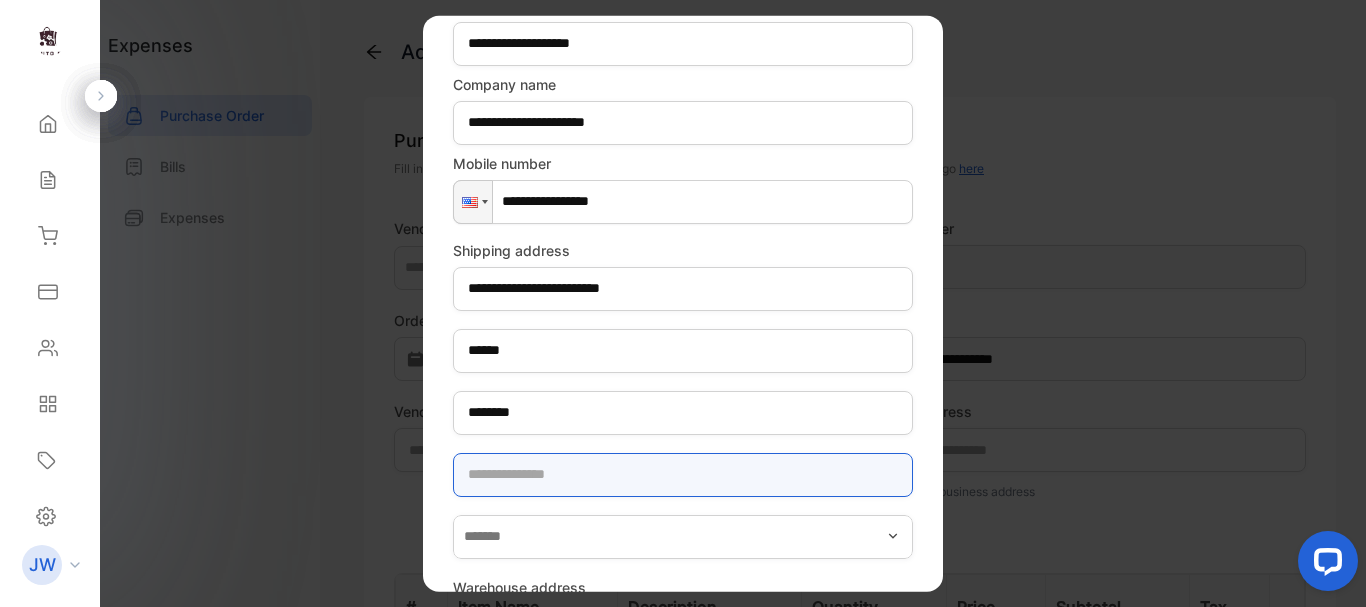 click at bounding box center (683, 474) 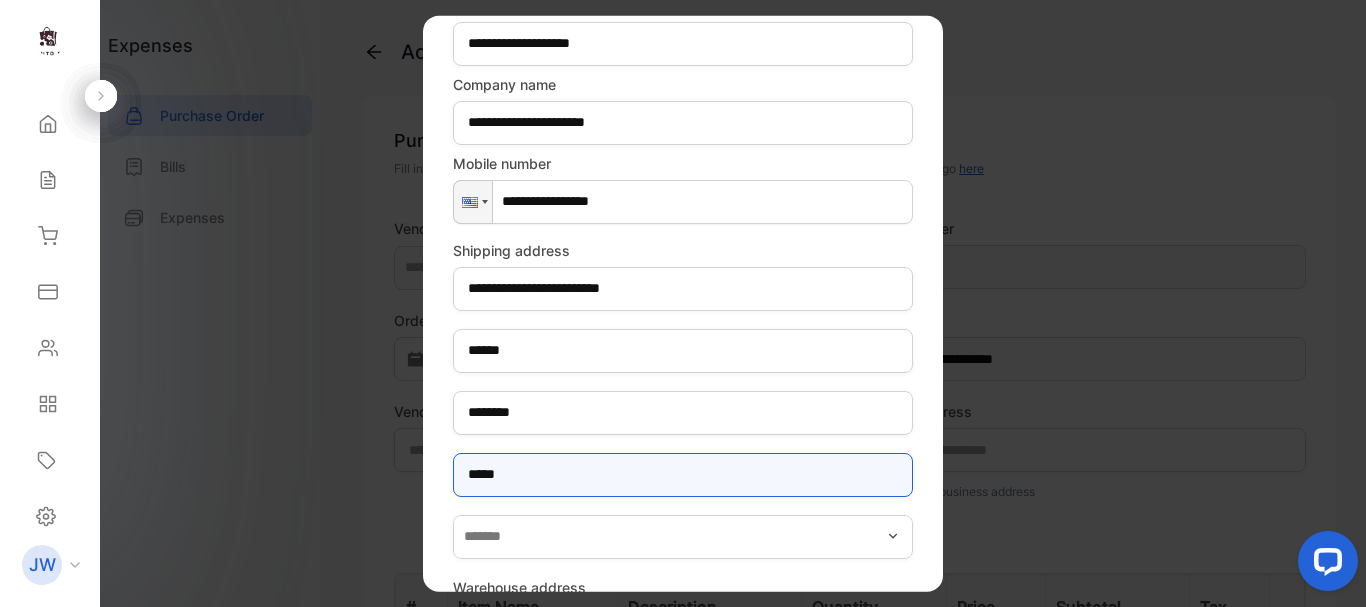 type on "*****" 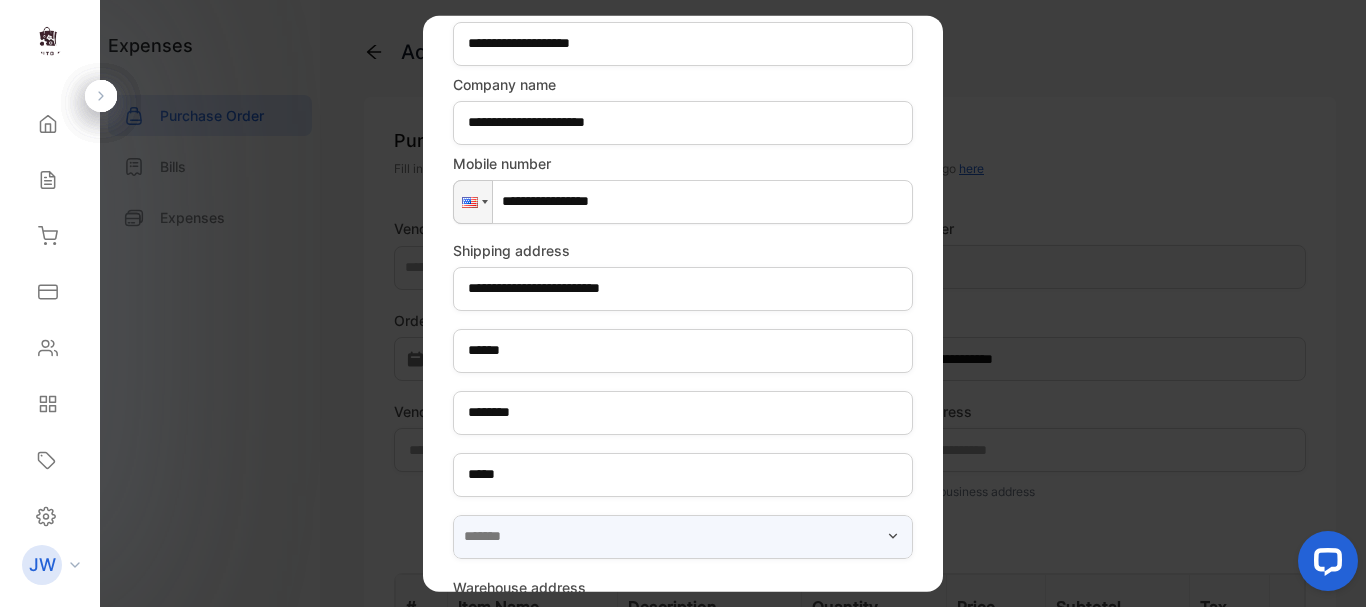 click at bounding box center [683, 536] 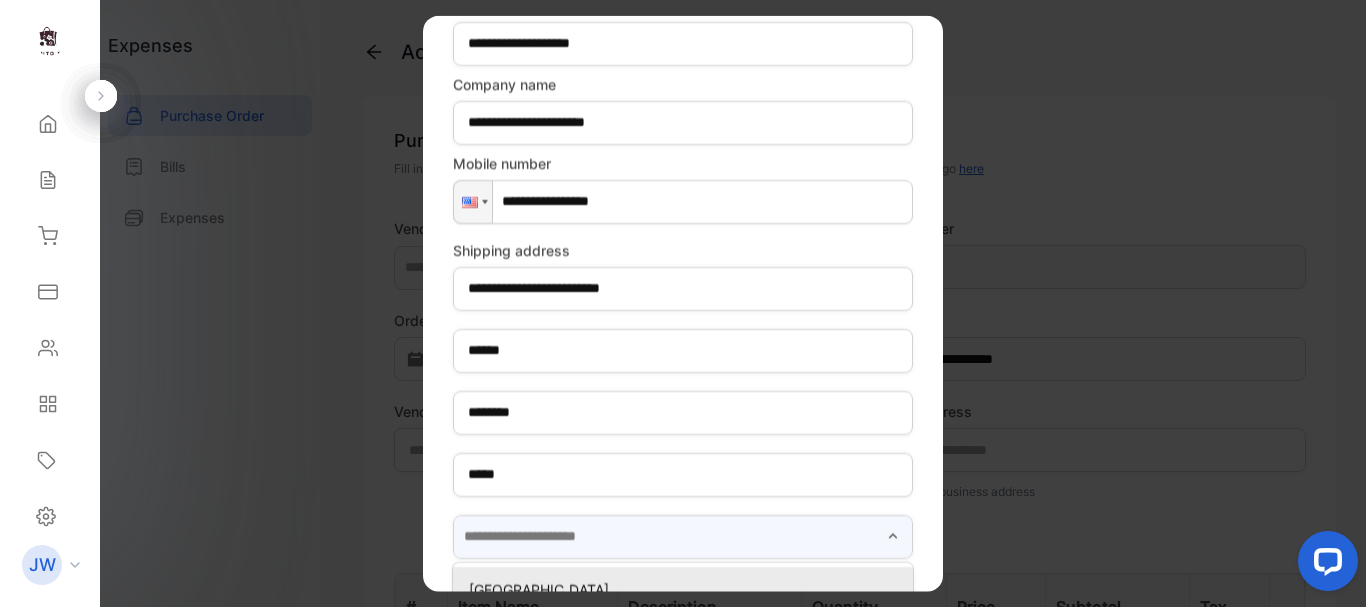 scroll, scrollTop: 220, scrollLeft: 0, axis: vertical 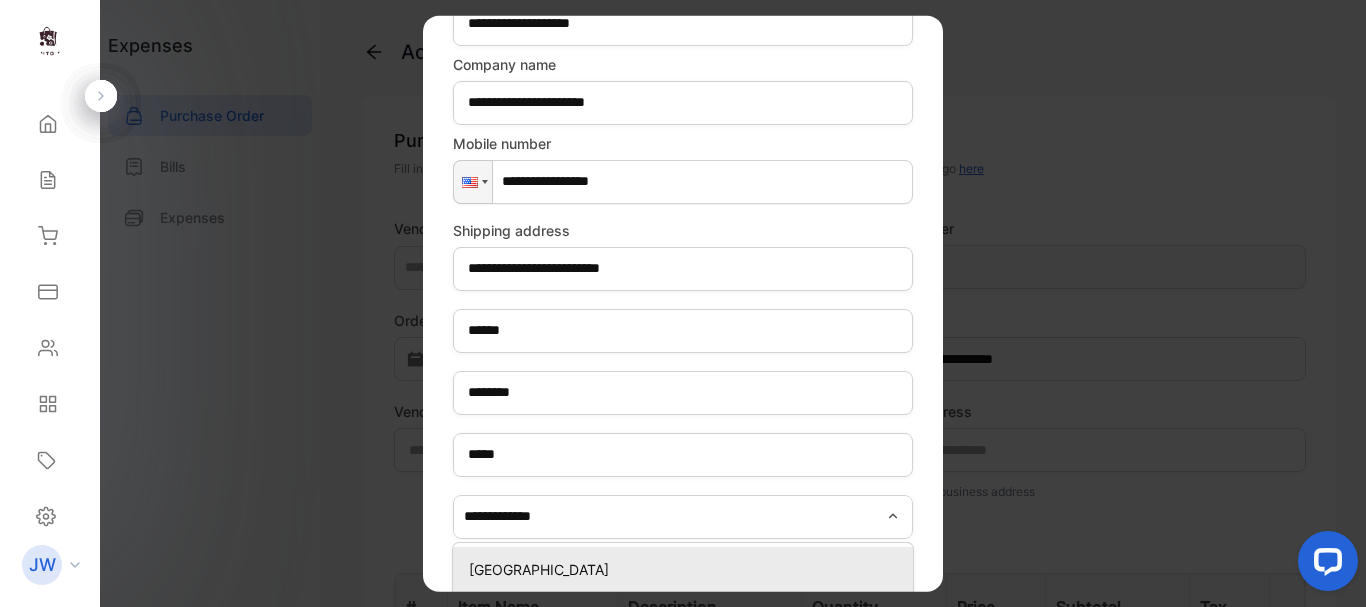 click on "[GEOGRAPHIC_DATA]" at bounding box center (687, 568) 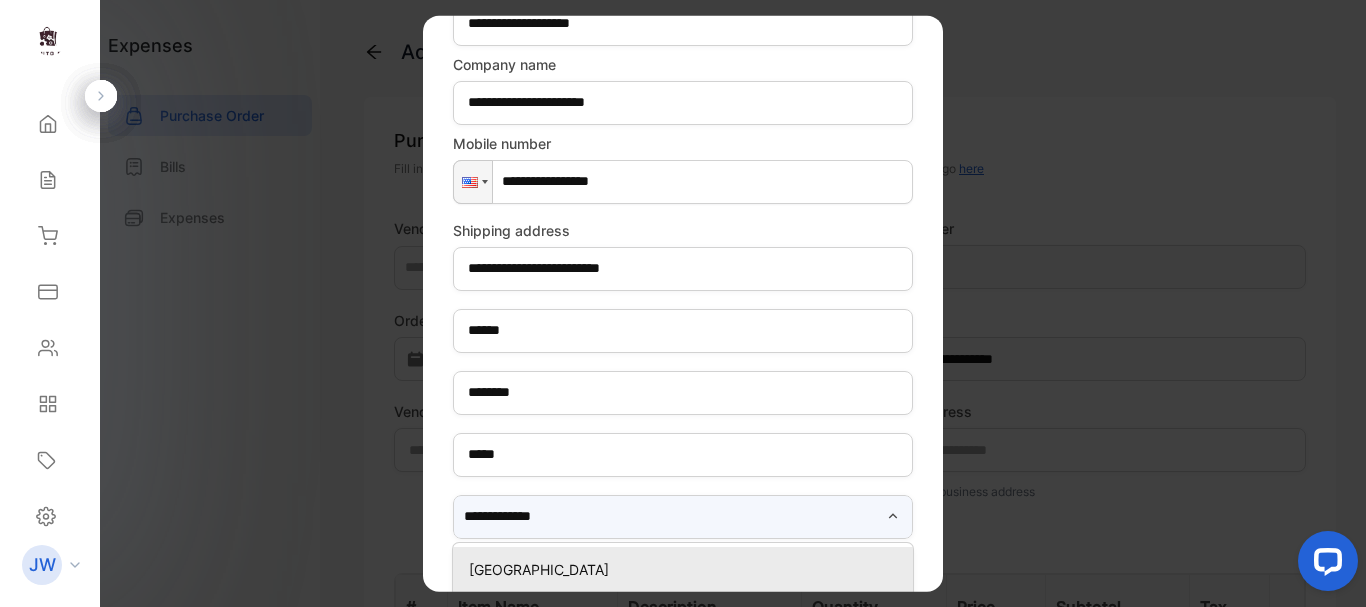 type on "**********" 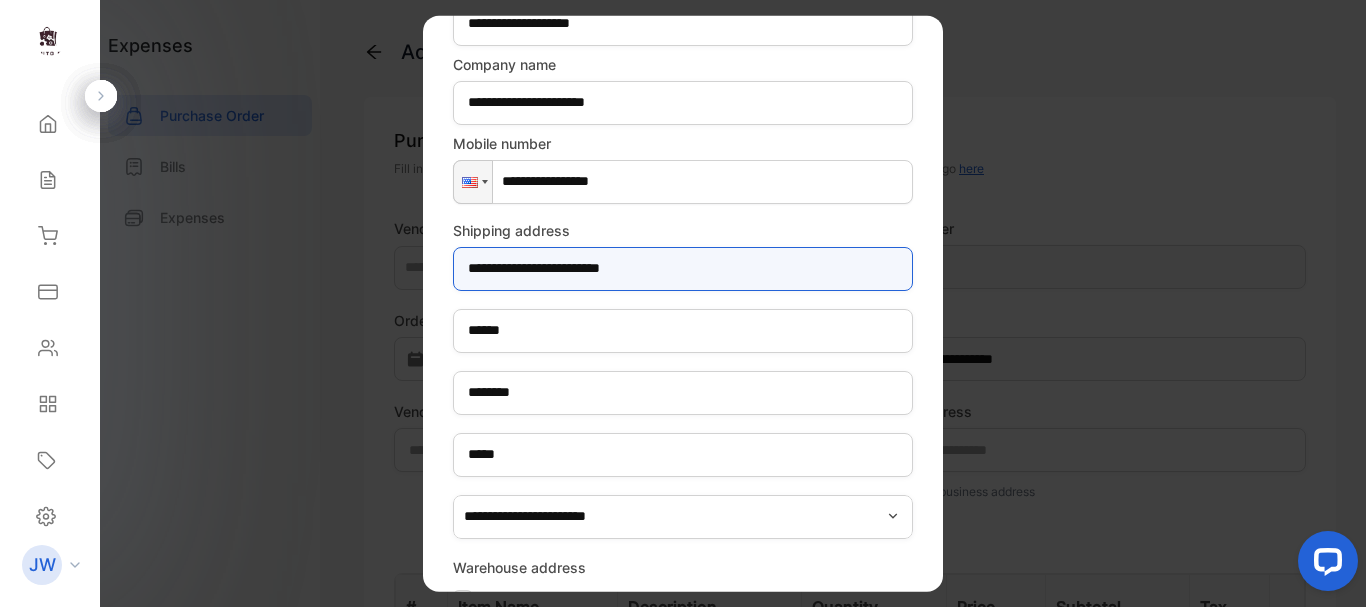 drag, startPoint x: 567, startPoint y: 275, endPoint x: 682, endPoint y: 280, distance: 115.10864 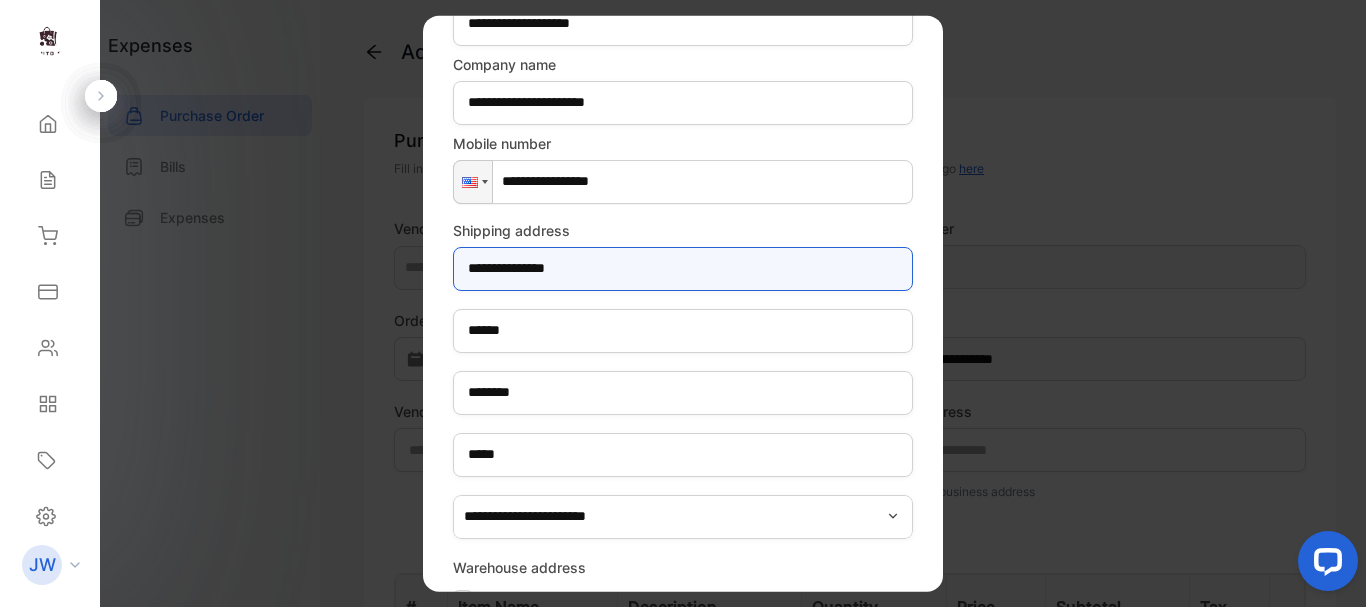 type on "**********" 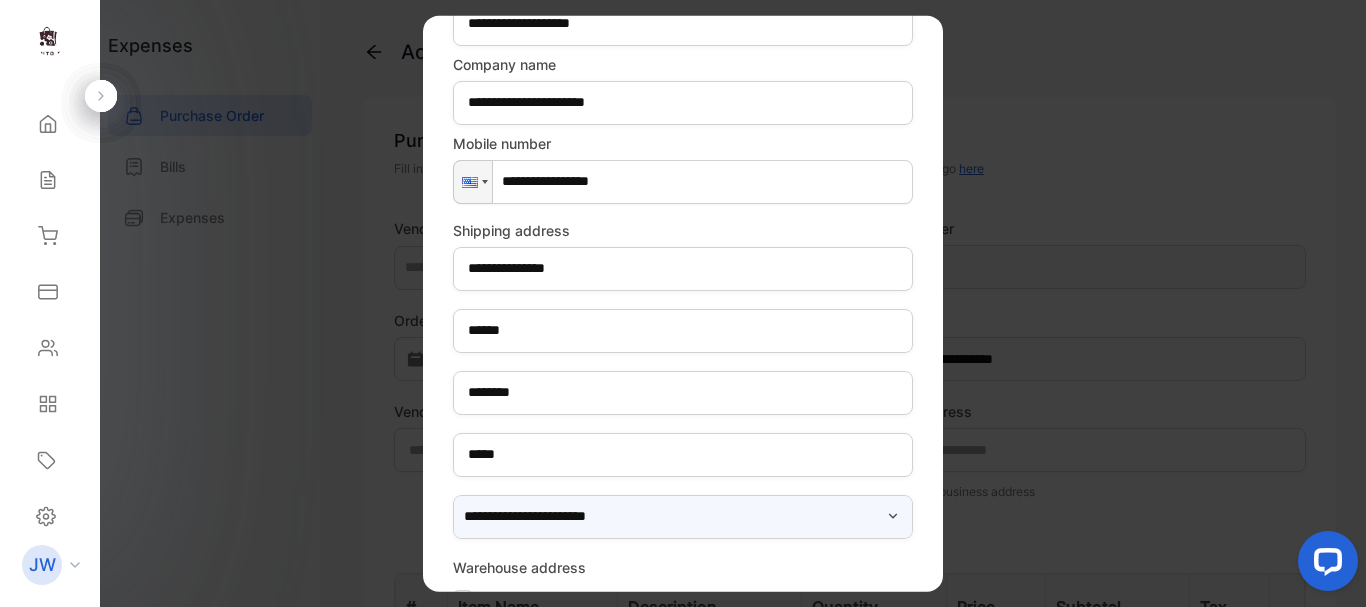 click on "**********" at bounding box center (683, 516) 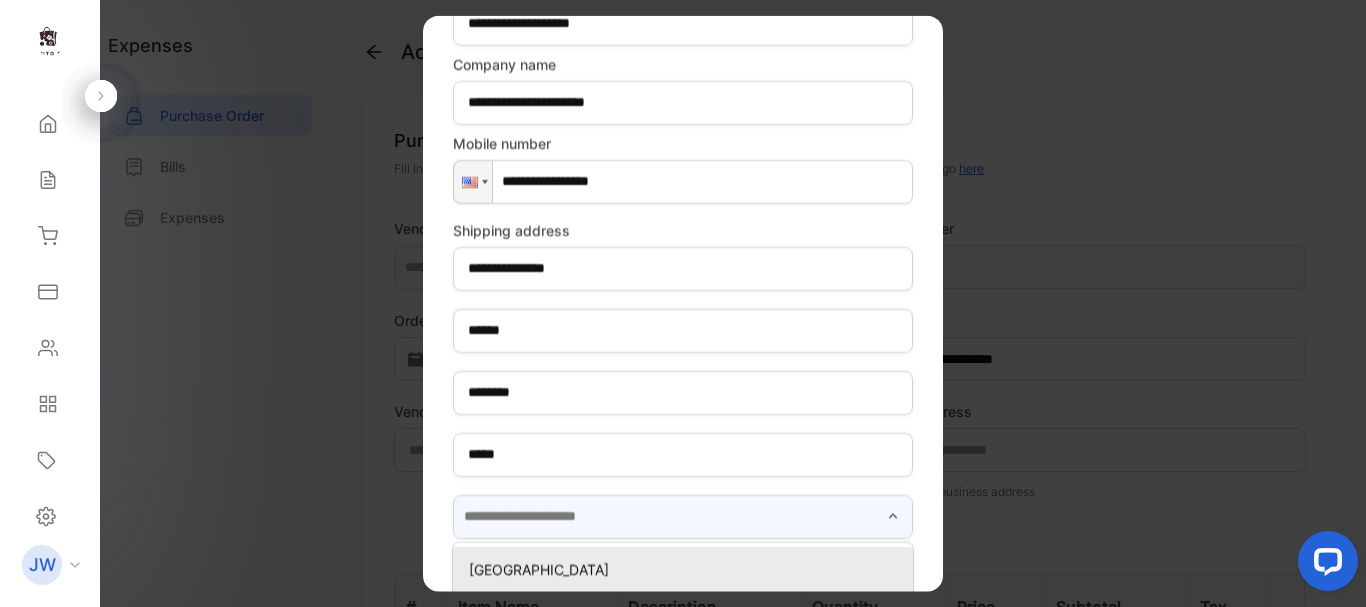 click at bounding box center [683, 516] 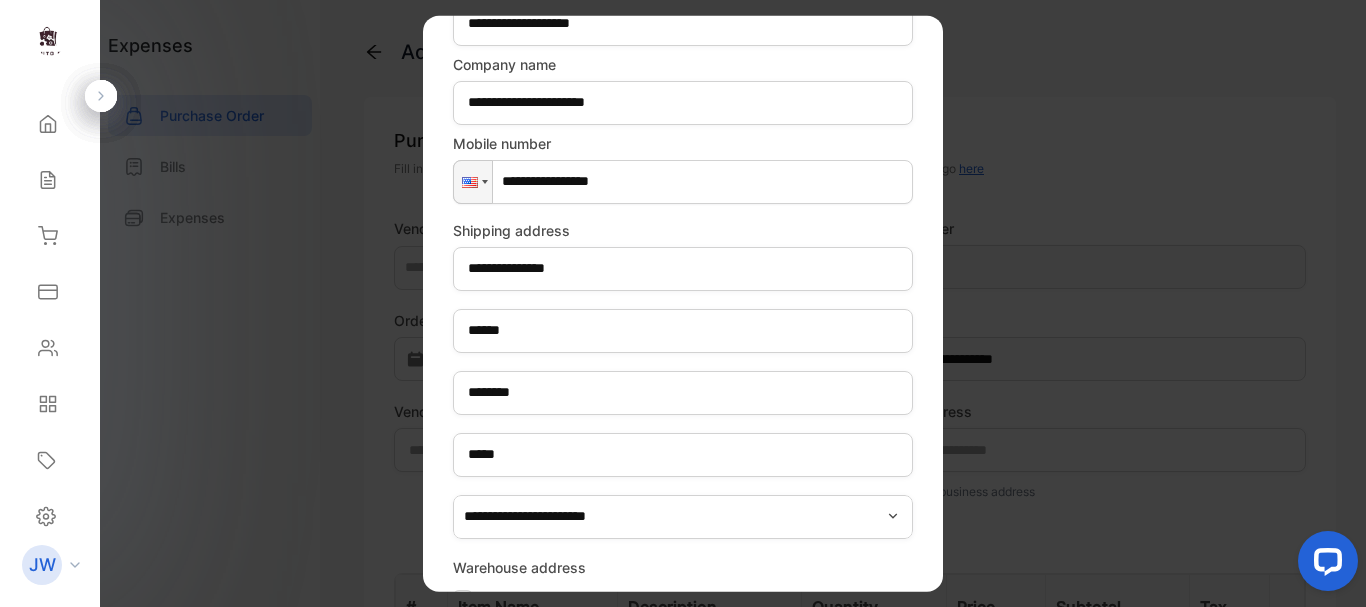 click on "**********" at bounding box center [683, 303] 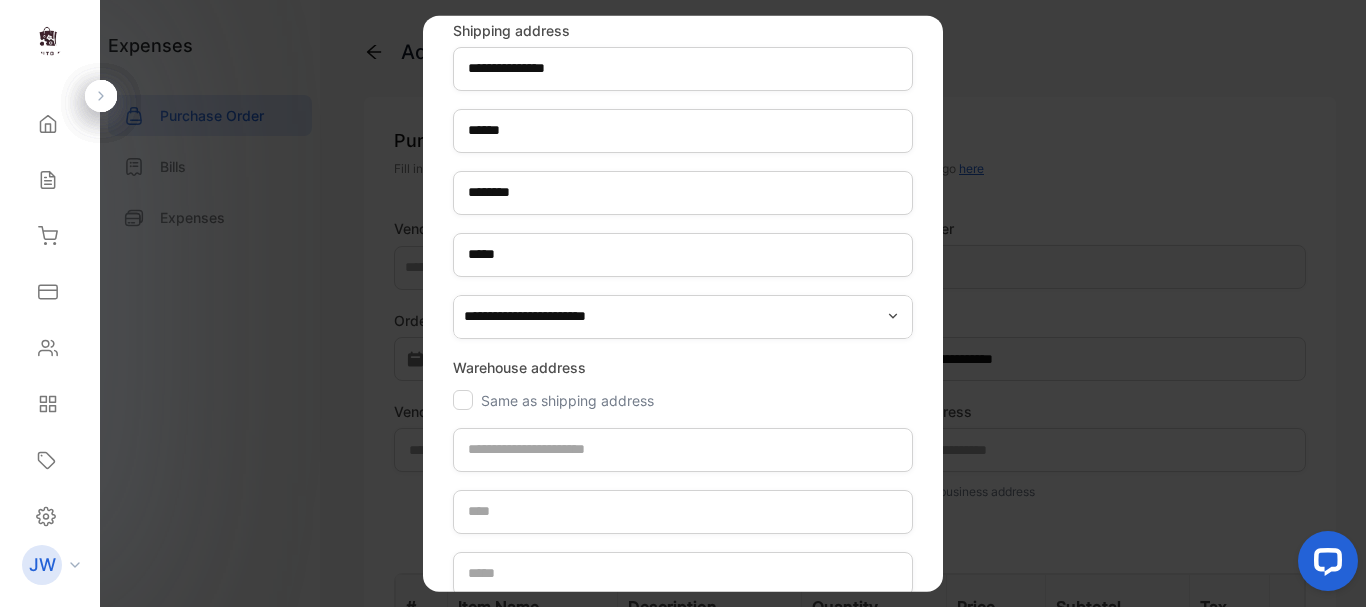 scroll, scrollTop: 520, scrollLeft: 0, axis: vertical 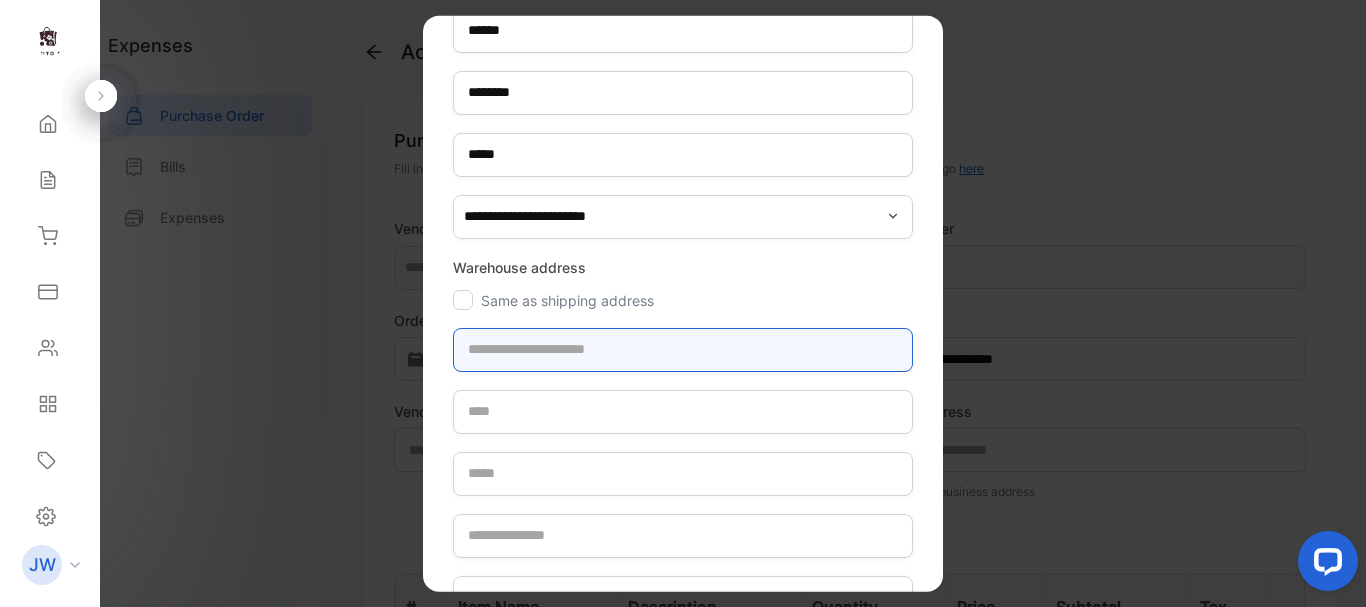 click at bounding box center (683, 349) 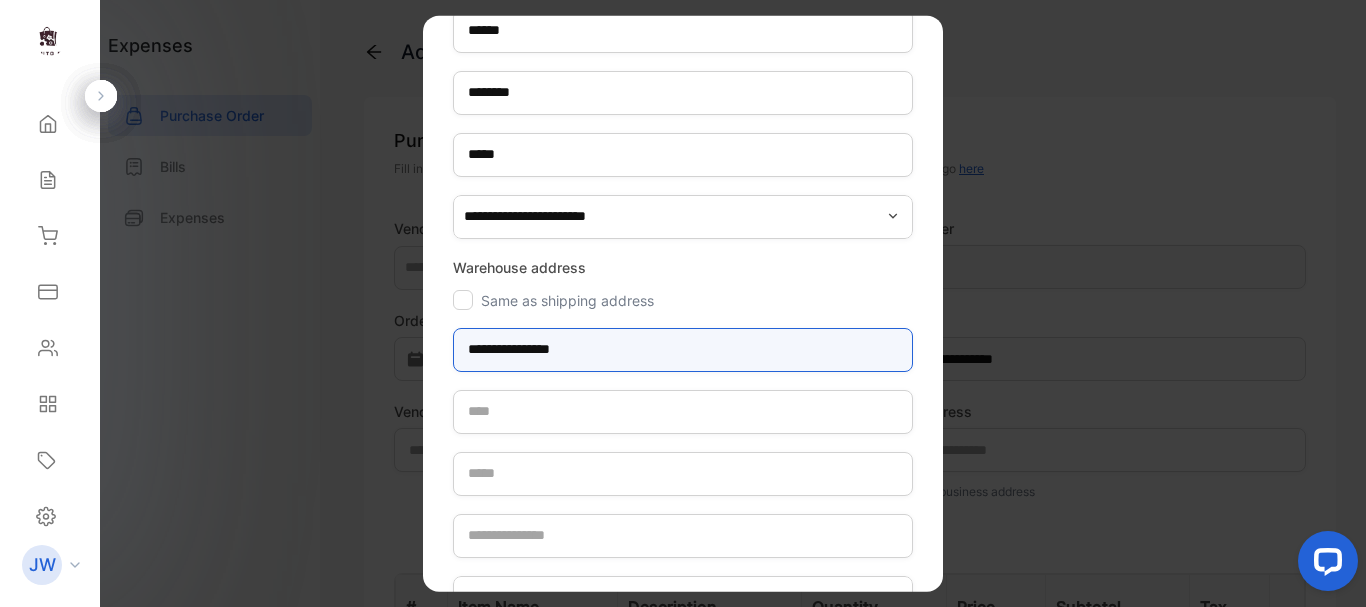 type on "**********" 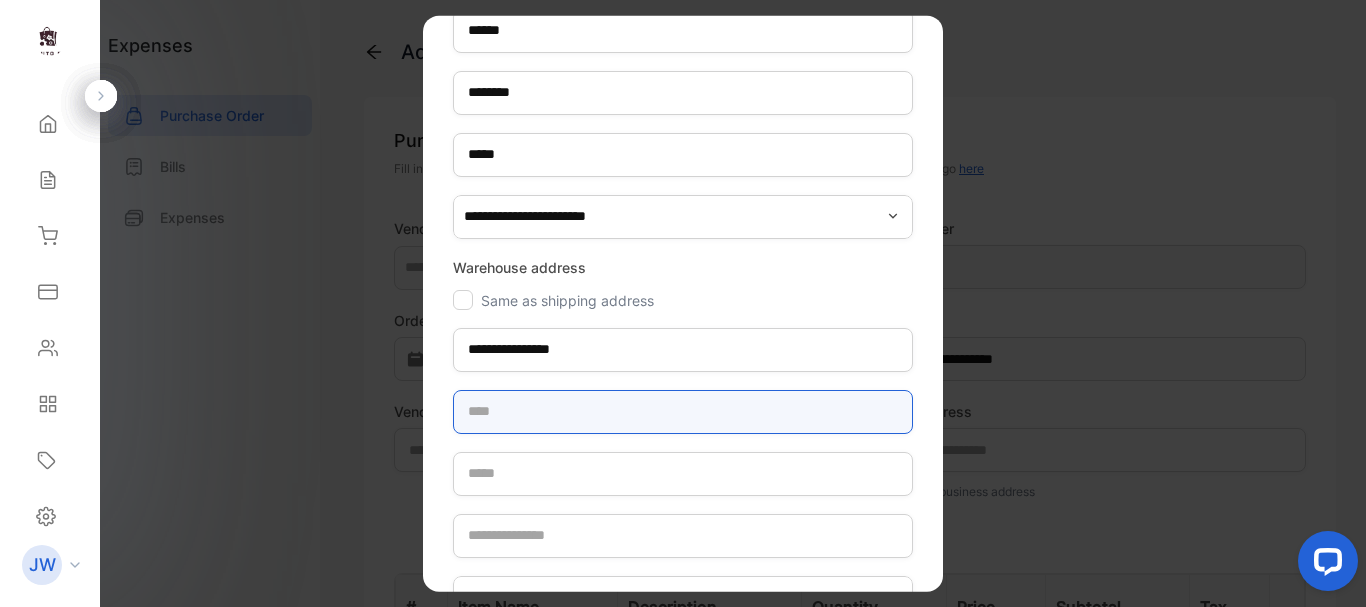 click at bounding box center [683, 411] 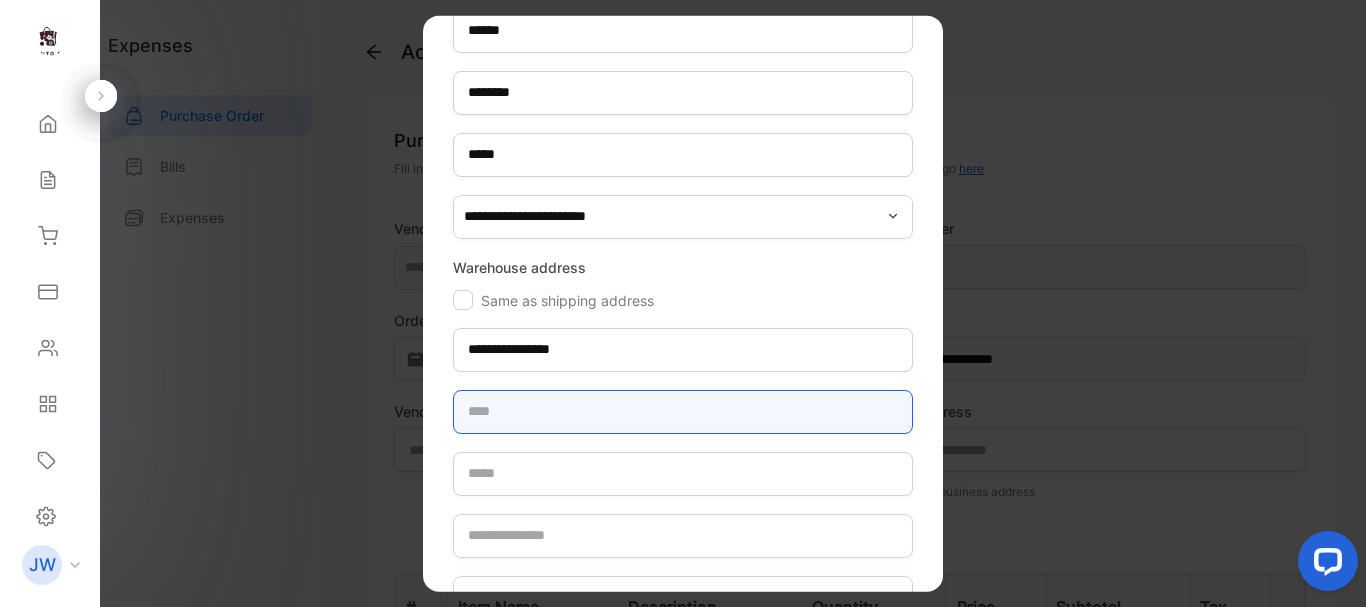paste on "**********" 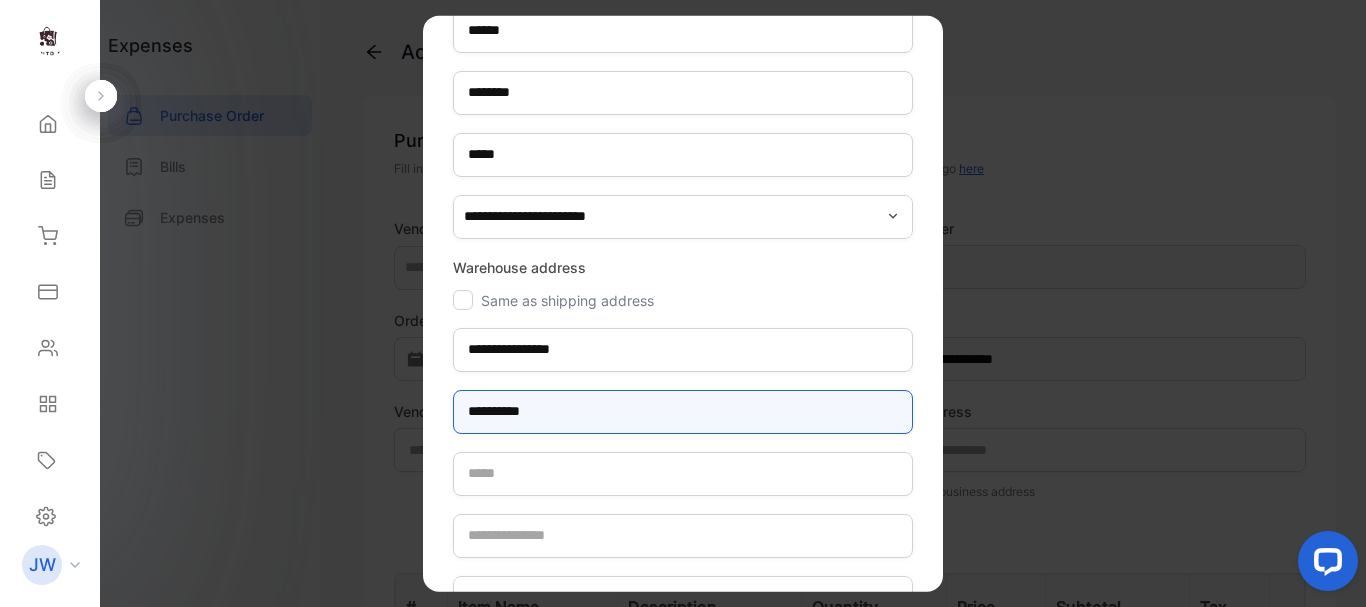 type on "**********" 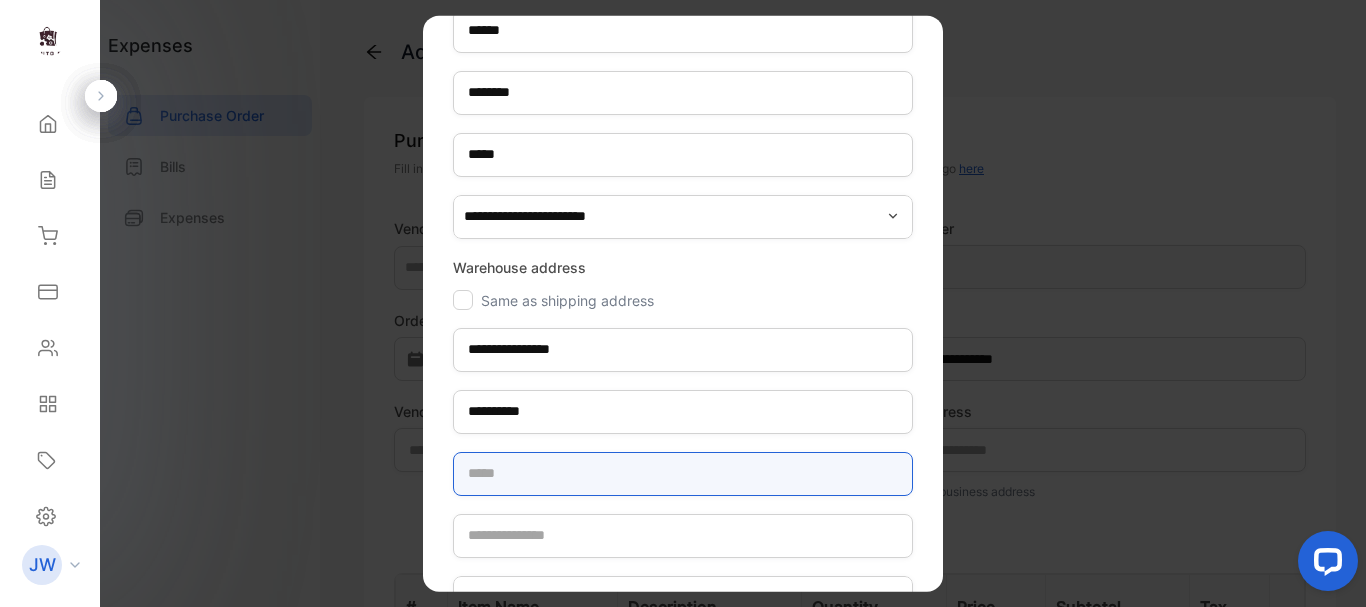 click at bounding box center (683, 473) 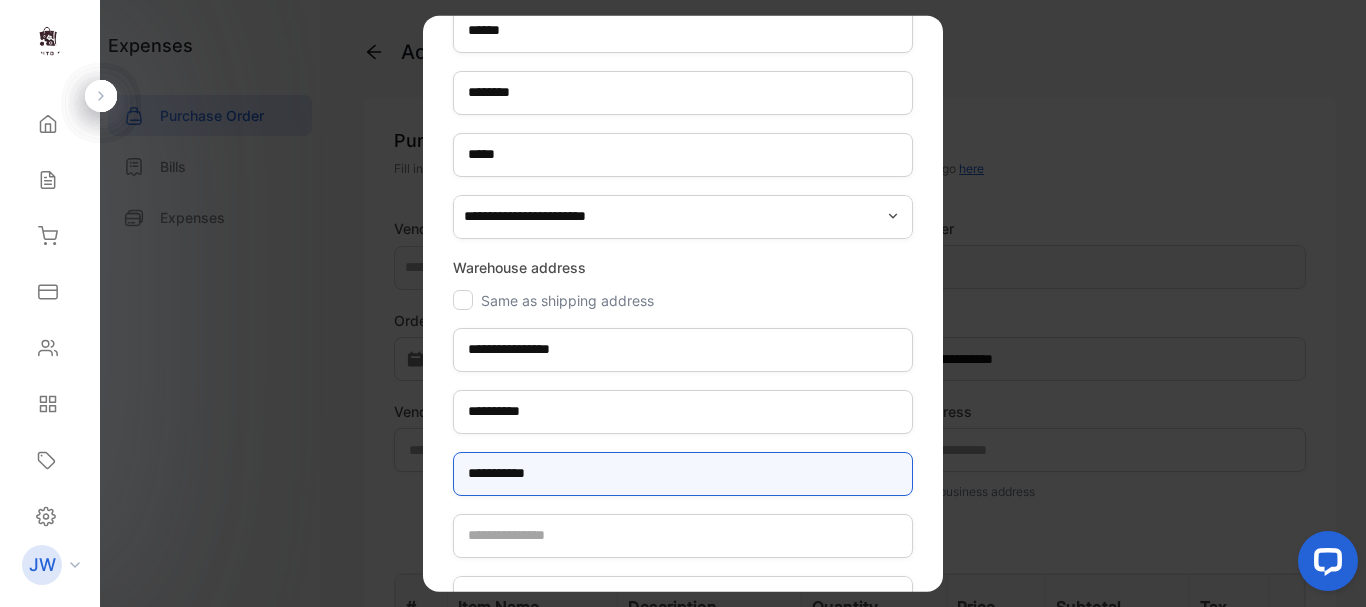 click on "**********" at bounding box center [683, 473] 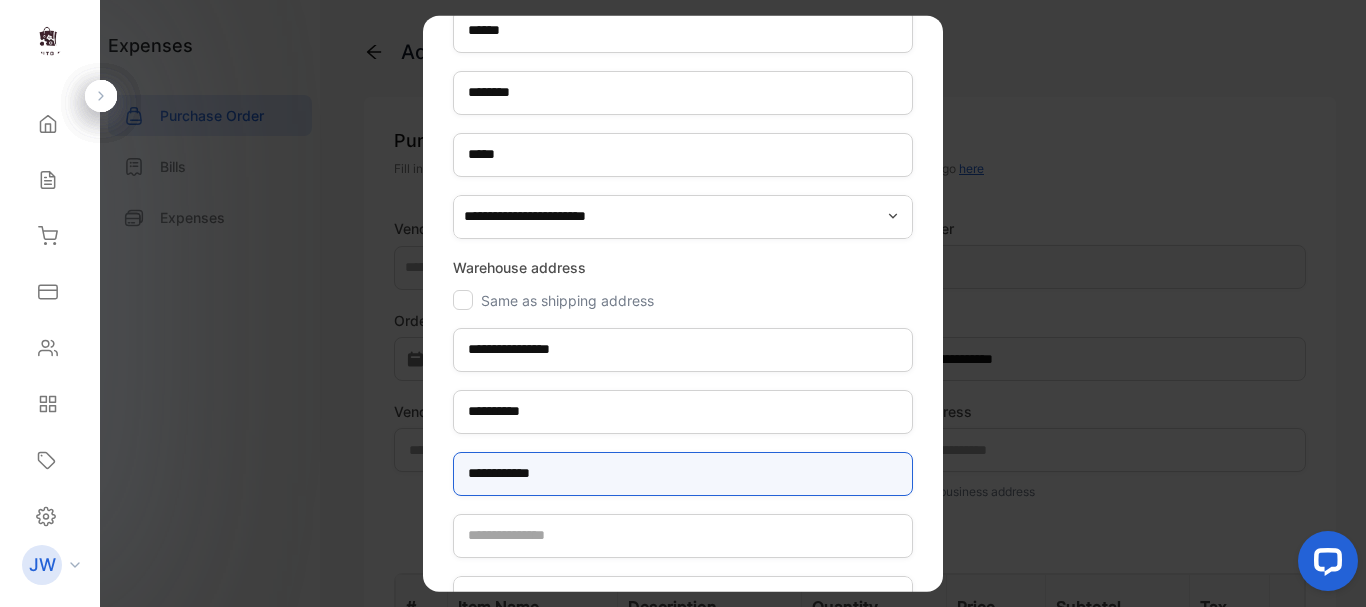 type on "**********" 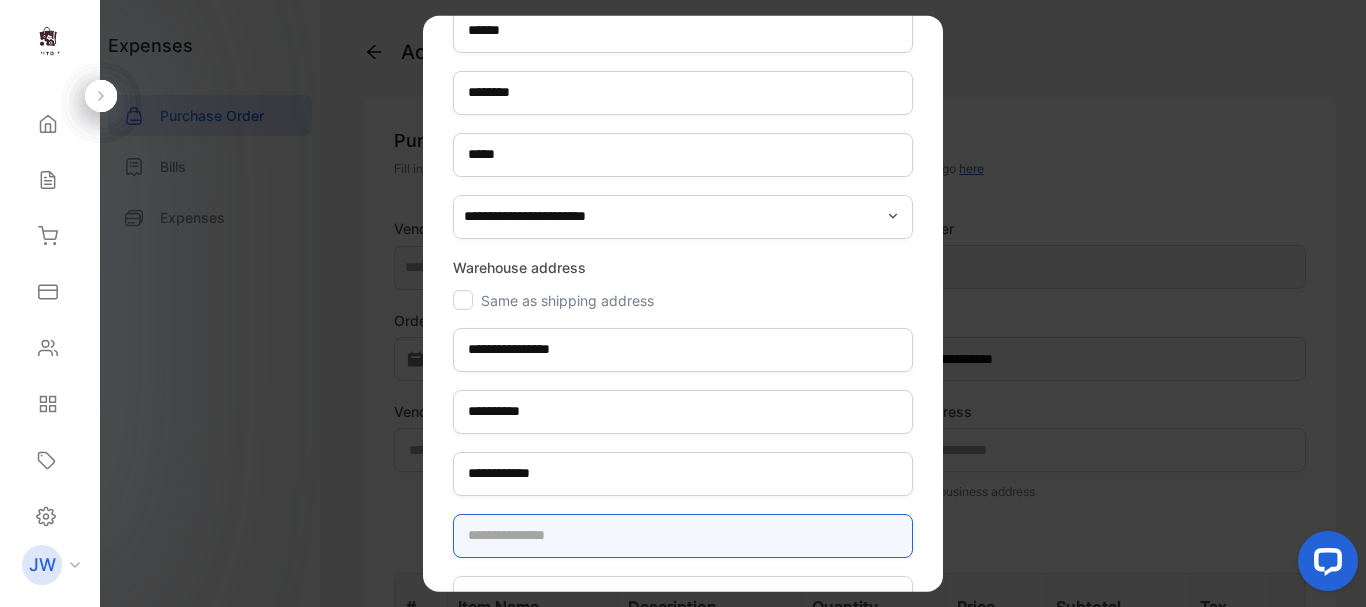 click at bounding box center (683, 535) 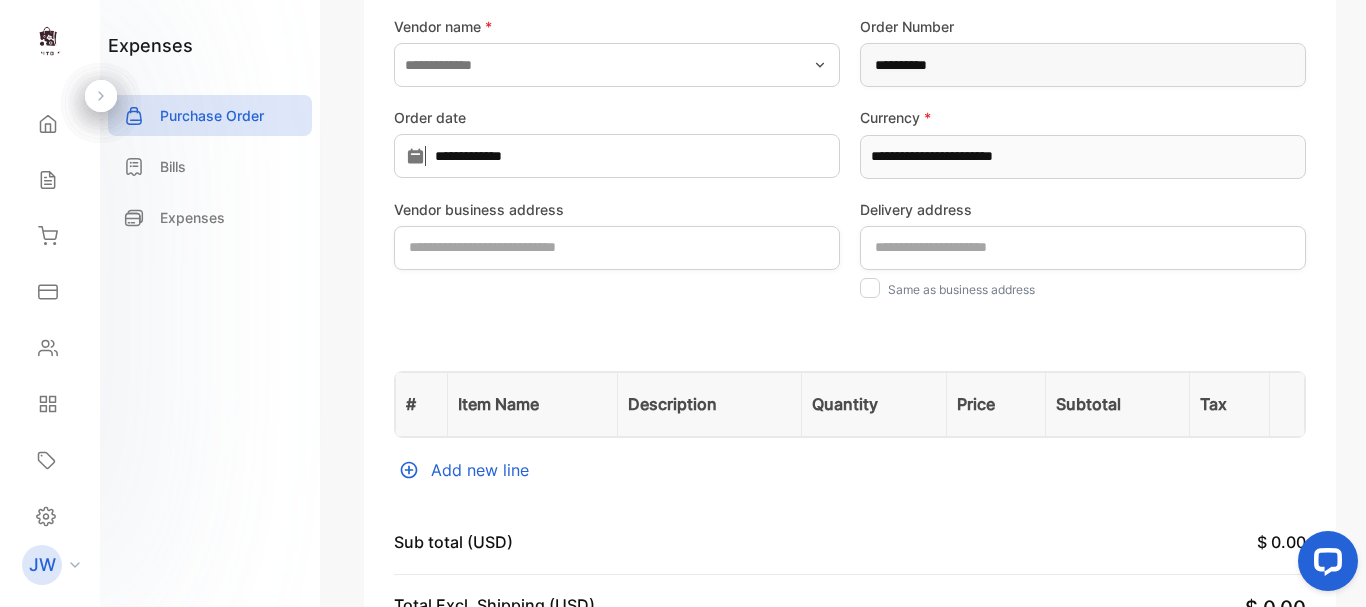 scroll, scrollTop: 200, scrollLeft: 0, axis: vertical 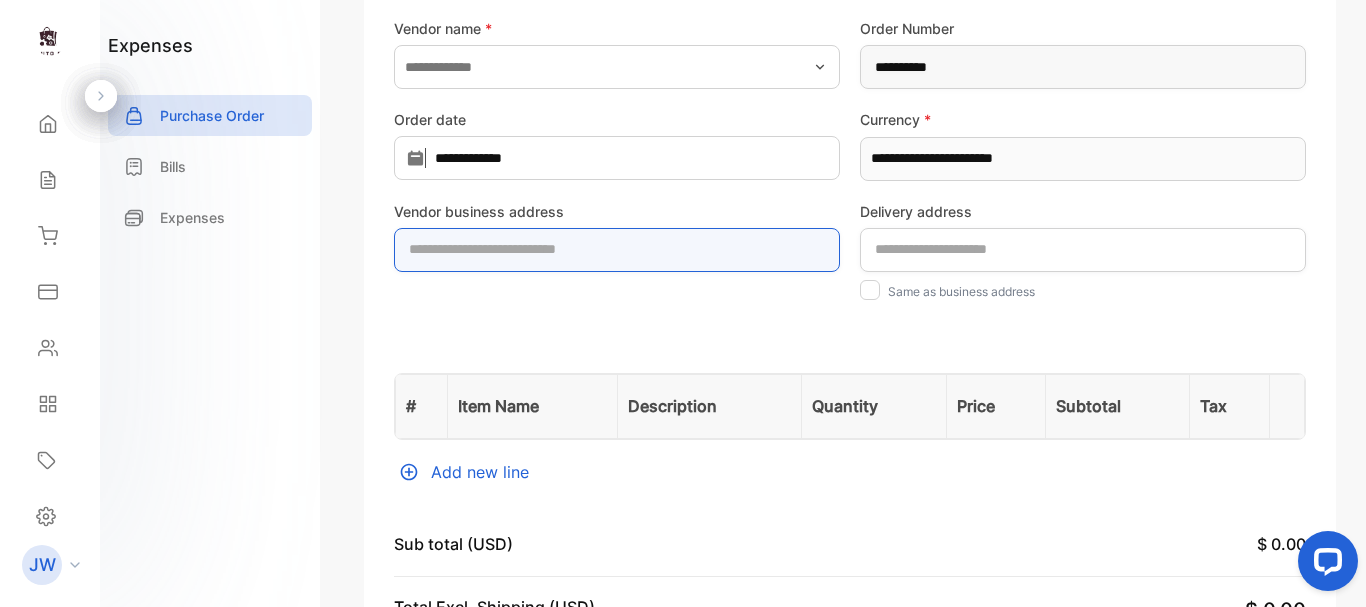 click at bounding box center [617, 250] 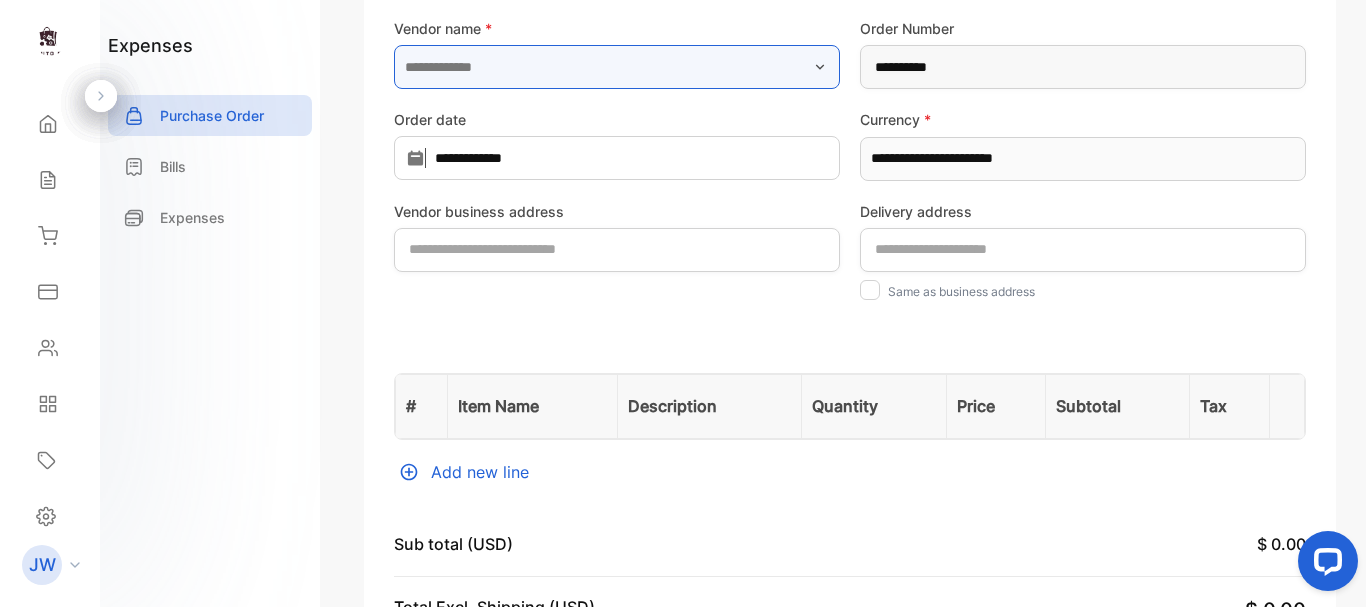 click at bounding box center (617, 67) 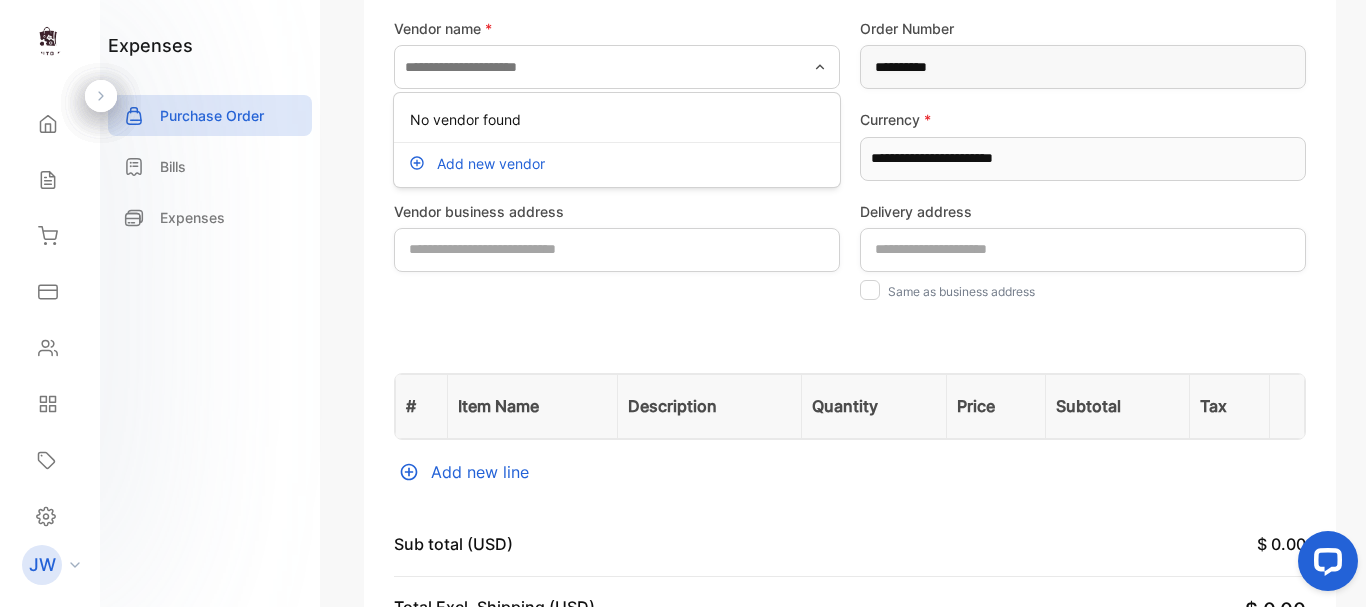 click on "Add new vendor" at bounding box center (617, 163) 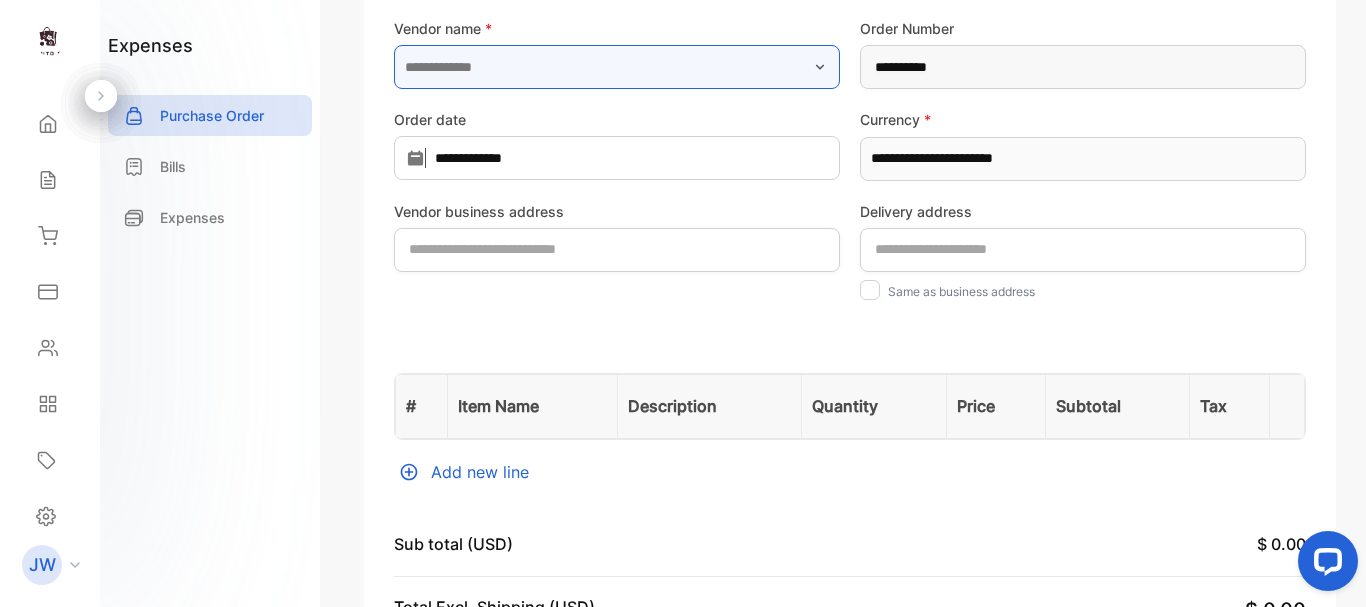click at bounding box center (617, 67) 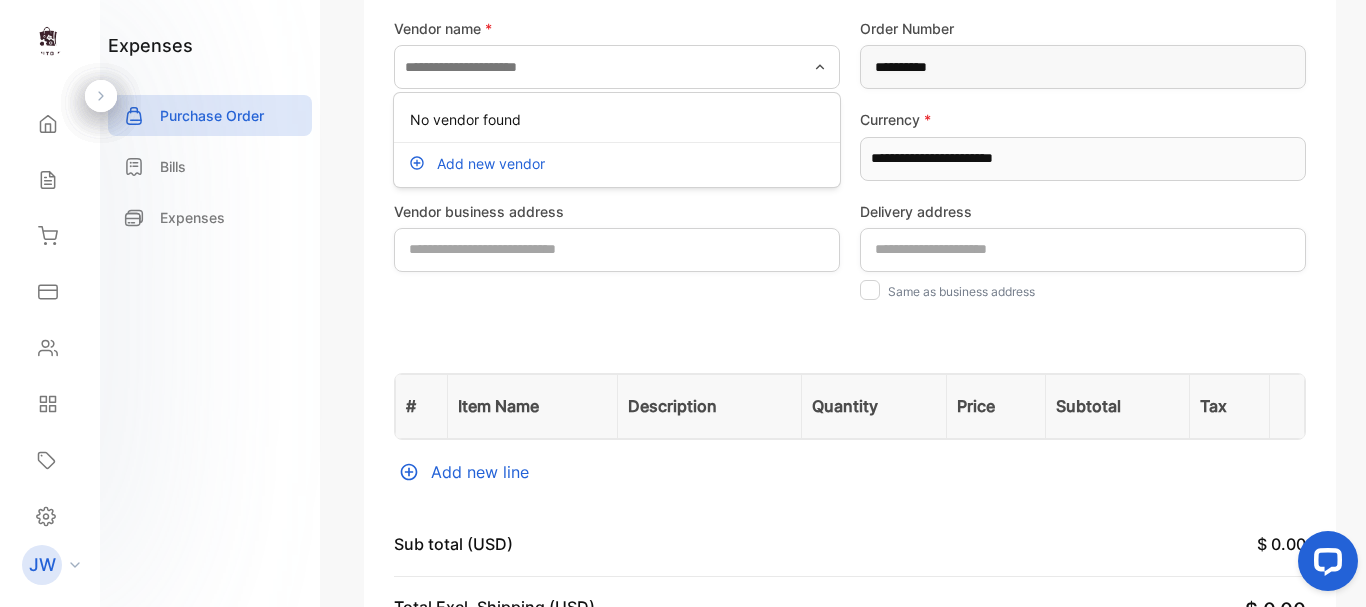 click on "Add new vendor" at bounding box center [491, 163] 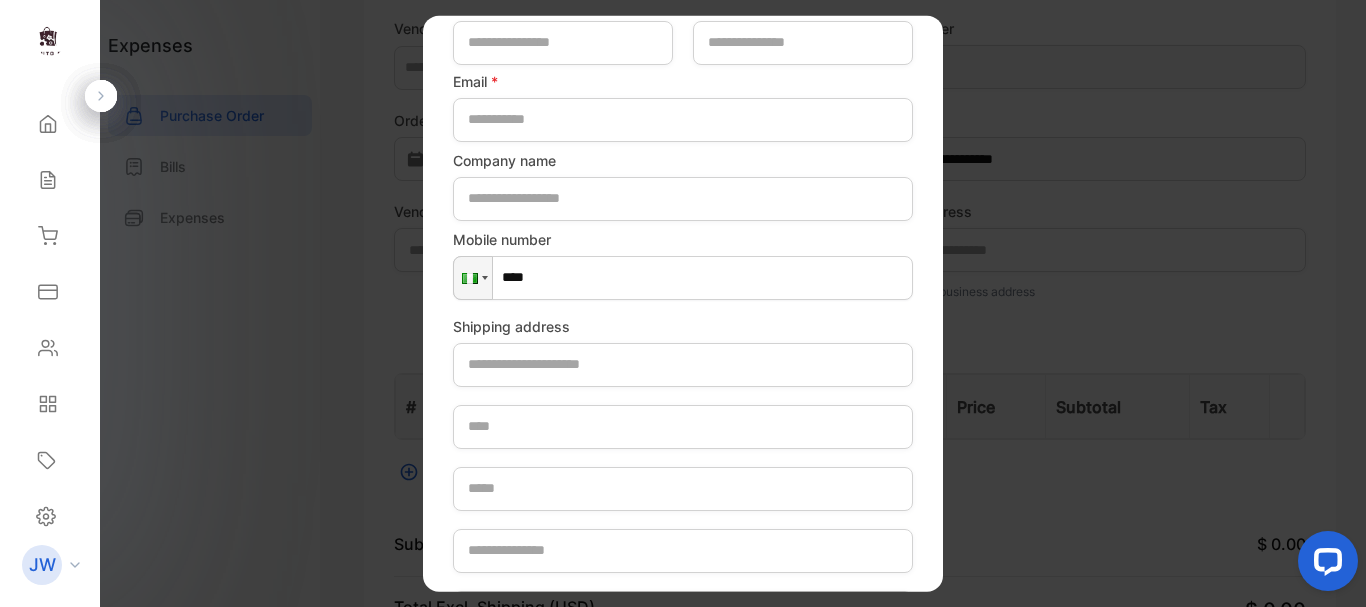 scroll, scrollTop: 0, scrollLeft: 0, axis: both 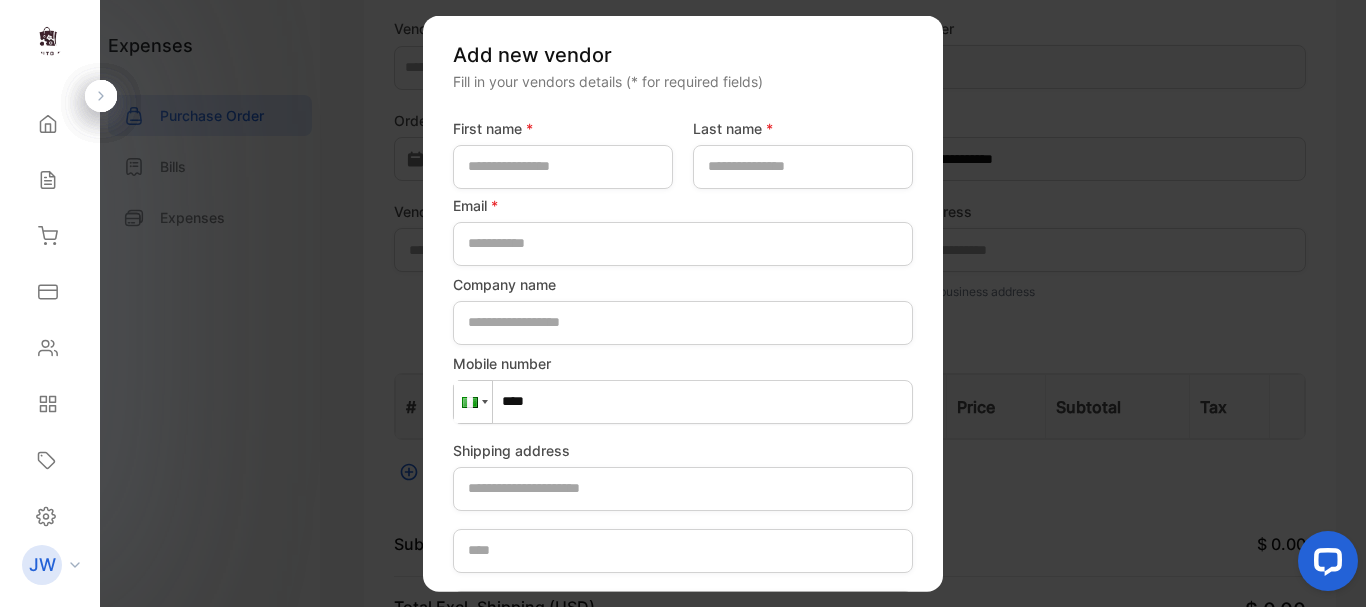 click at bounding box center [485, 402] 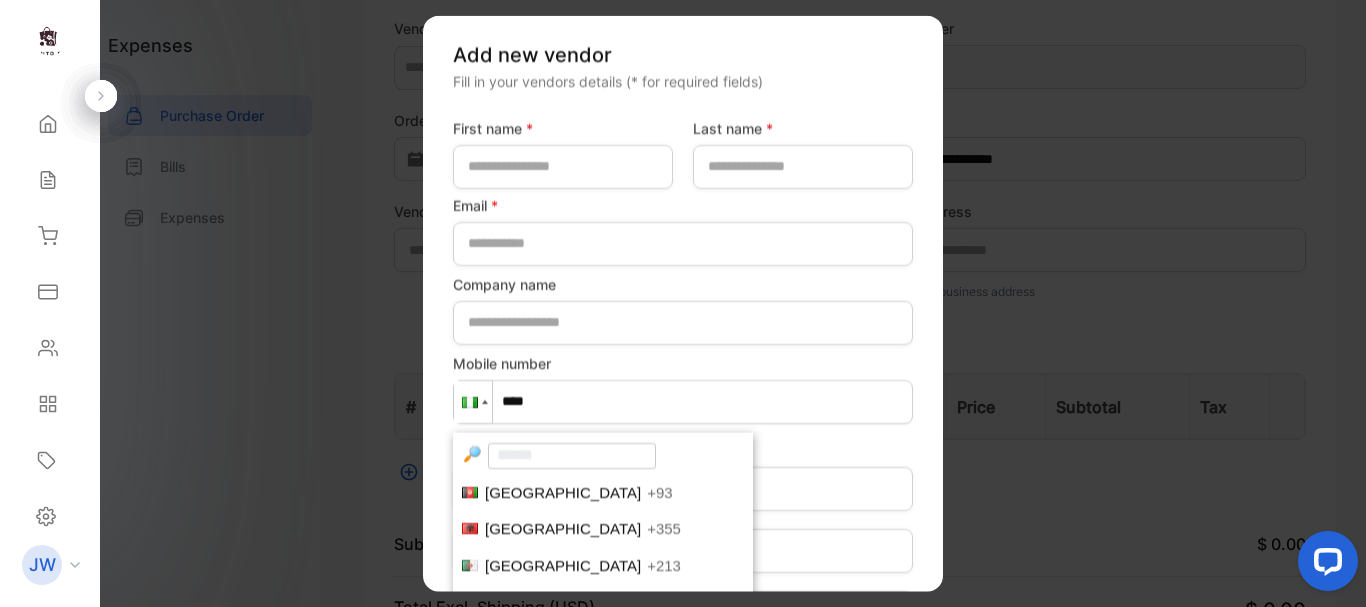 scroll, scrollTop: 4917, scrollLeft: 0, axis: vertical 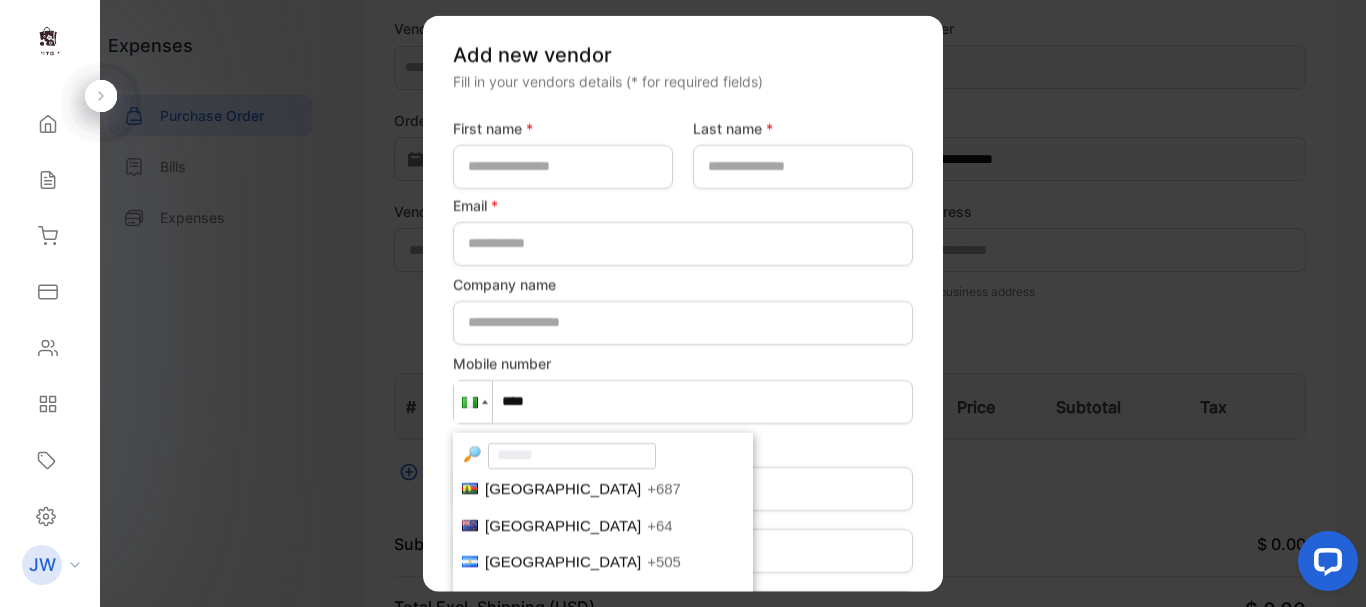click at bounding box center (572, 455) 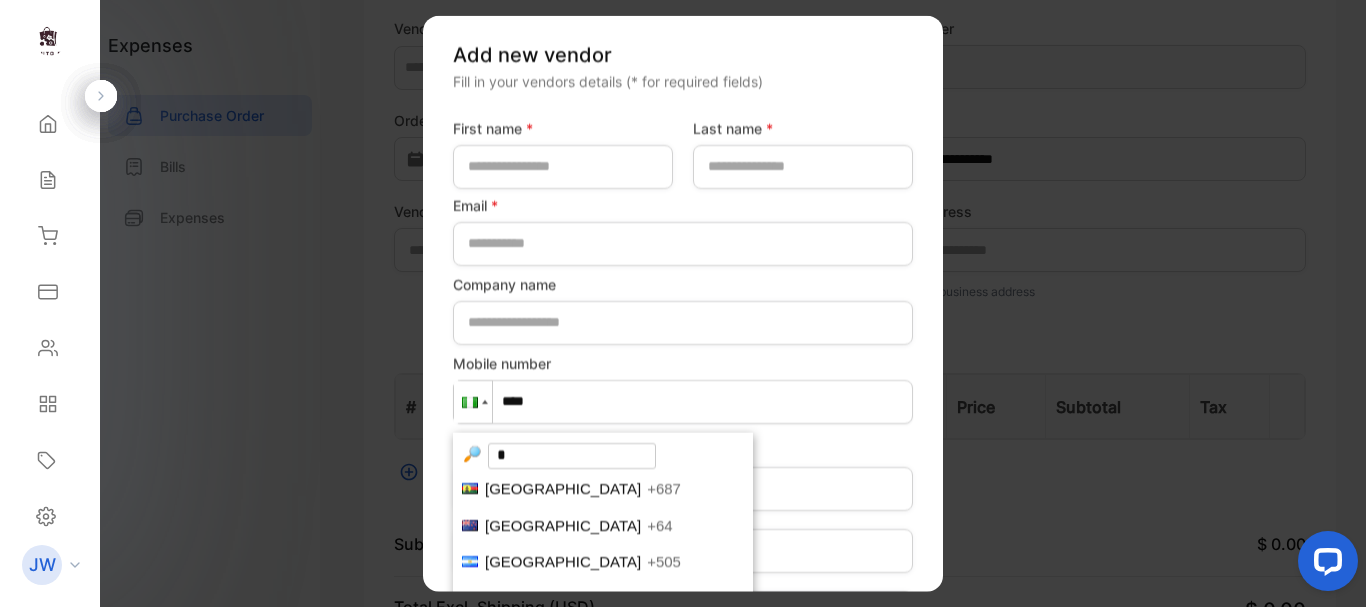 scroll, scrollTop: 0, scrollLeft: 0, axis: both 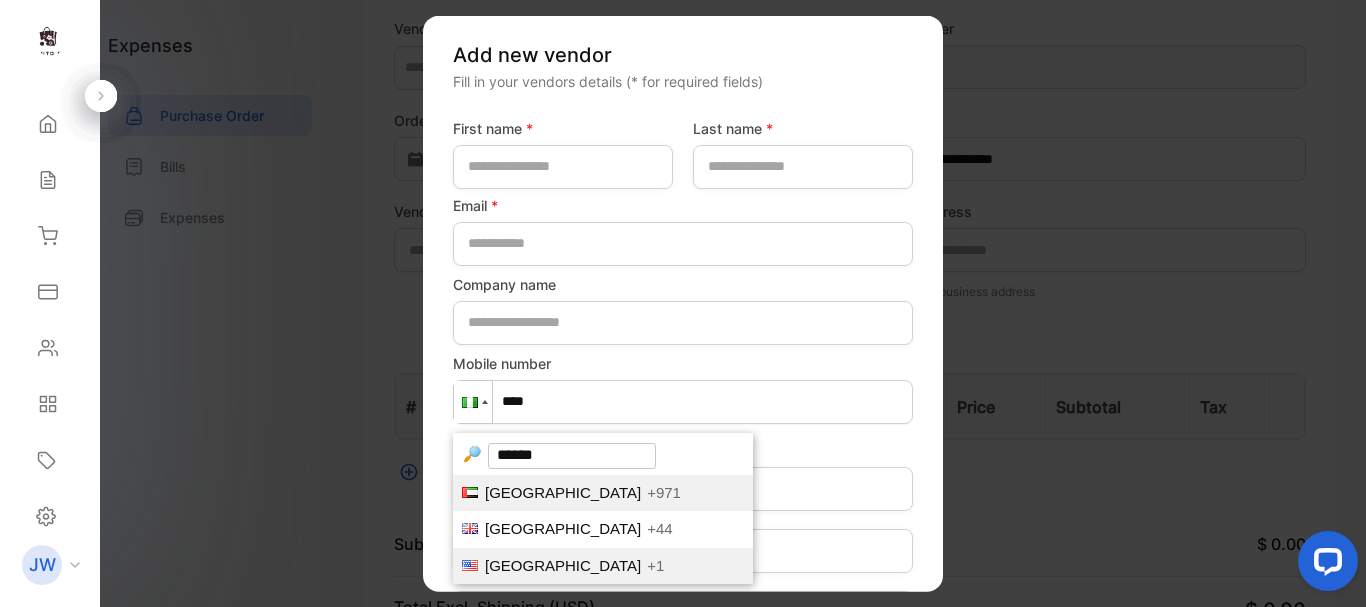 type on "******" 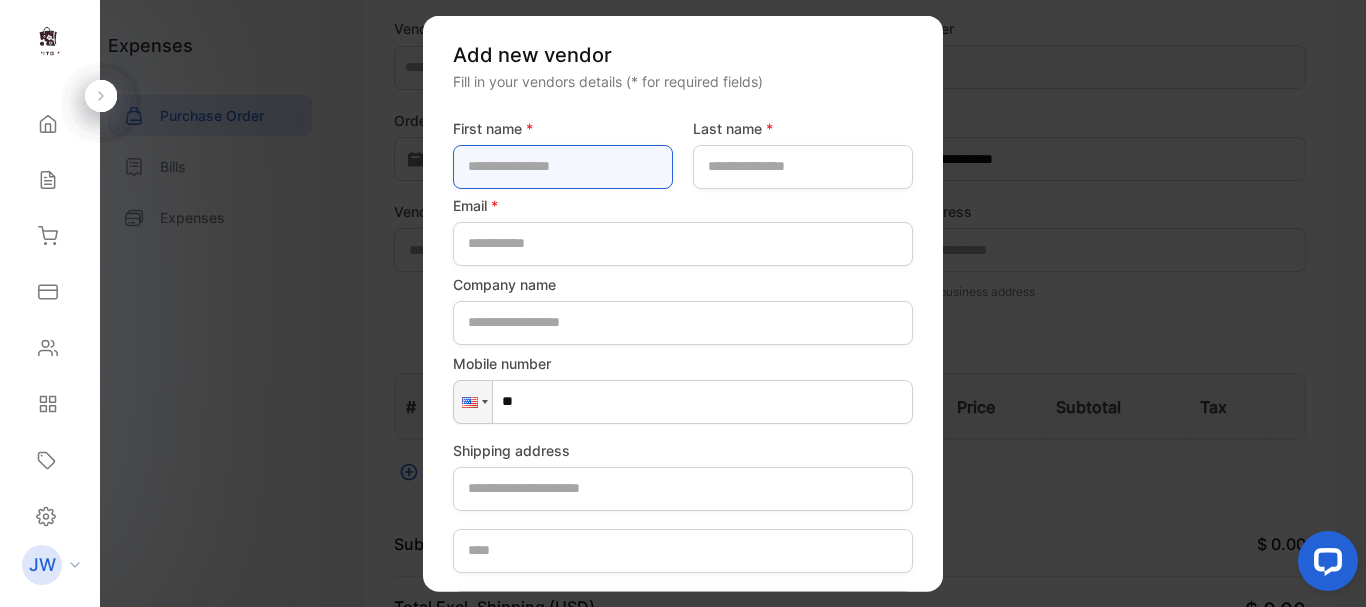 click at bounding box center [563, 166] 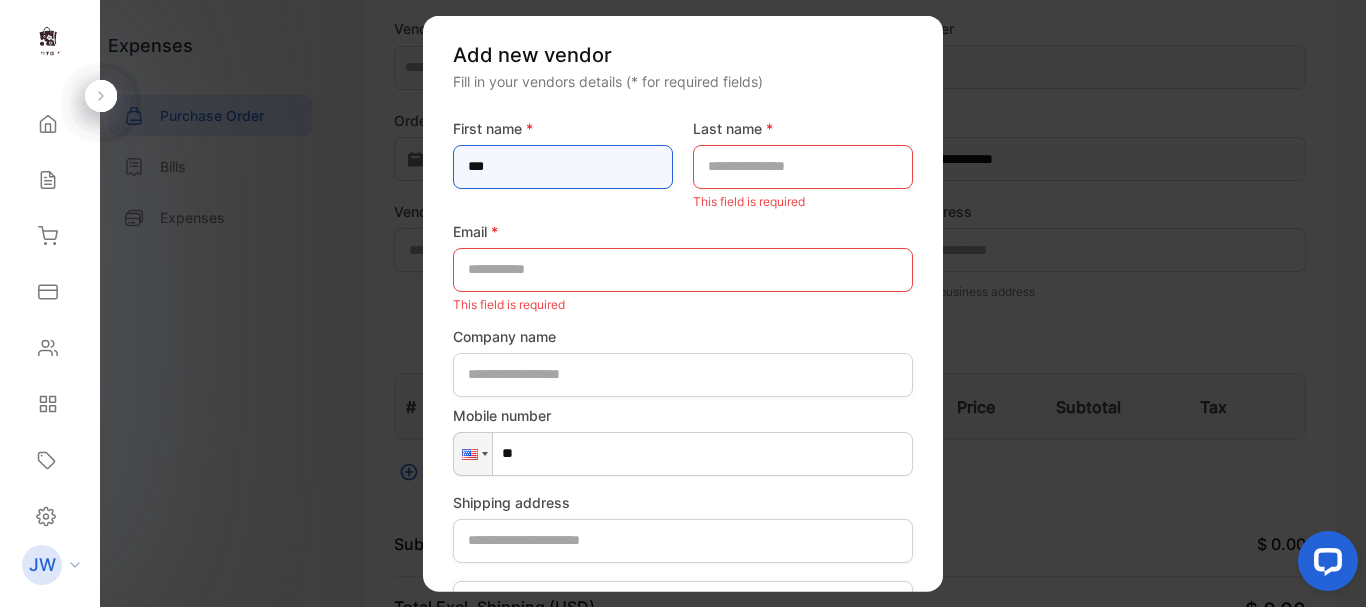 type on "****" 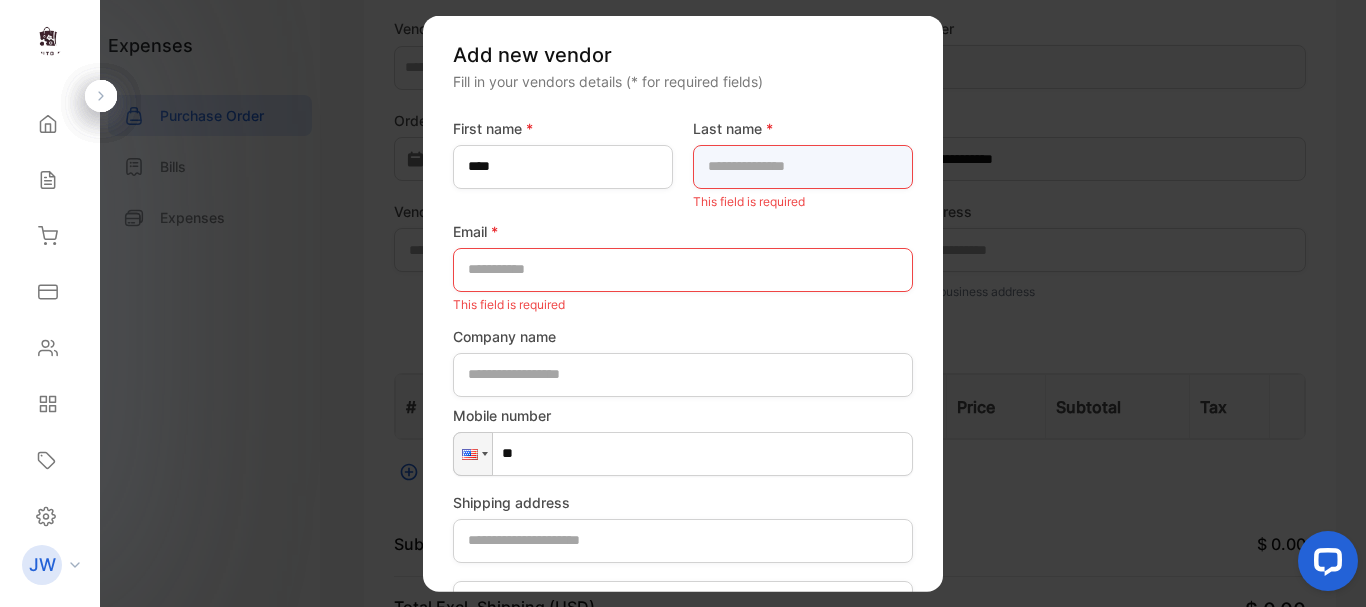 click at bounding box center (803, 166) 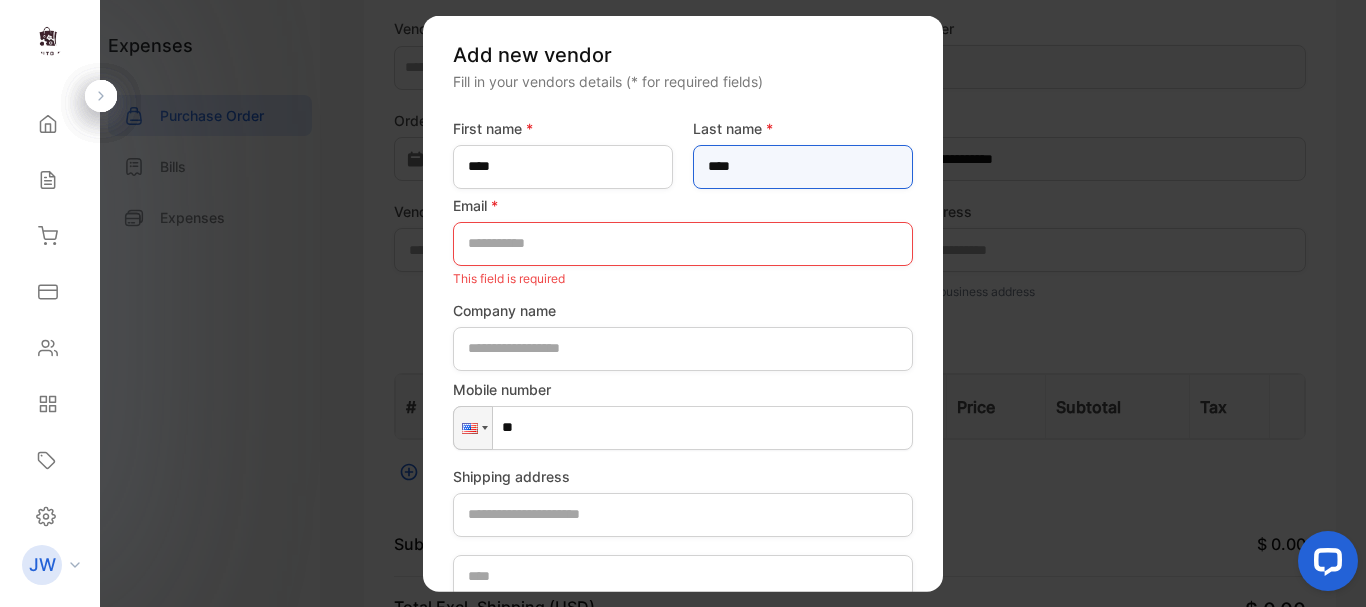 type on "****" 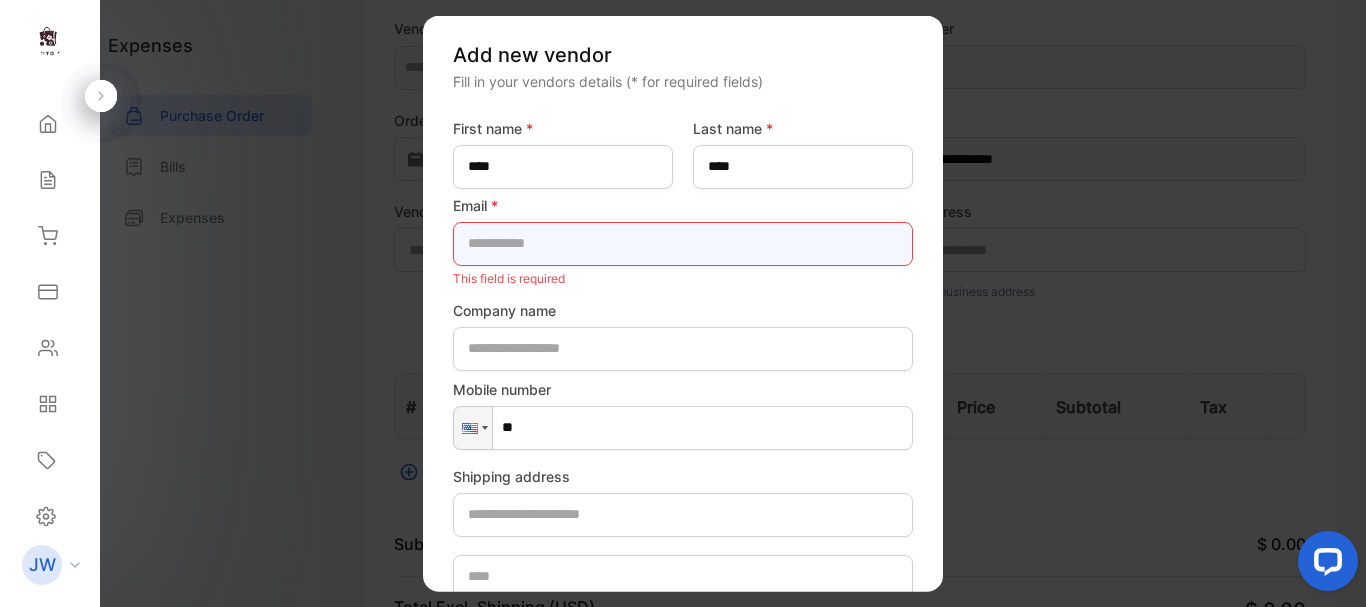 click at bounding box center (683, 243) 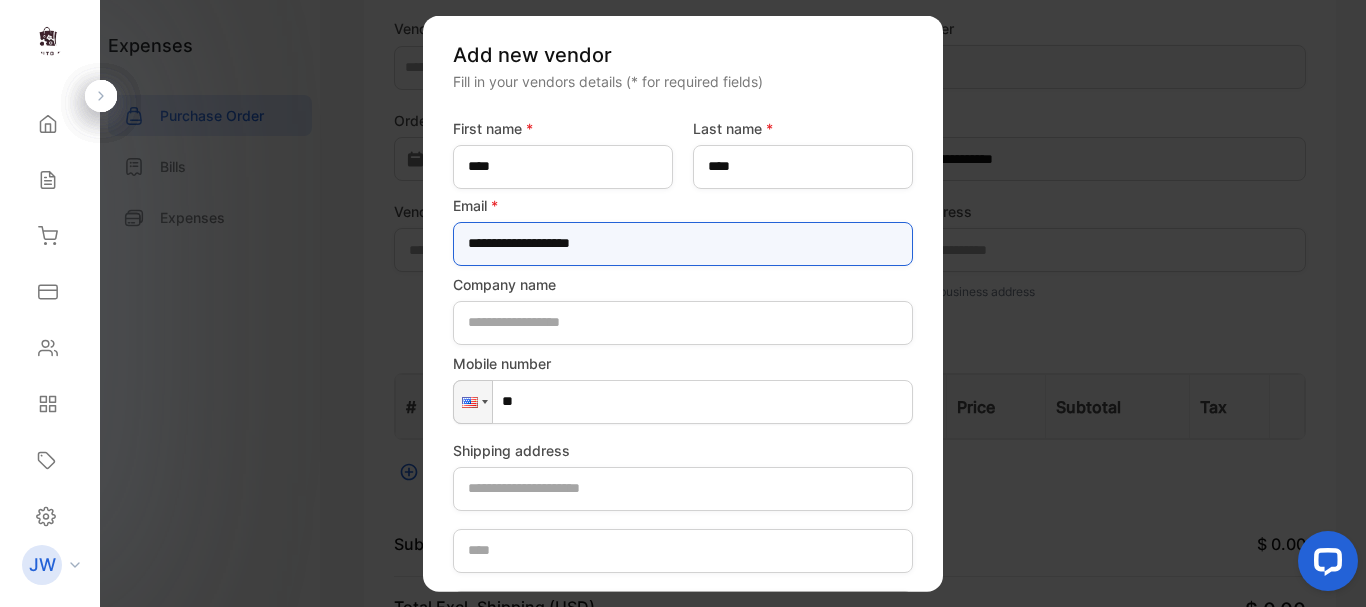 type on "**********" 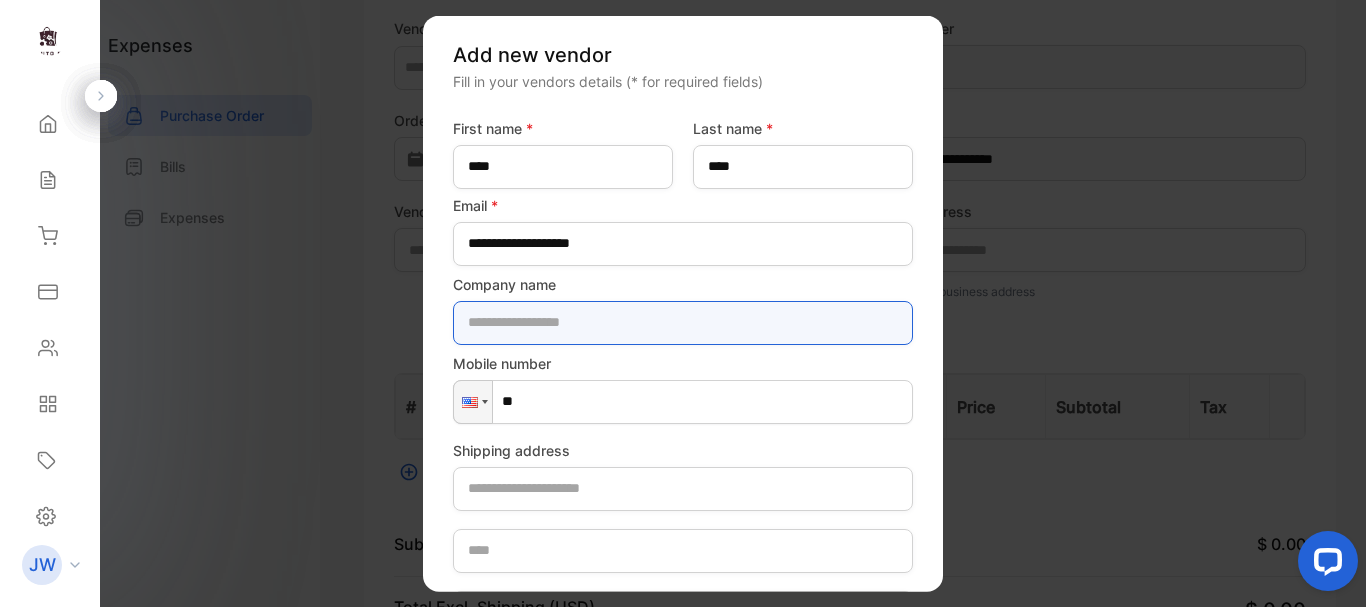 click at bounding box center (683, 322) 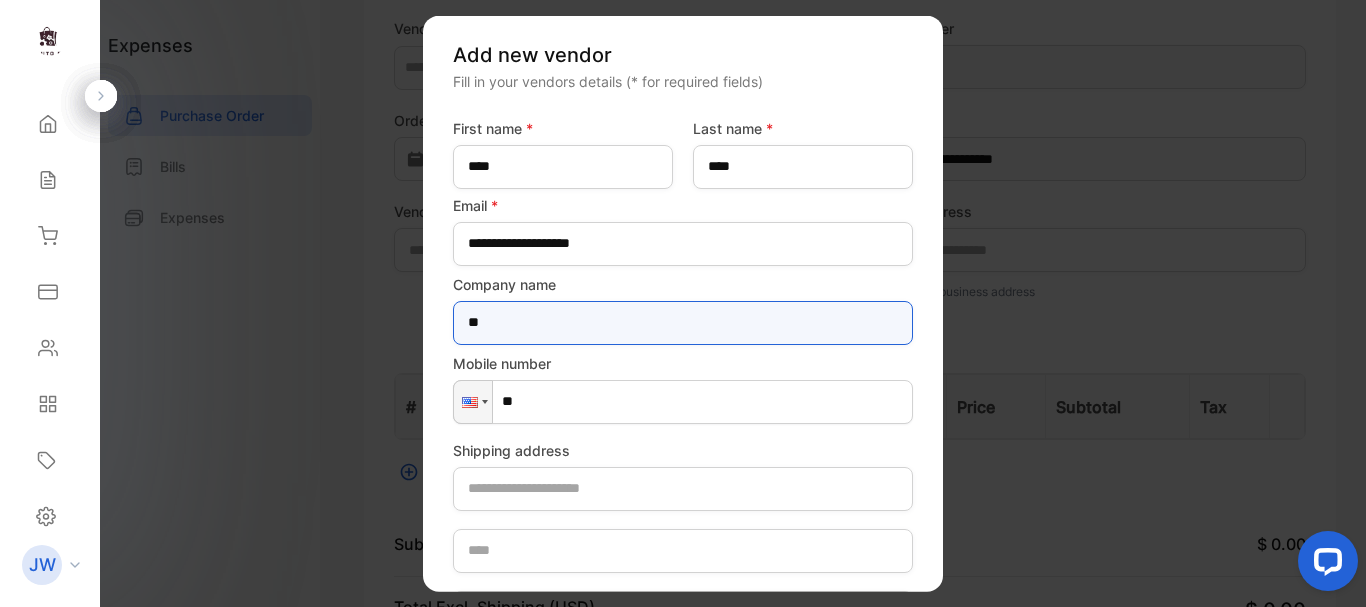 type on "**********" 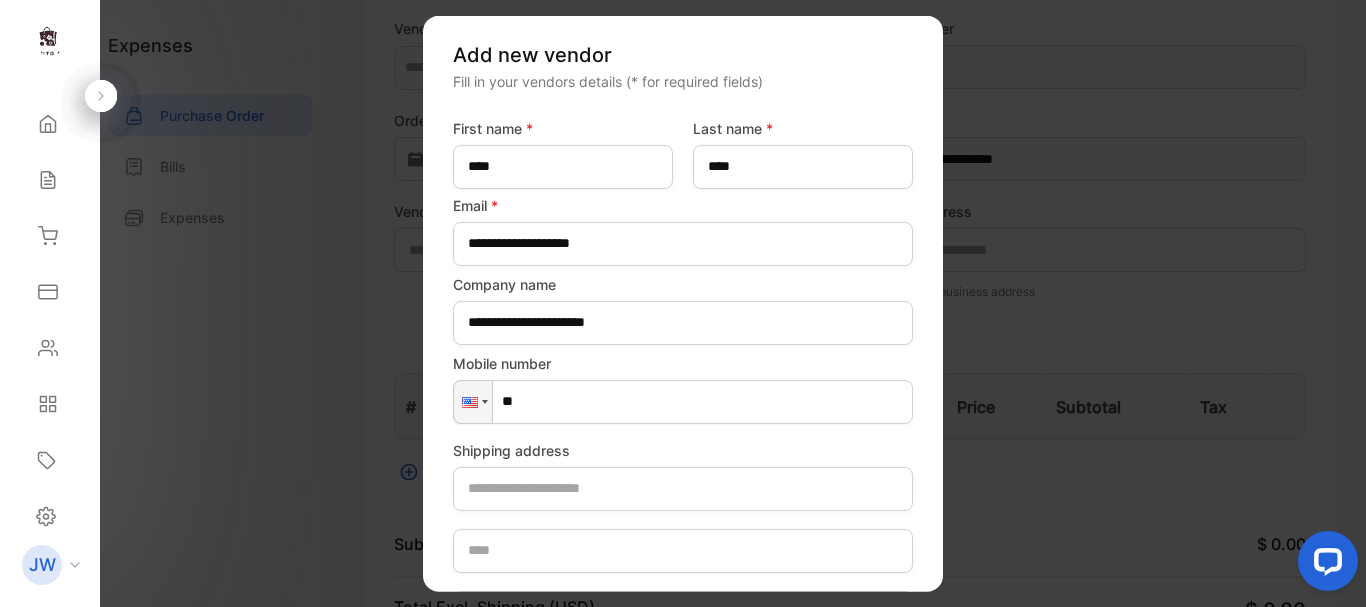 click on "**" at bounding box center (683, 401) 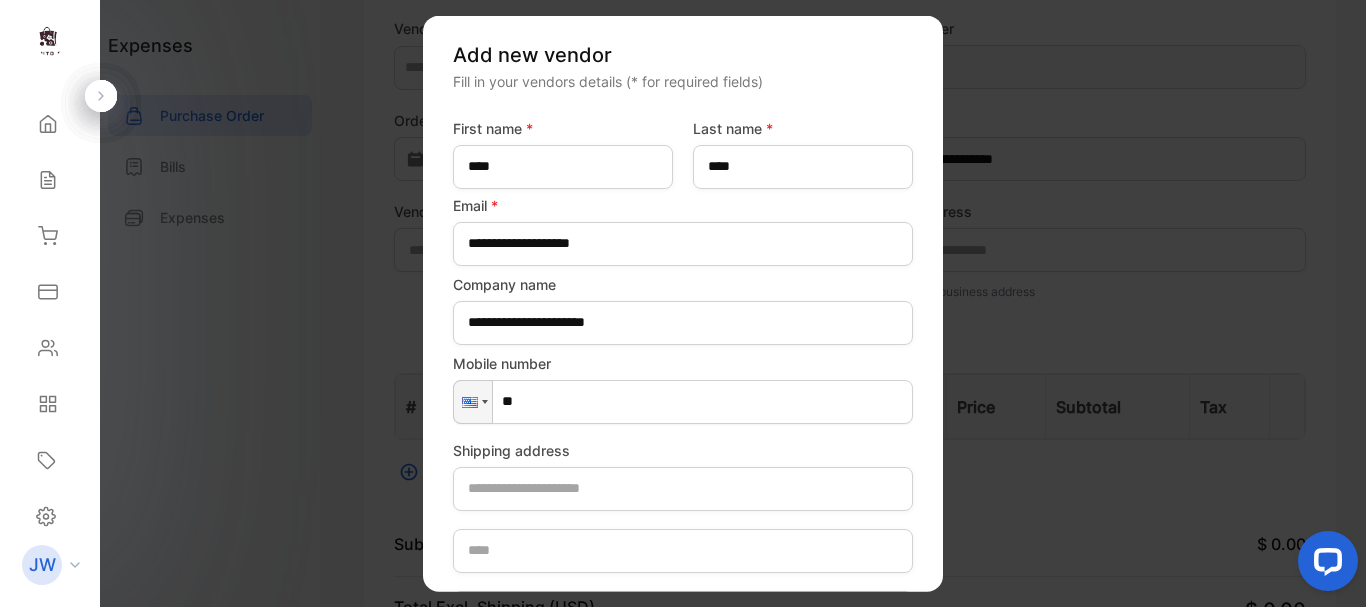 paste on "**********" 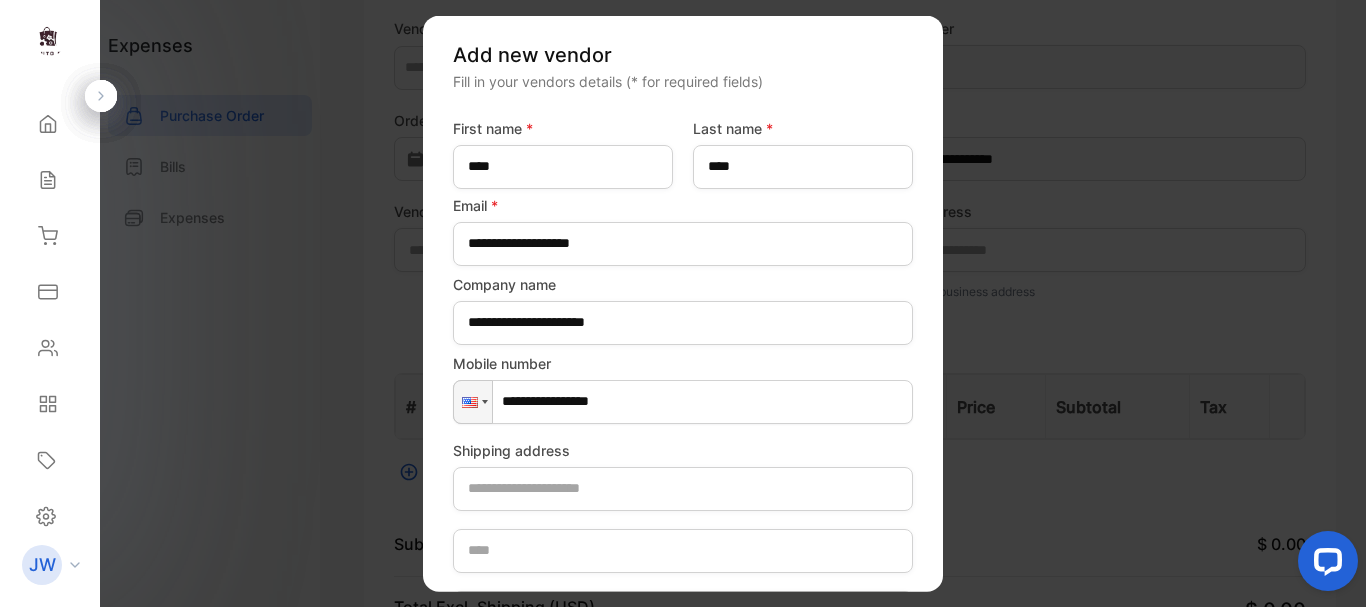 type on "**********" 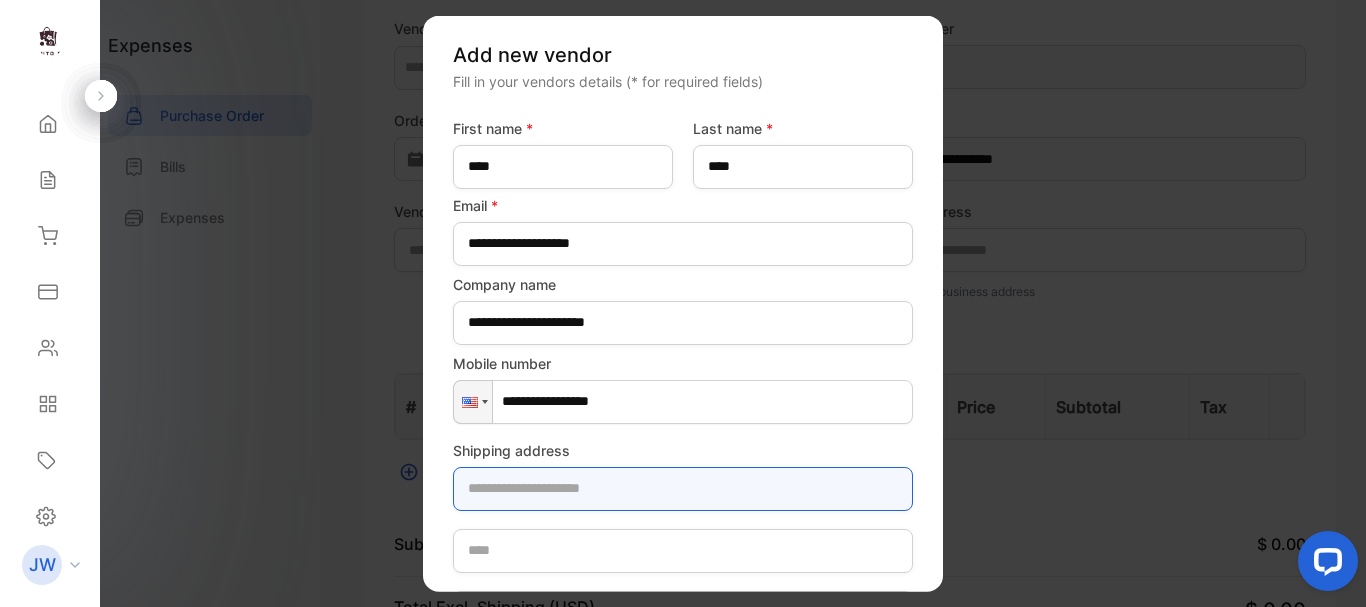 click at bounding box center [683, 488] 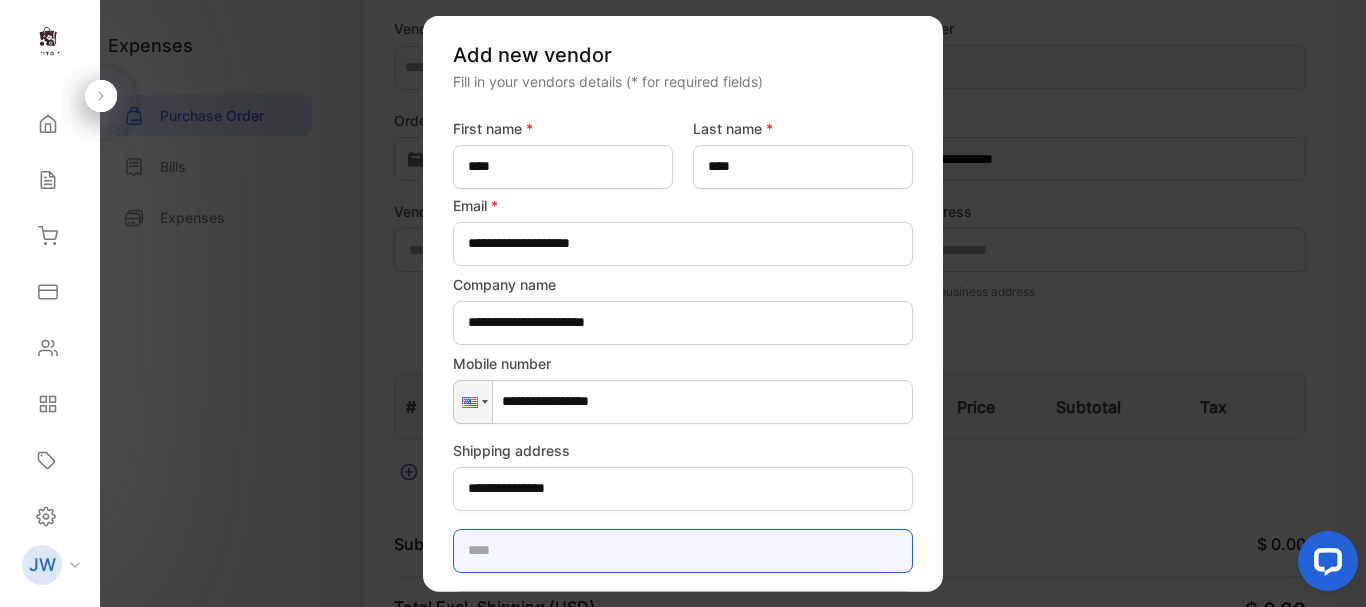 type on "******" 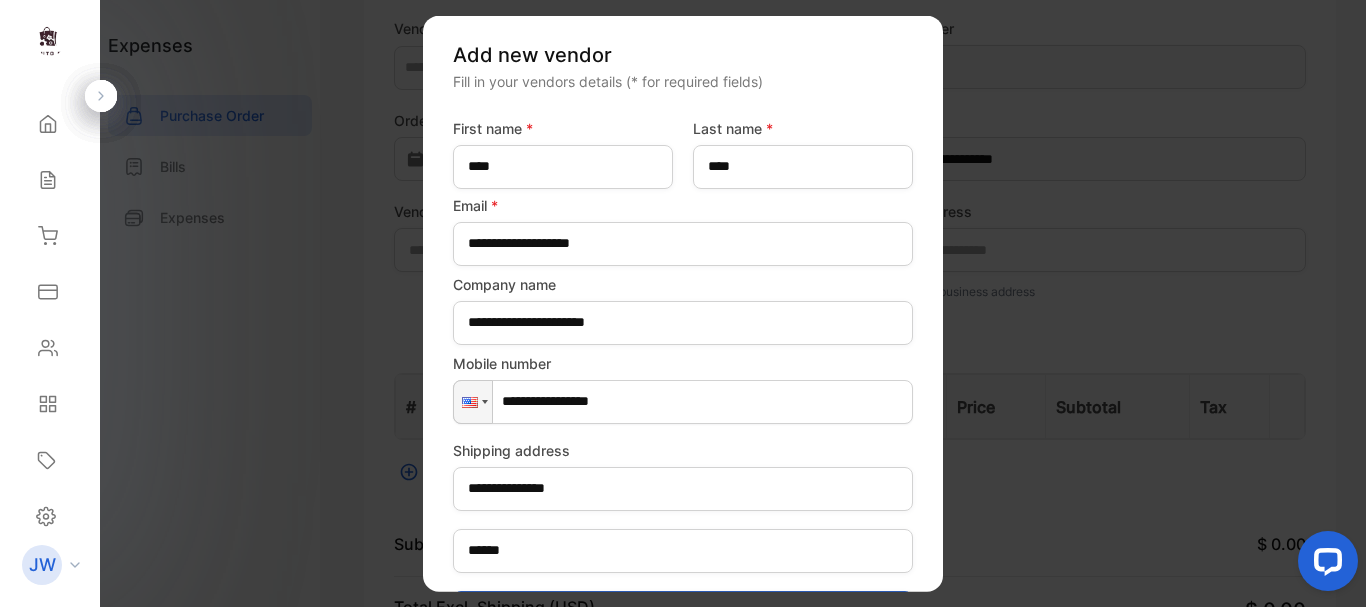 type on "**" 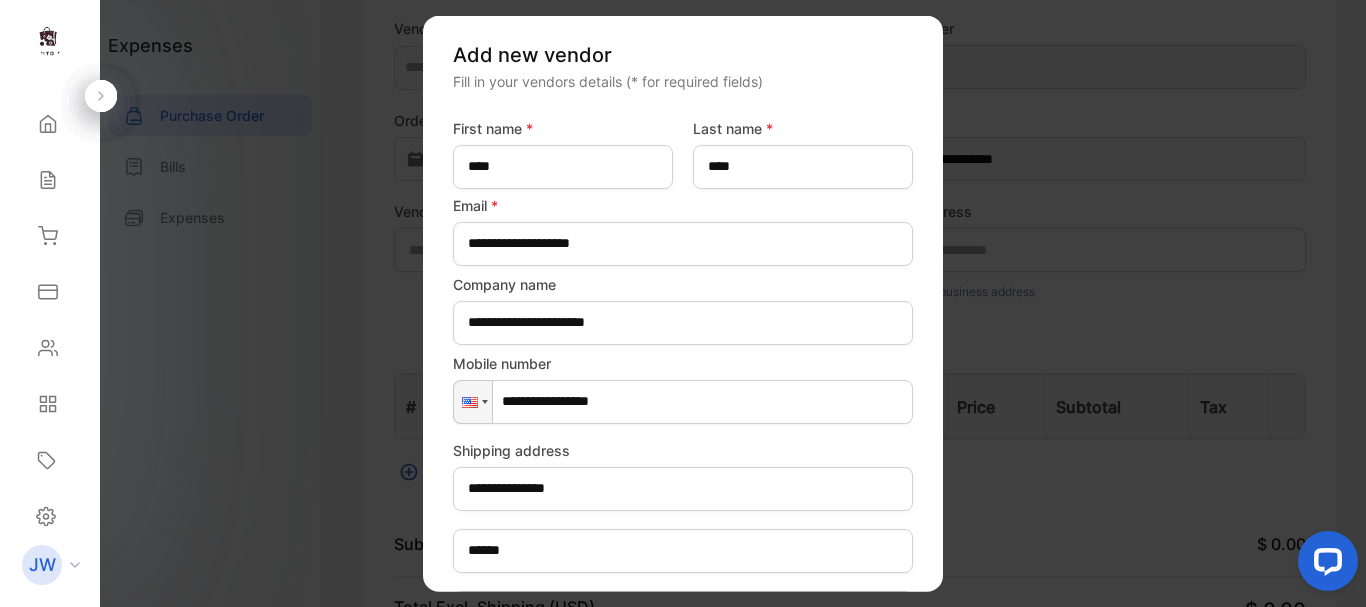 type on "*****" 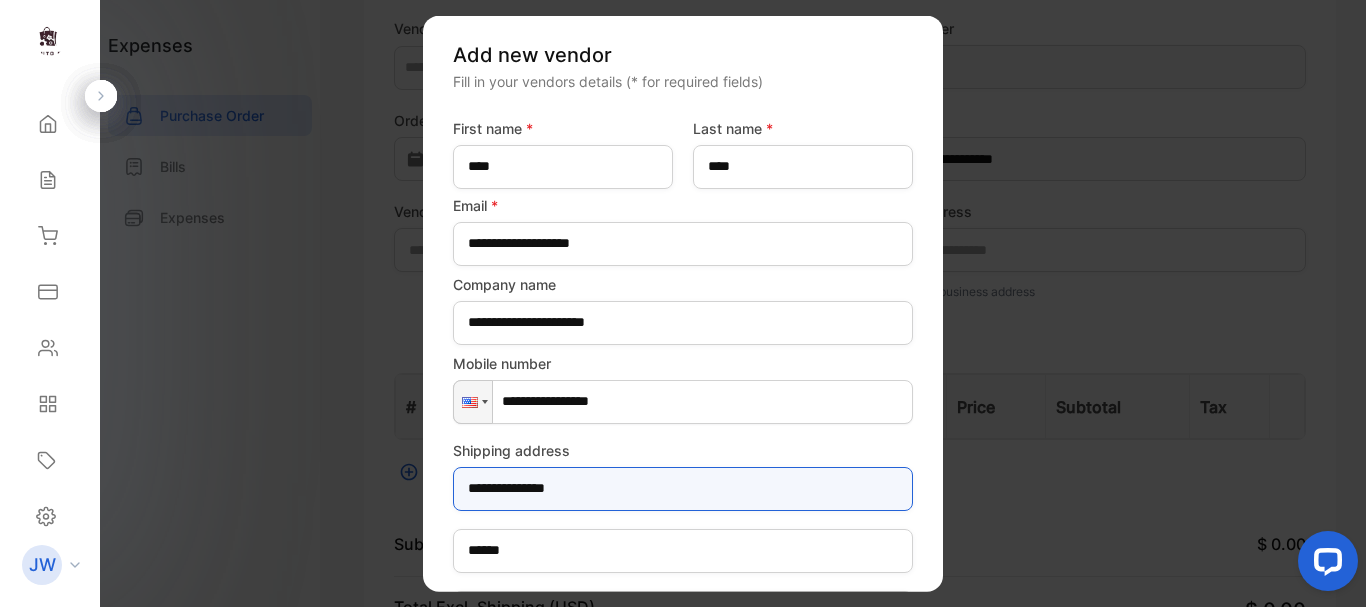 scroll, scrollTop: 220, scrollLeft: 0, axis: vertical 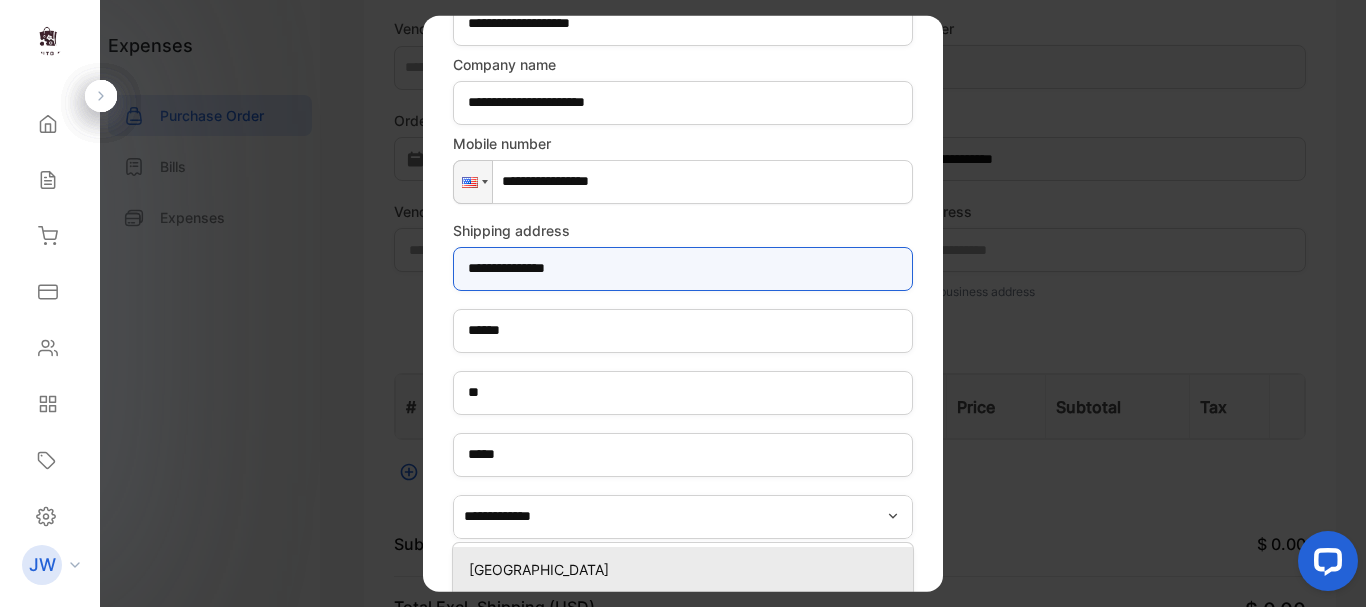 type on "**********" 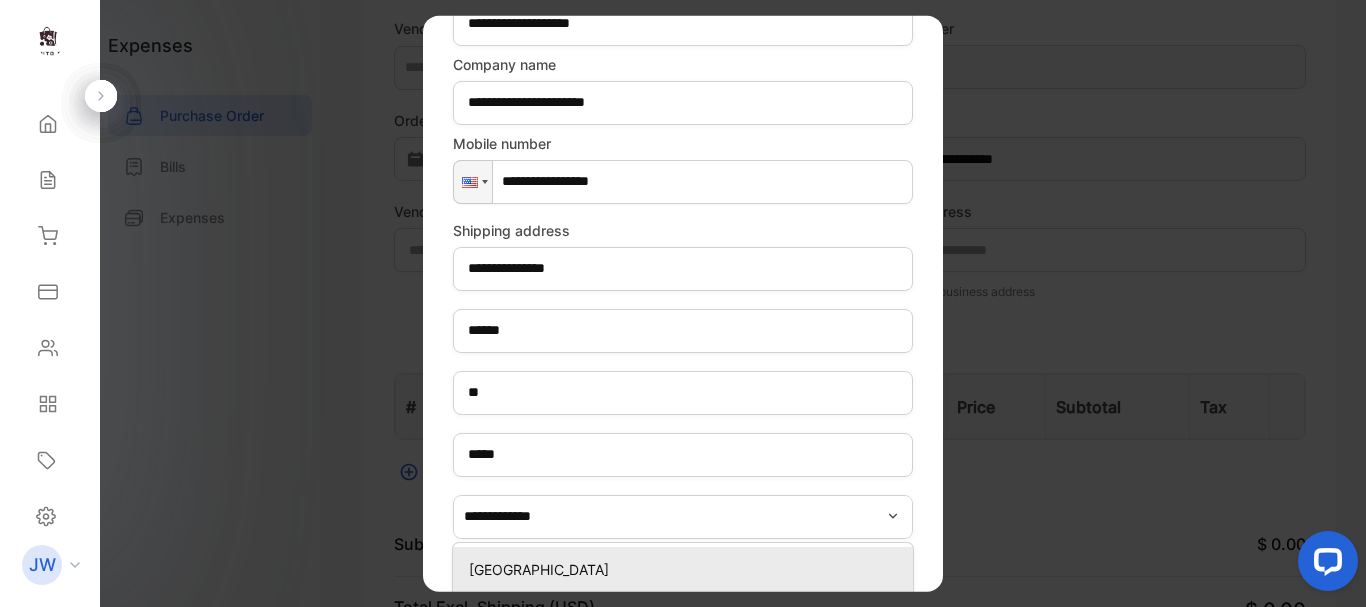 click on "**********" at bounding box center (683, 303) 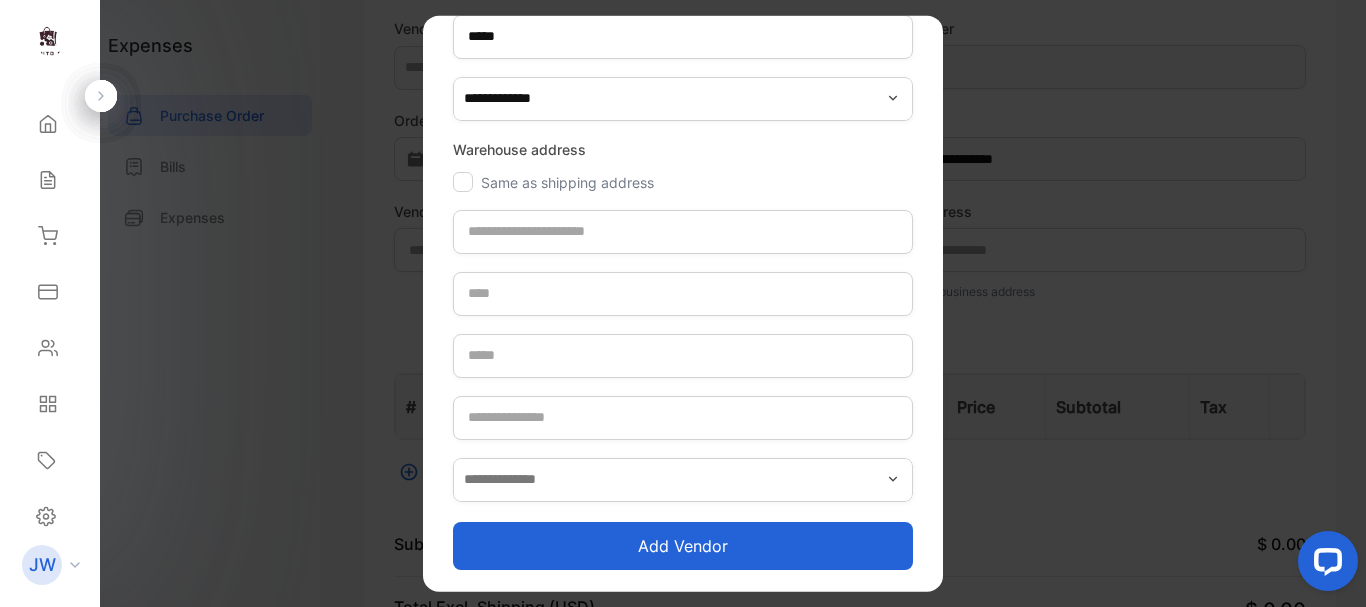 scroll, scrollTop: 639, scrollLeft: 0, axis: vertical 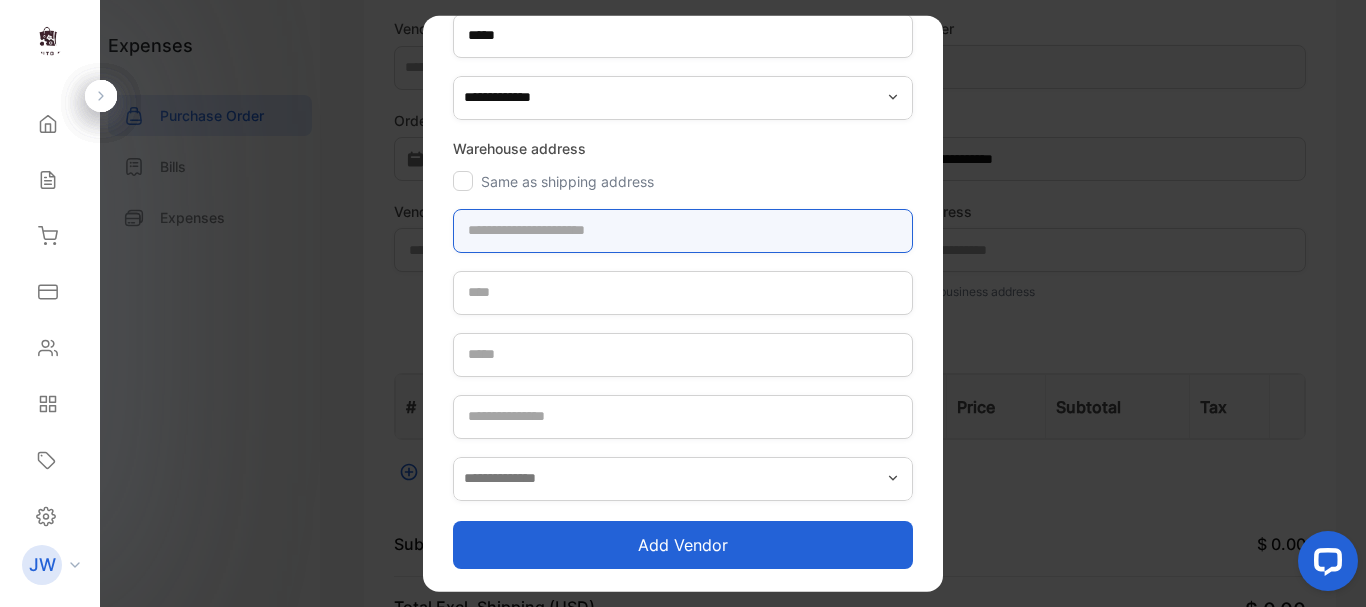drag, startPoint x: 612, startPoint y: 230, endPoint x: 614, endPoint y: 220, distance: 10.198039 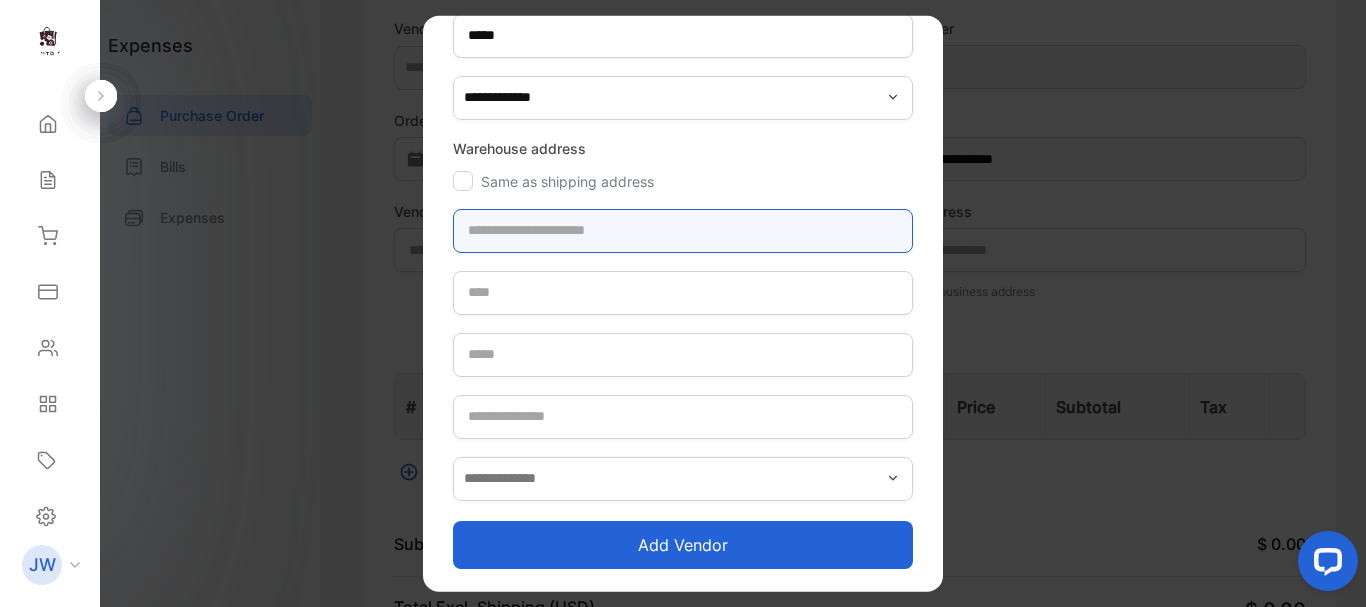 paste on "**********" 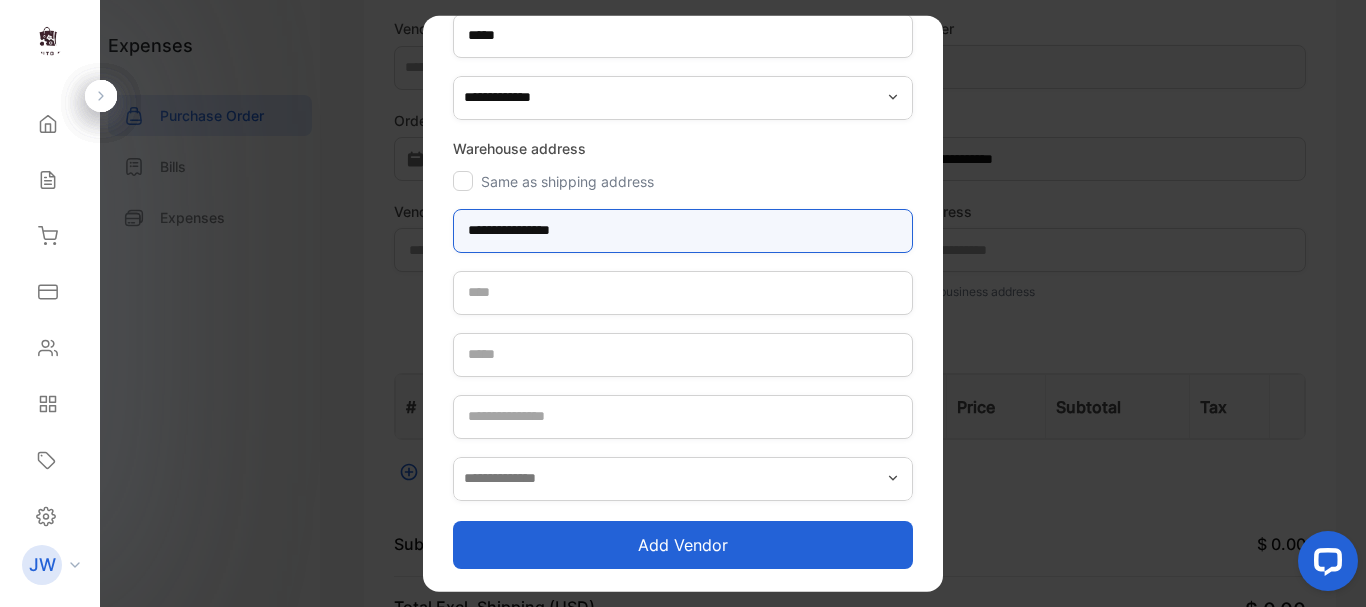 type on "**********" 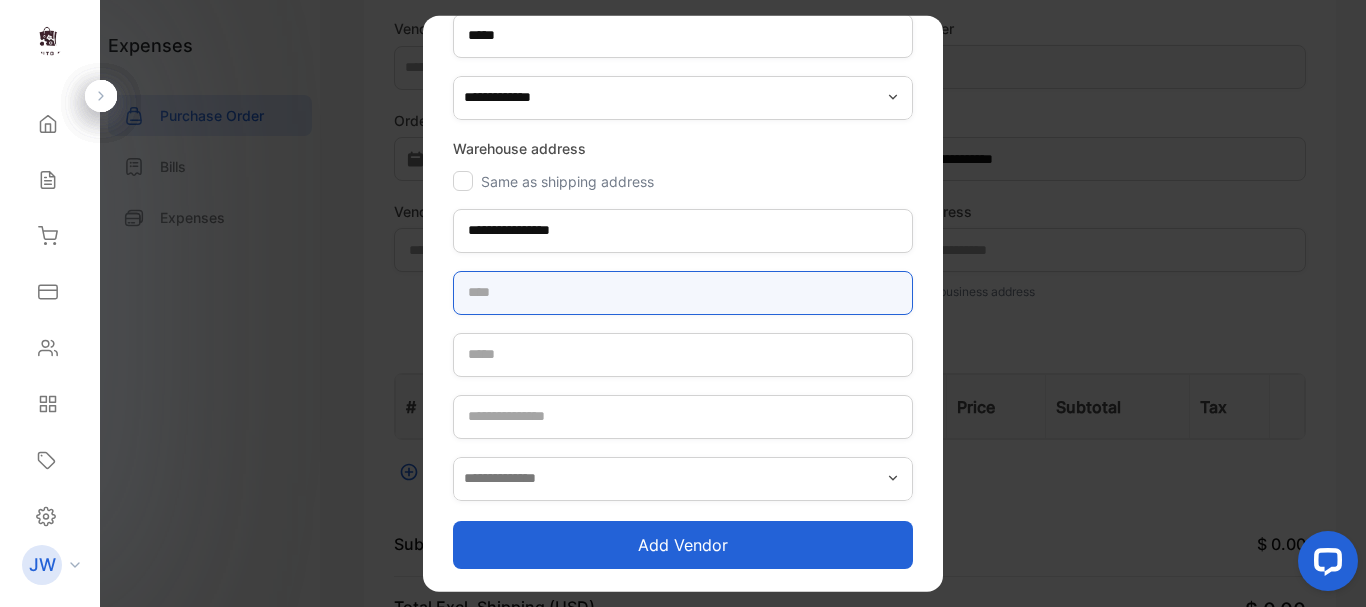 paste on "**********" 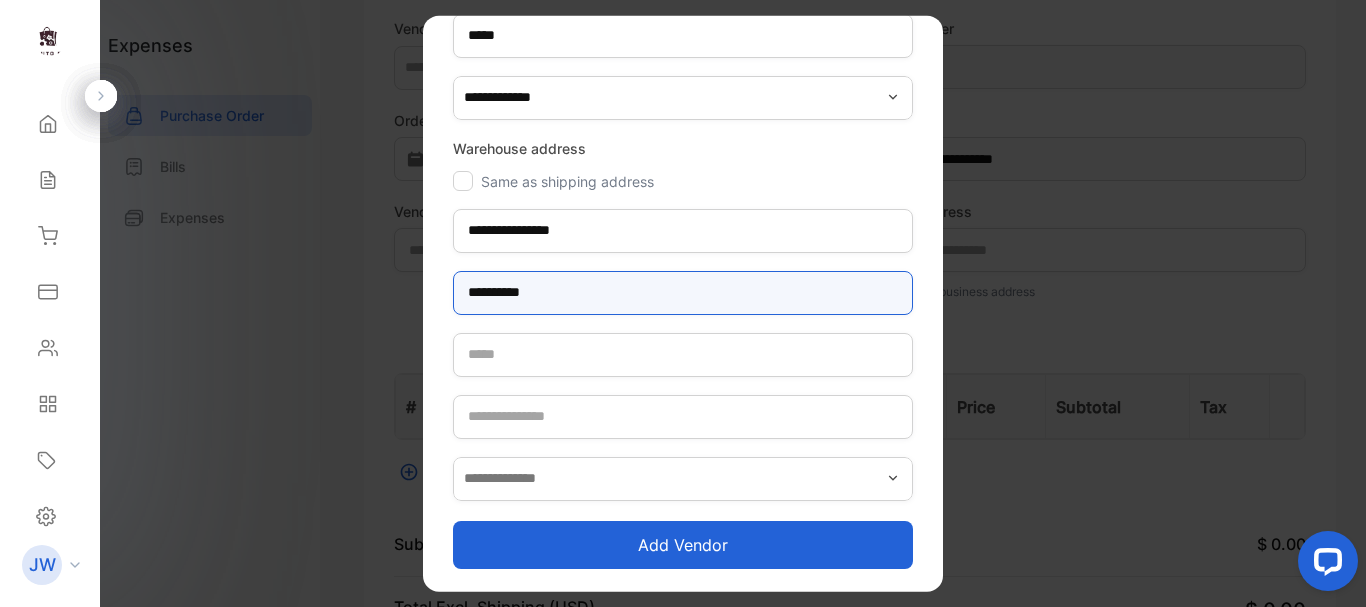 type on "**********" 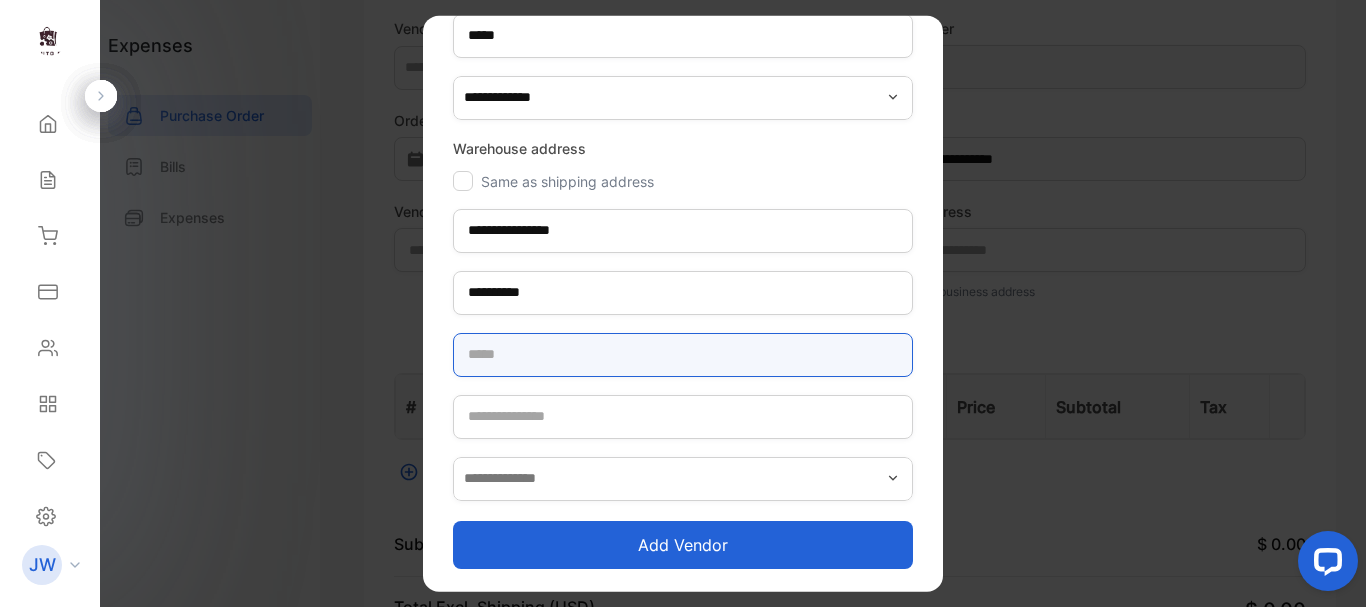 click at bounding box center [683, 354] 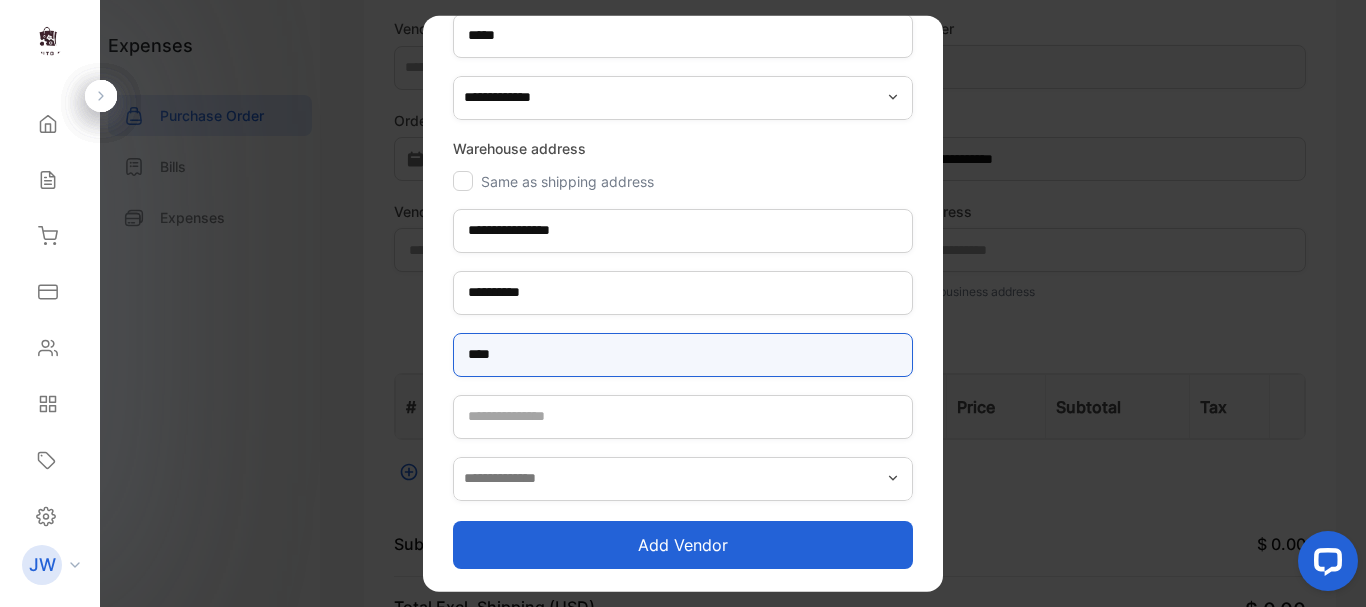 type on "**********" 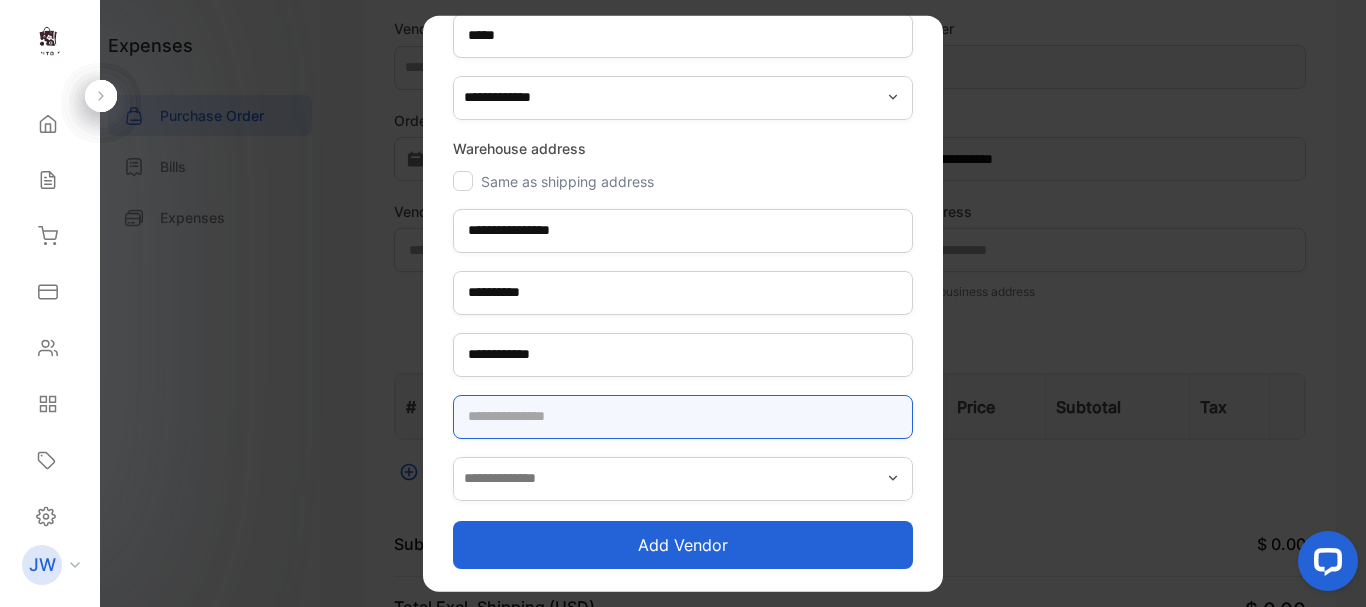 click at bounding box center [683, 416] 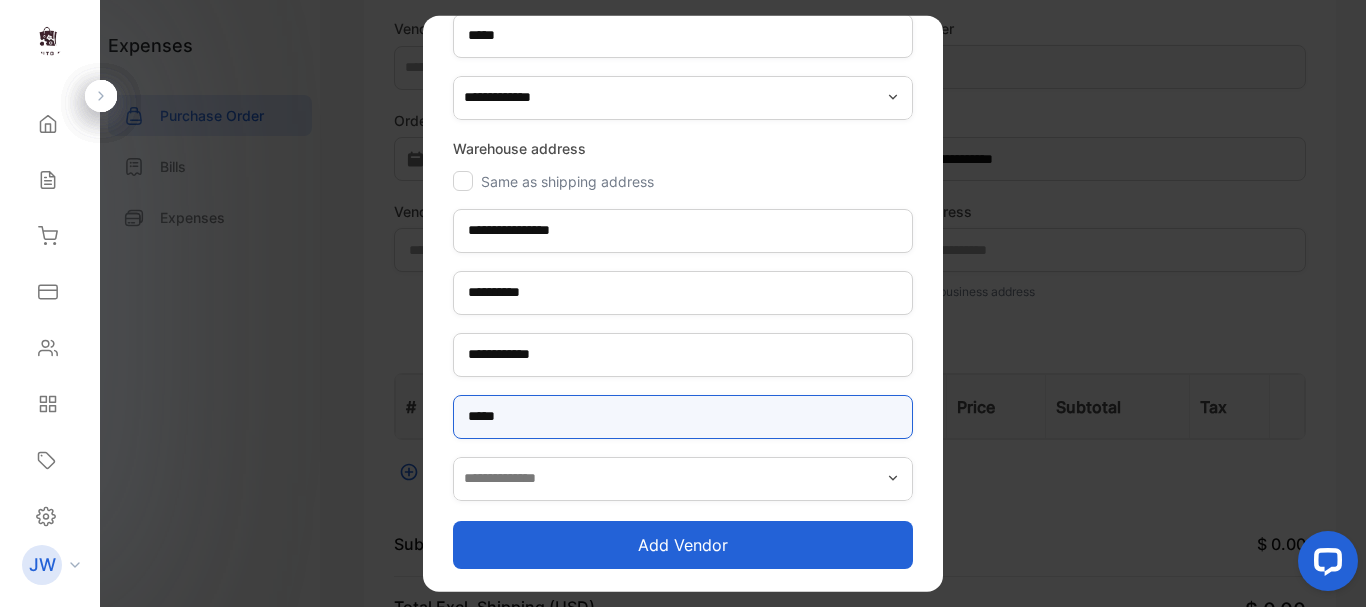 type on "*****" 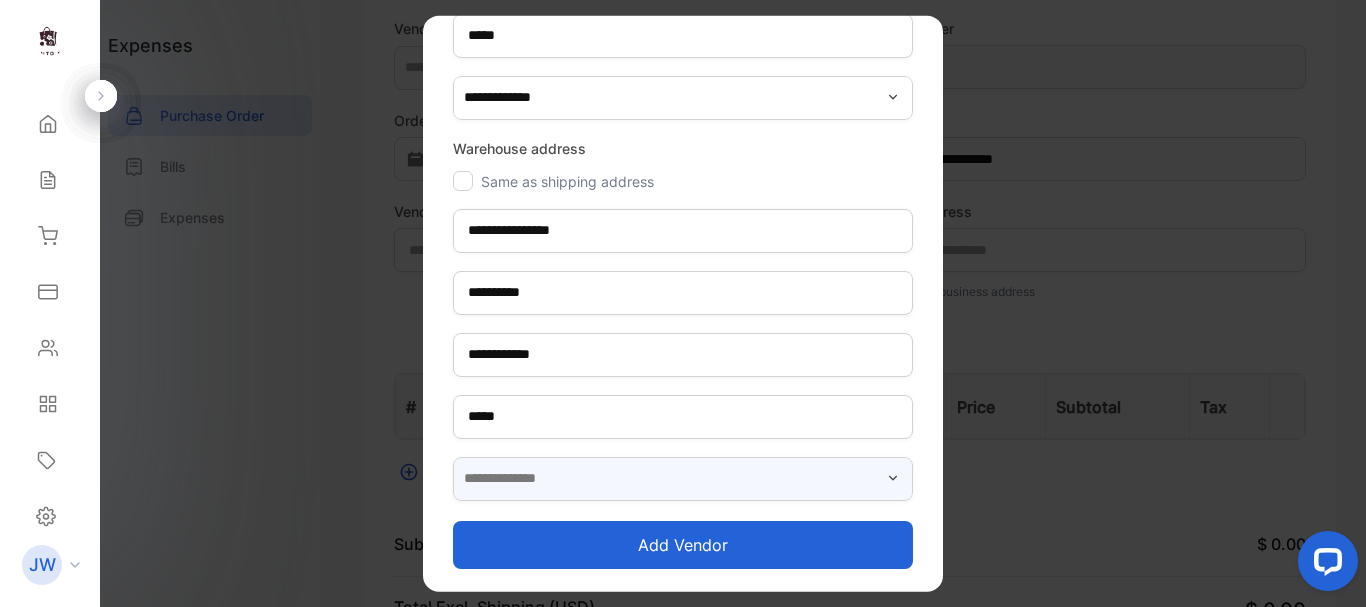 click at bounding box center (683, 478) 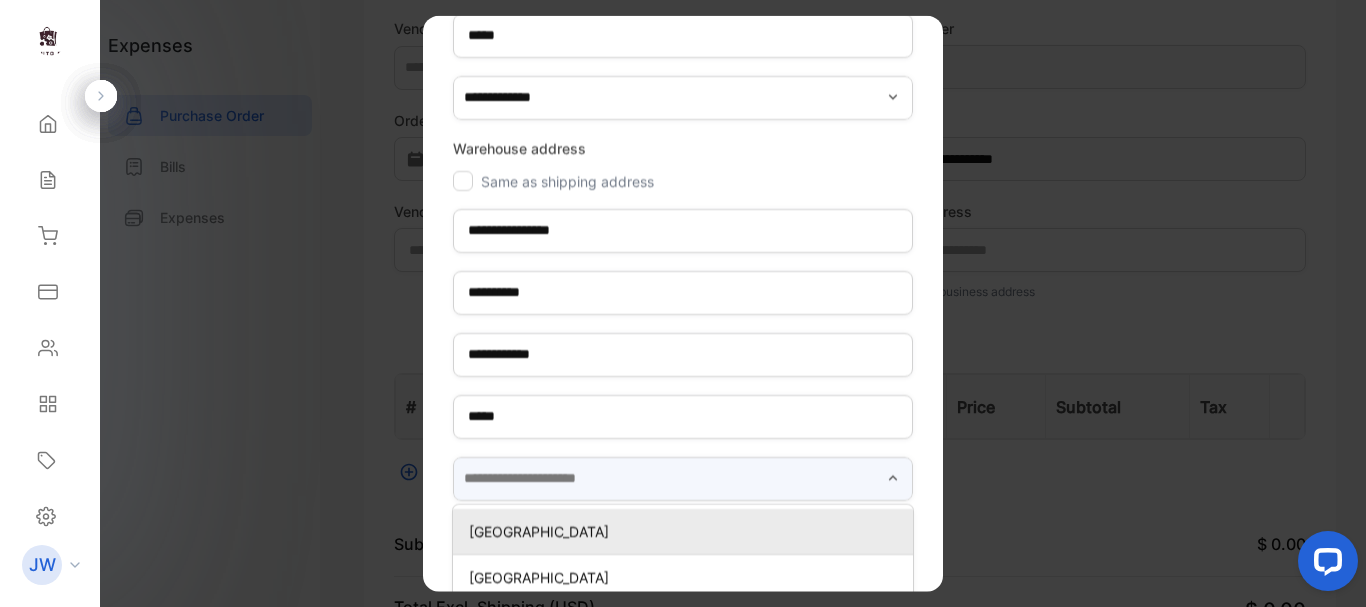 type on "**********" 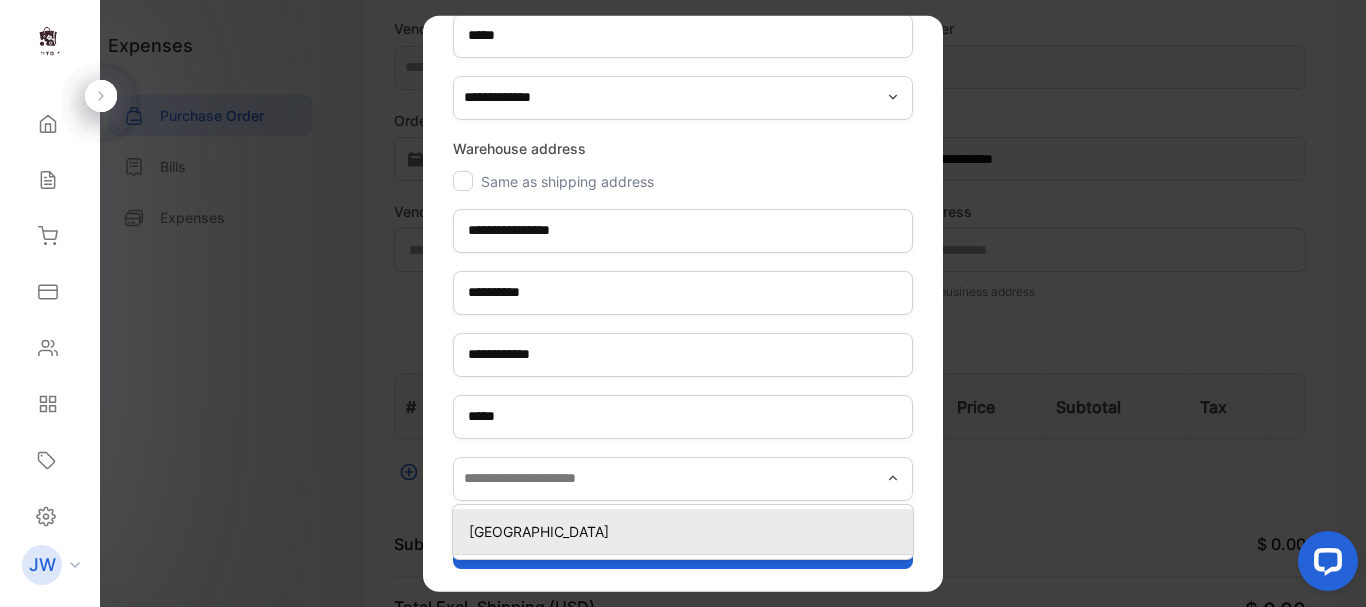 click on "**********" at bounding box center [683, 303] 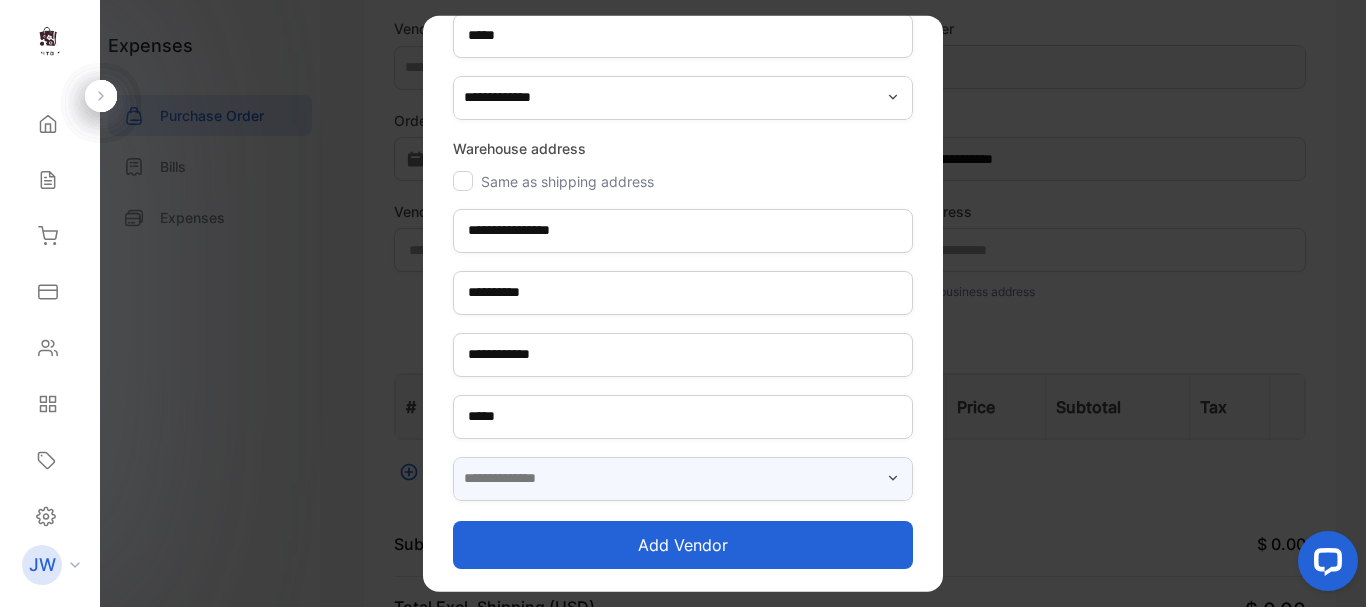 click at bounding box center (683, 478) 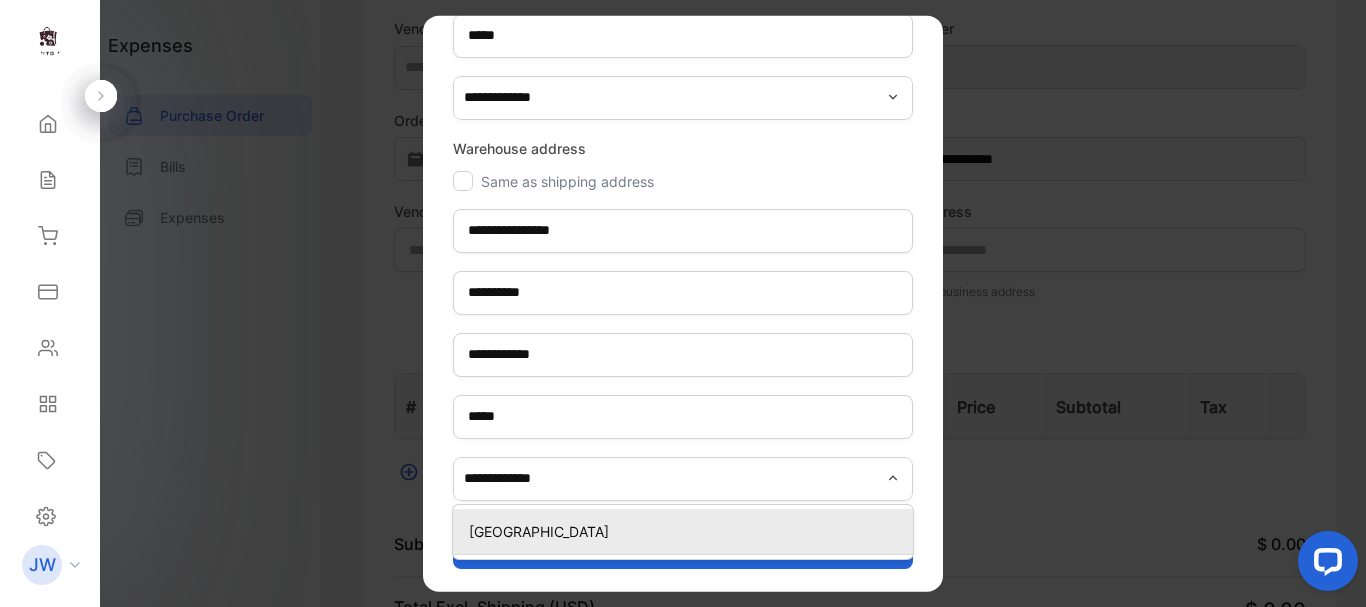 click on "[GEOGRAPHIC_DATA]" at bounding box center (687, 530) 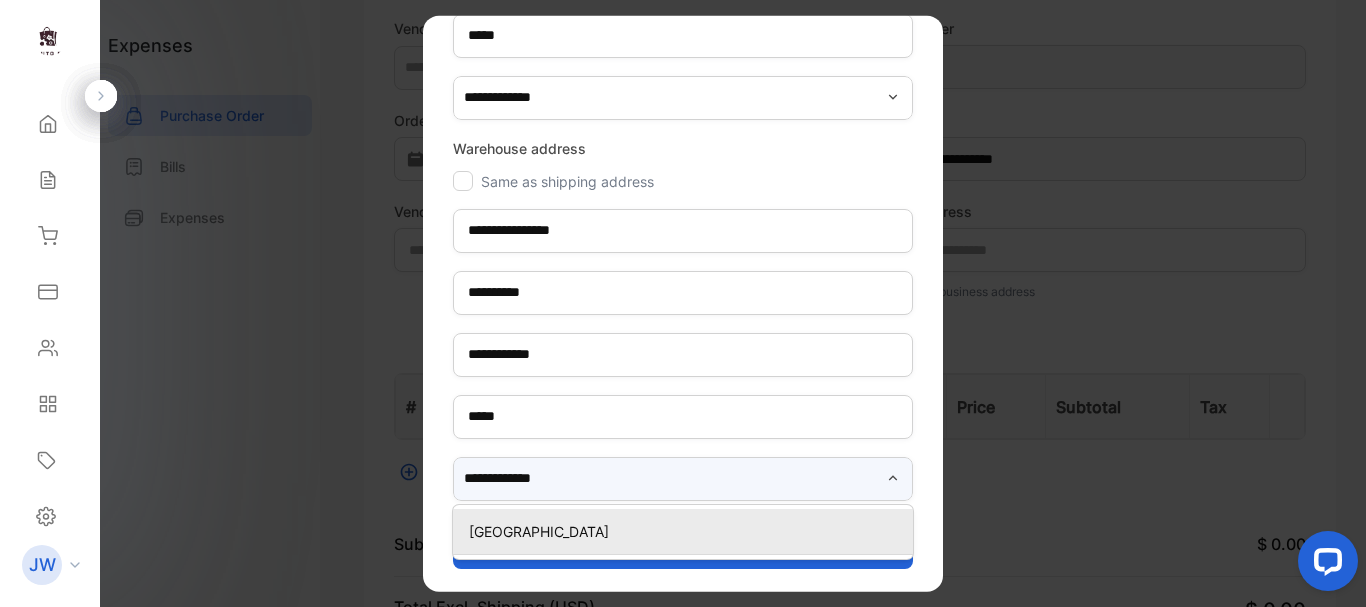 type on "**********" 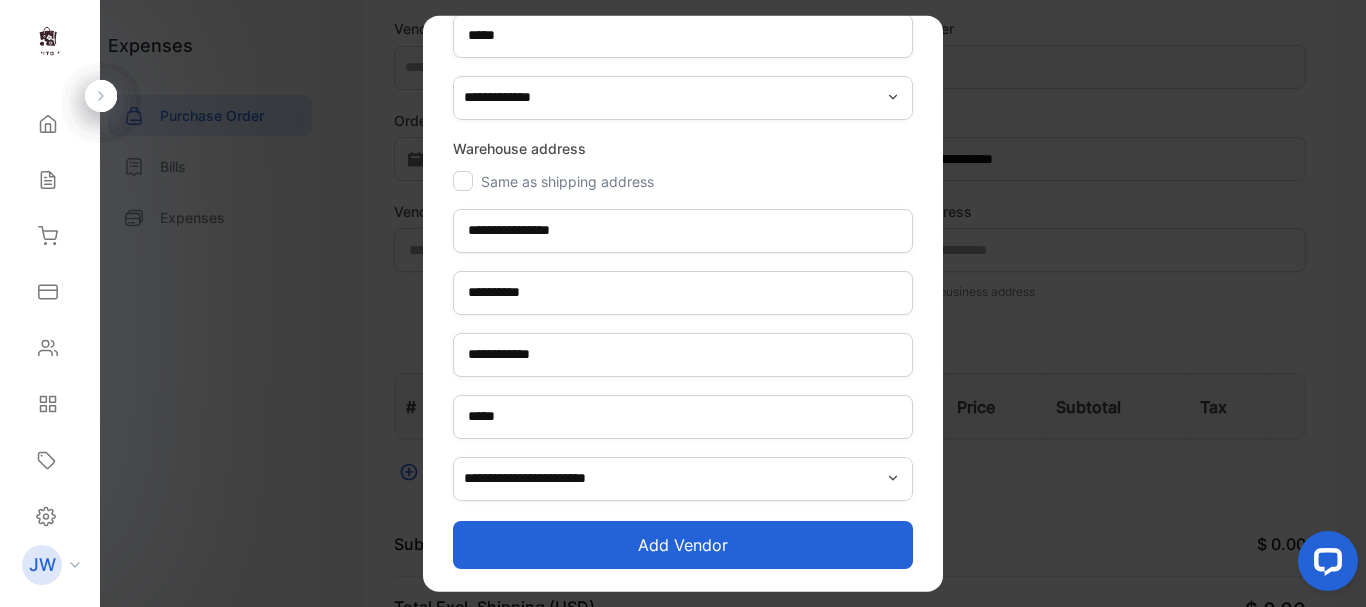 click on "Add vendor" at bounding box center (683, 544) 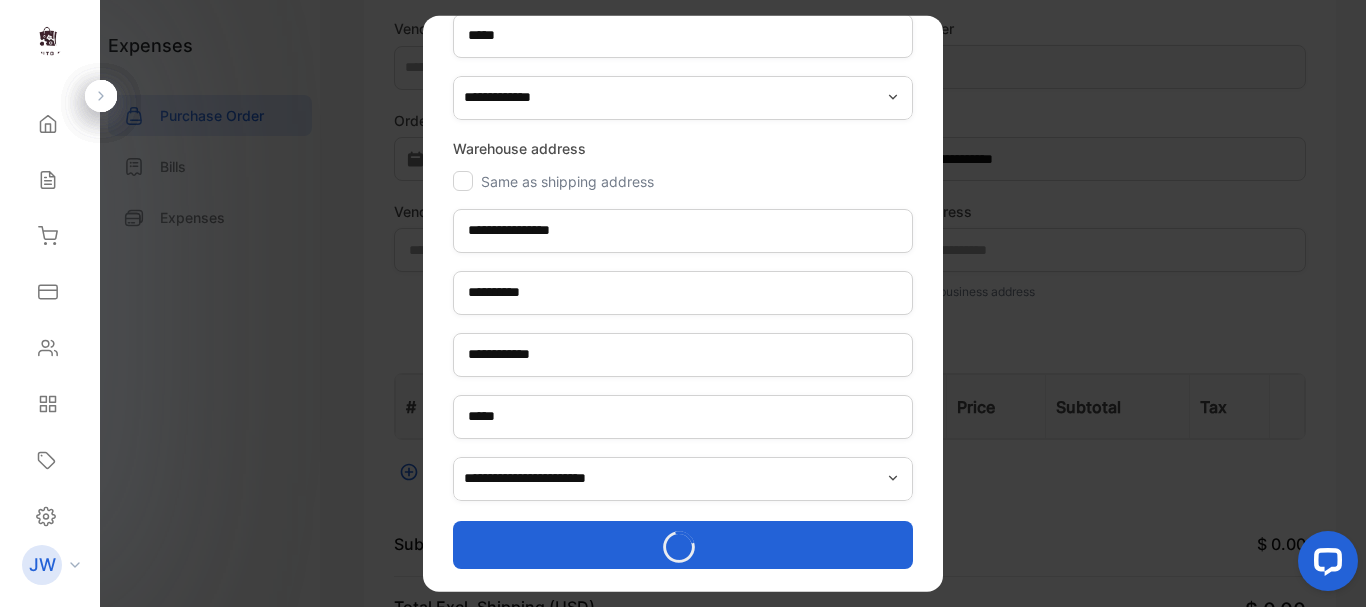 type on "**********" 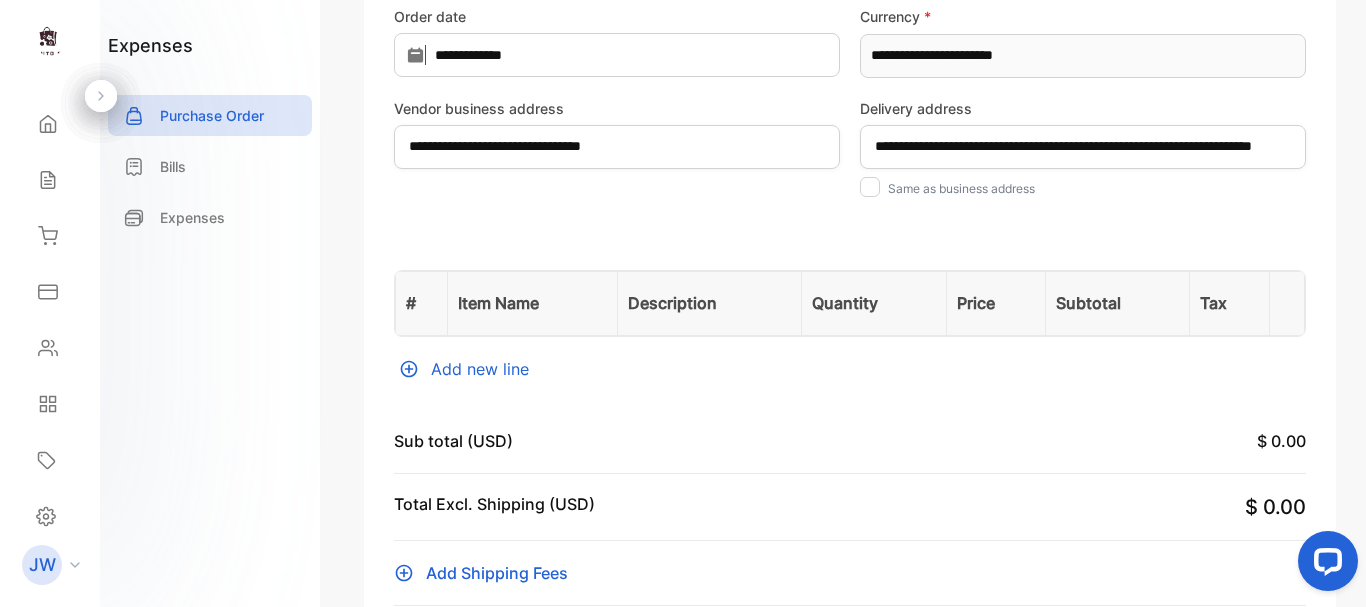 scroll, scrollTop: 400, scrollLeft: 0, axis: vertical 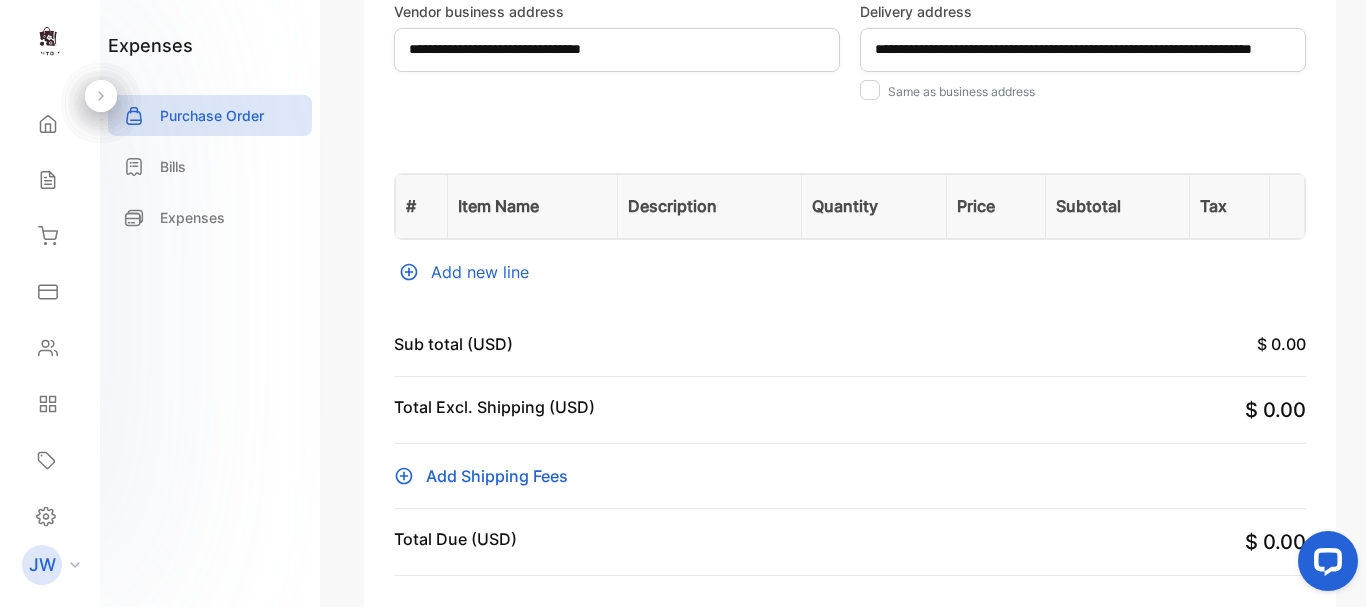 click on "Add new line" at bounding box center (850, 272) 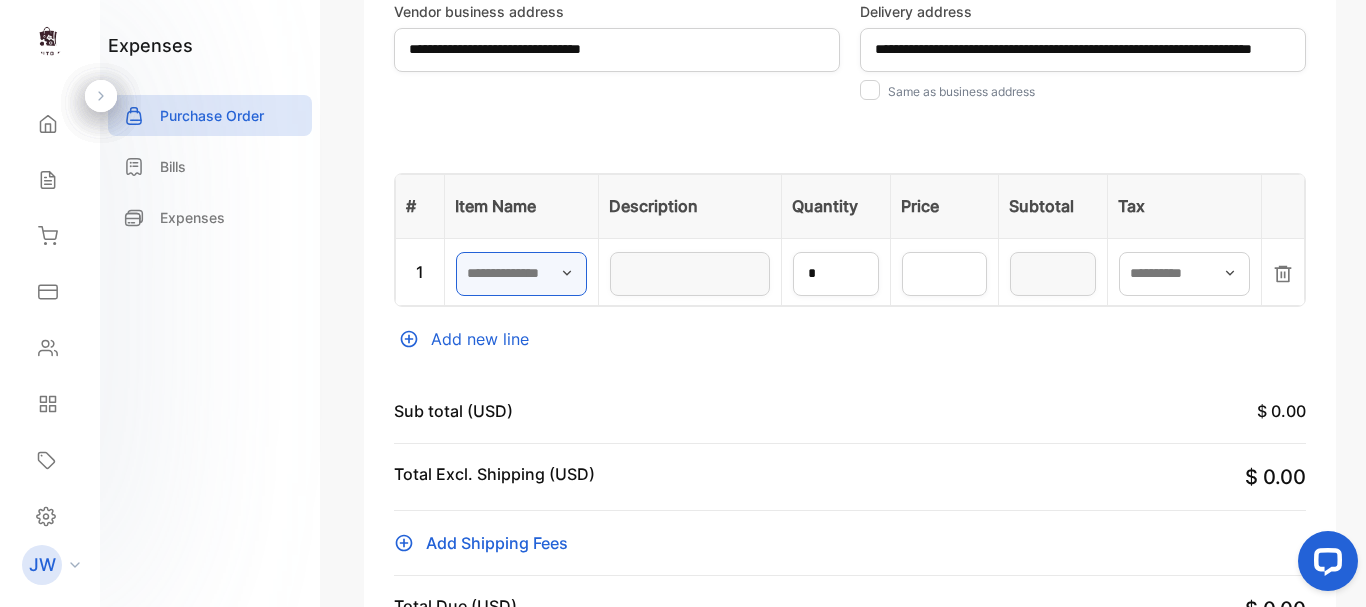 click at bounding box center [521, 274] 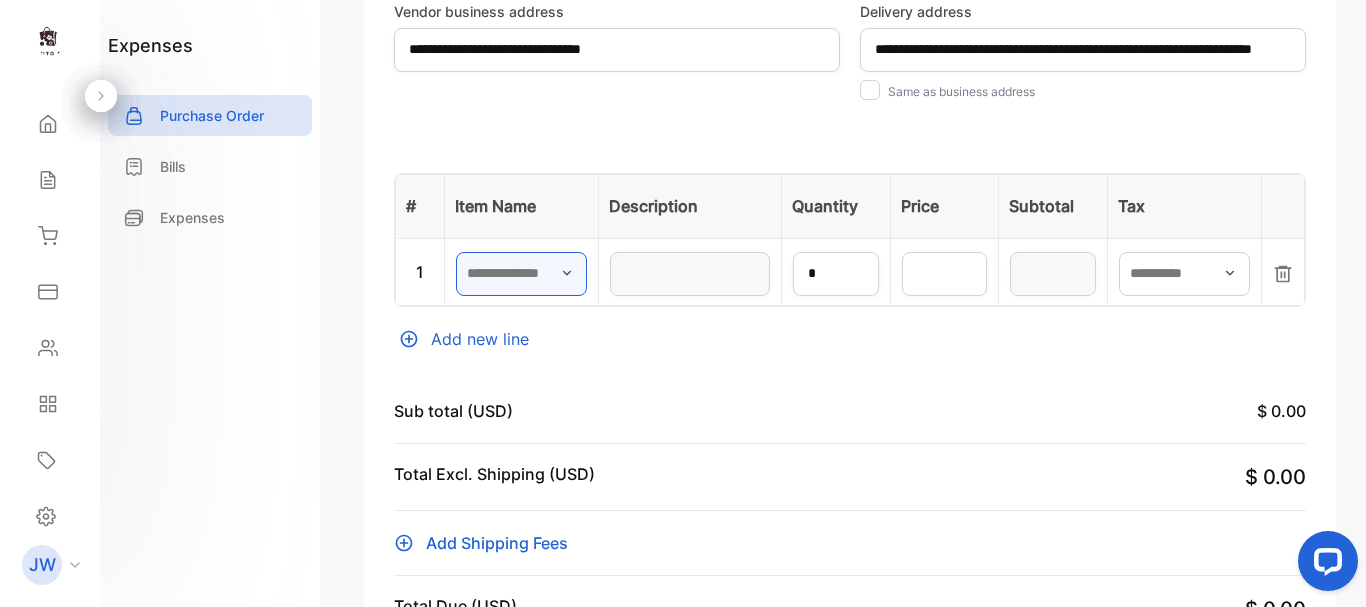 paste on "**********" 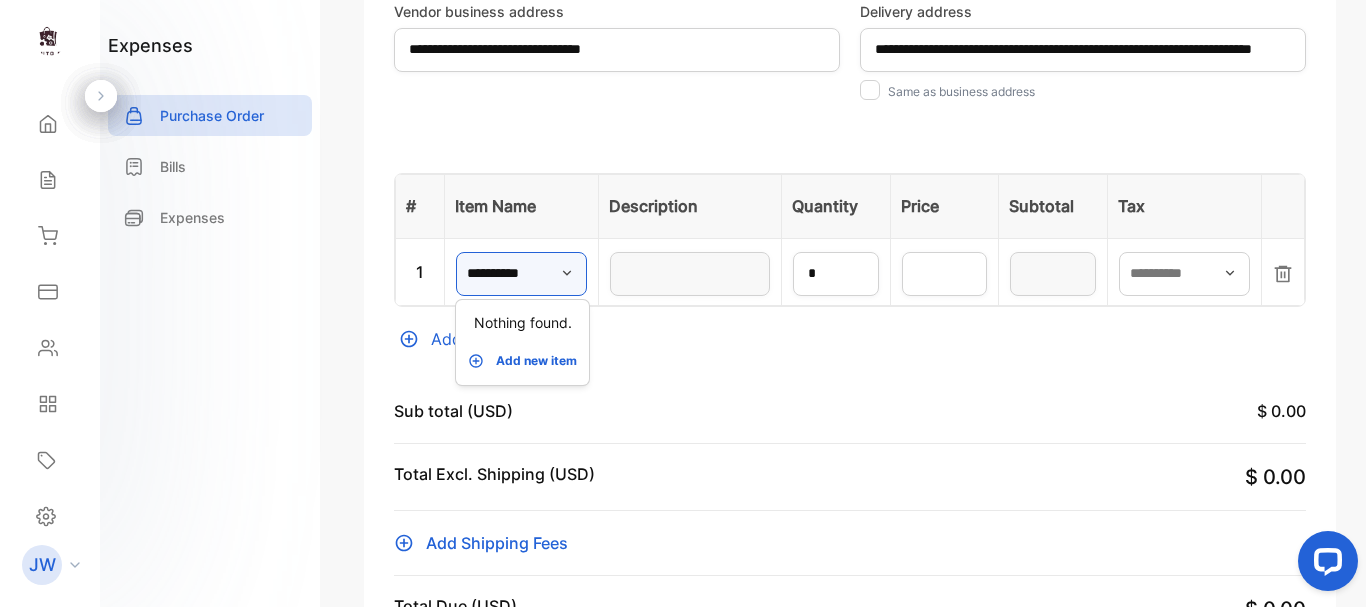 type on "**********" 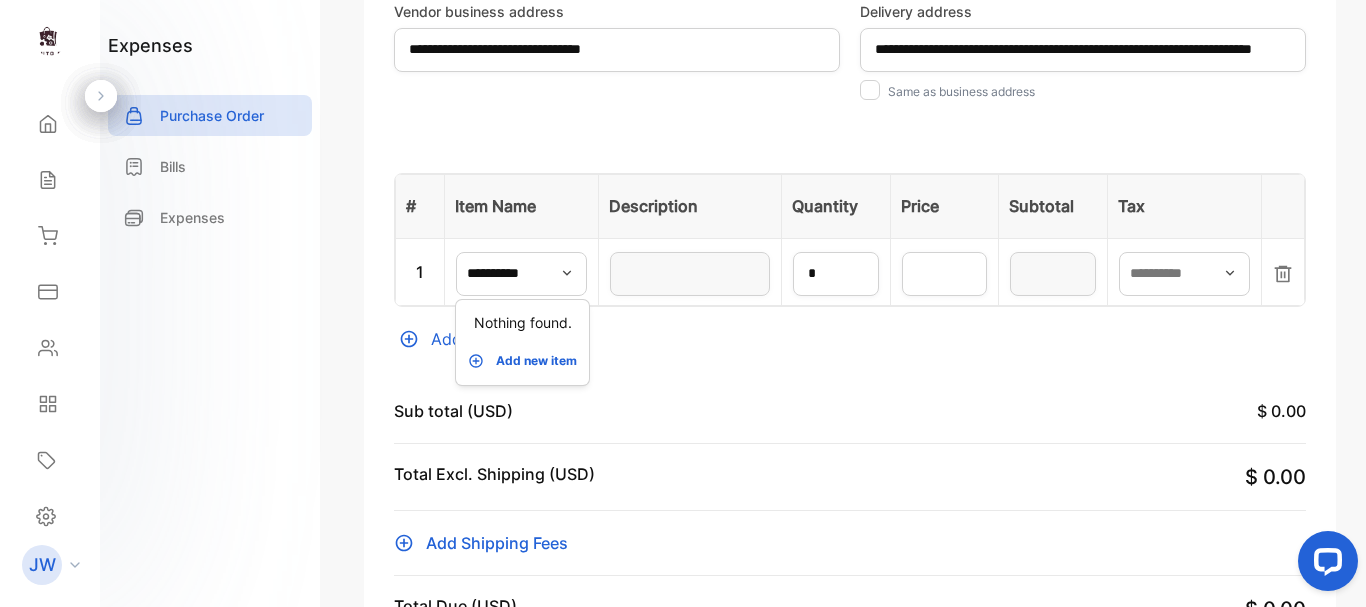 click on "Add new item" at bounding box center [536, 361] 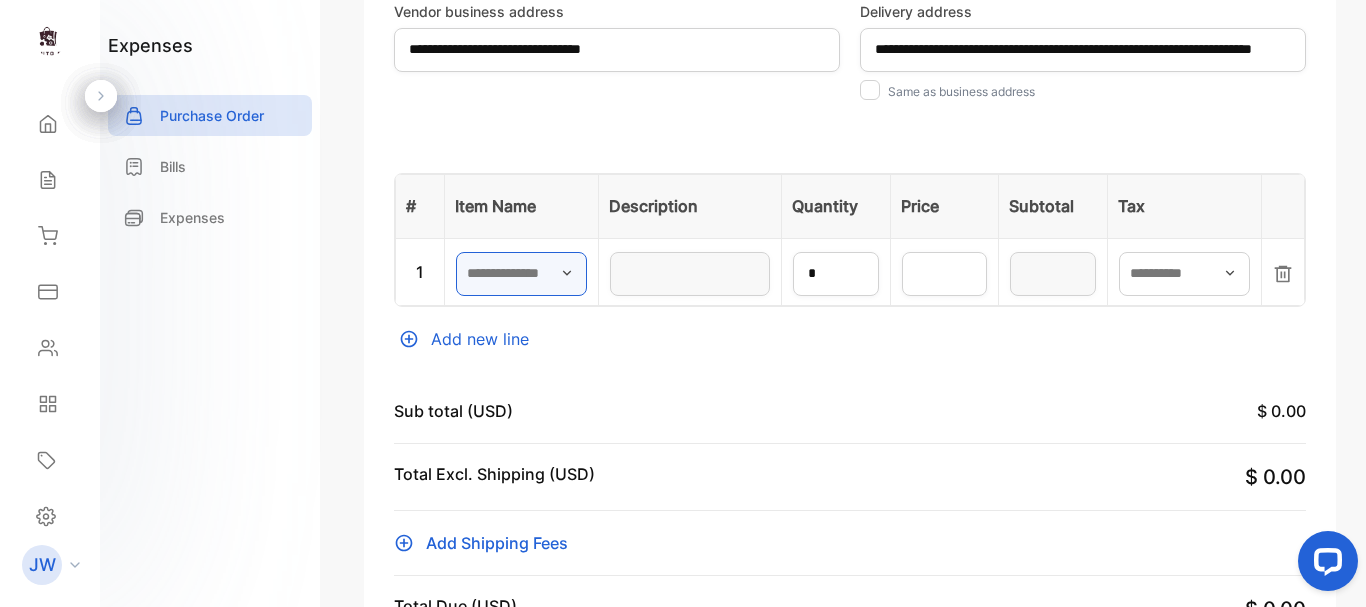 click at bounding box center (521, 274) 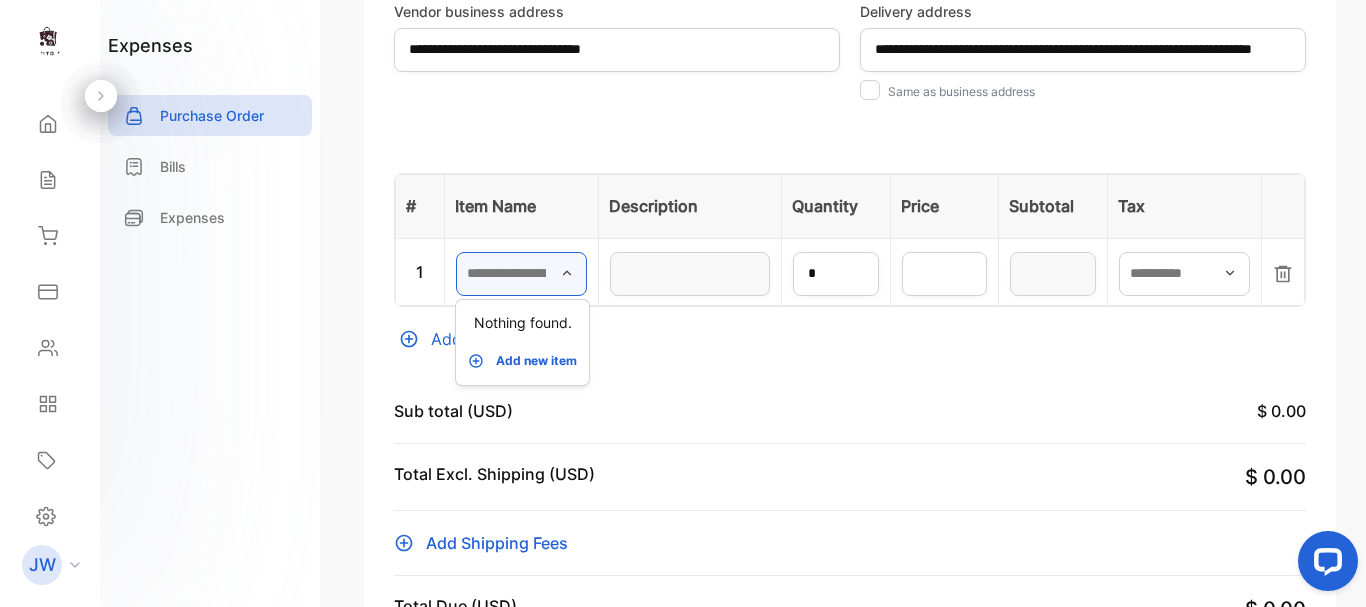 paste on "**********" 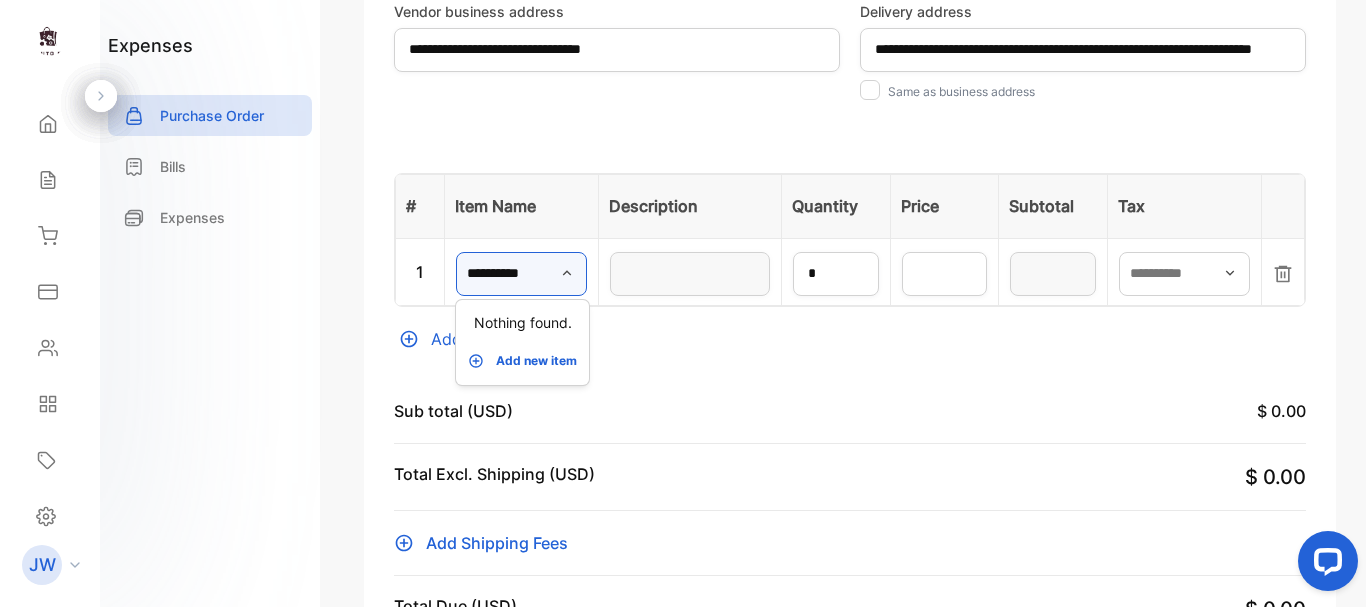 type on "**********" 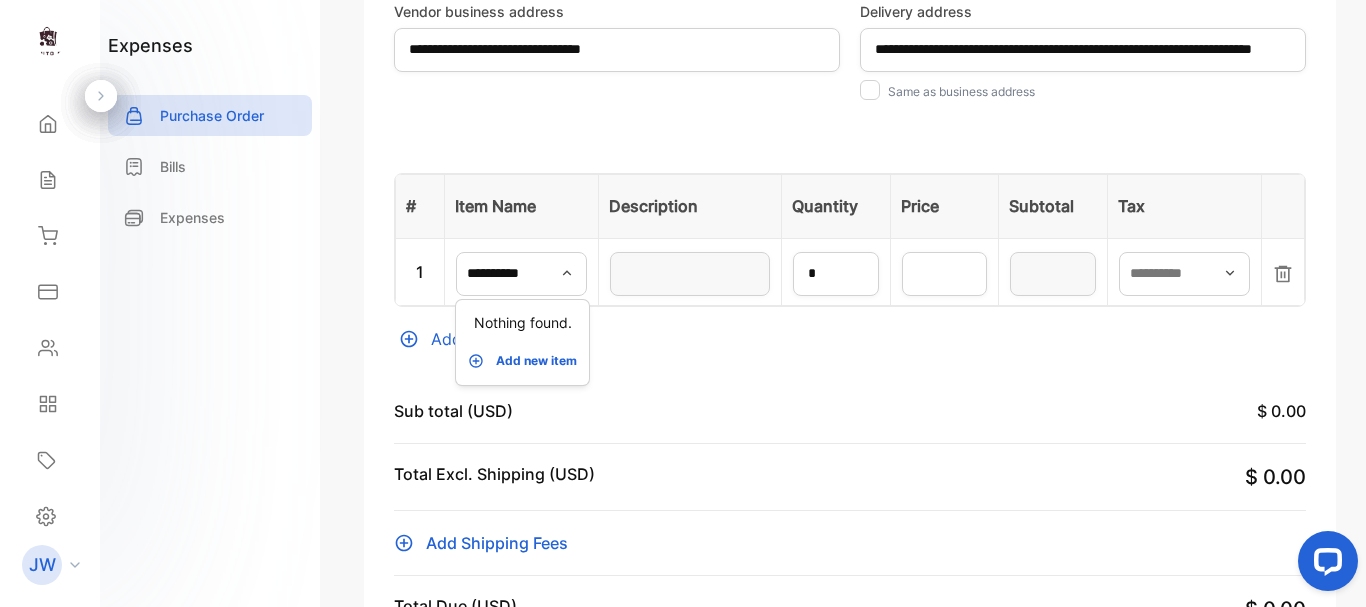 type 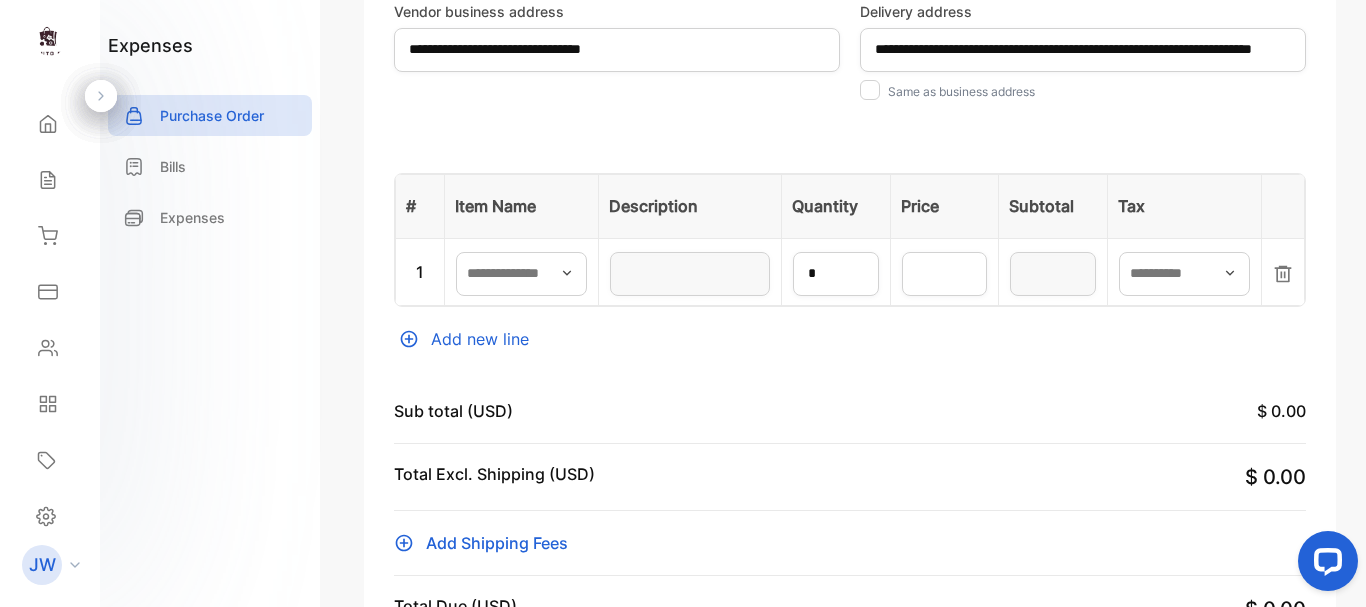 click 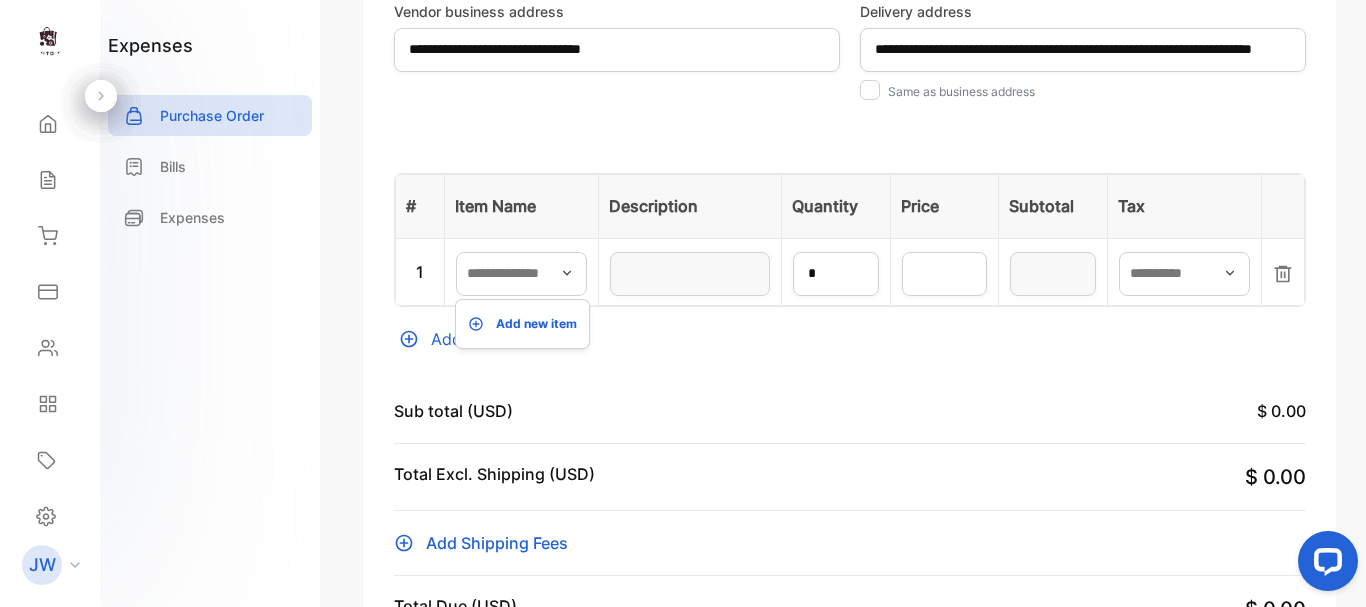 click on "Add new item" at bounding box center (536, 324) 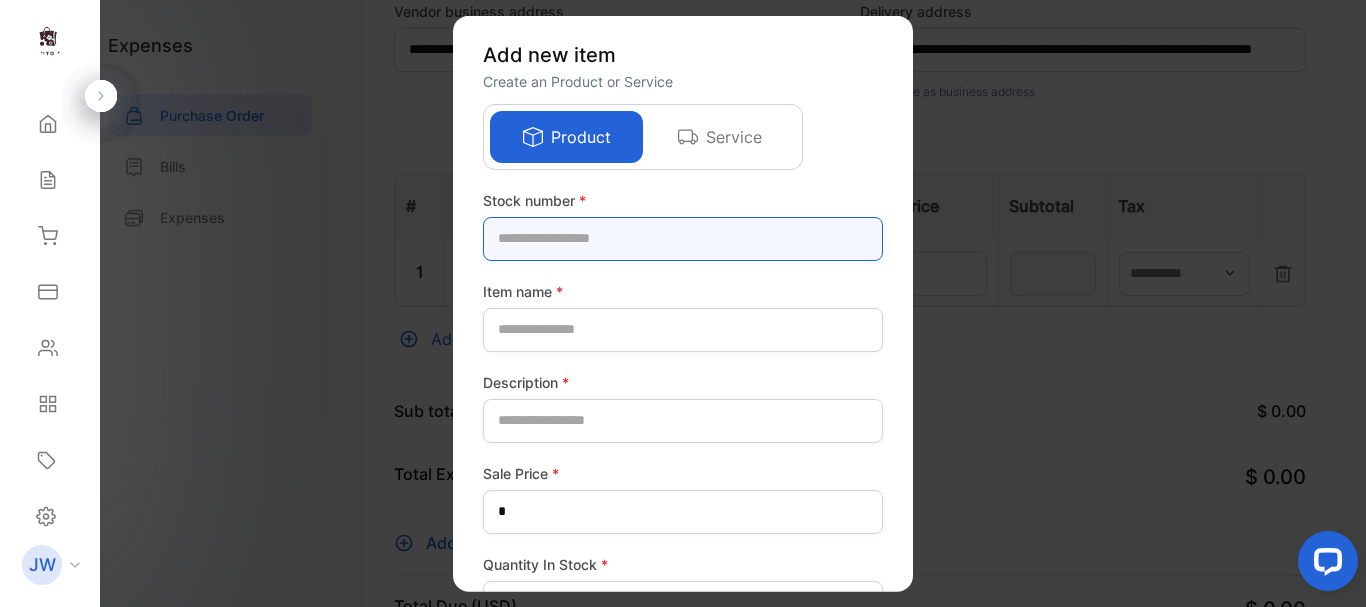 click at bounding box center [683, 238] 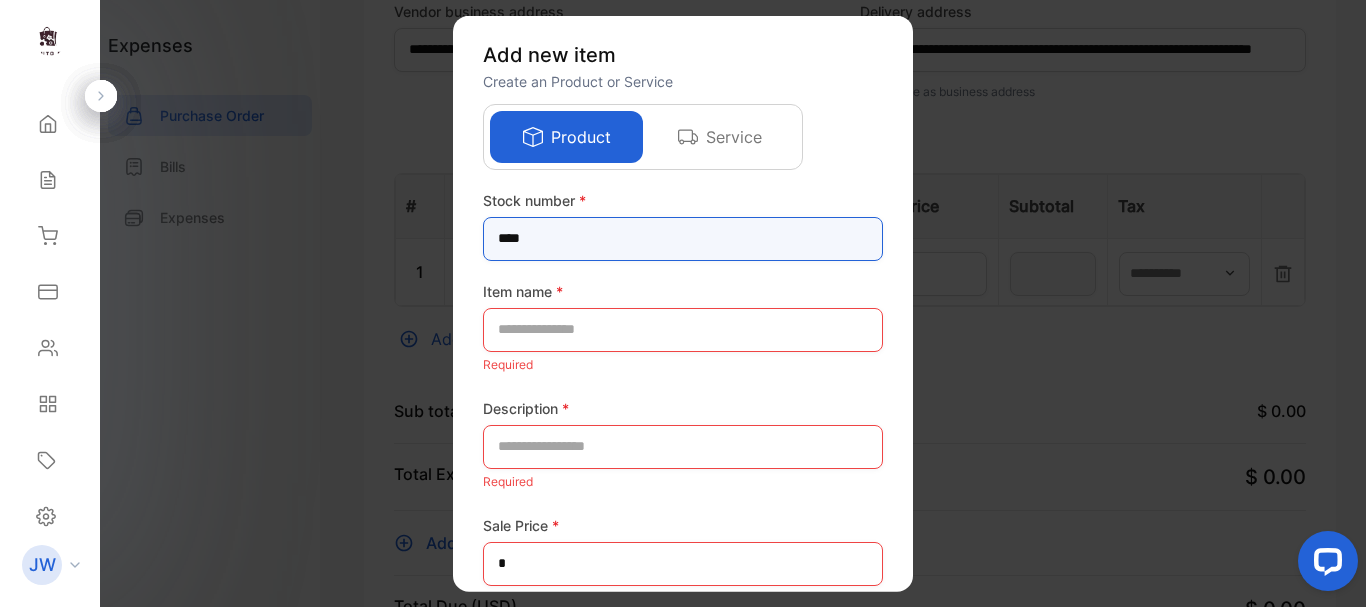 type on "****" 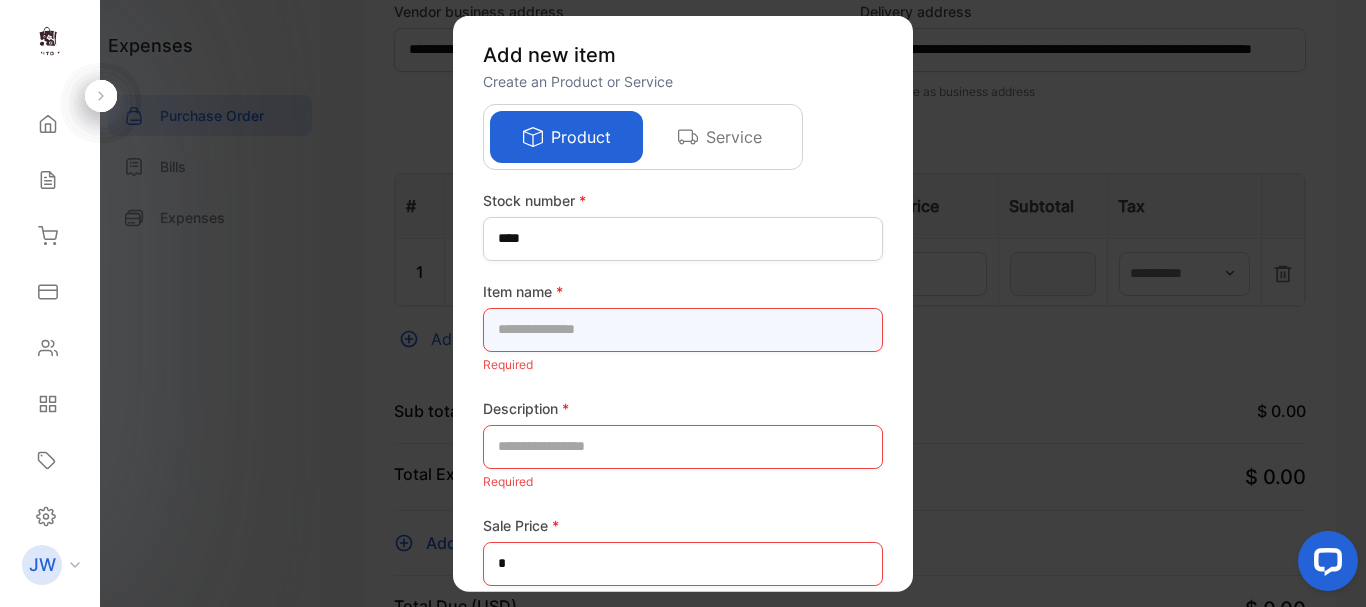 click at bounding box center [683, 329] 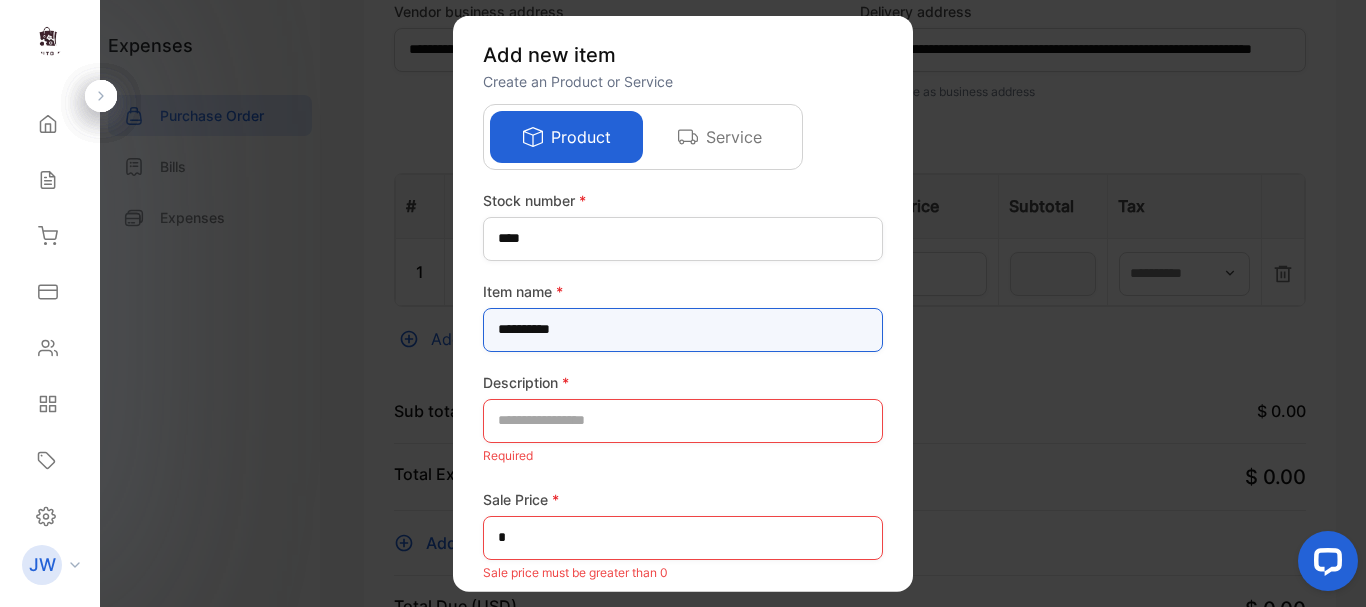 type on "**********" 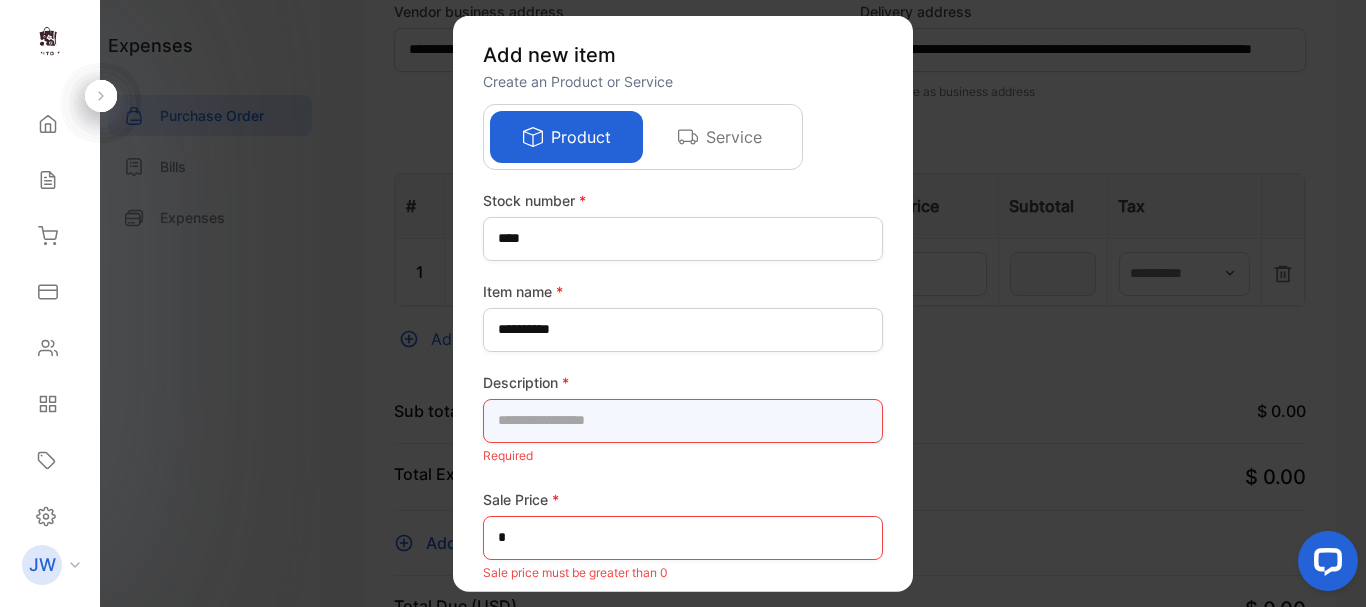 click at bounding box center [683, 420] 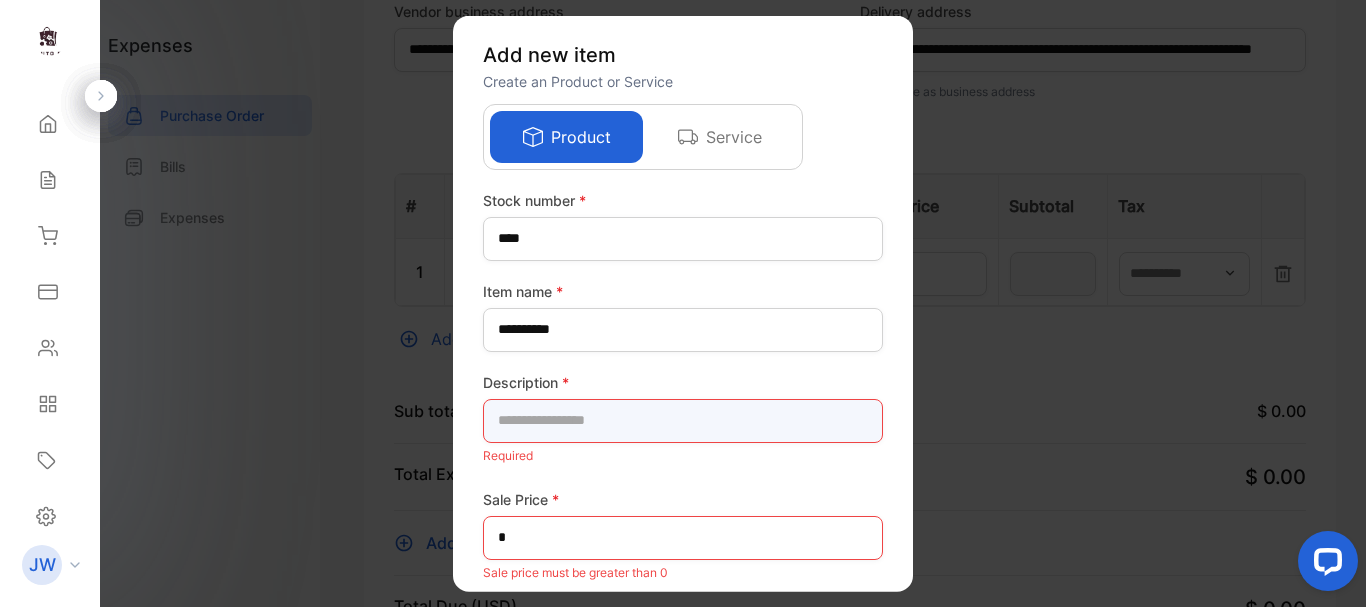 paste on "****" 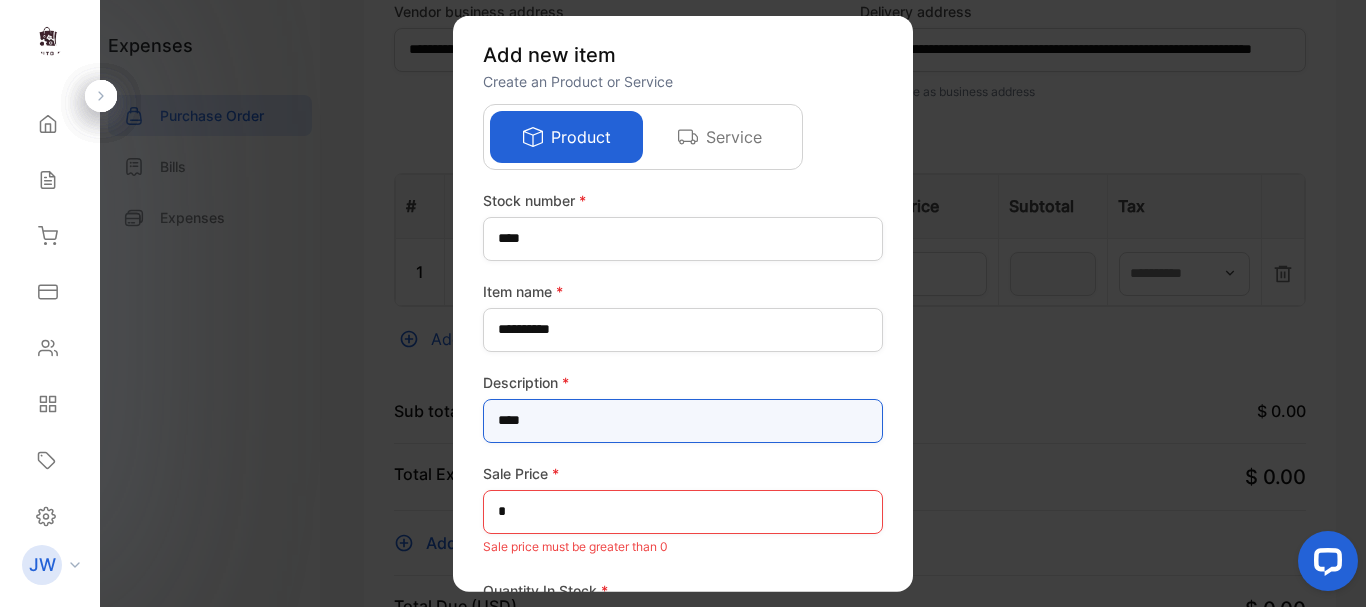 type on "****" 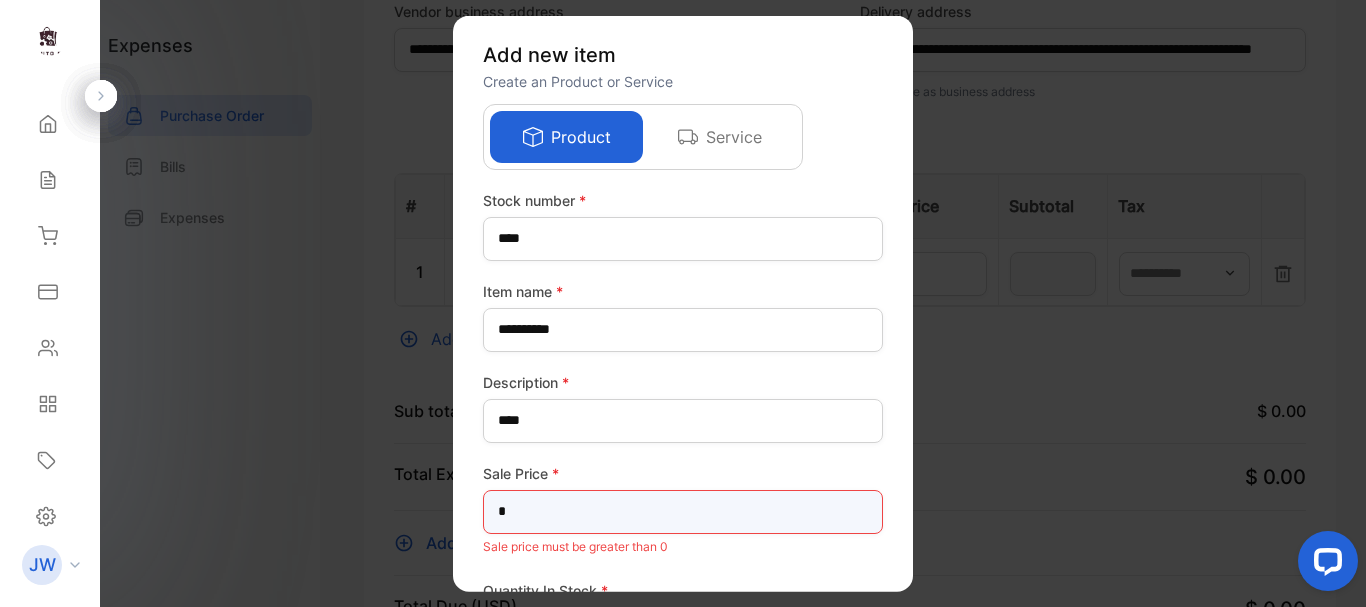 drag, startPoint x: 625, startPoint y: 513, endPoint x: 483, endPoint y: 513, distance: 142 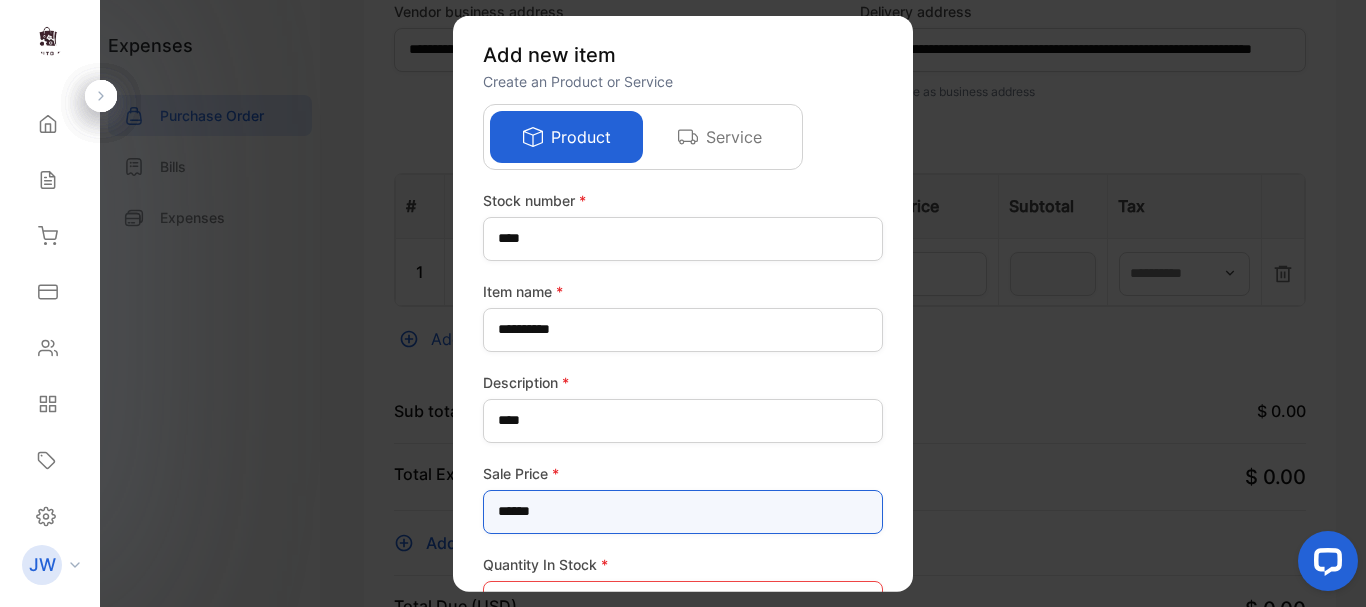 type on "******" 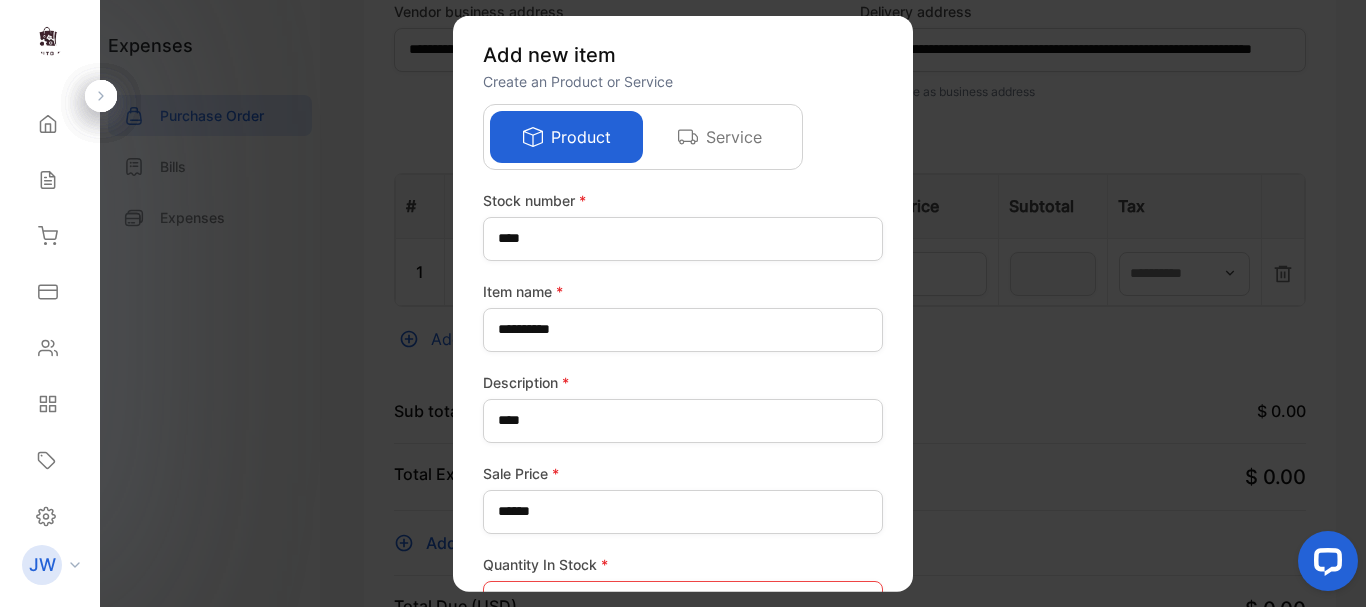 click on "**********" at bounding box center [683, 303] 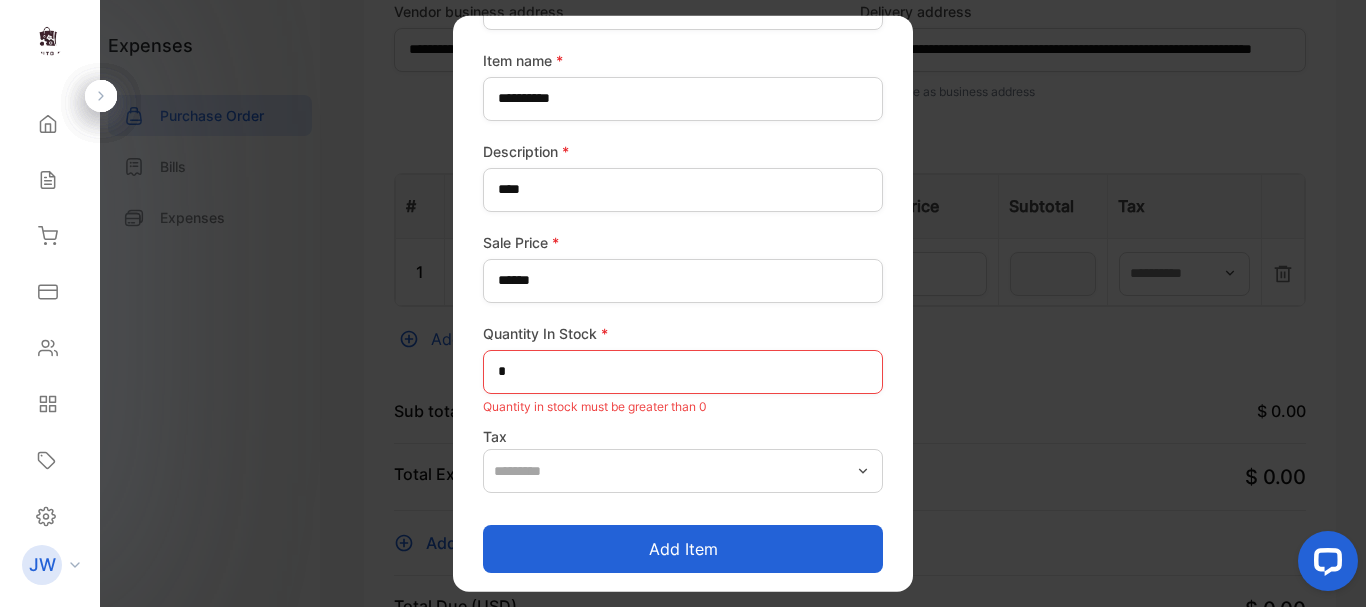scroll, scrollTop: 236, scrollLeft: 0, axis: vertical 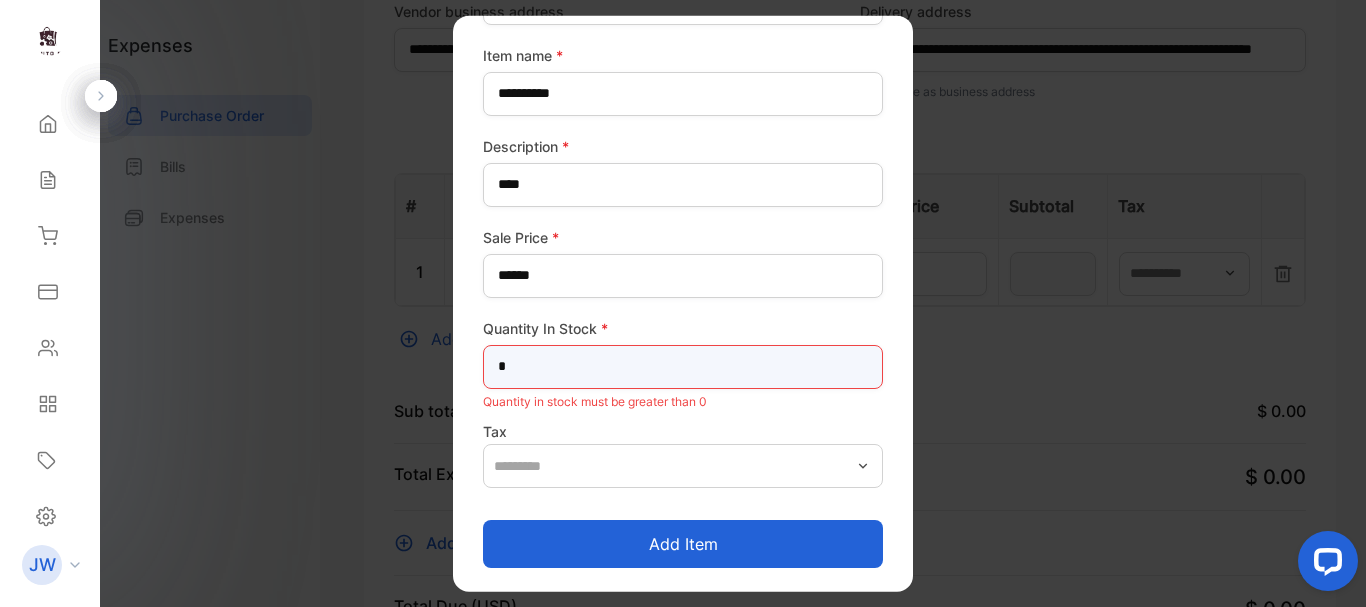 drag, startPoint x: 559, startPoint y: 361, endPoint x: 500, endPoint y: 354, distance: 59.413803 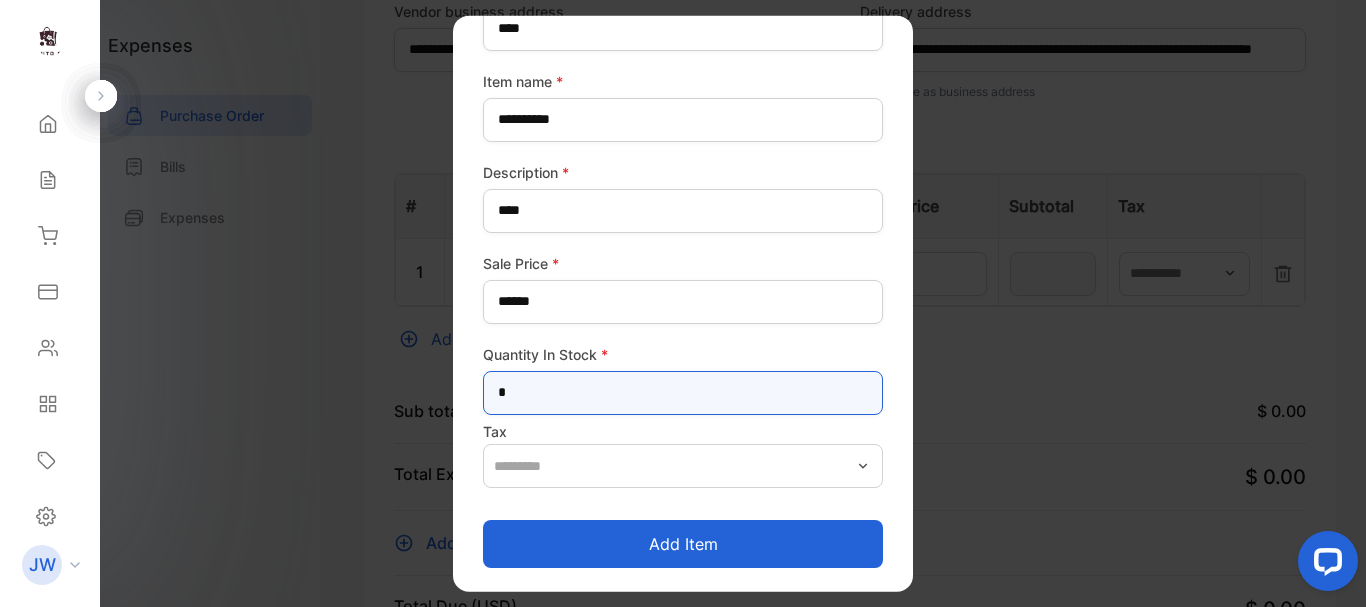 scroll, scrollTop: 210, scrollLeft: 0, axis: vertical 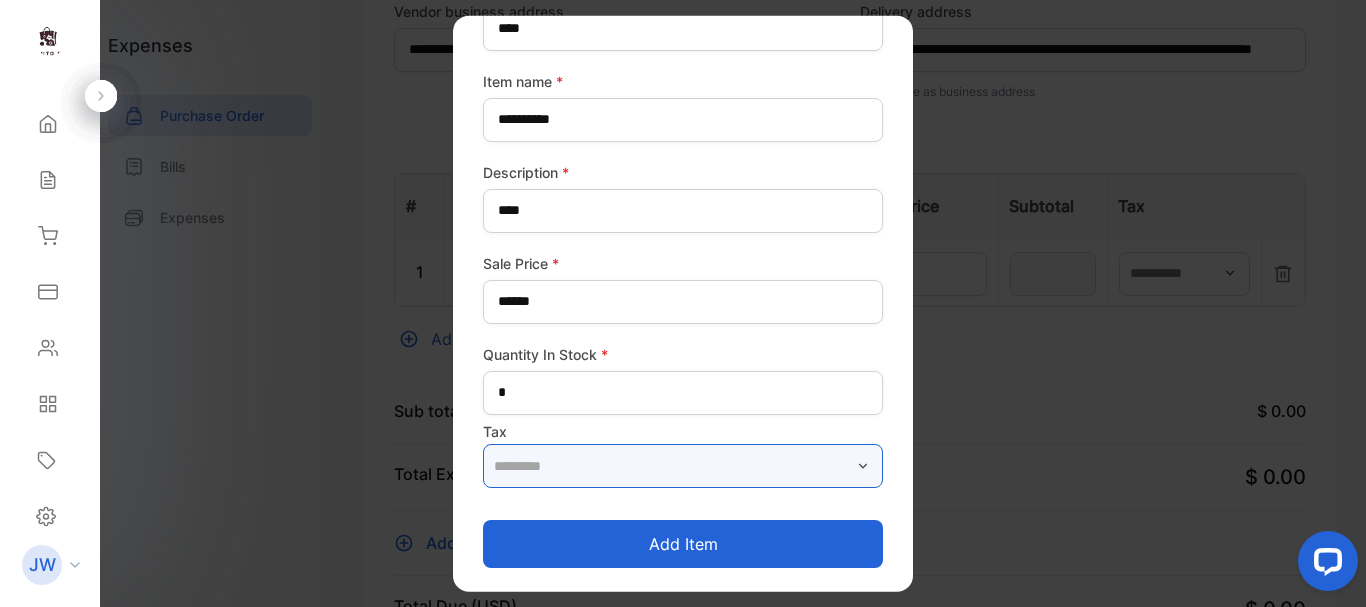 click at bounding box center (683, 466) 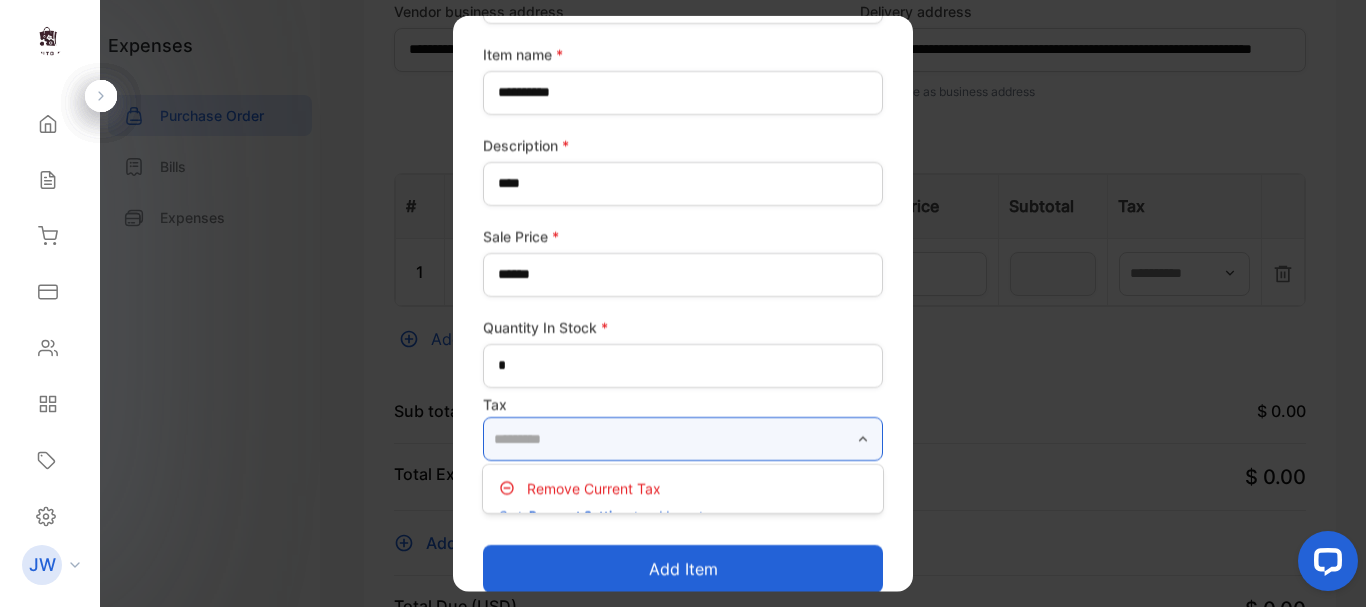 scroll, scrollTop: 262, scrollLeft: 0, axis: vertical 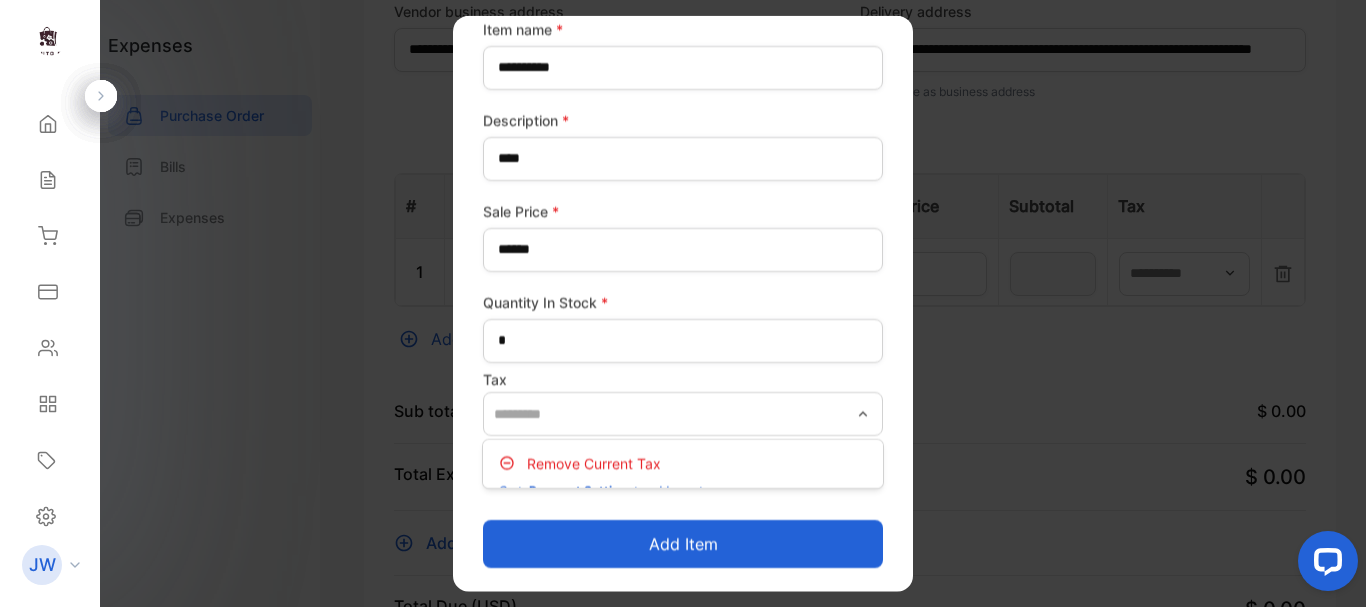 click on "Remove current tax" at bounding box center (594, 462) 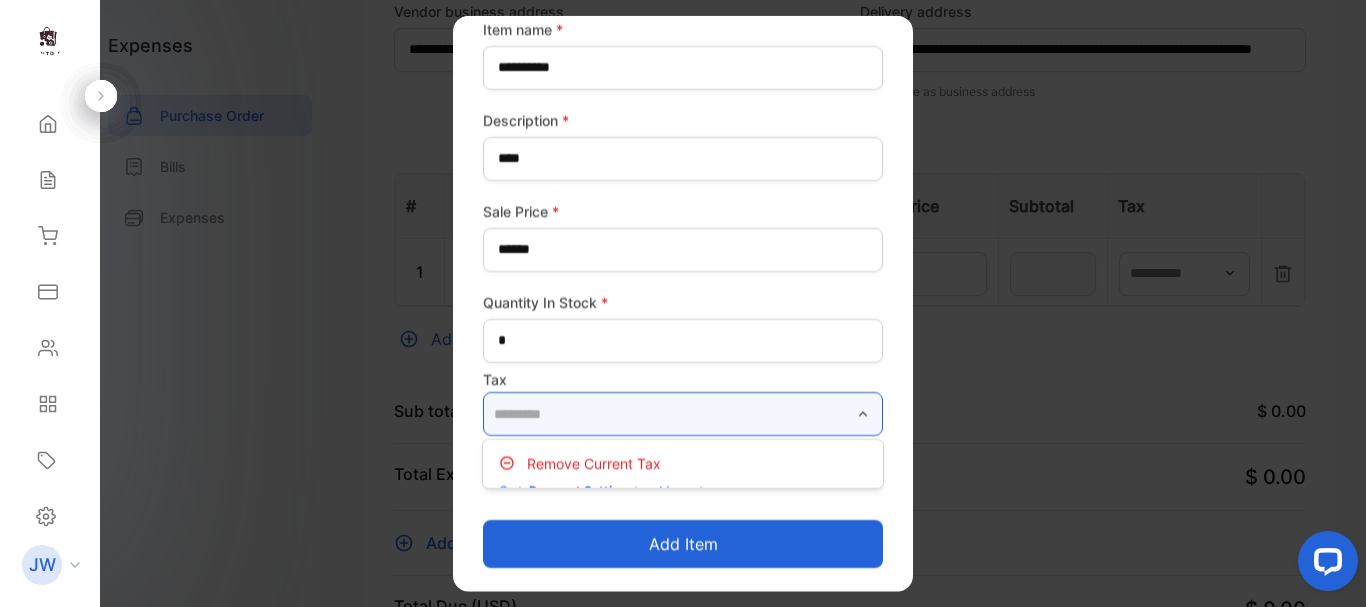 click at bounding box center [683, 414] 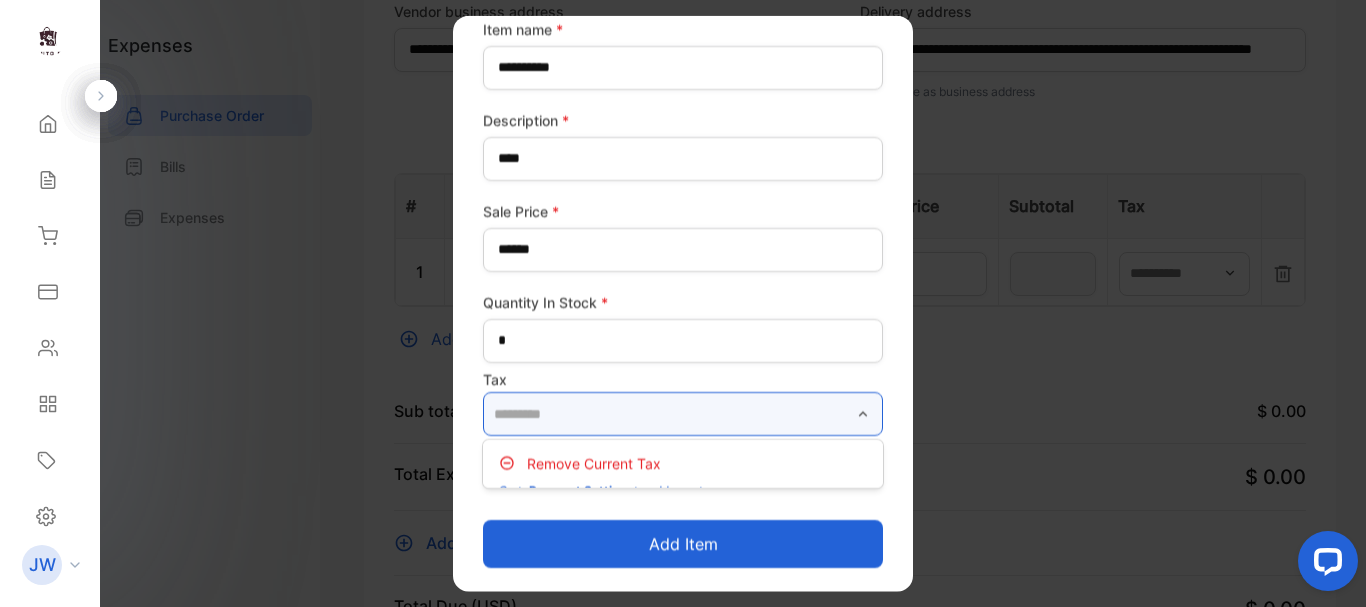 paste on "**********" 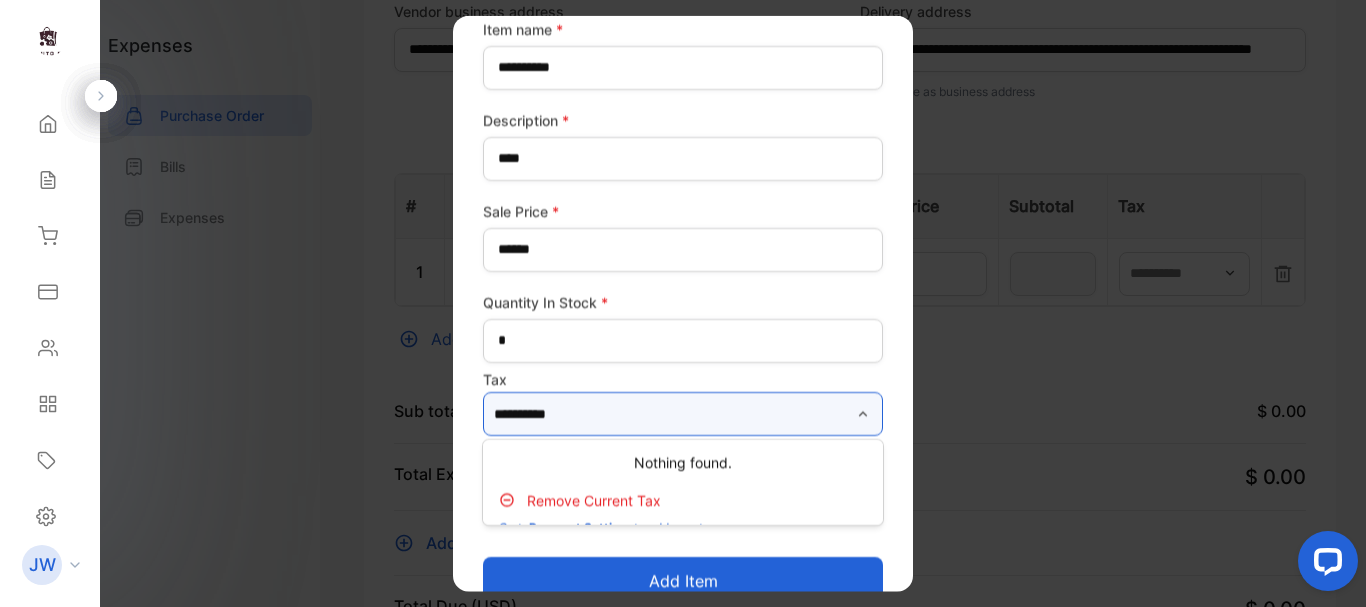 type on "**********" 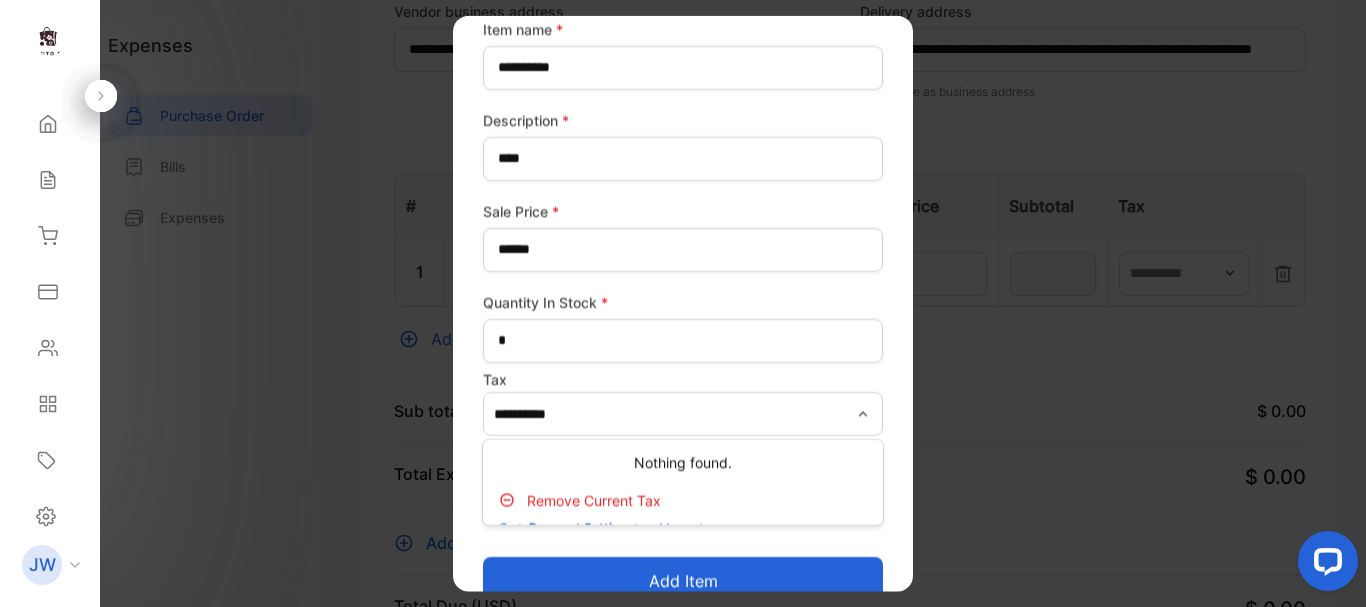 click on "Remove current tax" at bounding box center (594, 499) 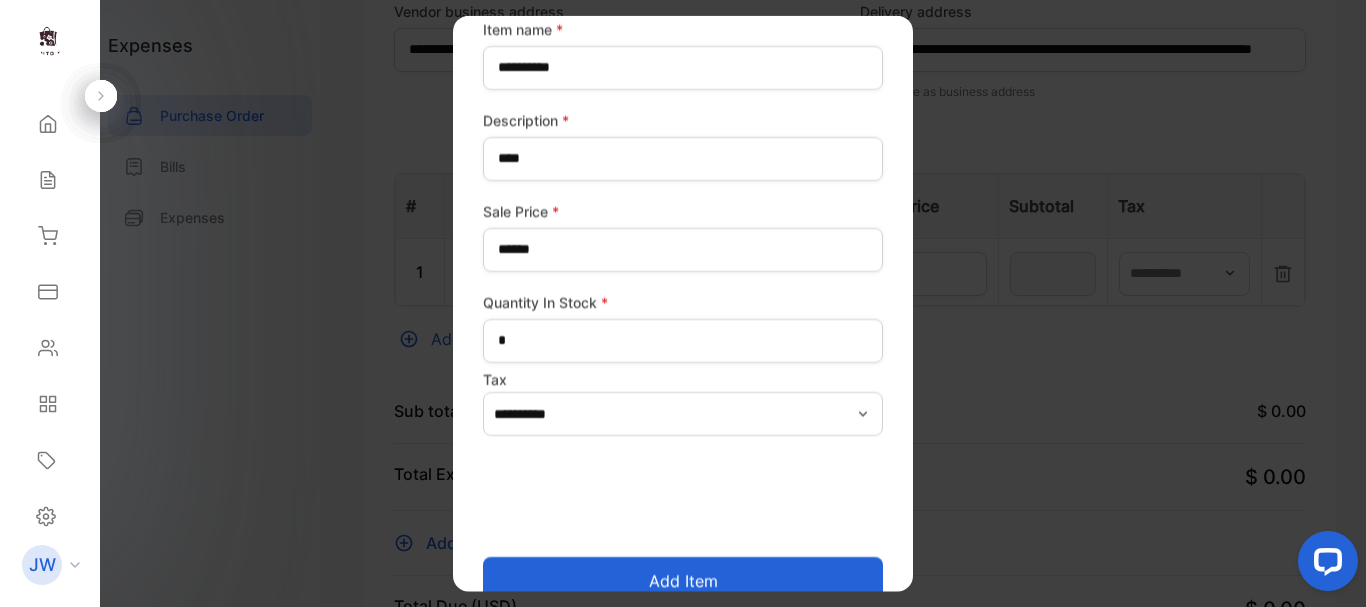 click on "Add item" at bounding box center (683, 581) 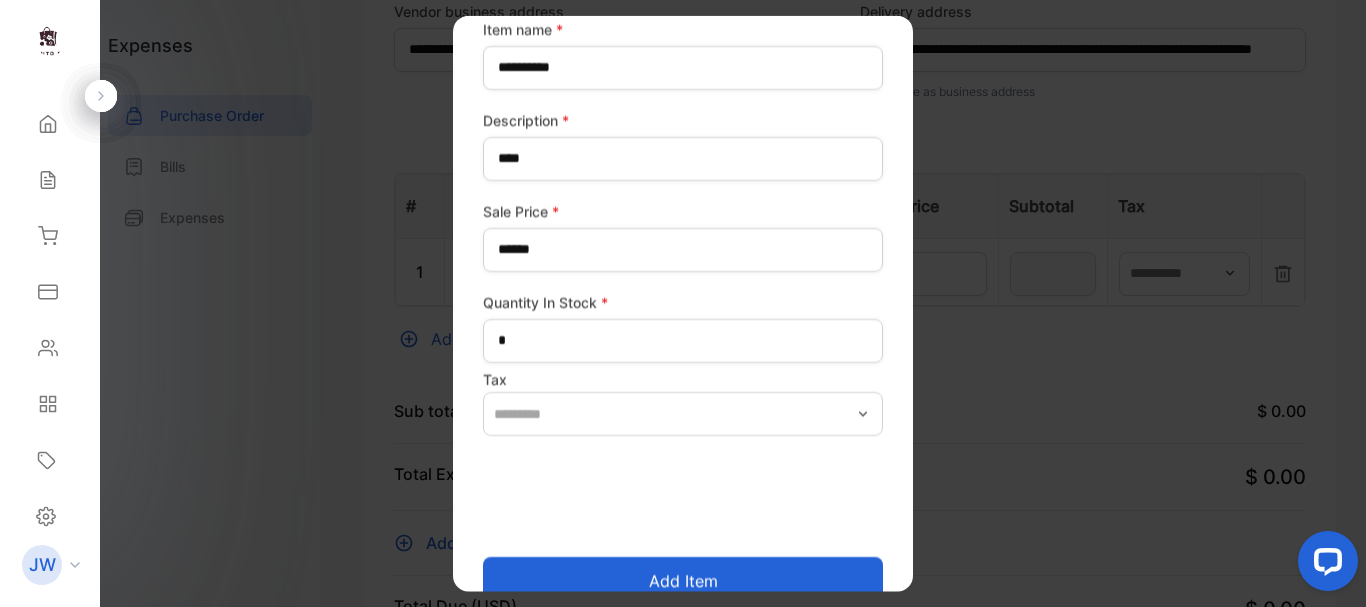 scroll, scrollTop: 210, scrollLeft: 0, axis: vertical 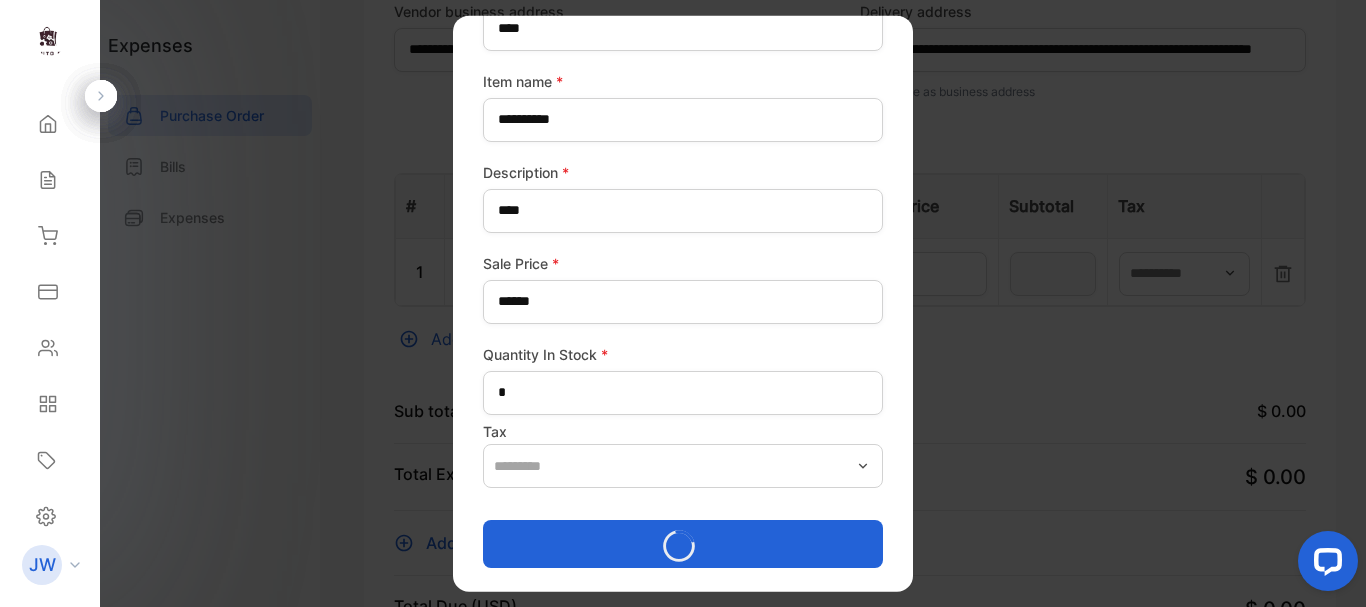 type on "****" 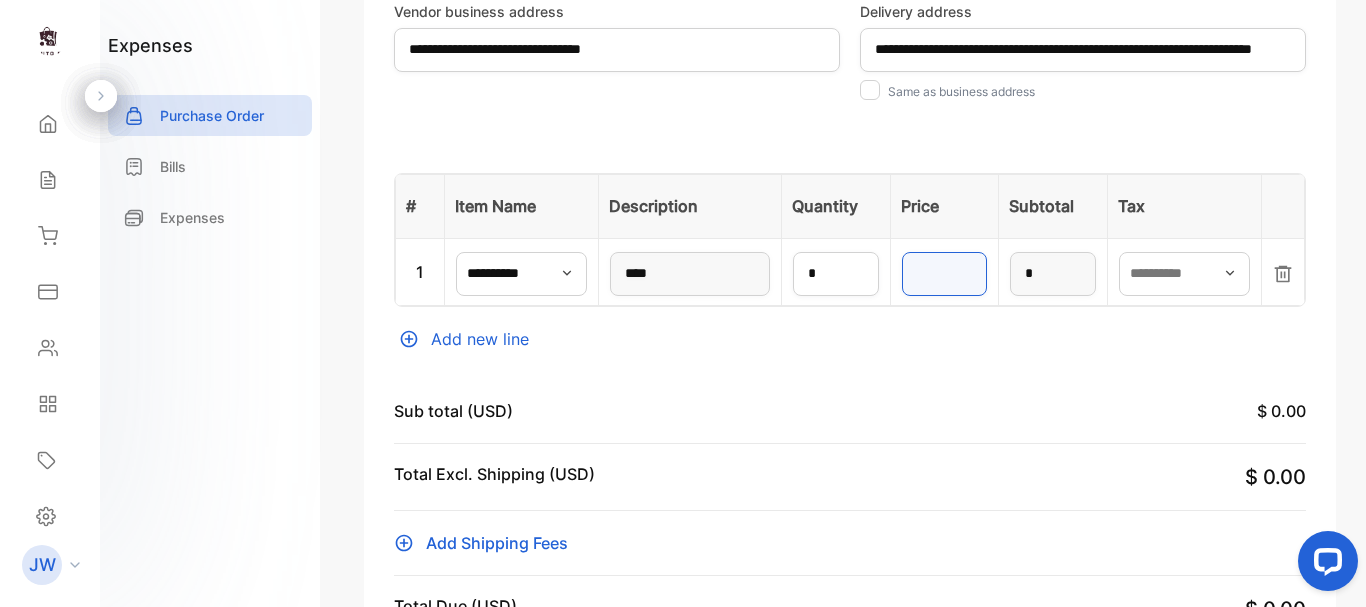 drag, startPoint x: 938, startPoint y: 278, endPoint x: 895, endPoint y: 278, distance: 43 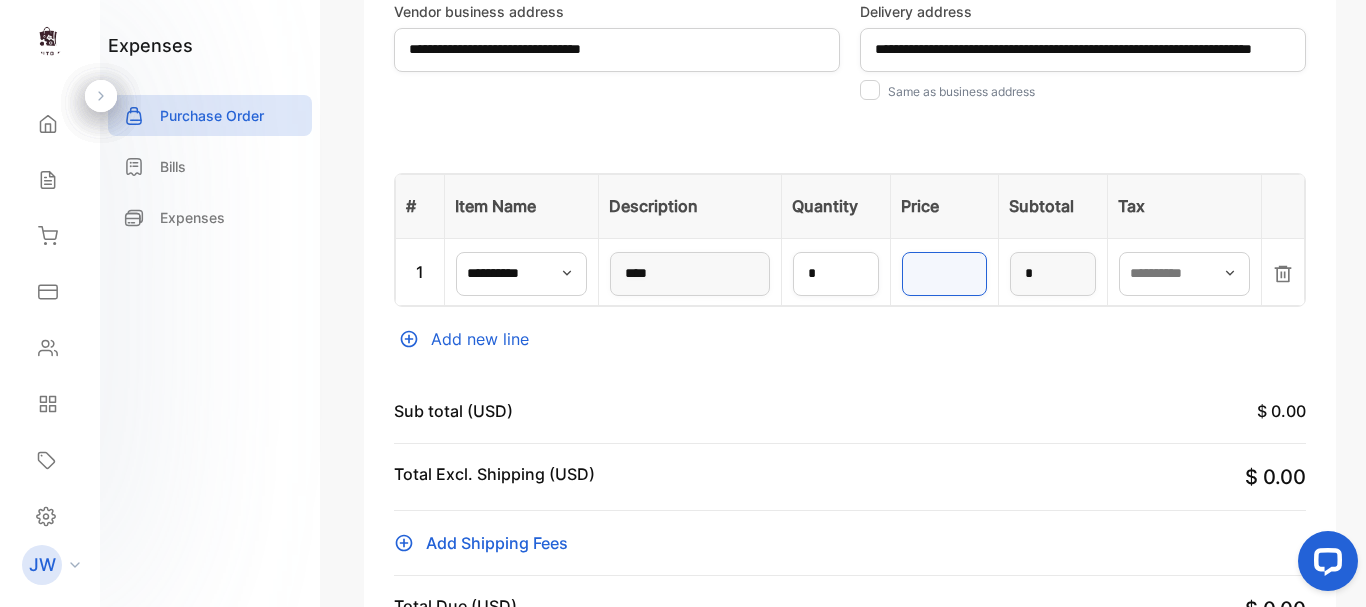 type on "*" 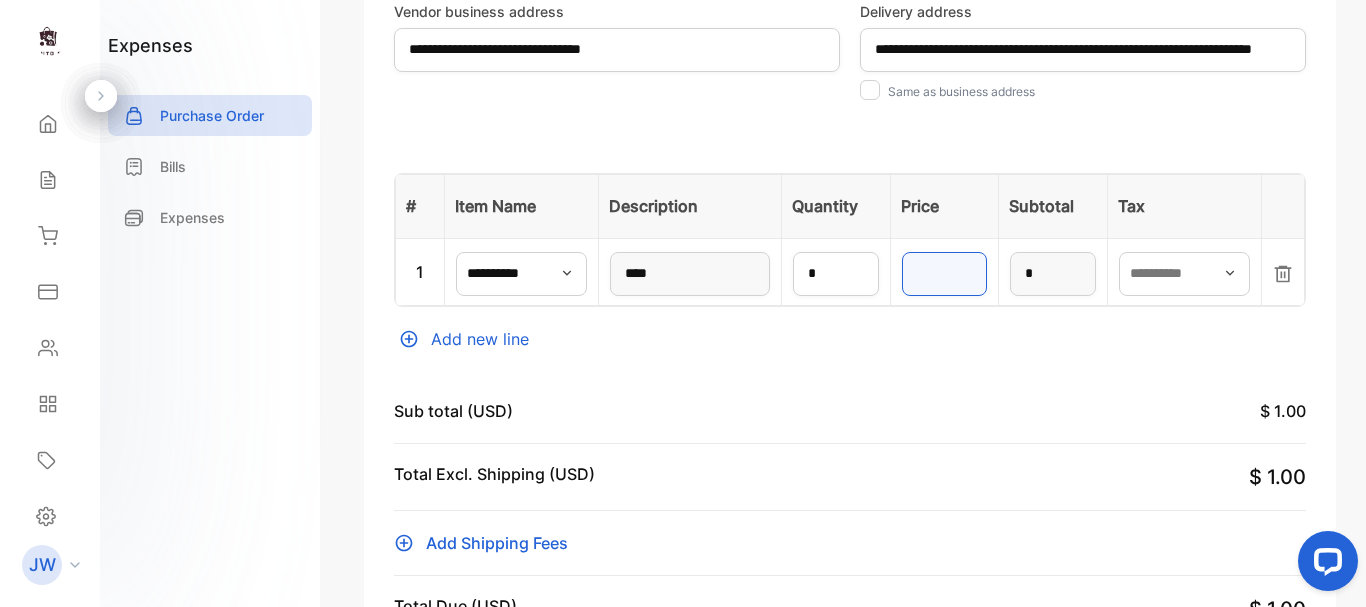 type on "**" 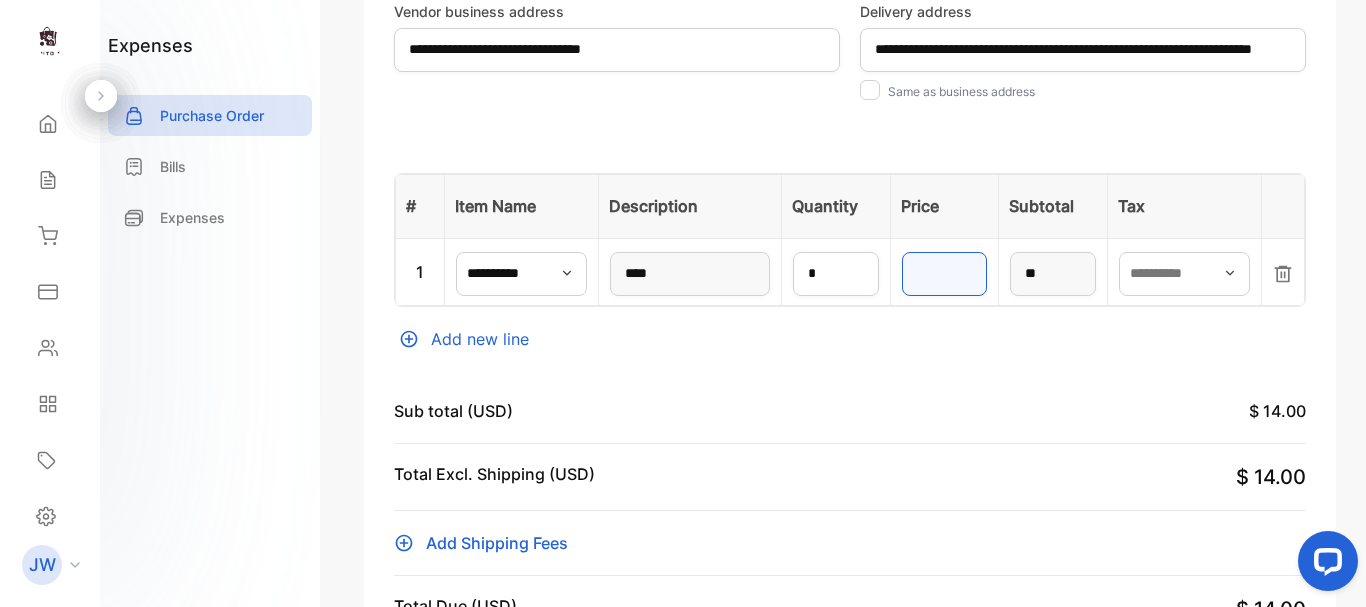 type on "***" 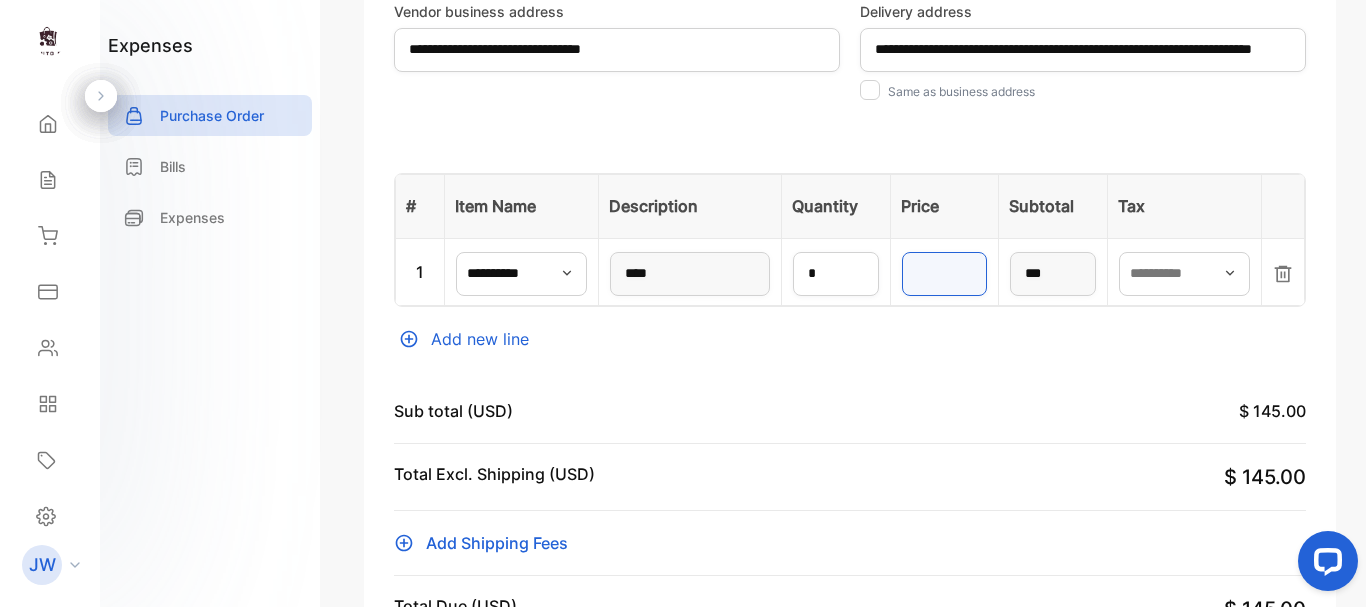type on "***" 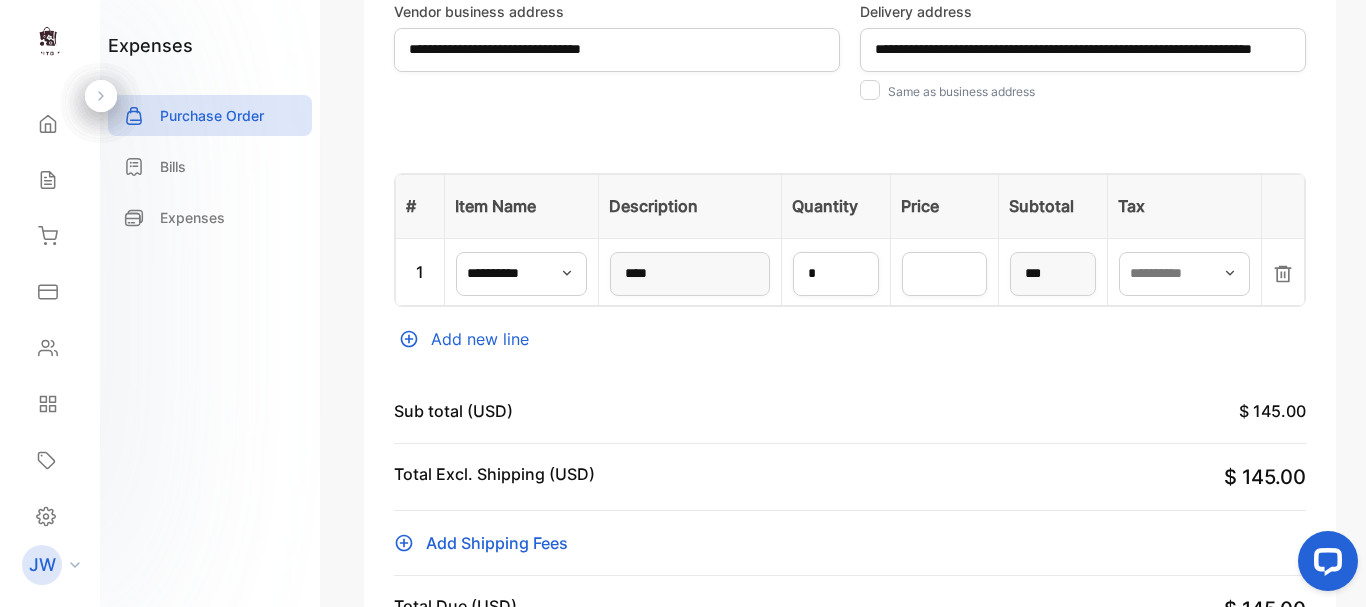 click on "**********" at bounding box center (850, 343) 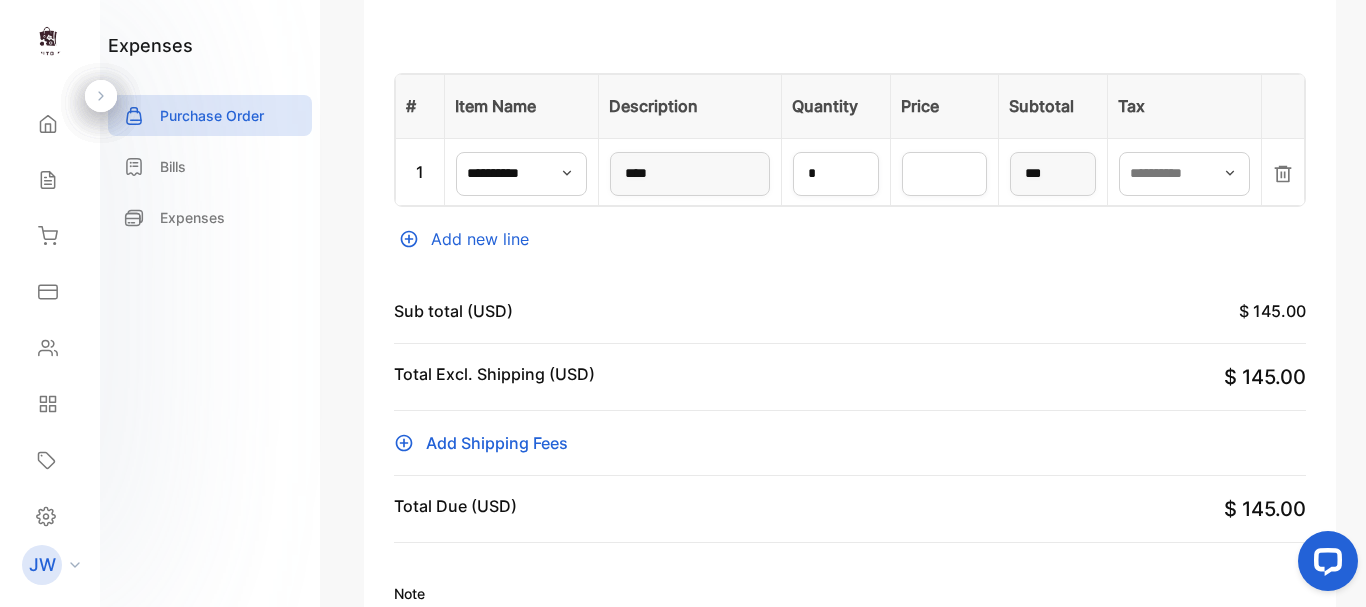 scroll, scrollTop: 600, scrollLeft: 0, axis: vertical 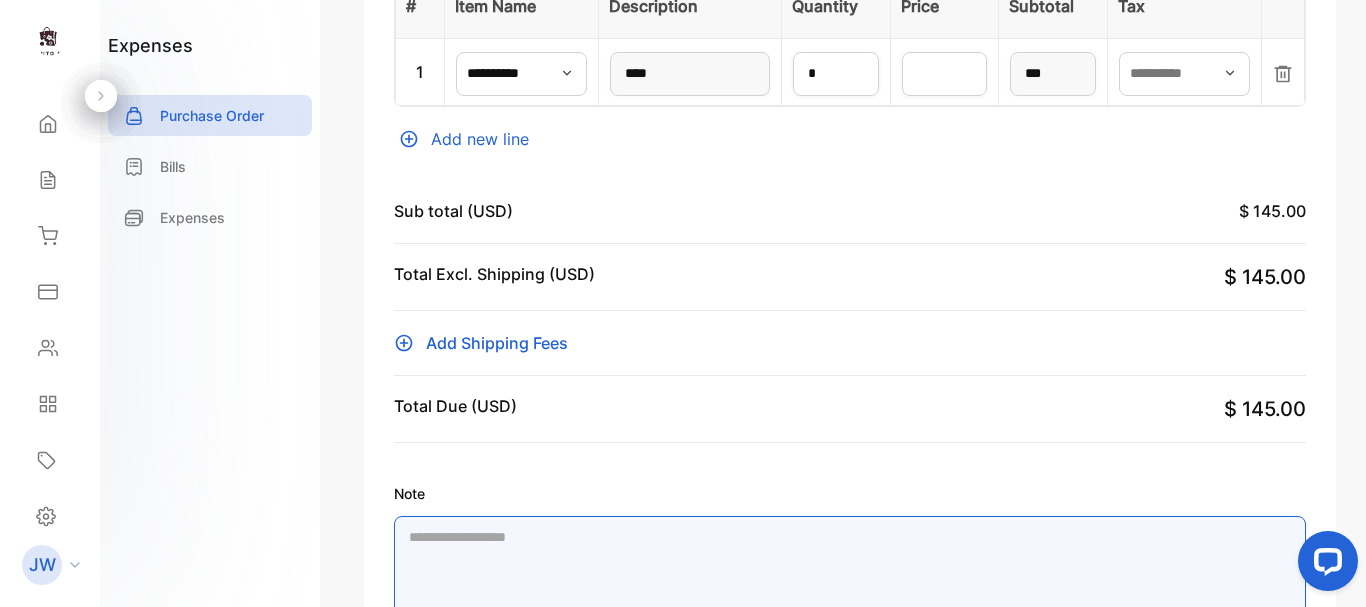 click on "Note" at bounding box center [850, 579] 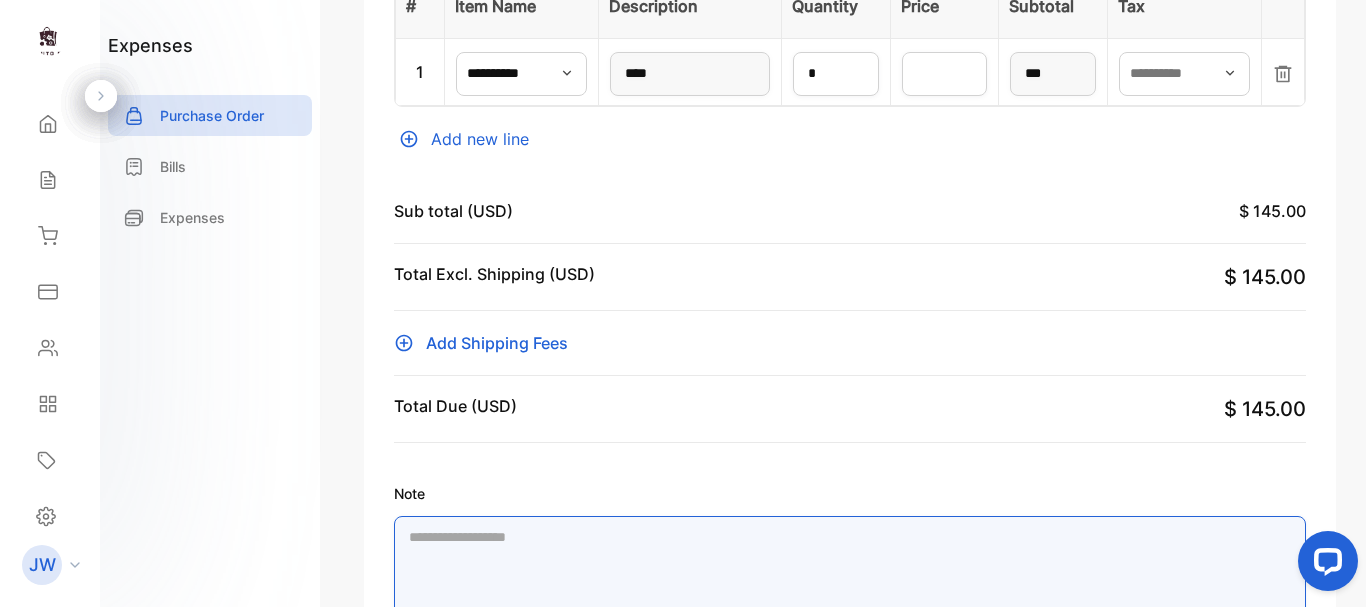 paste on "**********" 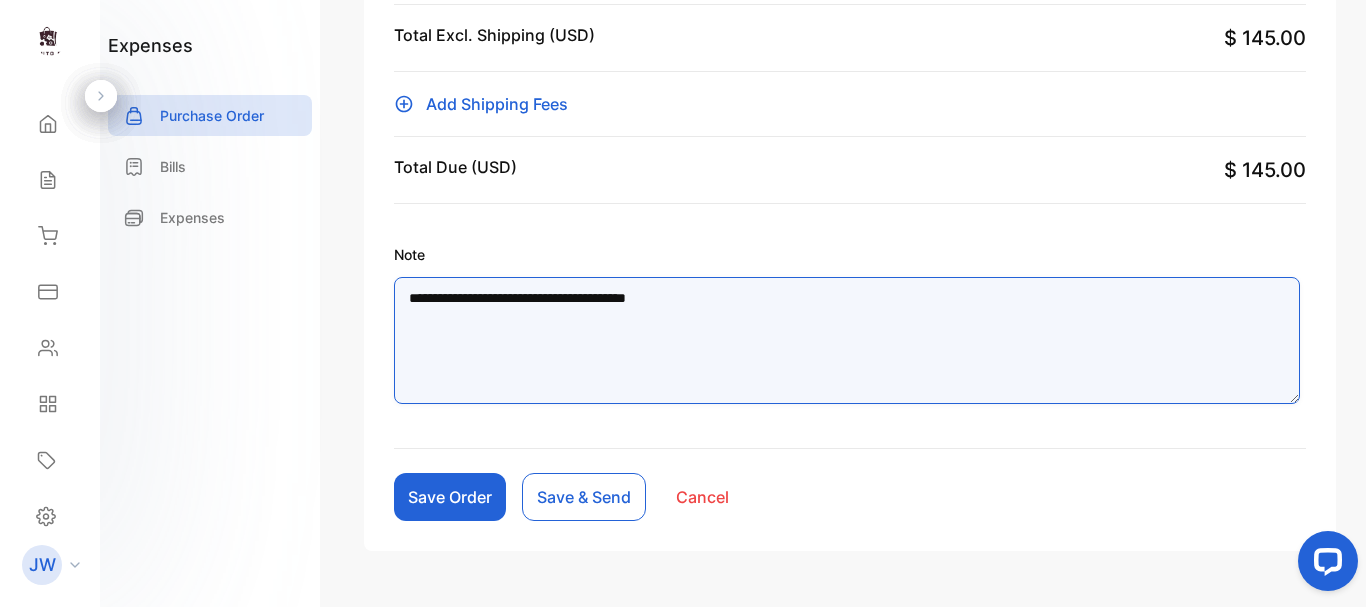 scroll, scrollTop: 895, scrollLeft: 0, axis: vertical 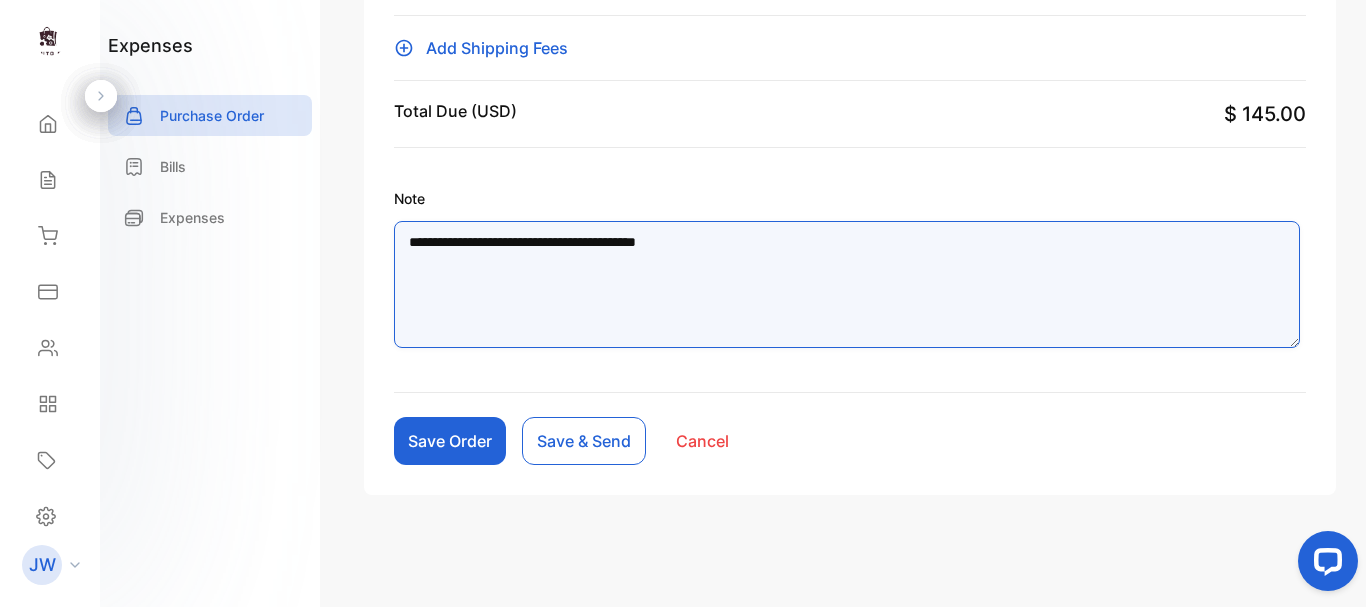 paste on "**********" 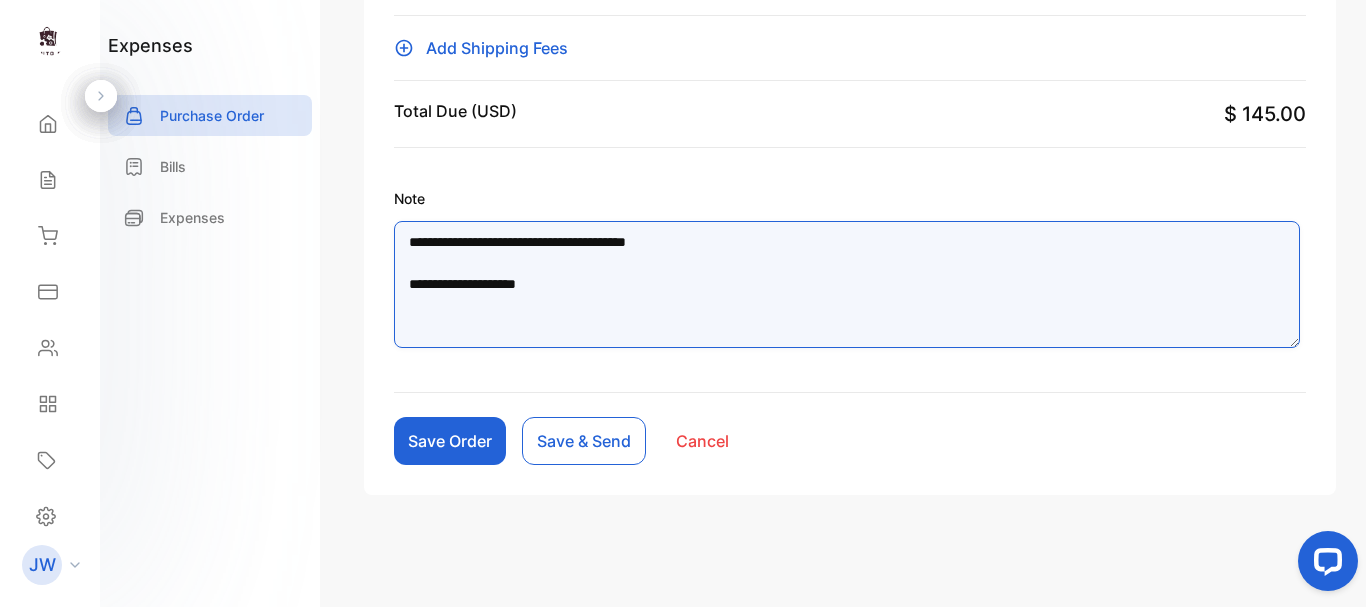 paste on "**********" 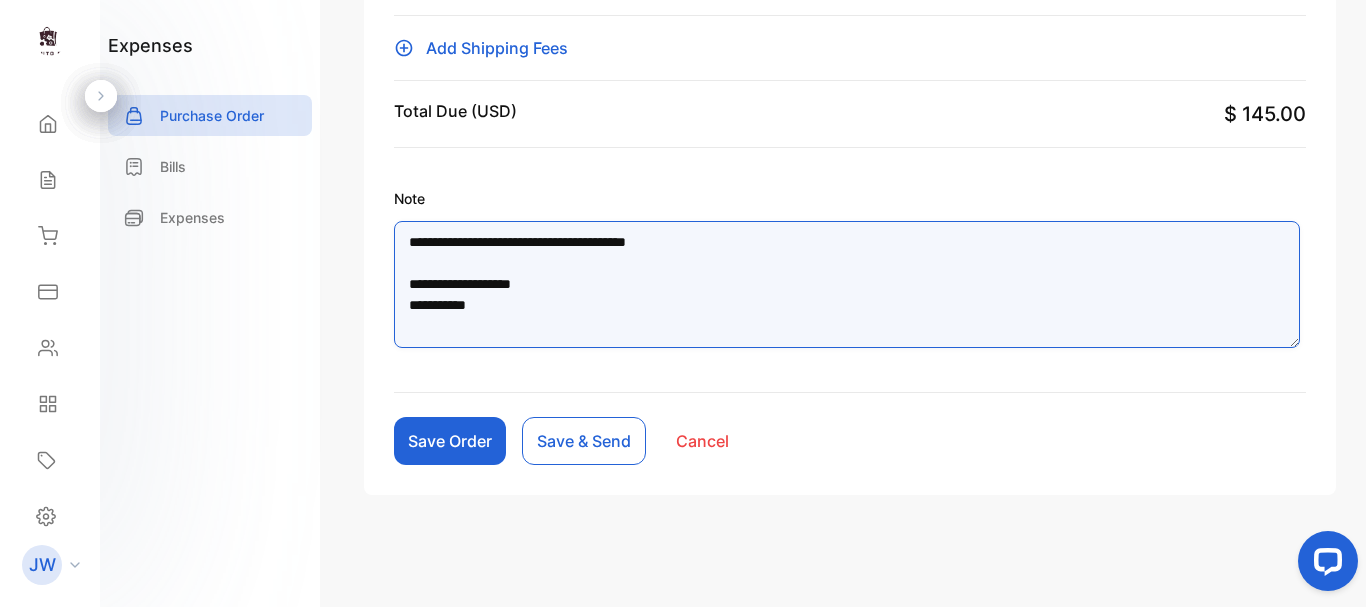 paste on "**********" 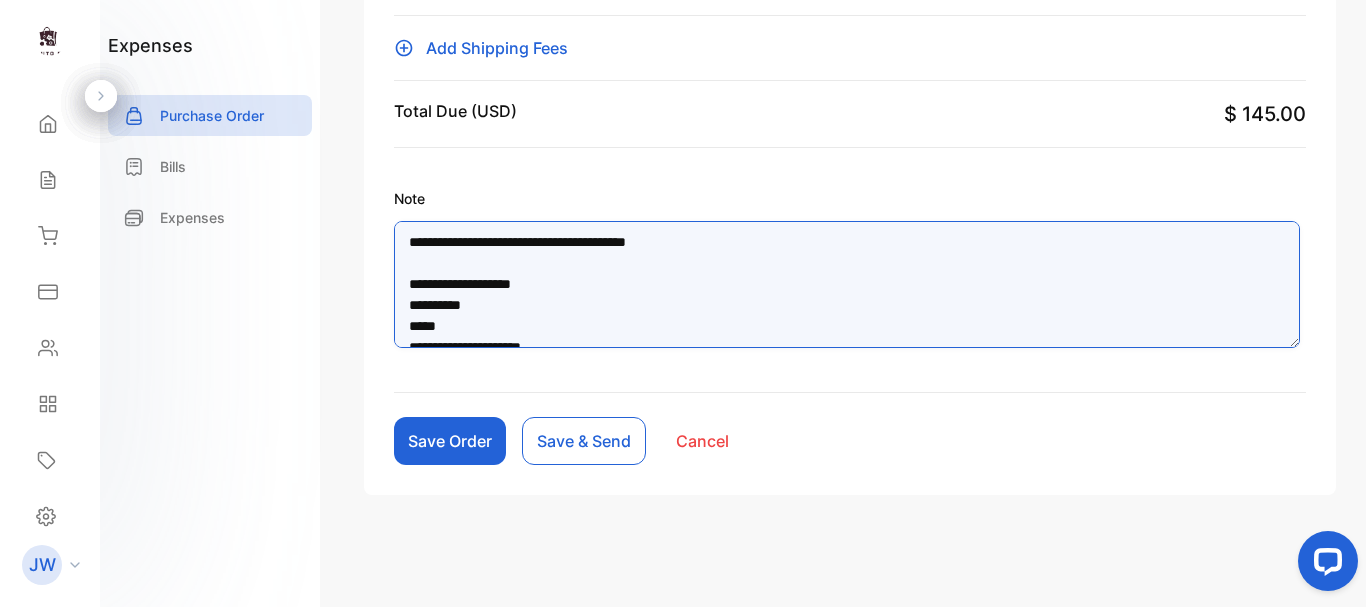 scroll, scrollTop: 10, scrollLeft: 0, axis: vertical 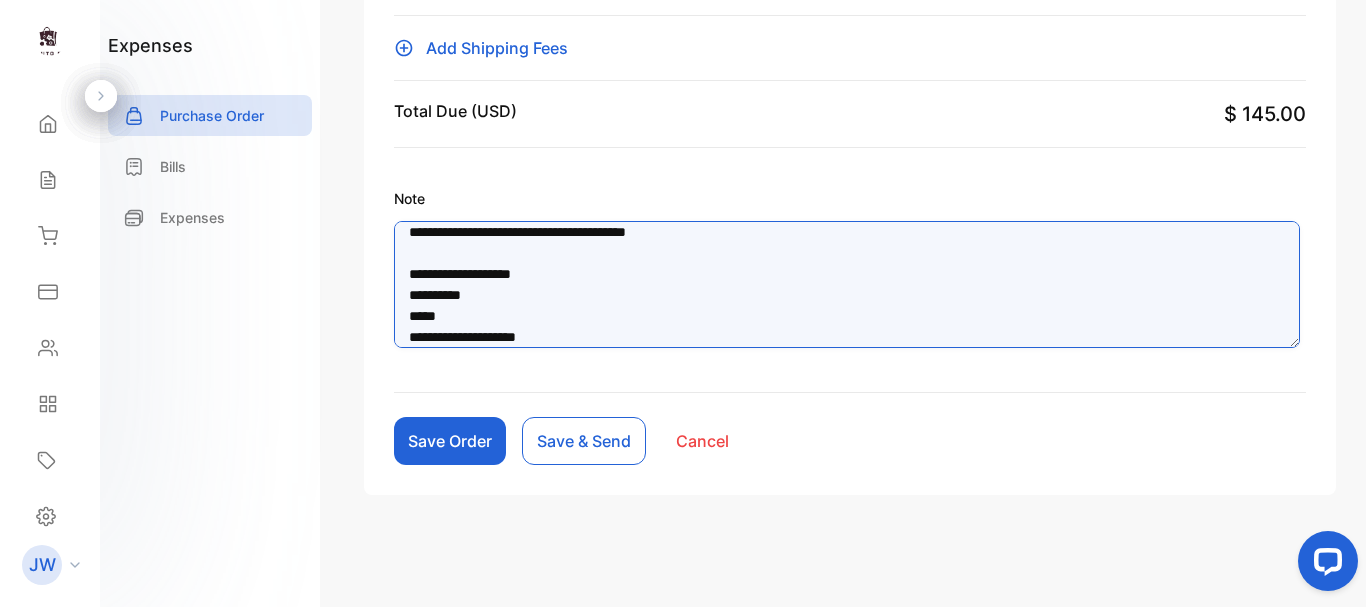 drag, startPoint x: 413, startPoint y: 315, endPoint x: 393, endPoint y: 316, distance: 20.024984 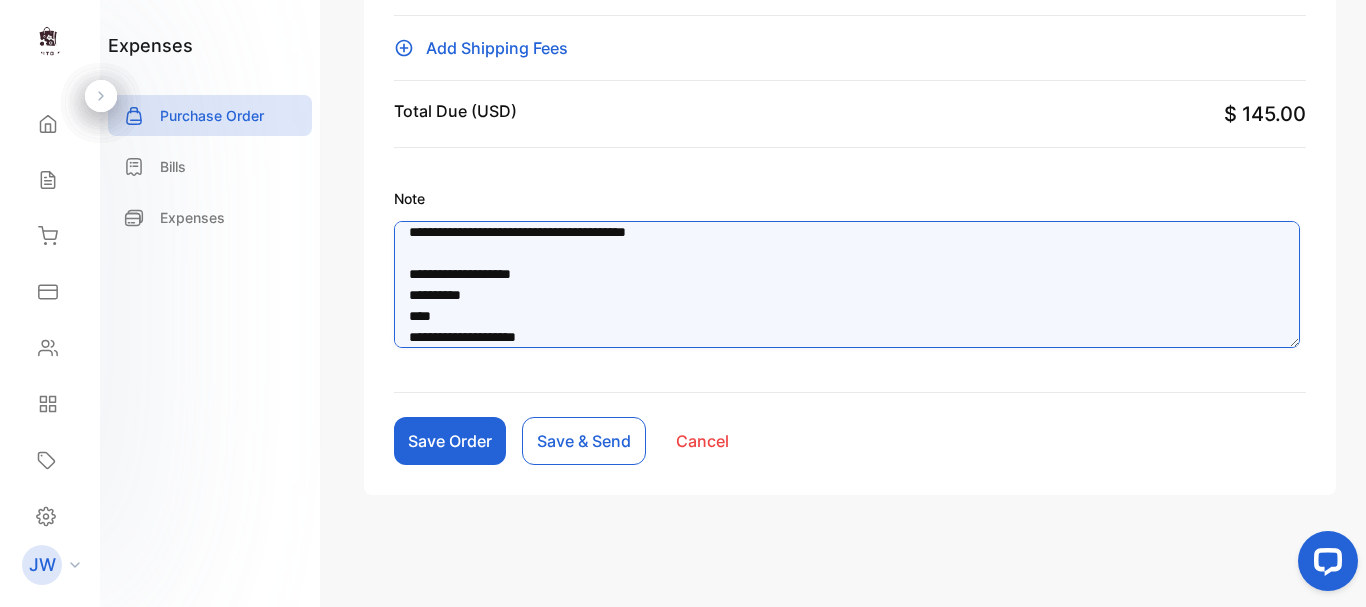 type on "**********" 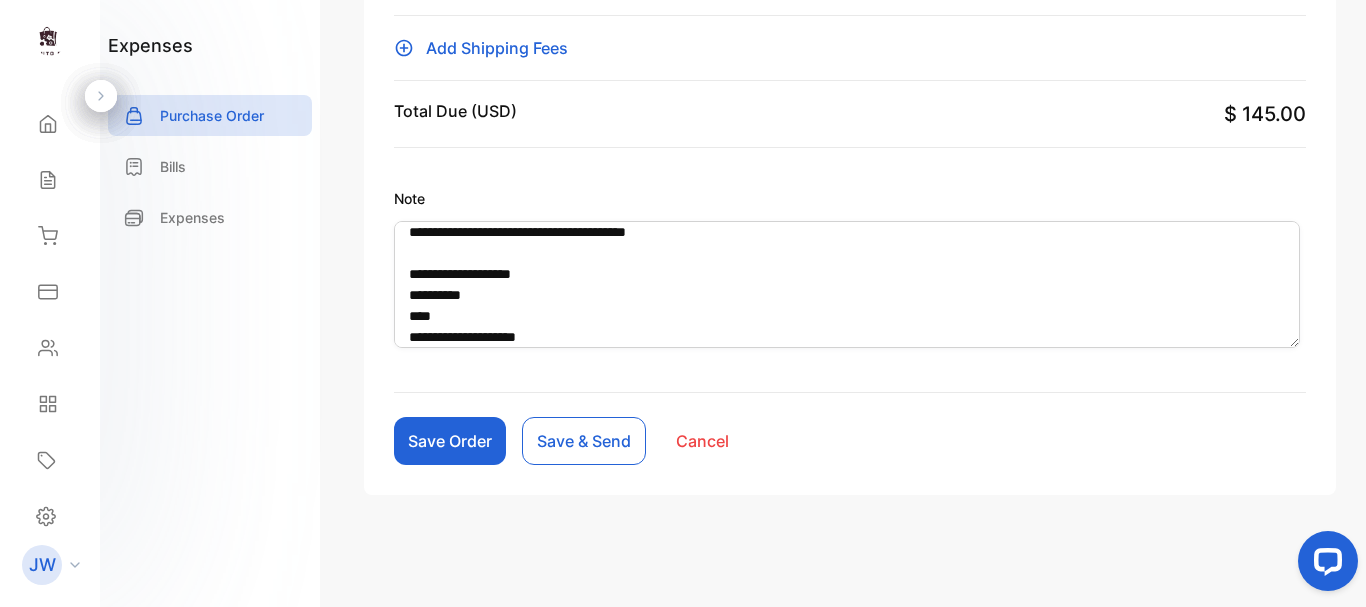 click on "Save Order" at bounding box center (450, 441) 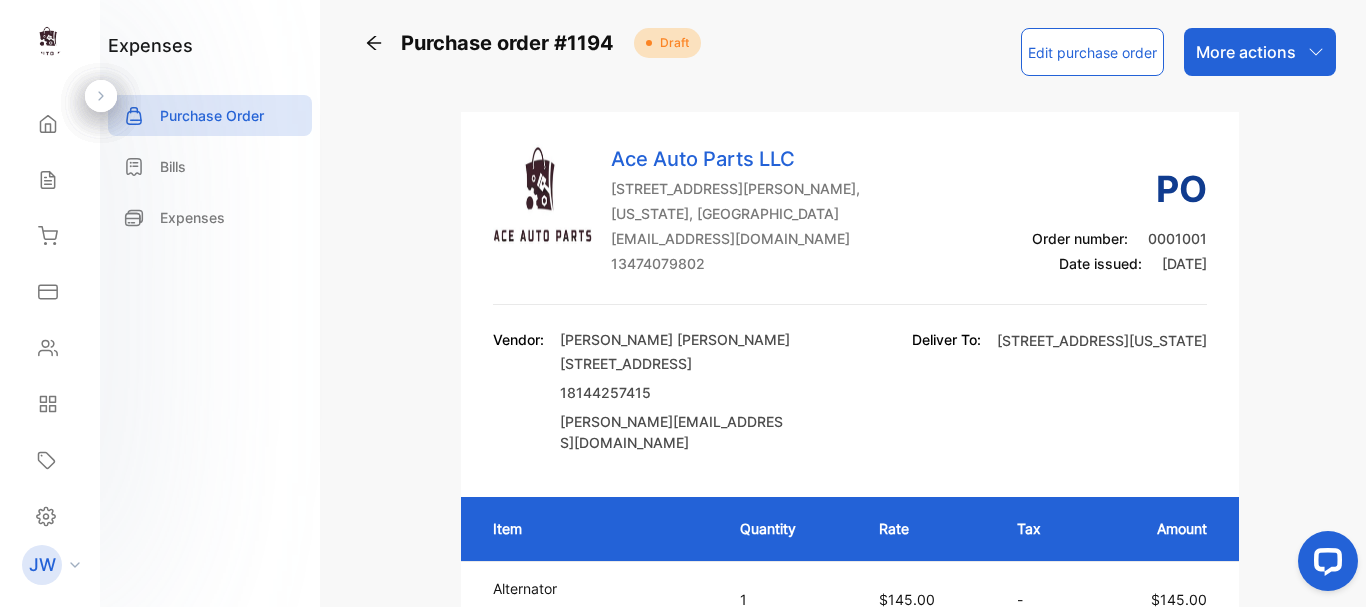 scroll, scrollTop: 0, scrollLeft: 0, axis: both 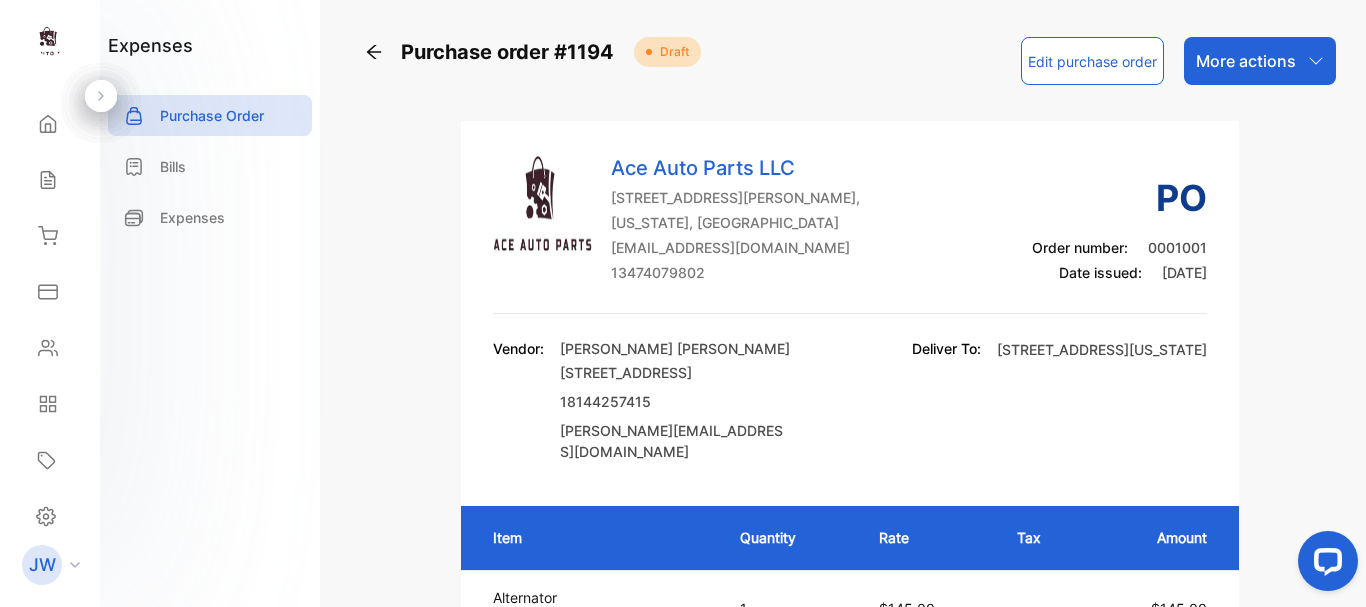 click on "0001001" at bounding box center (1177, 247) 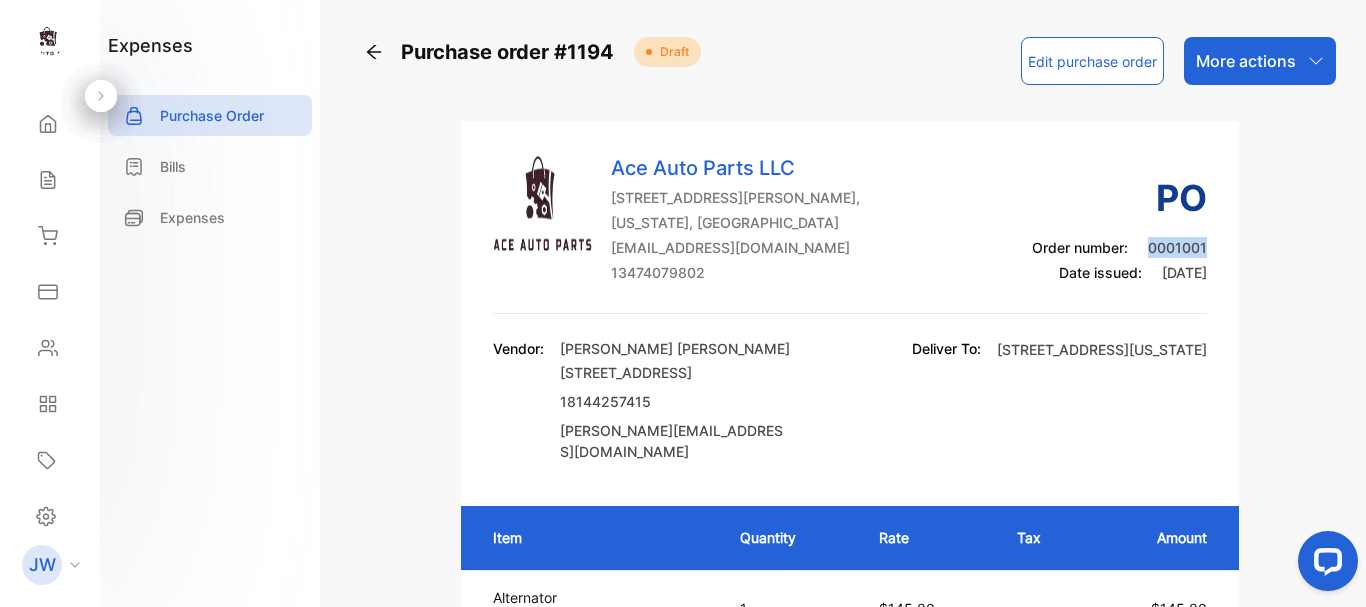 click on "0001001" at bounding box center (1177, 247) 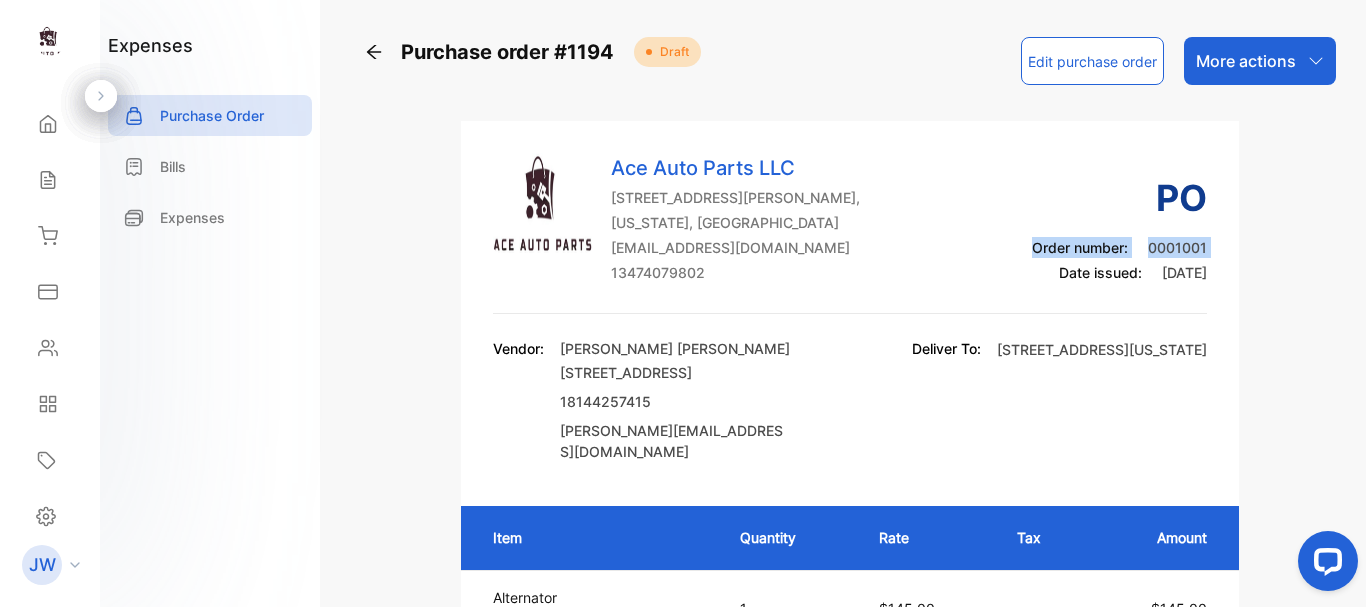 click on "0001001" at bounding box center (1177, 247) 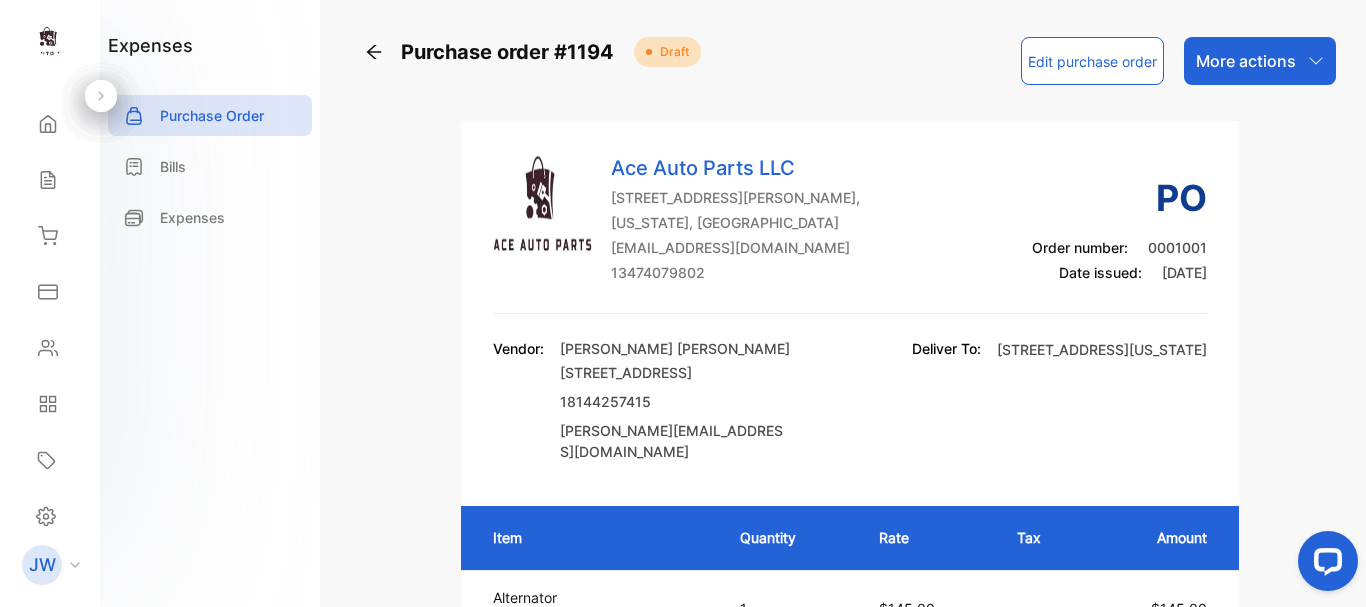 click on "Ace Auto Parts LLC [STREET_ADDRESS][PERSON_NAME][US_STATE] [EMAIL_ADDRESS][DOMAIN_NAME] 13474079802 PO Order number:    0001001 Date issued:    [DATE]" at bounding box center (850, 233) 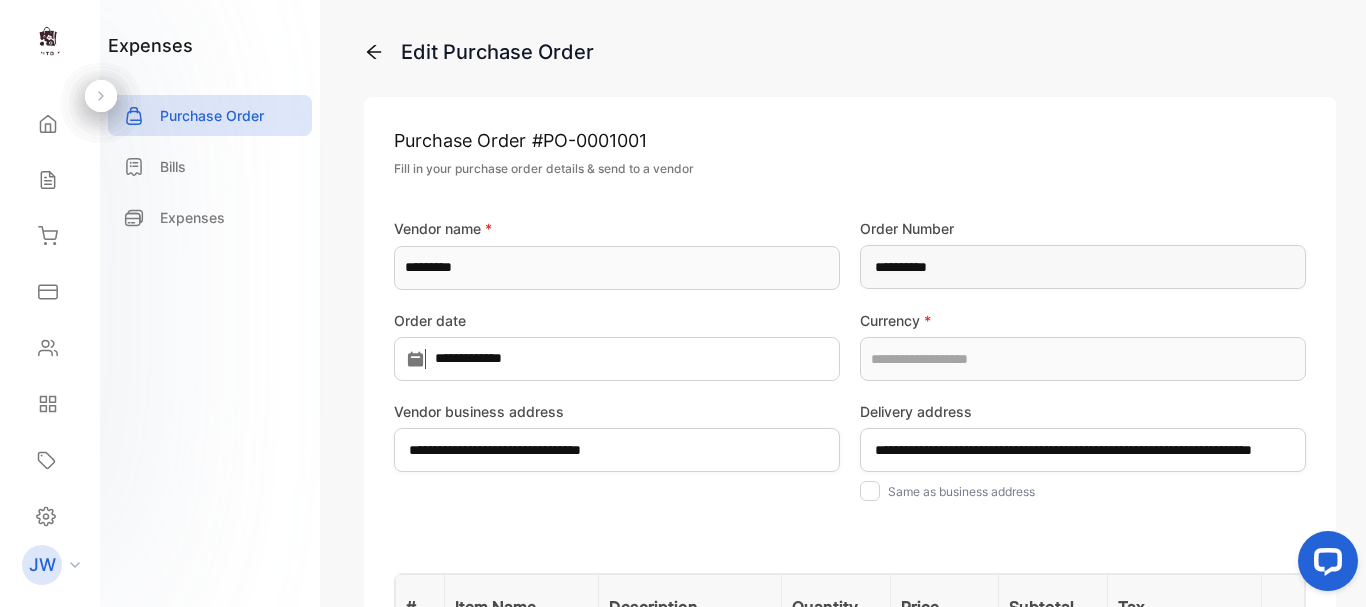 type on "**********" 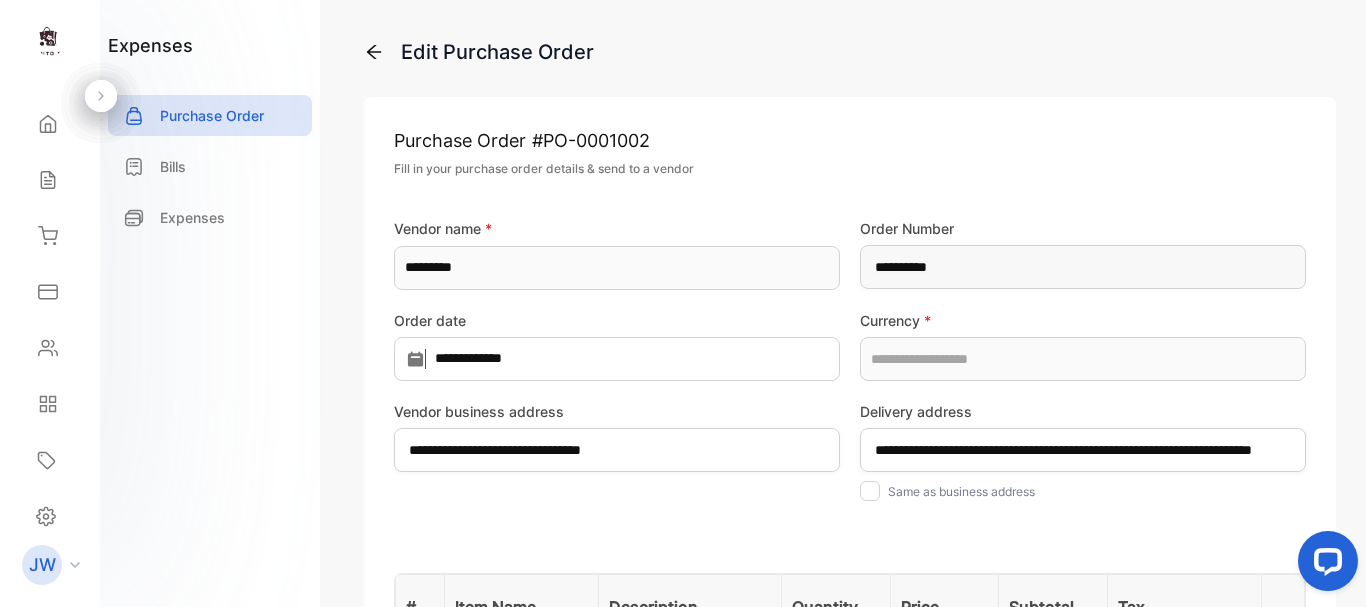 type on "**********" 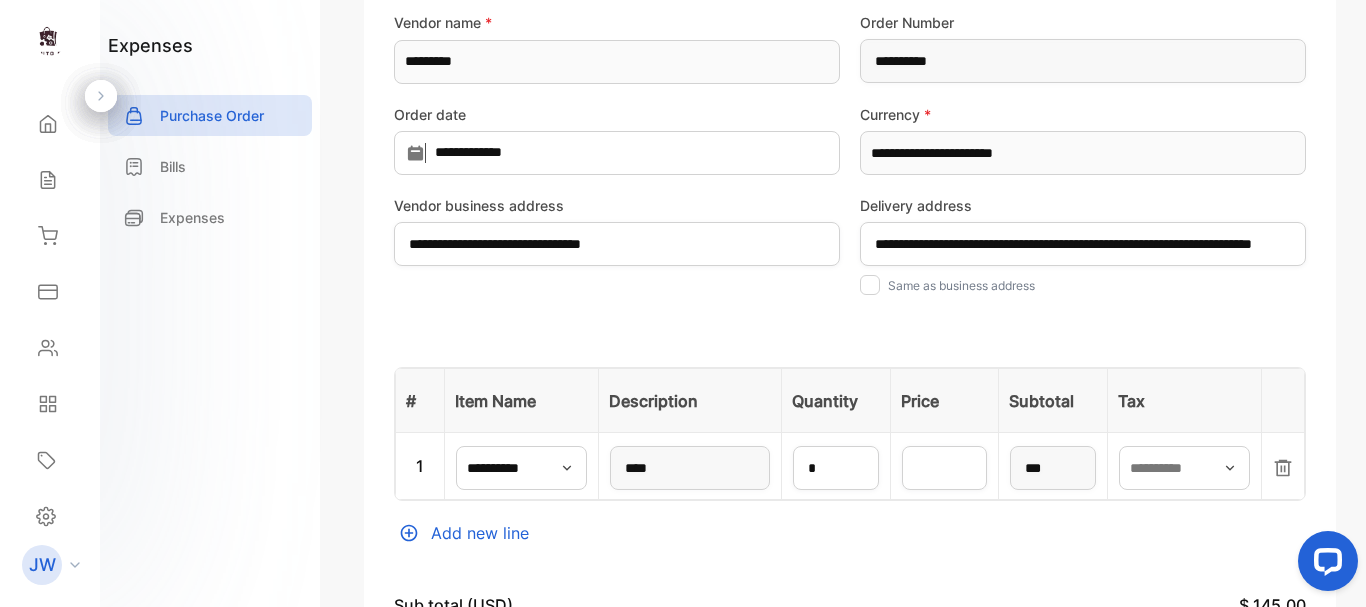 scroll, scrollTop: 0, scrollLeft: 0, axis: both 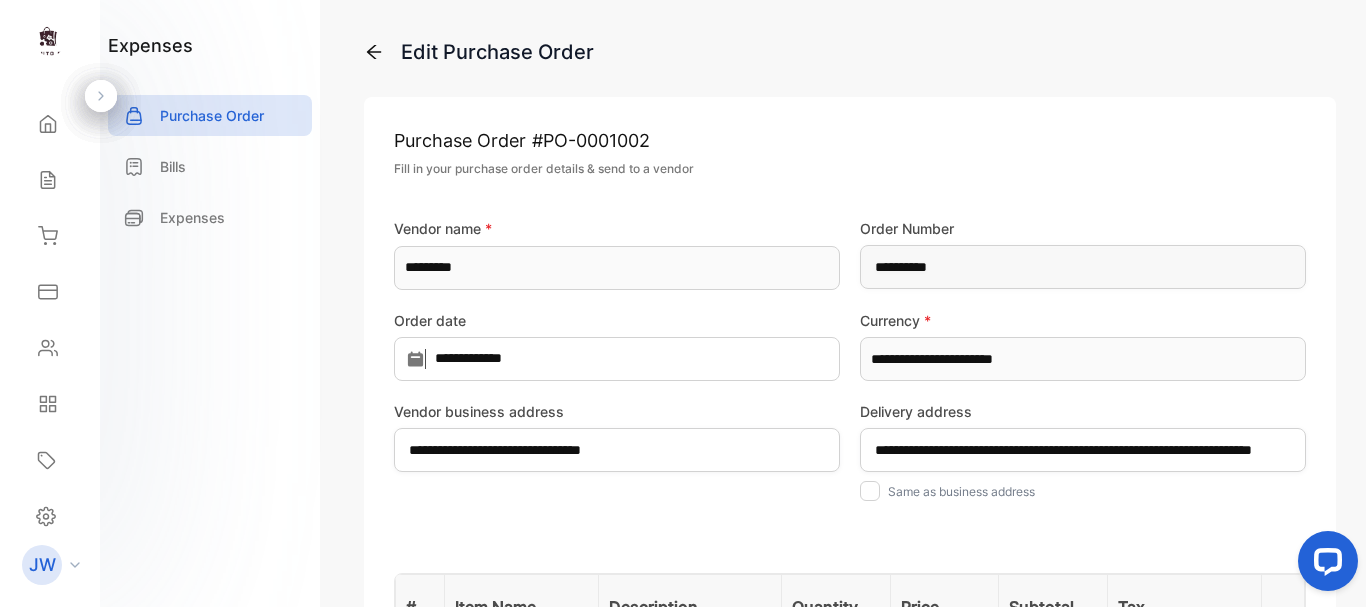 click 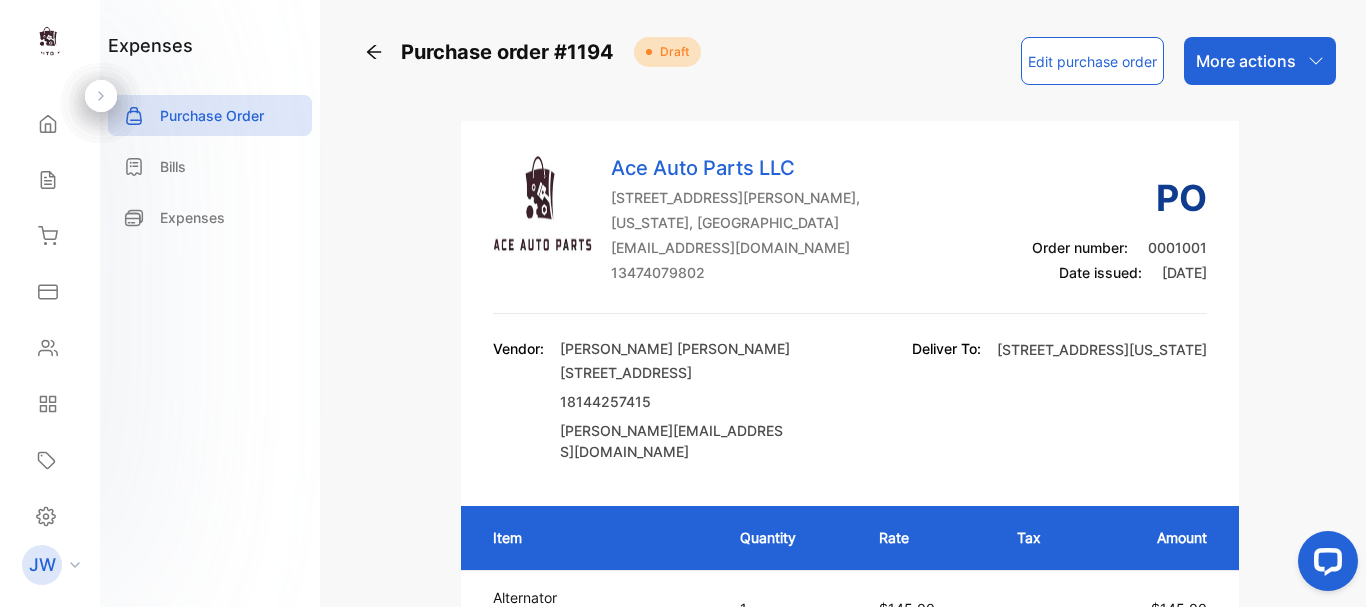 click on "[EMAIL_ADDRESS][DOMAIN_NAME]" at bounding box center [735, 247] 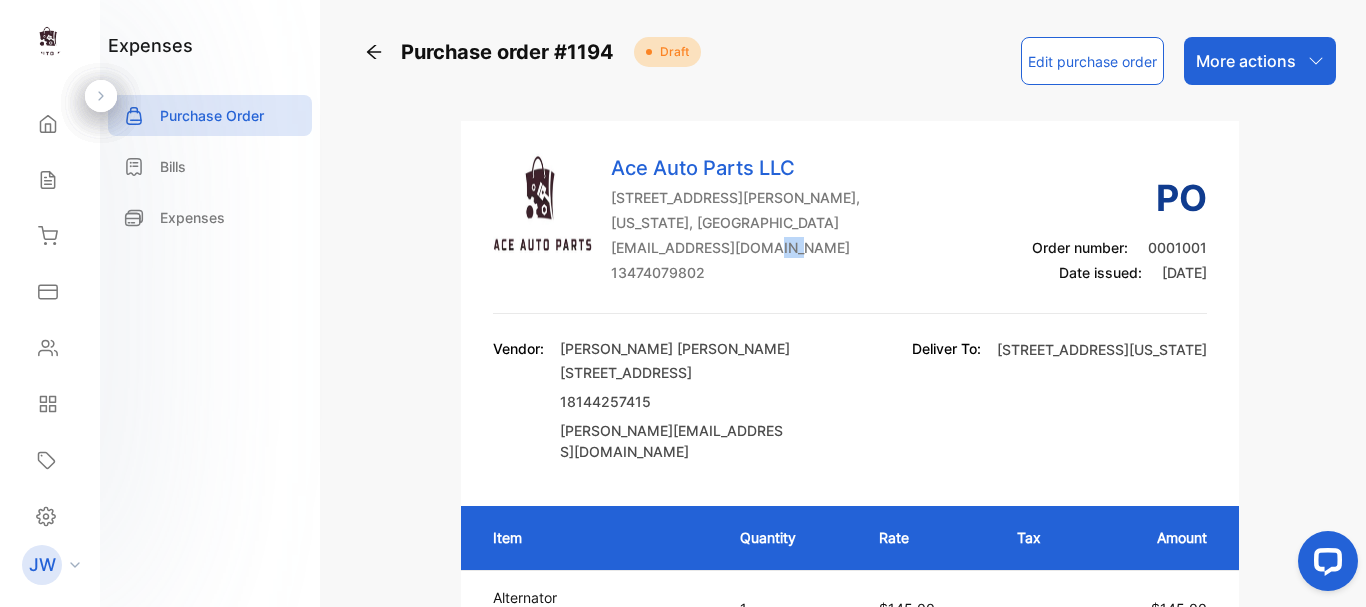 click on "[EMAIL_ADDRESS][DOMAIN_NAME]" at bounding box center [735, 247] 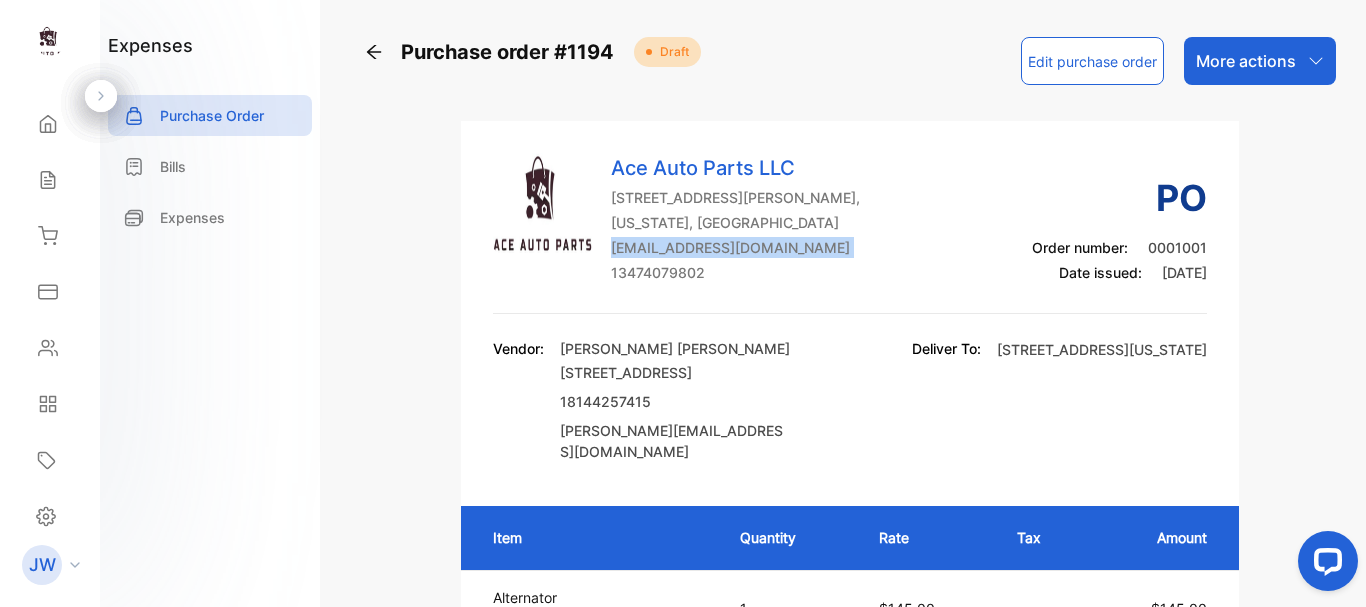 click on "[EMAIL_ADDRESS][DOMAIN_NAME]" at bounding box center [735, 247] 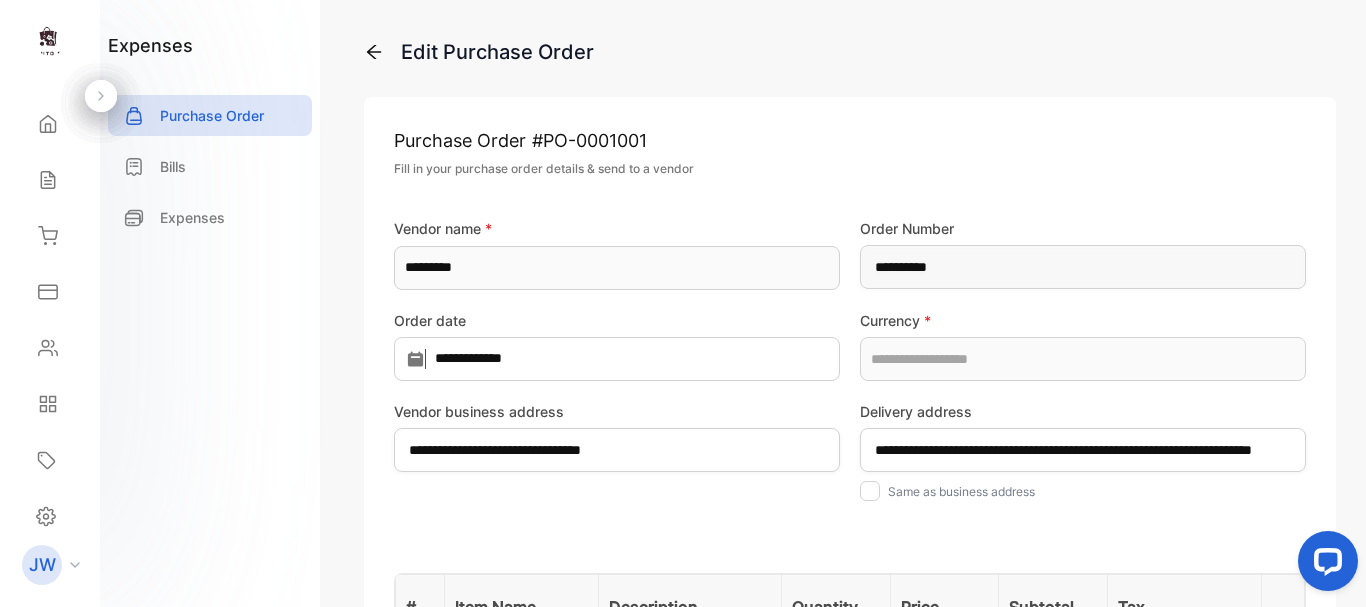 type on "**********" 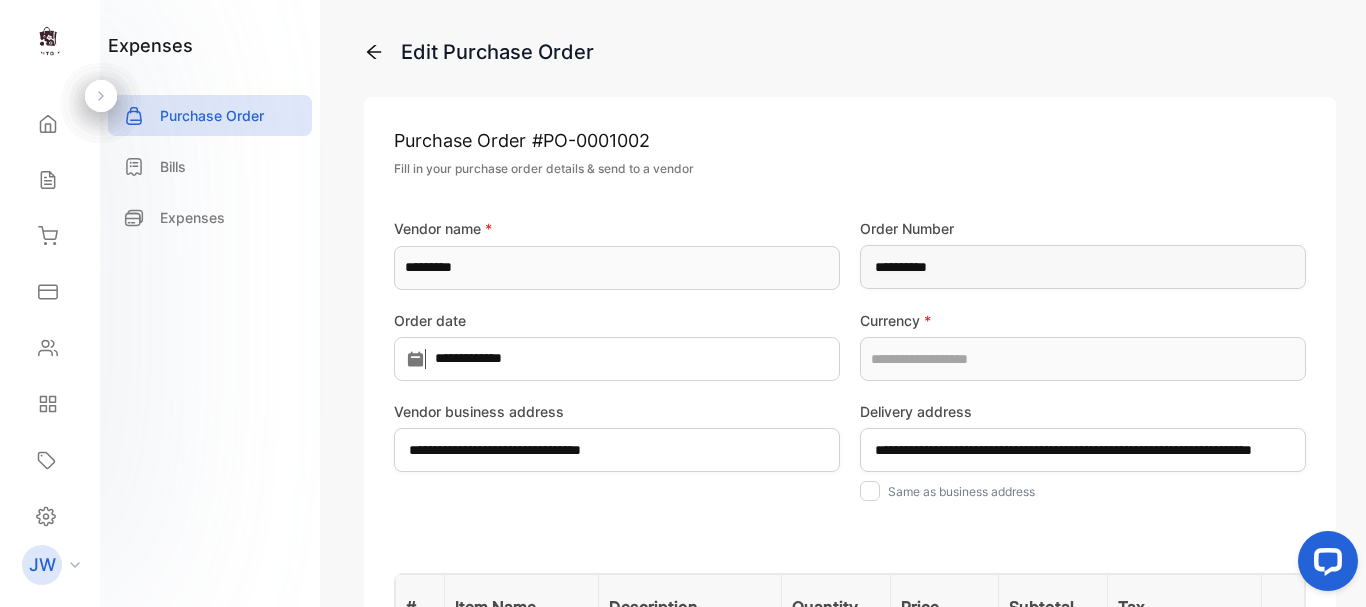 type on "**********" 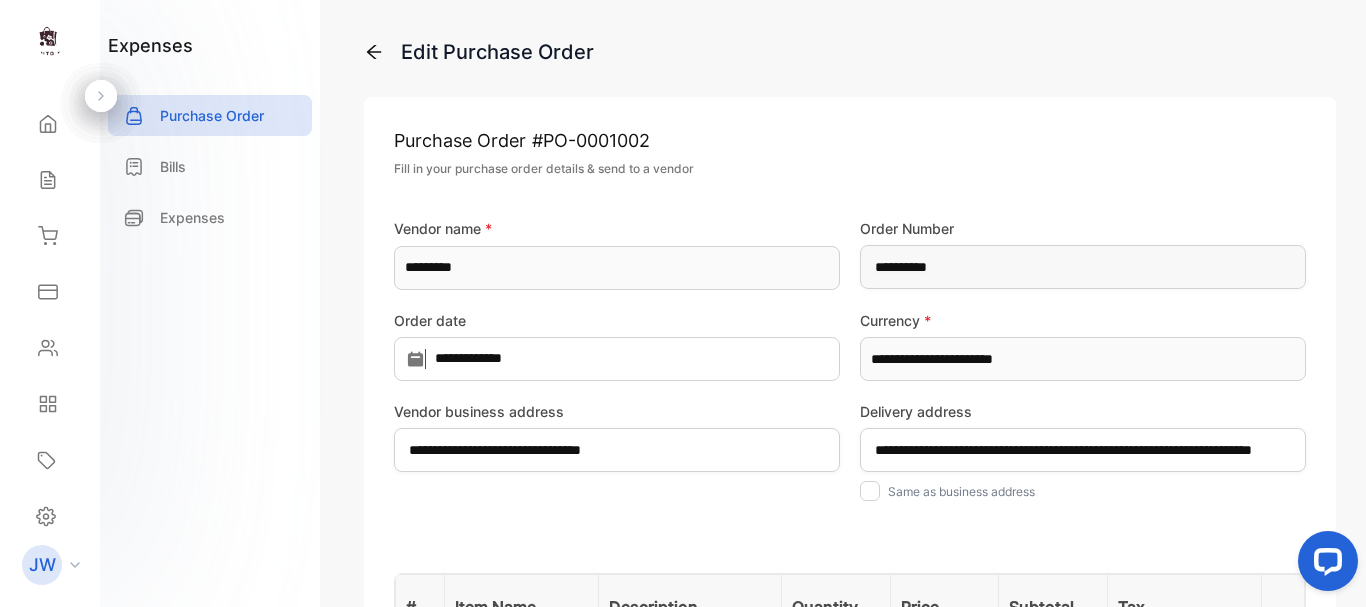 click 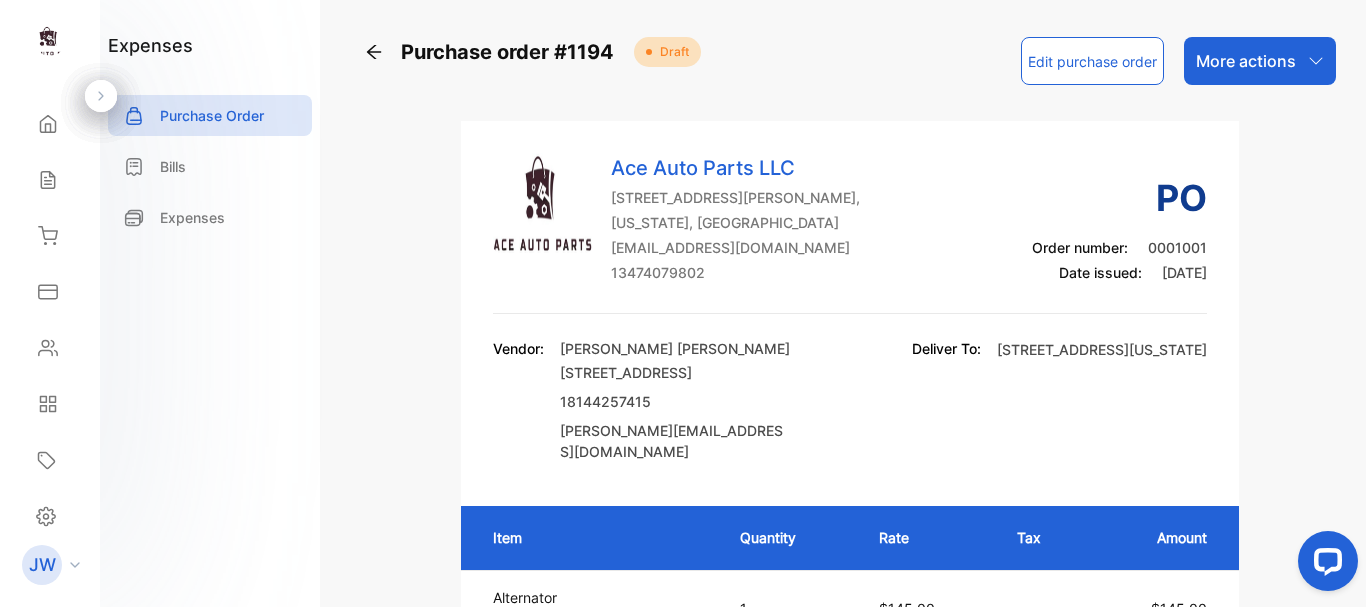 click 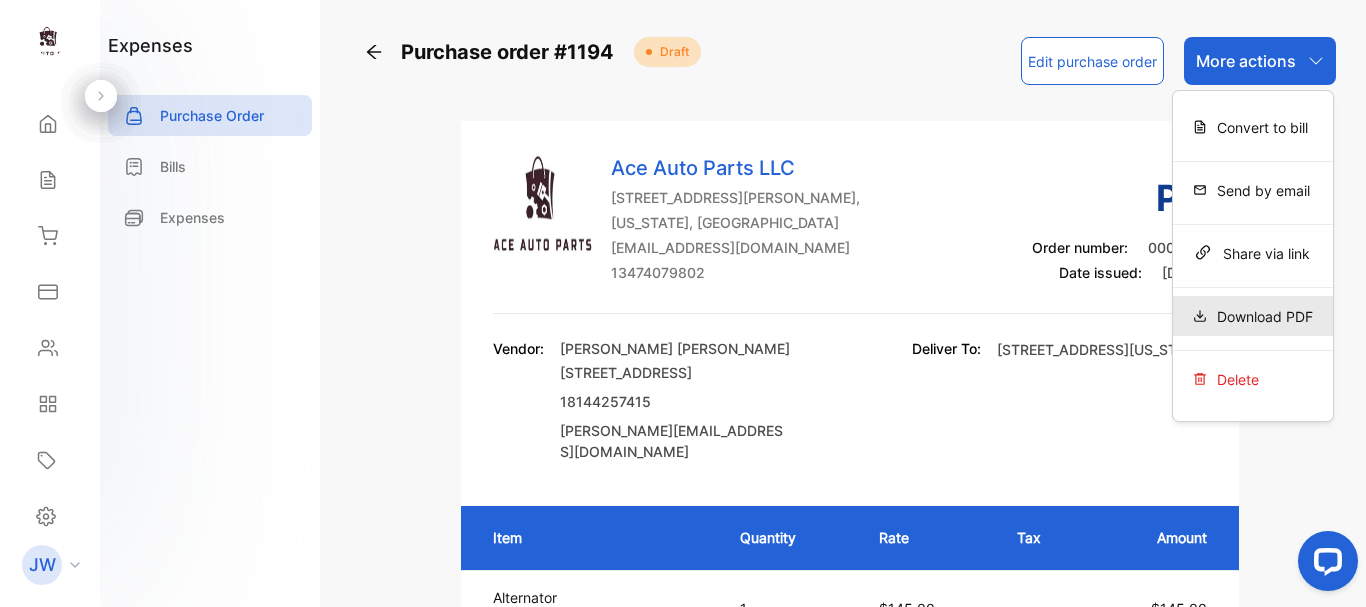click on "Download PDF" at bounding box center [1253, 316] 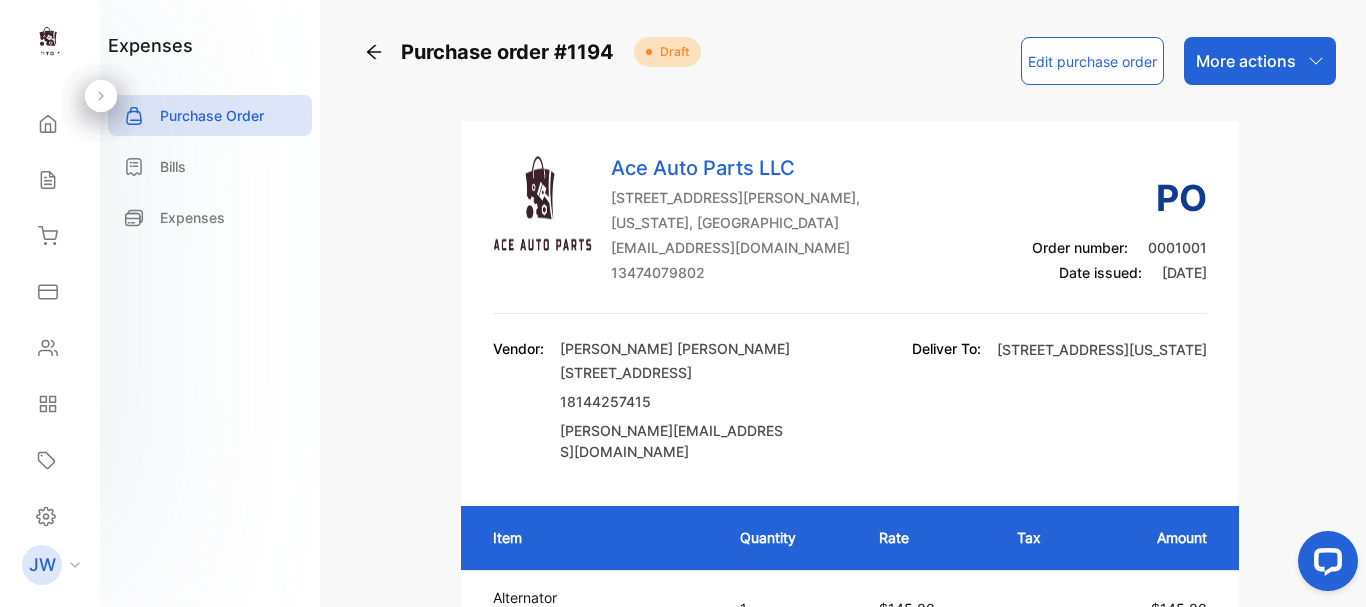 click on "Purchase order #1194   Draft Edit purchase order   More actions" at bounding box center [850, 61] 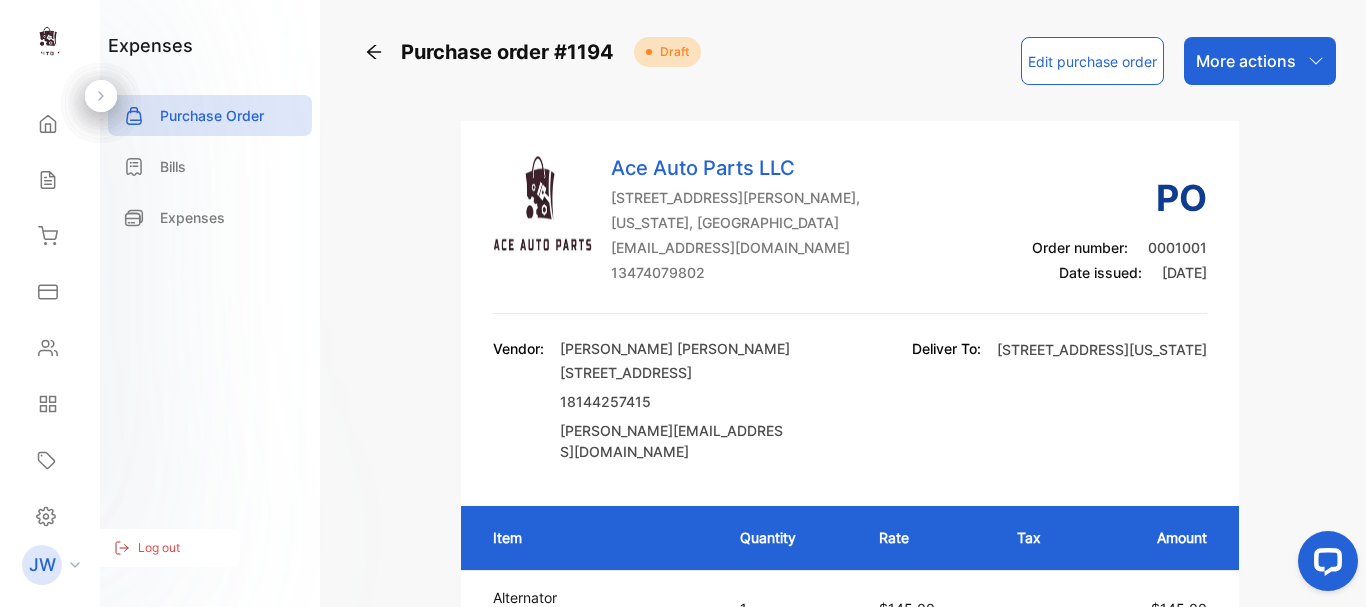 click on "JW" at bounding box center [42, 565] 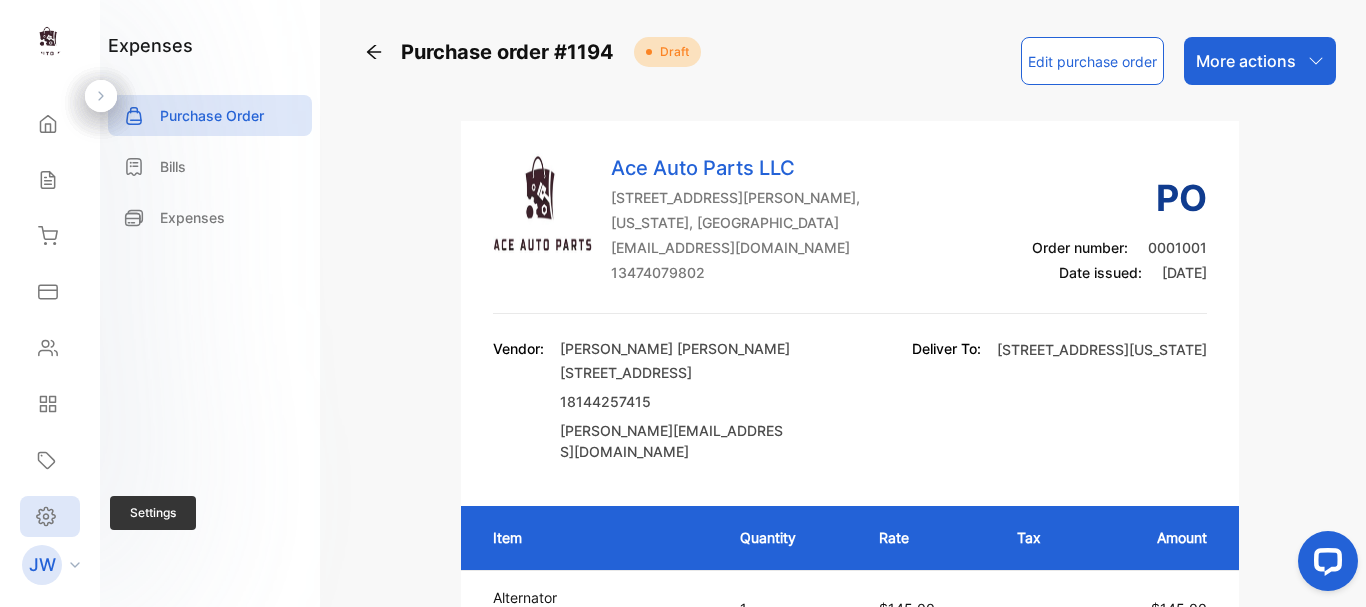 click 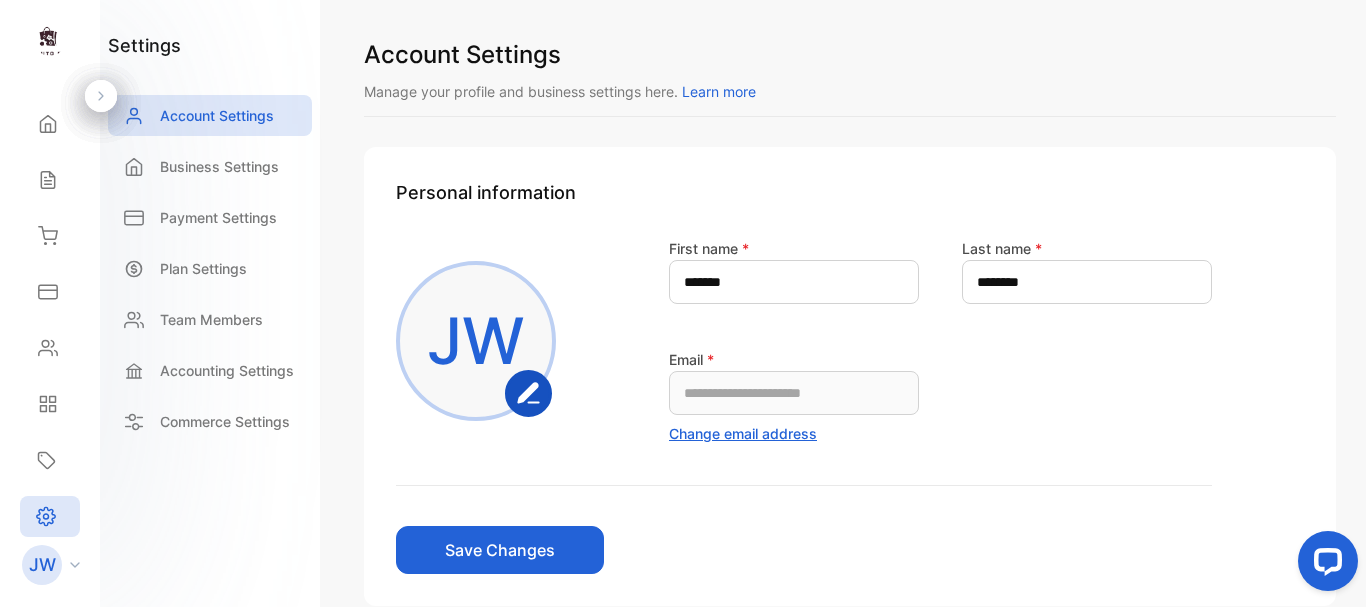 click on "Change email address" at bounding box center (743, 433) 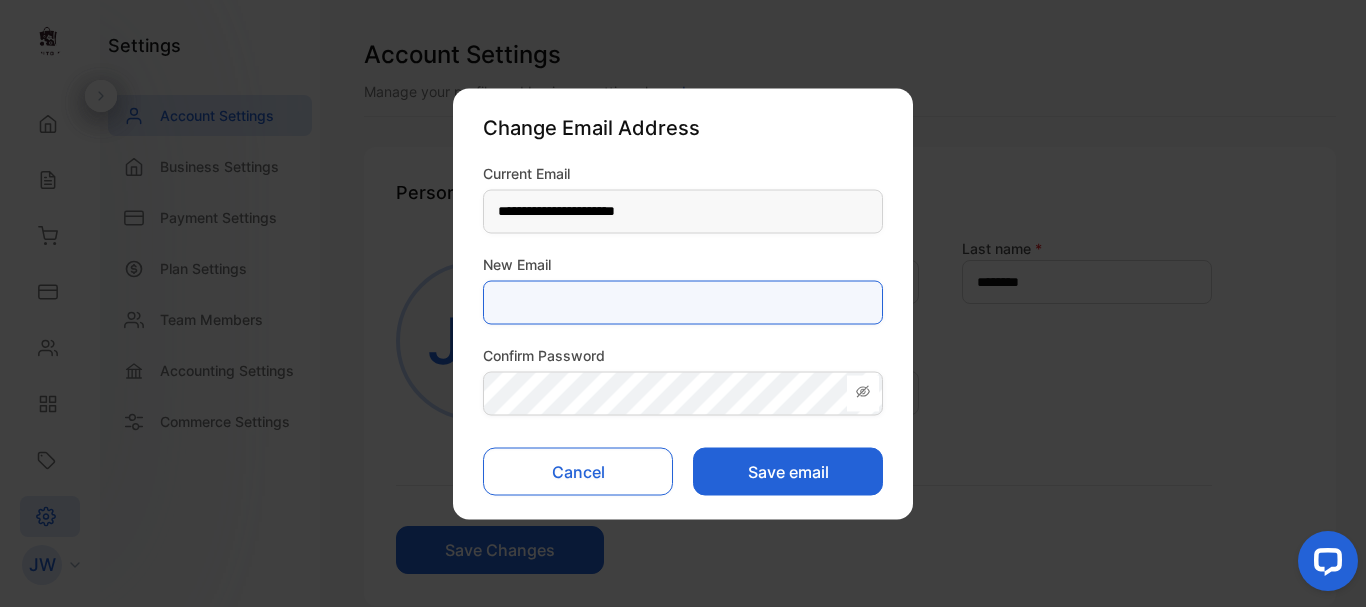type 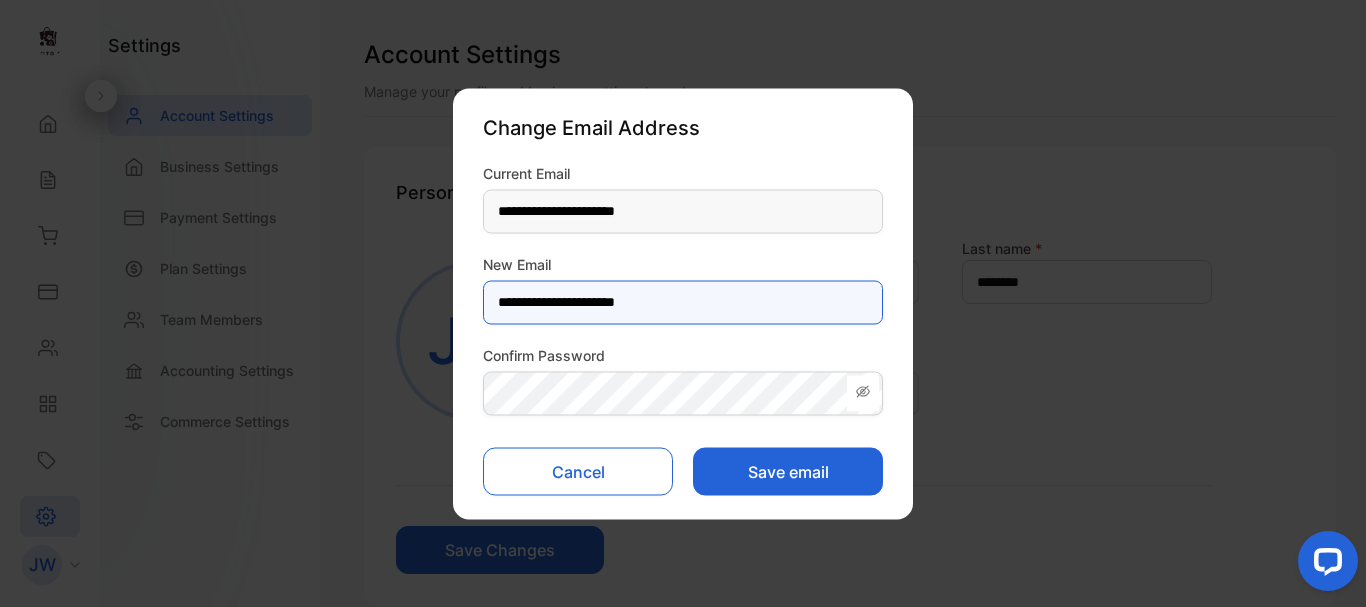 drag, startPoint x: 623, startPoint y: 318, endPoint x: 626, endPoint y: 307, distance: 11.401754 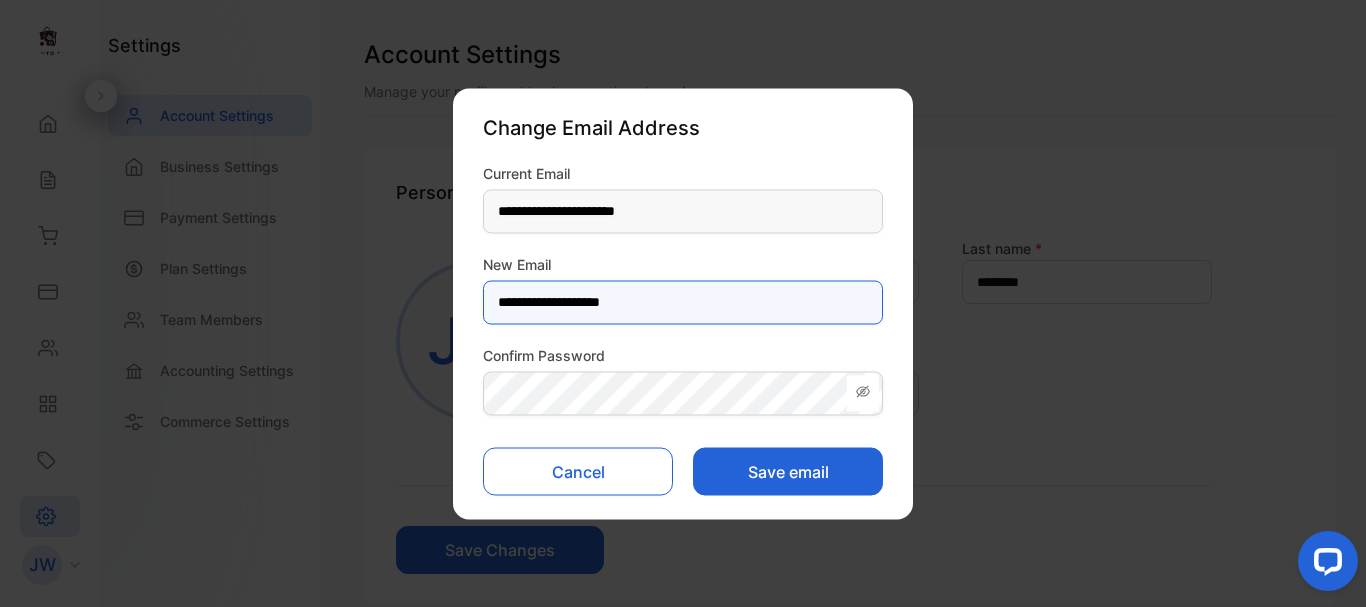 type on "**********" 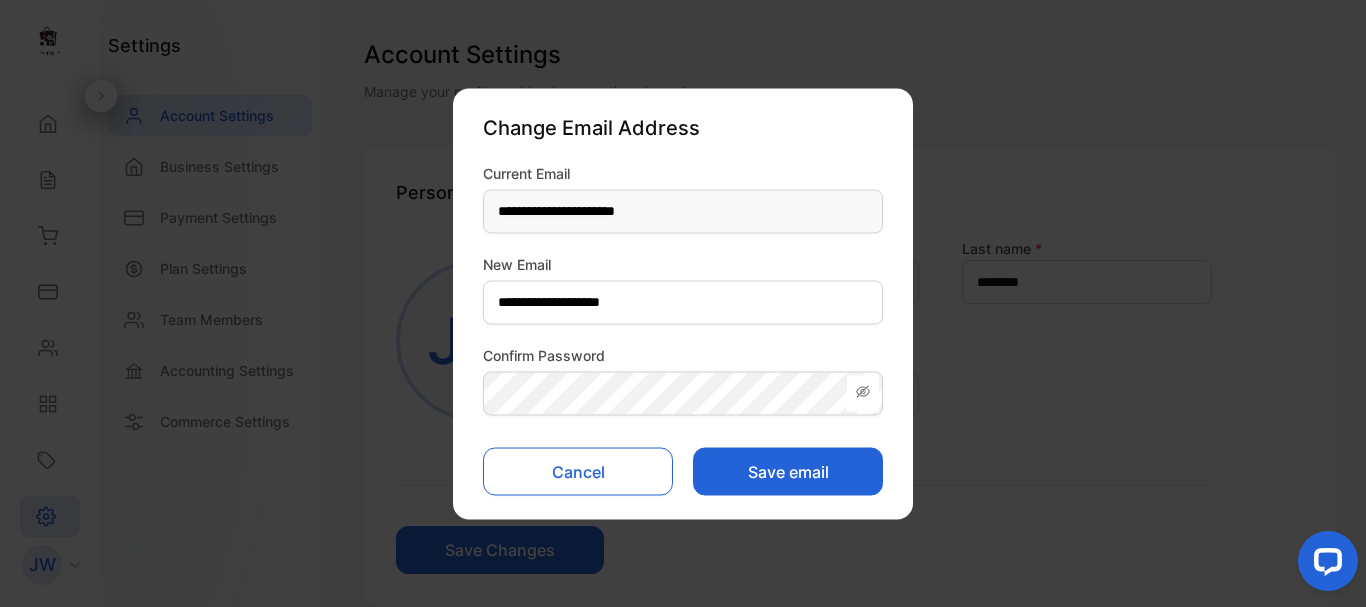 click on "New Email" at bounding box center [683, 263] 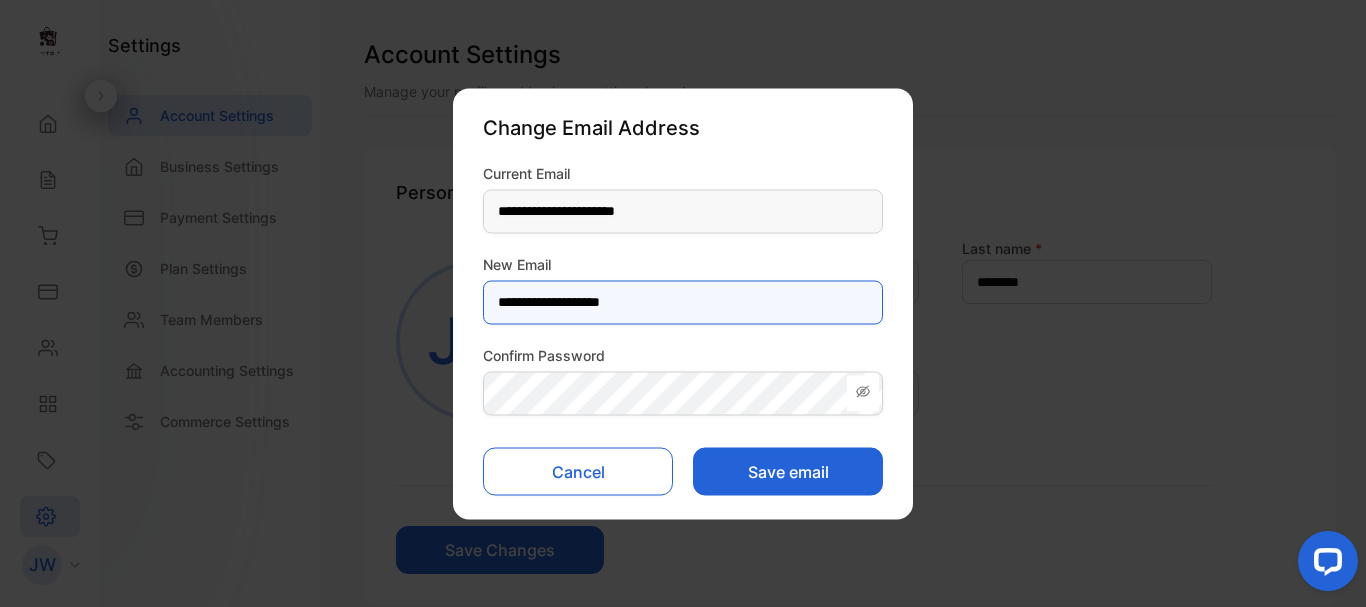 drag, startPoint x: 679, startPoint y: 305, endPoint x: 482, endPoint y: 296, distance: 197.20547 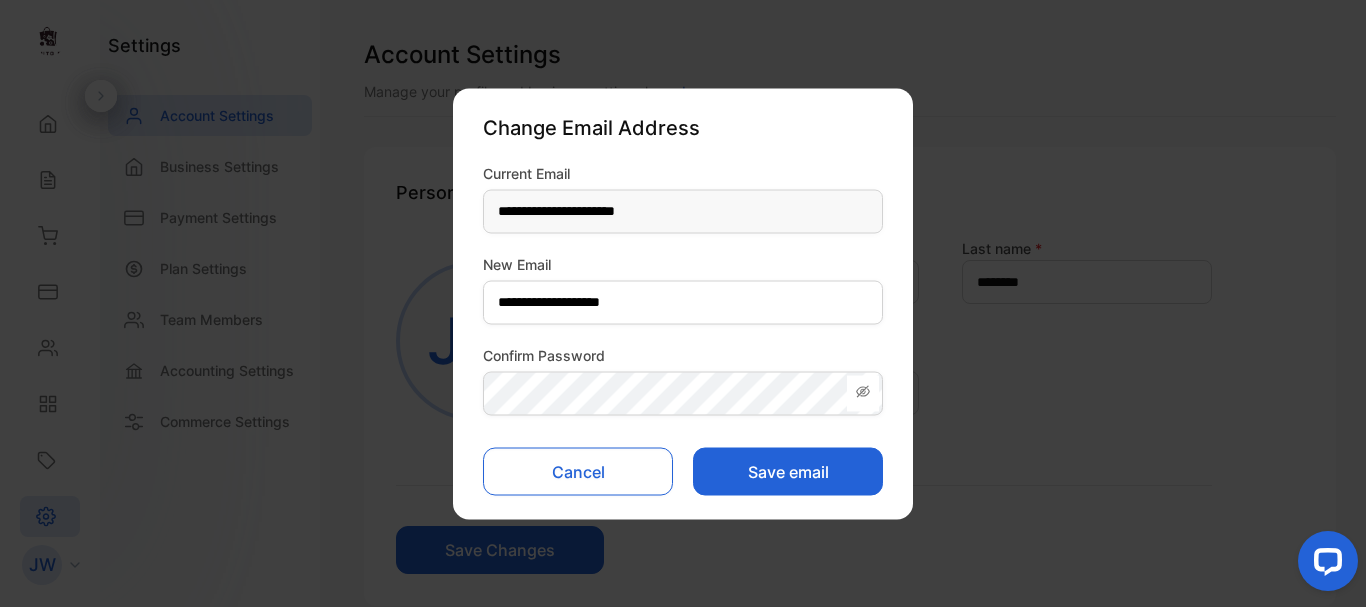 click on "Save email" at bounding box center [788, 471] 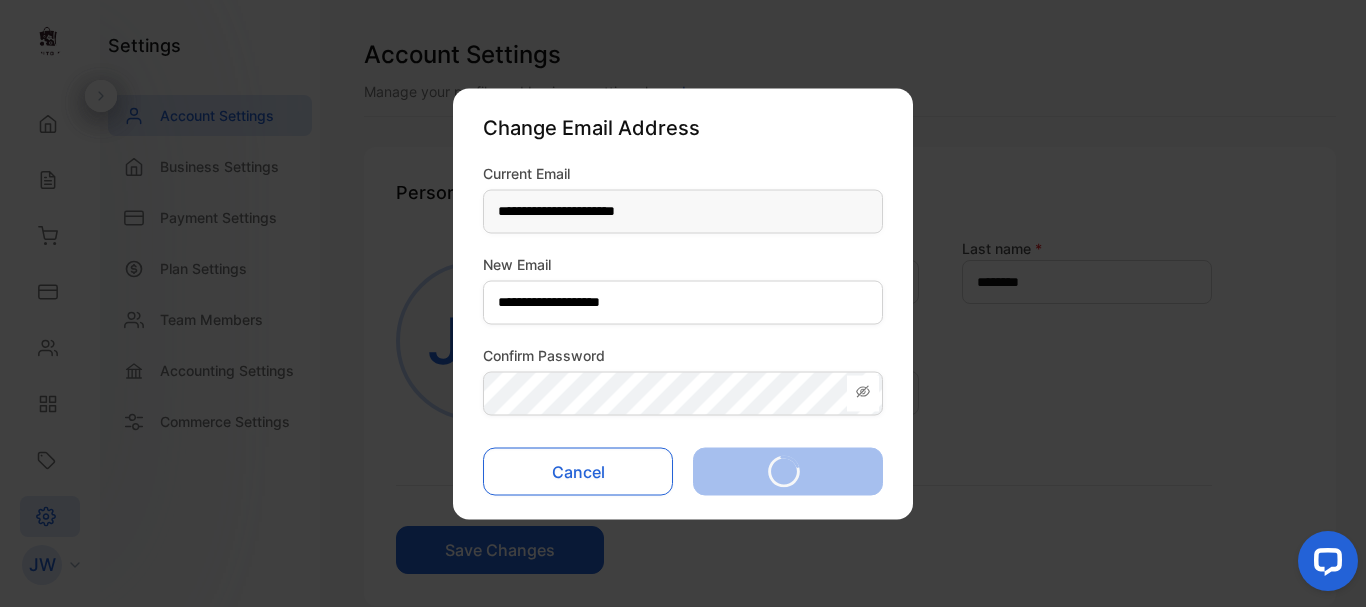type on "**********" 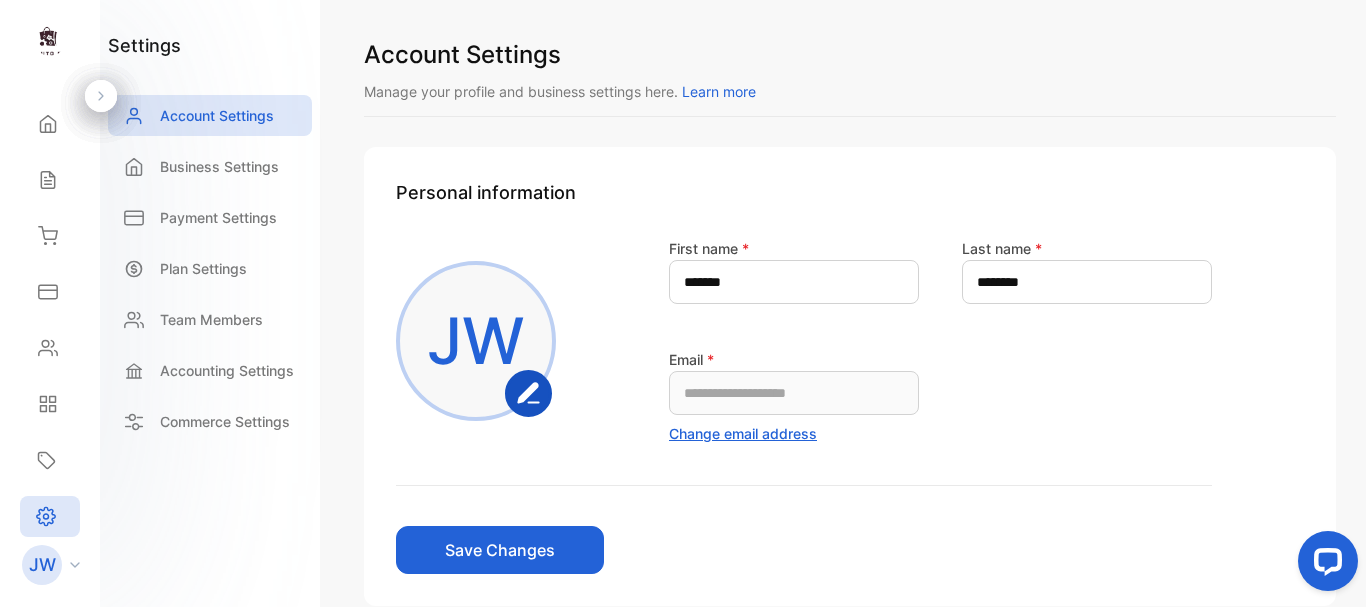 click on "Save Changes" at bounding box center [500, 550] 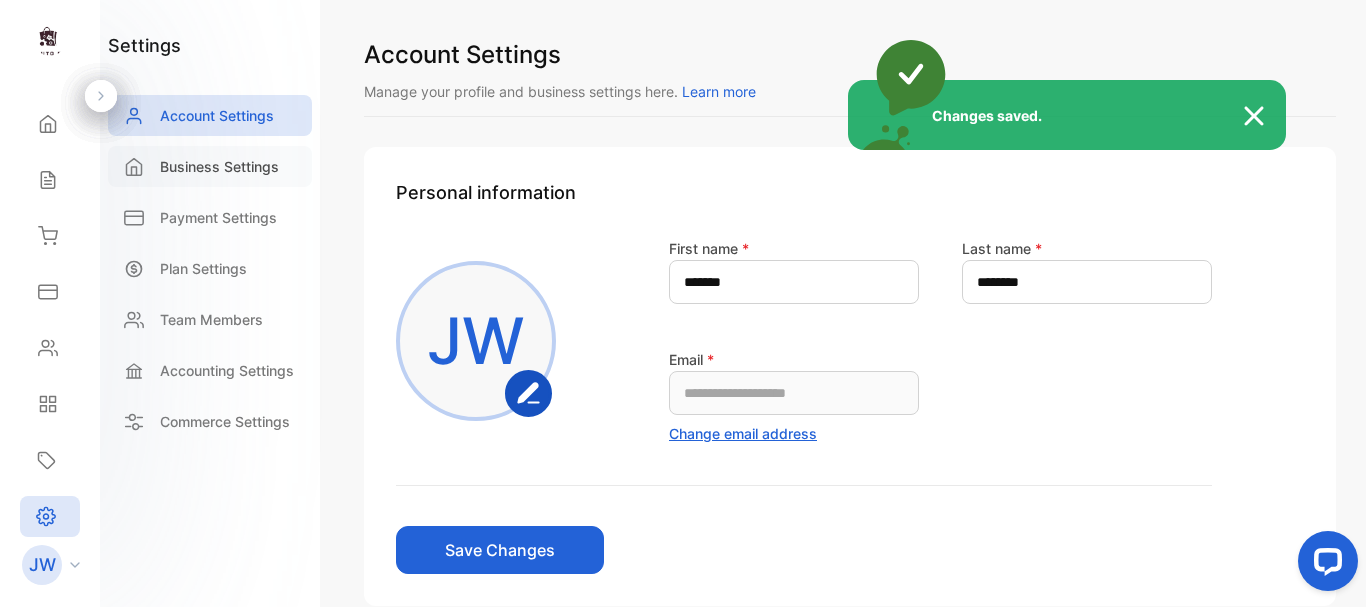 click on "Changes saved." at bounding box center [683, 303] 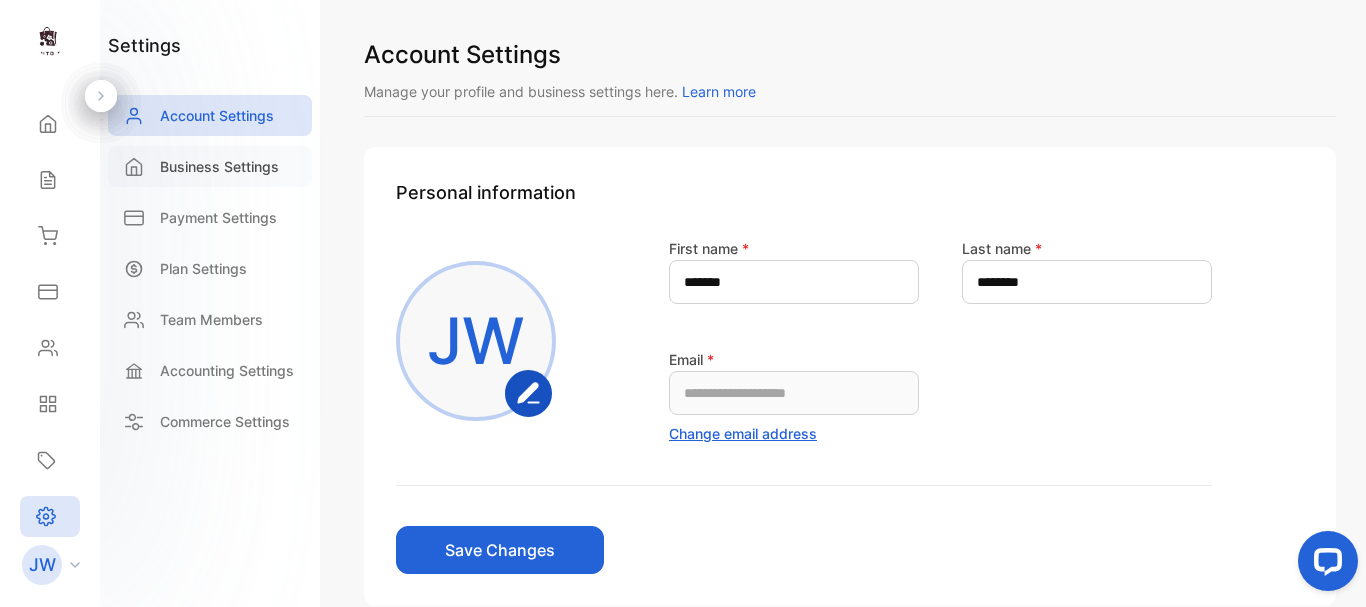 click on "Business Settings" at bounding box center (219, 166) 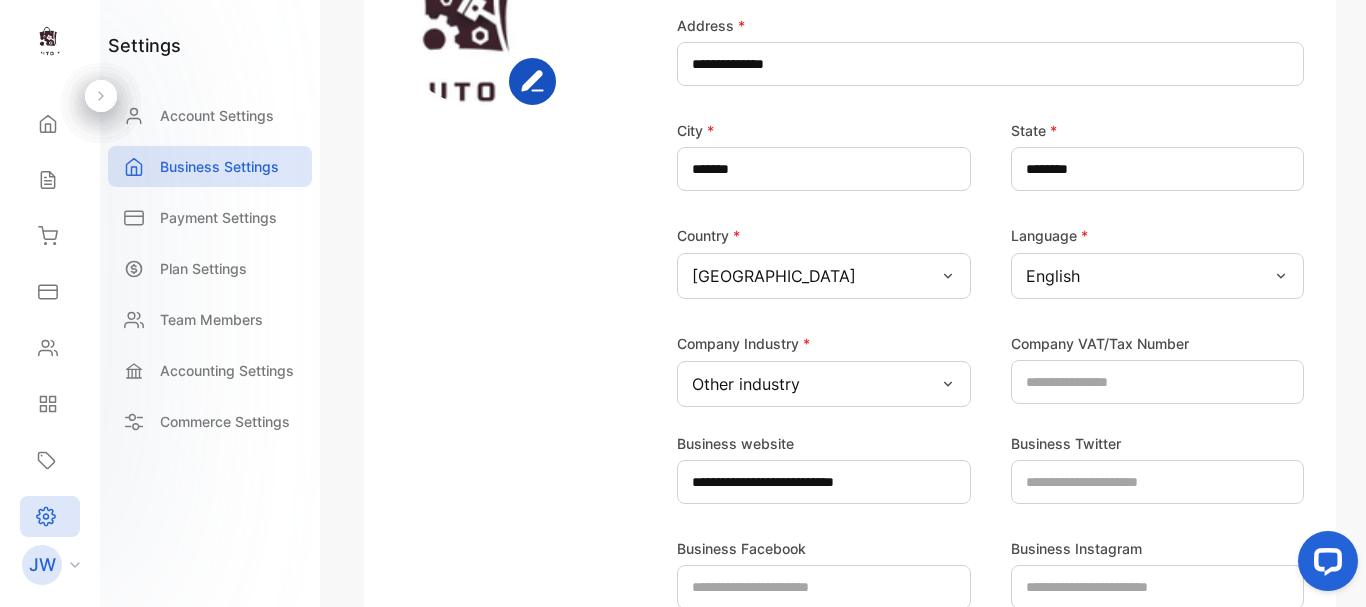 scroll, scrollTop: 500, scrollLeft: 0, axis: vertical 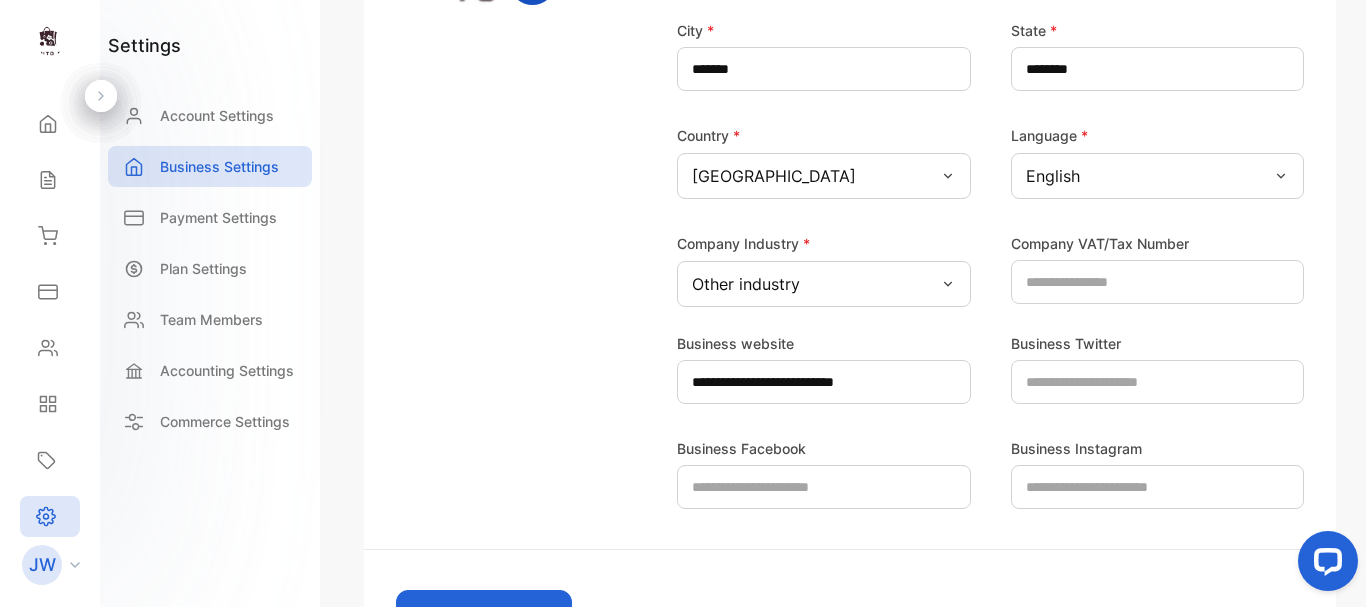 click on "Save Changes" at bounding box center [484, 614] 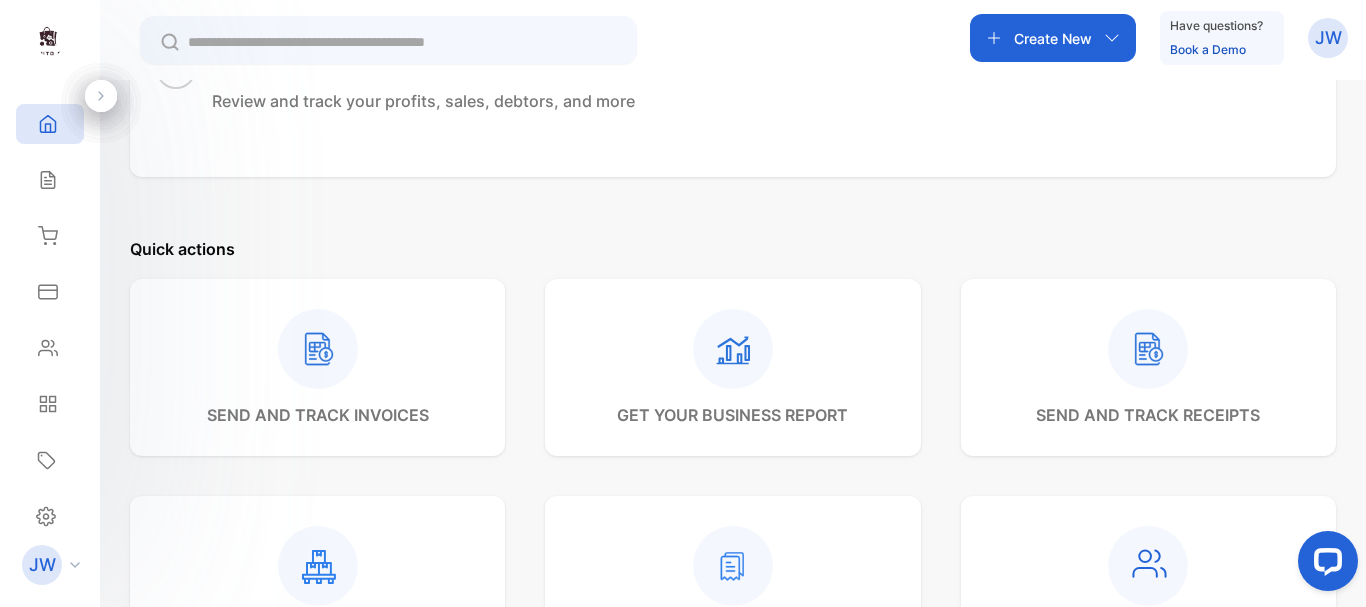 click on "Welcome back,  [PERSON_NAME] Let's get you started Watch tutorials Set up your business profile Upload your business logo, address, and more Add your products or services Upload the items you sell to your inventory 3 Record an invoice or receipt Create and send invoices or sales receipts to your customers 4 Review your business reports Review and track your profits, sales, debtors, and more  Quick actions send and track invoices get your business report send and track receipts manage your inventory control your expenses manage customers Invite team member Add people in your team to your account Add new member You are trying the Growth plan 13  days till the plan expires Select plan Help center Documentation Explore our guides, tutorials and videos of all Vencru features Get familiar Feature request Missing a feature or have a suggestion? Send a feature request Request feature Talk to an expert Connect with a Vencru expert to find out what features and plans suit your needs Open the chat" at bounding box center [733, 423] 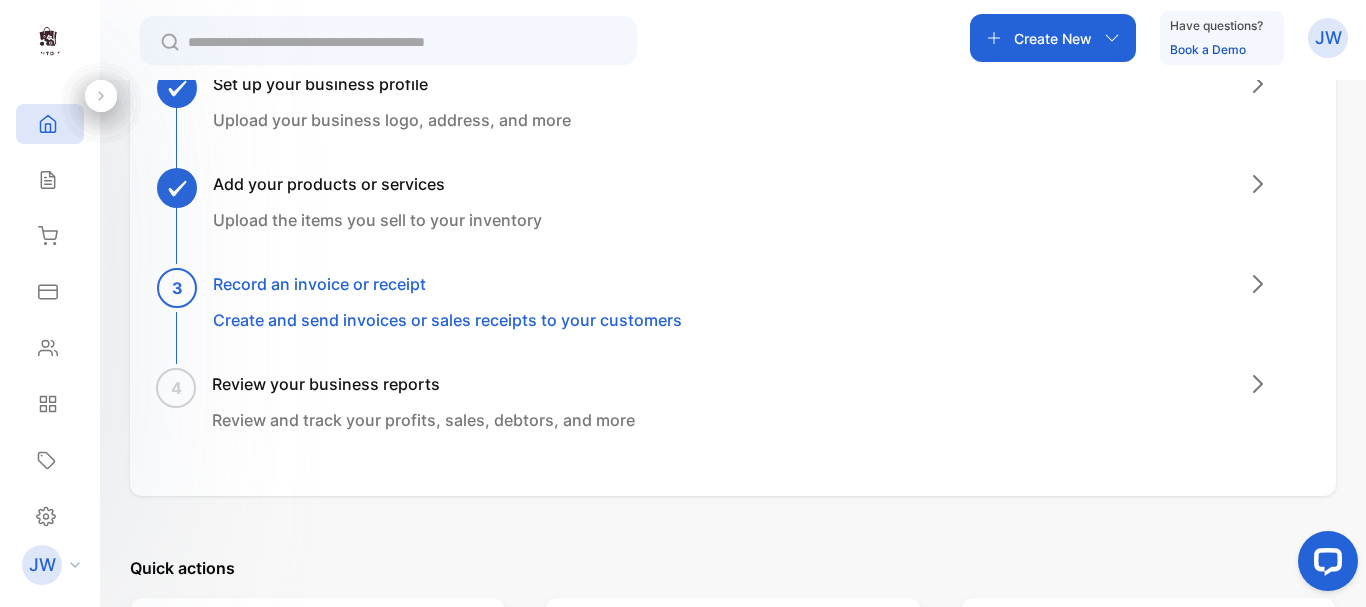 scroll, scrollTop: 0, scrollLeft: 0, axis: both 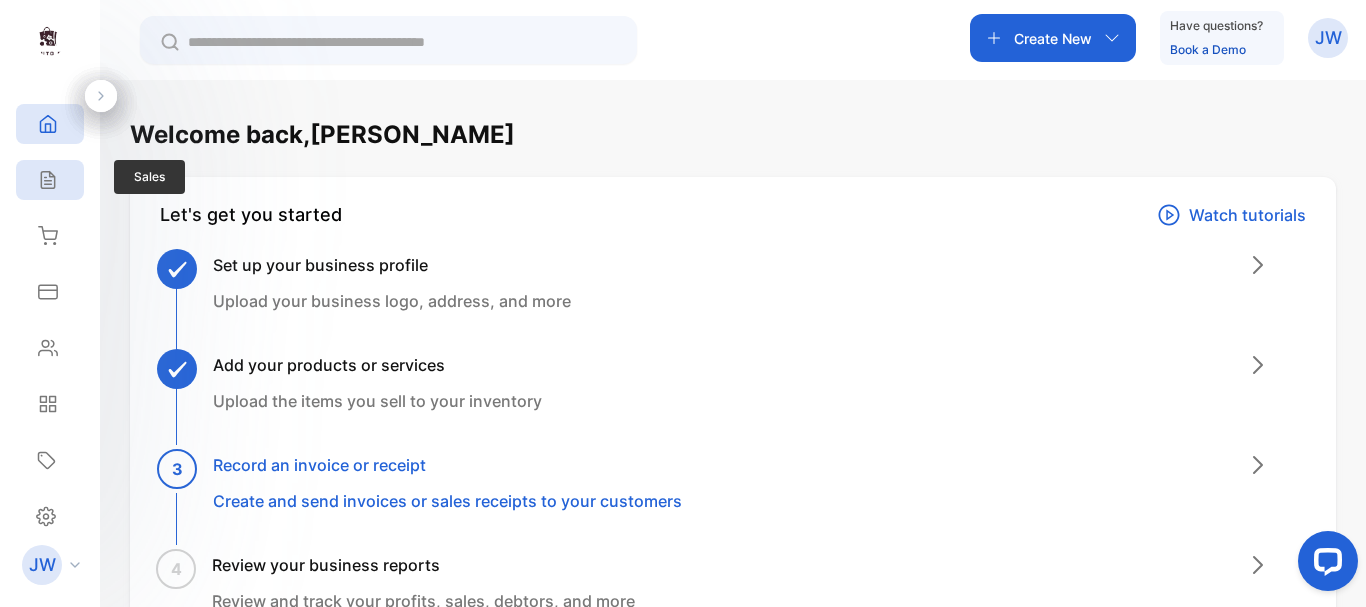 click 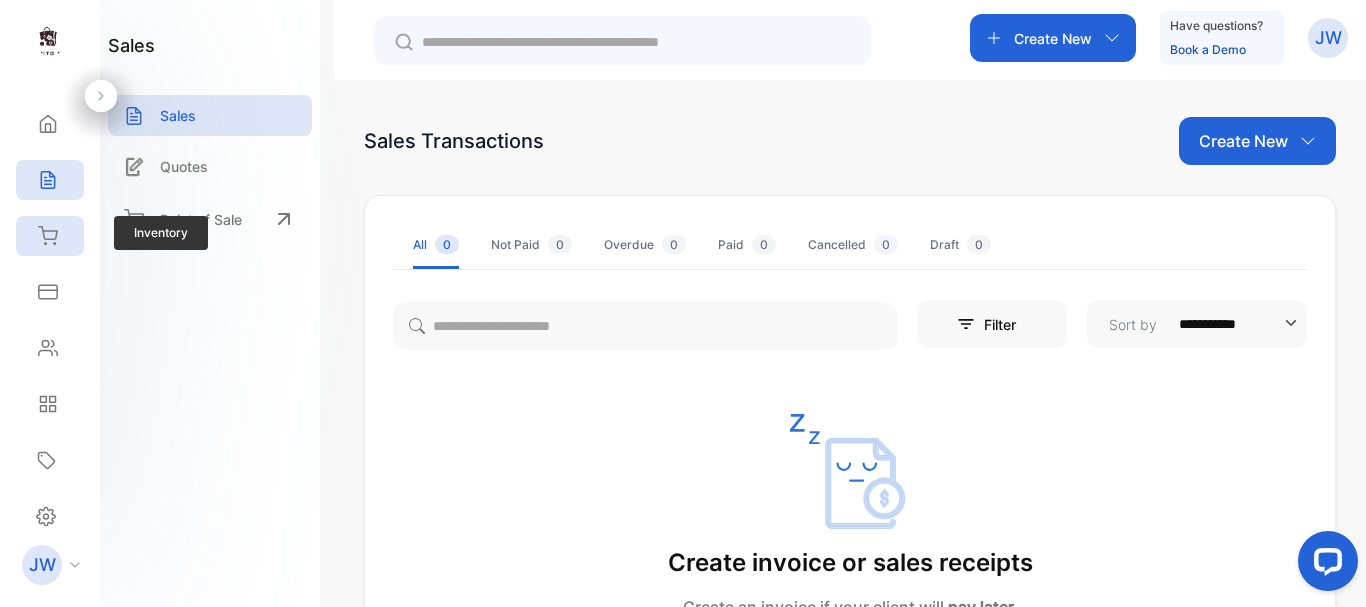 click 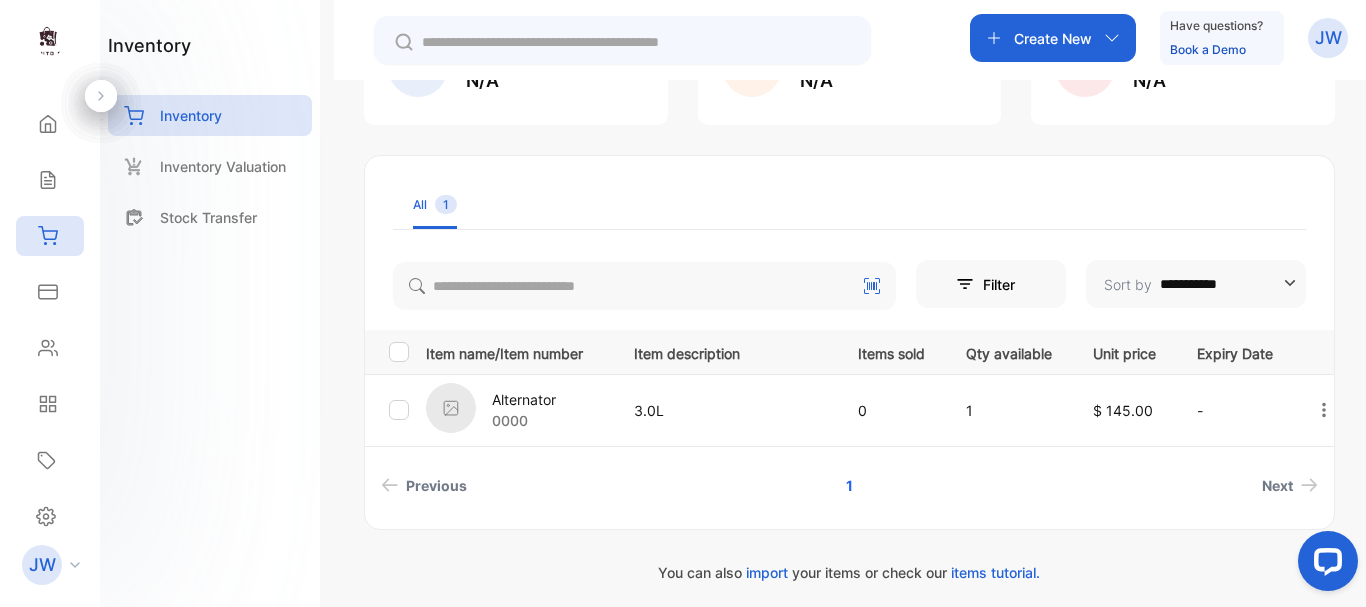 scroll, scrollTop: 200, scrollLeft: 0, axis: vertical 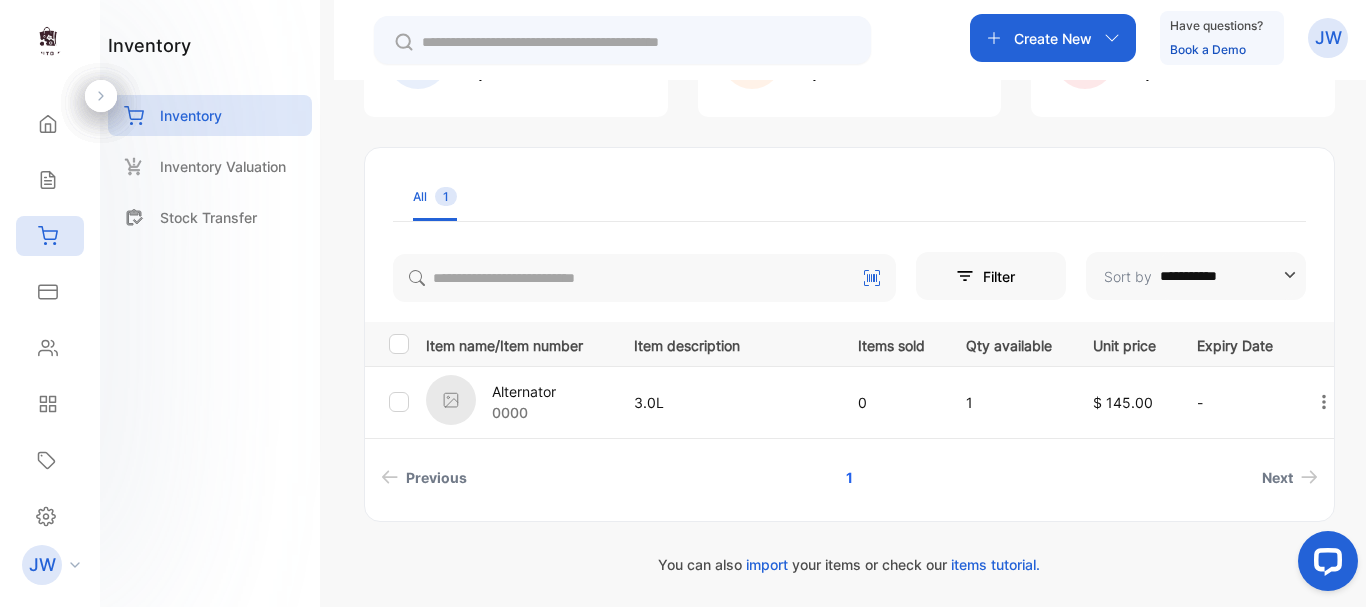 click 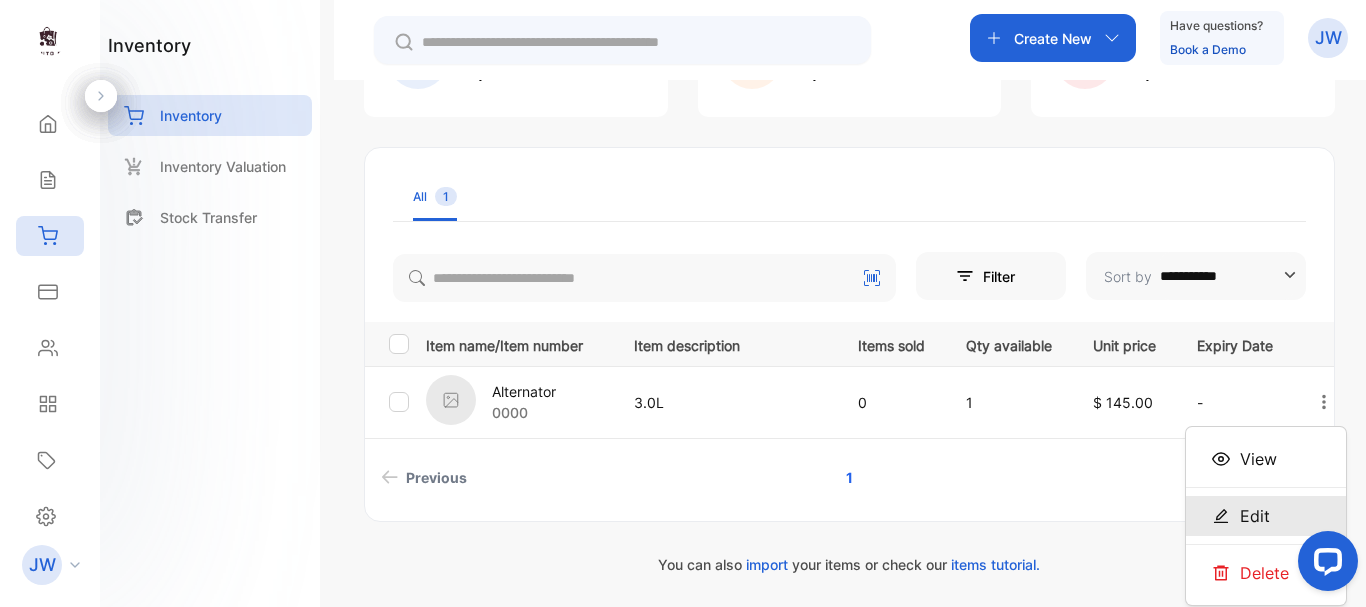 click on "Edit" at bounding box center (1255, 516) 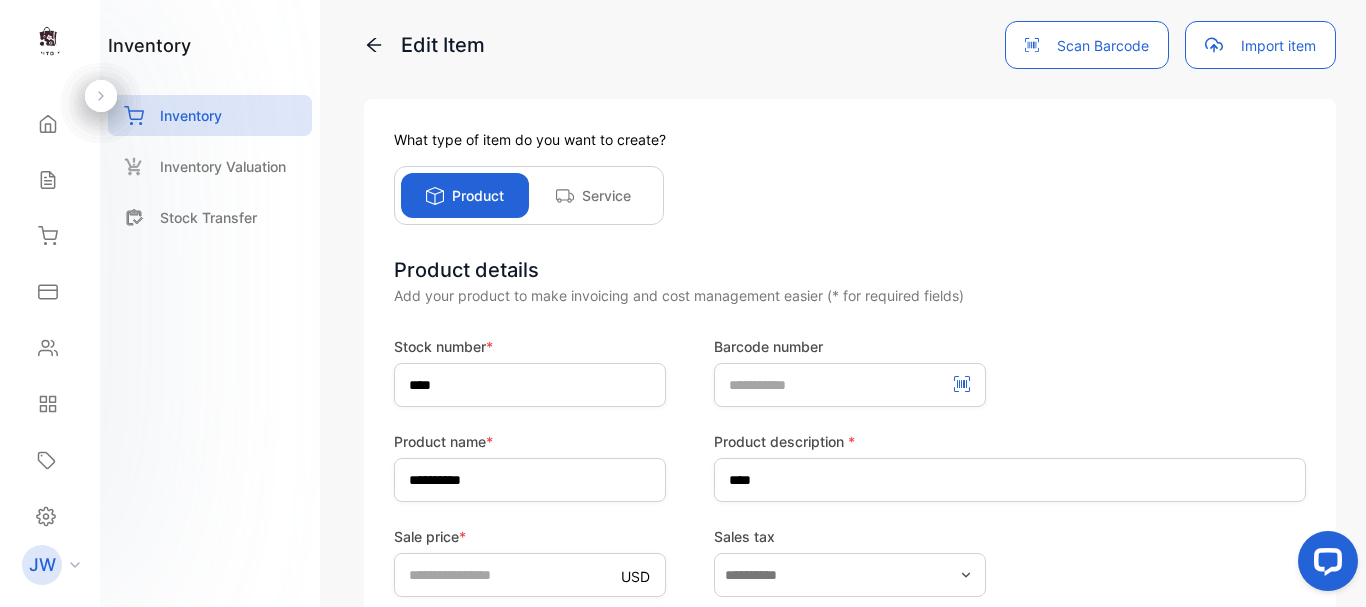 scroll, scrollTop: 0, scrollLeft: 0, axis: both 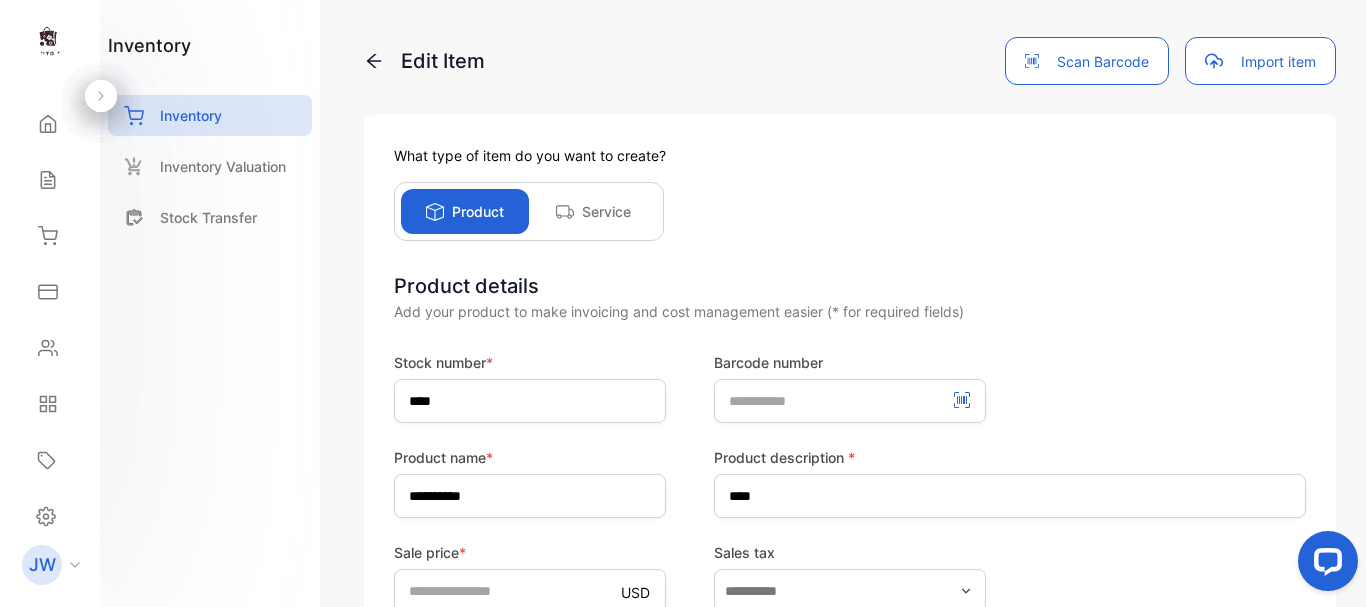 click 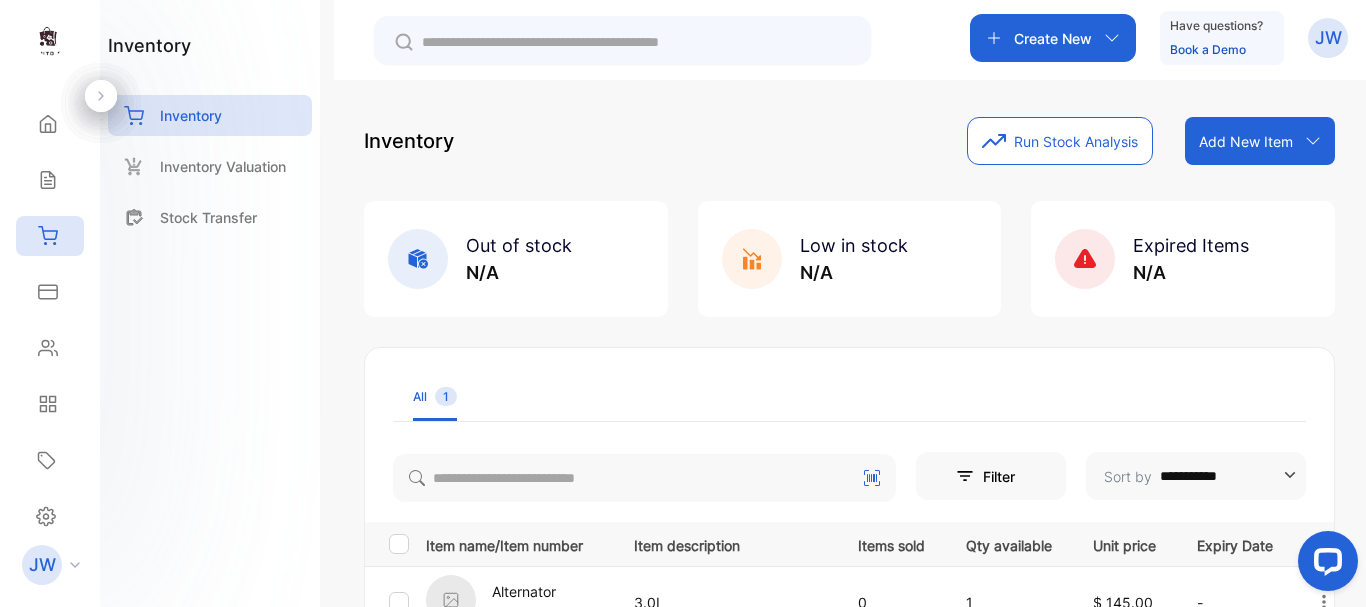 click on "Create New" at bounding box center (1053, 38) 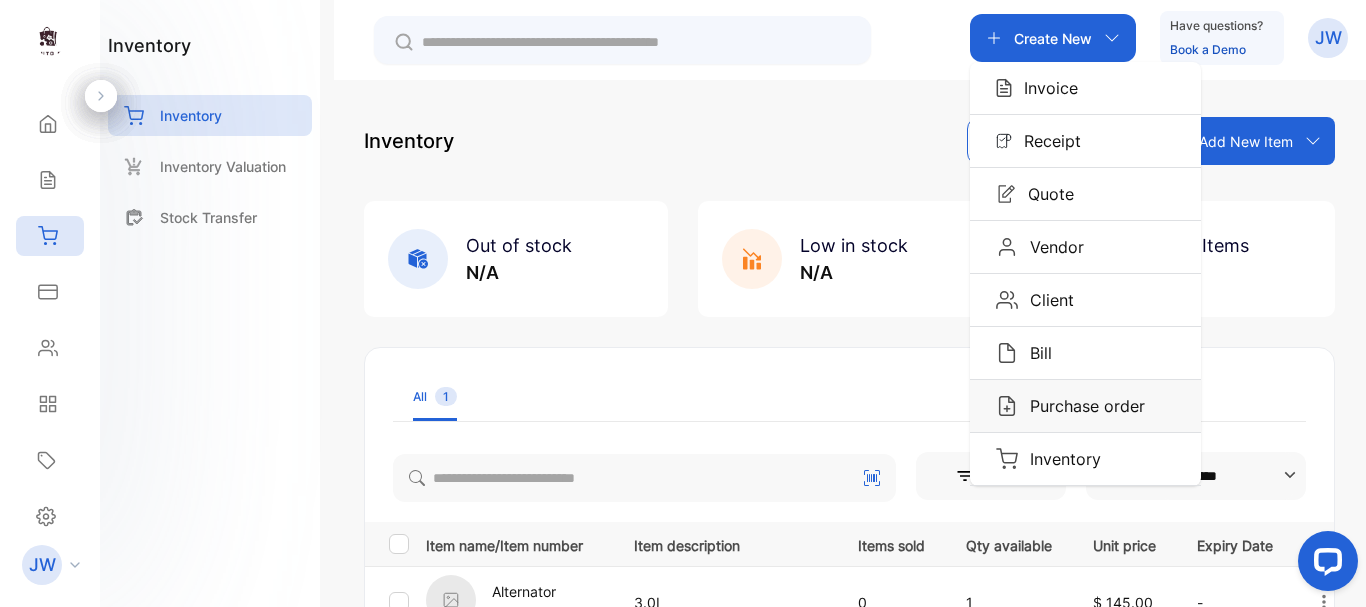 click on "Purchase order" at bounding box center [1081, 406] 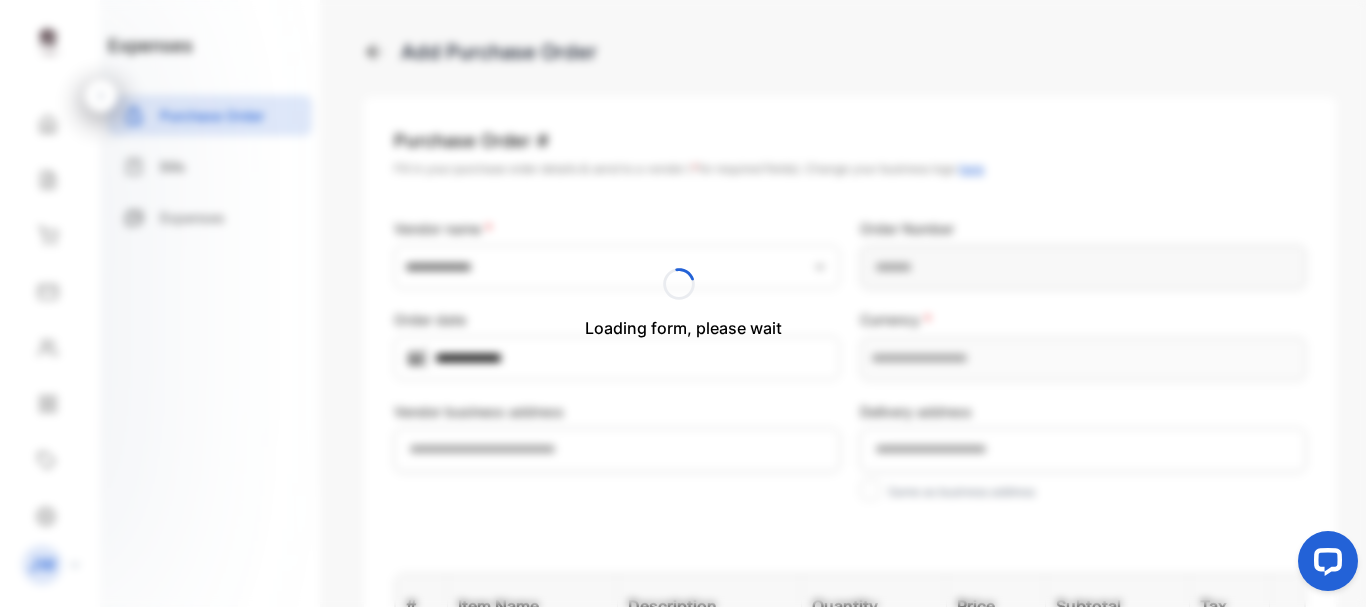type on "**********" 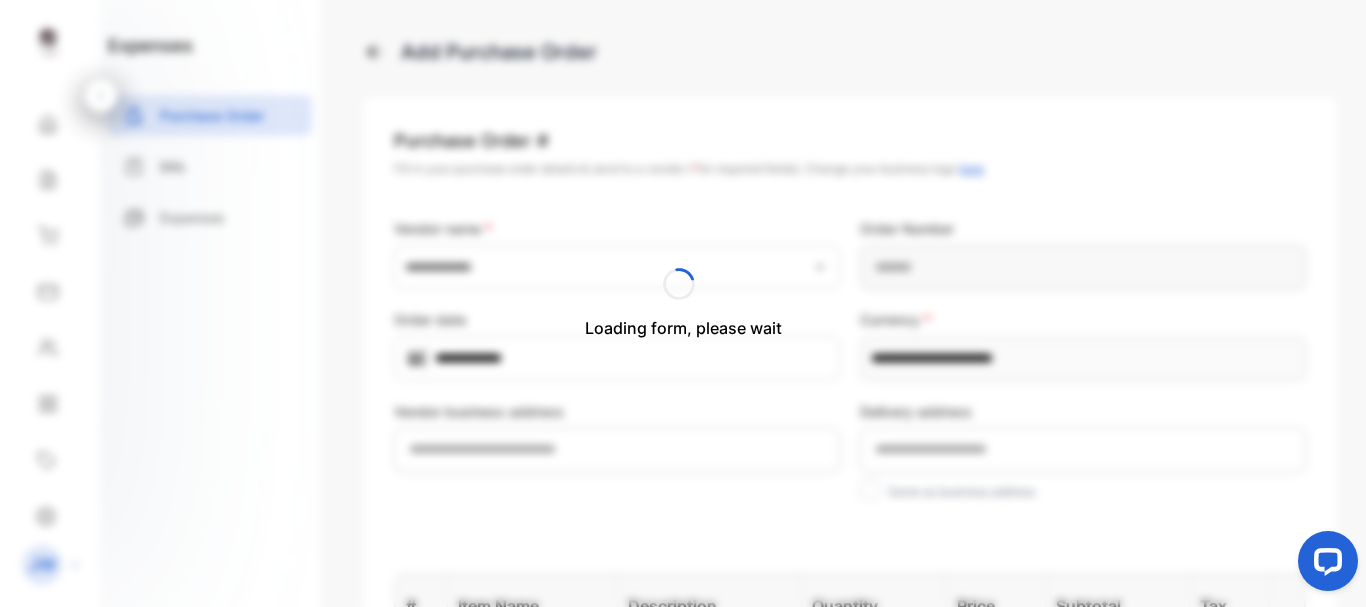 type on "**********" 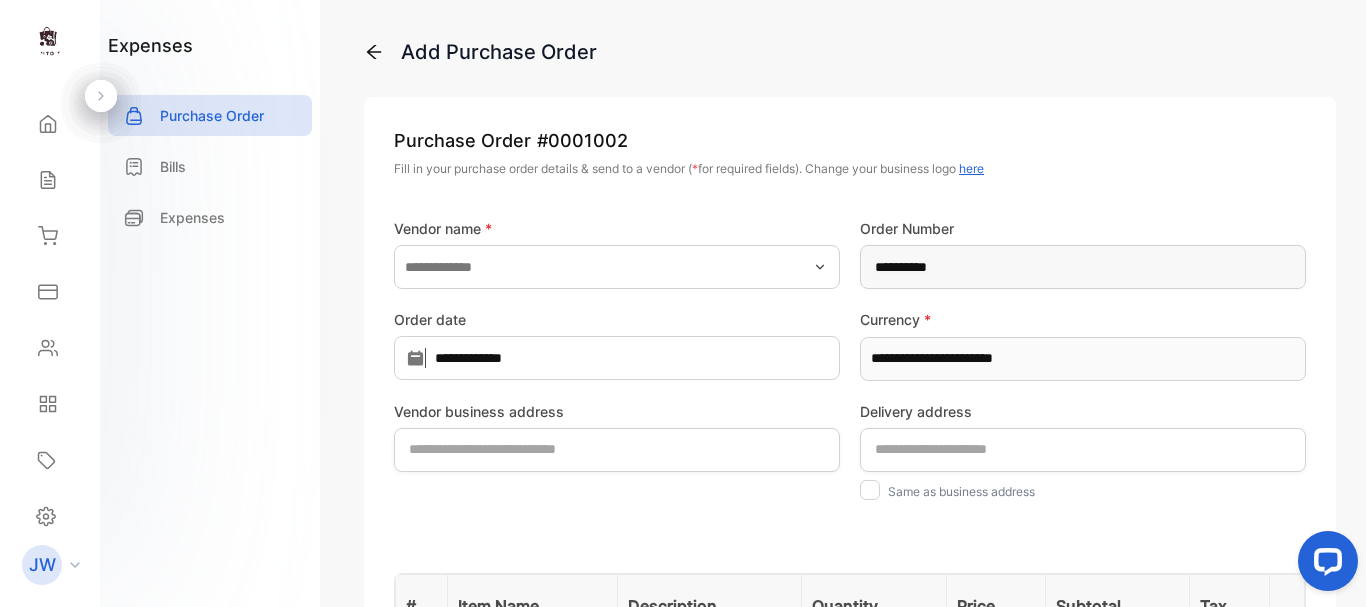 click 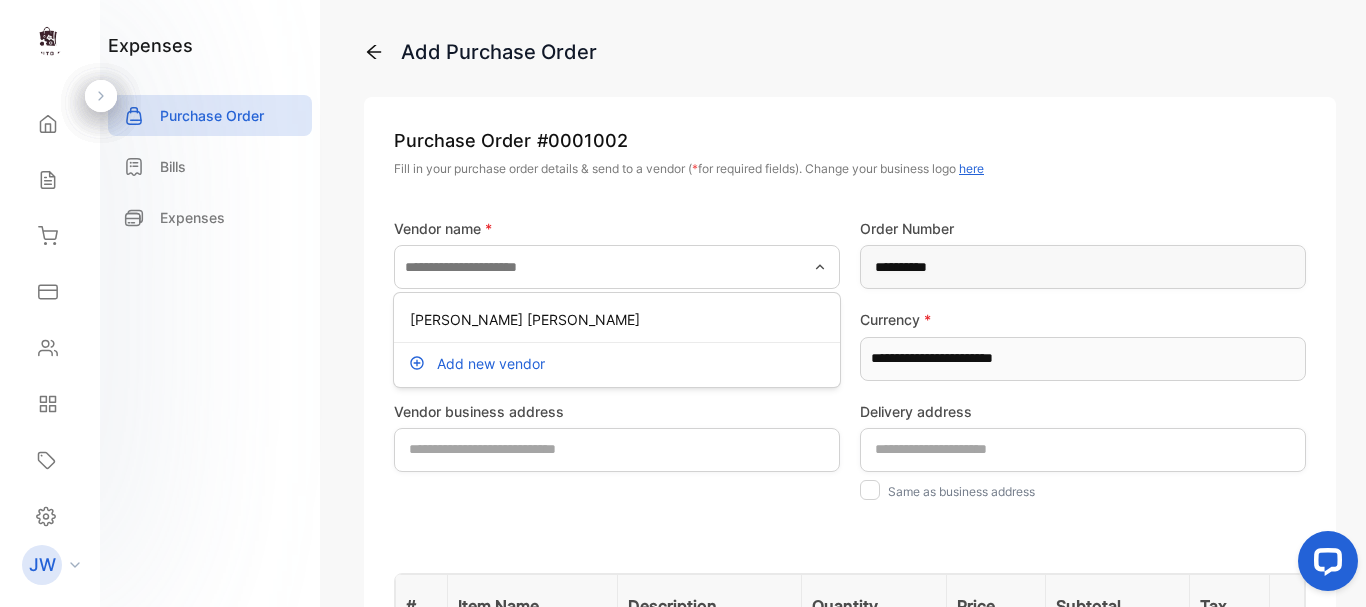 click on "Add new vendor" at bounding box center [491, 363] 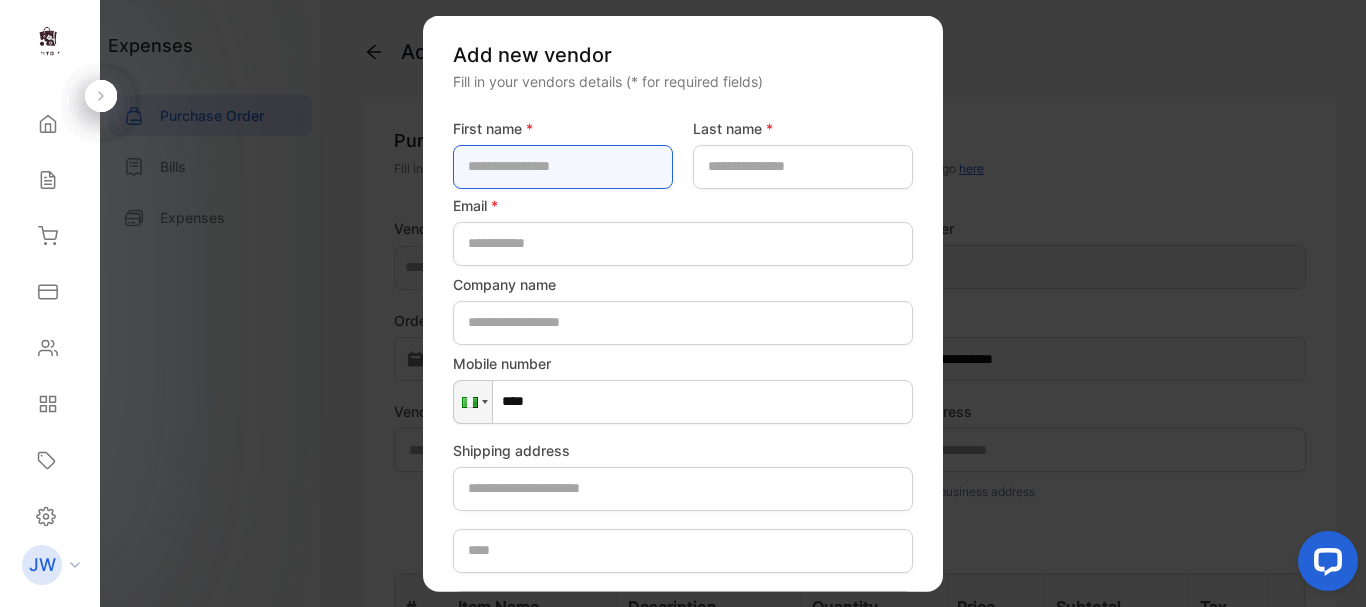 click at bounding box center [563, 166] 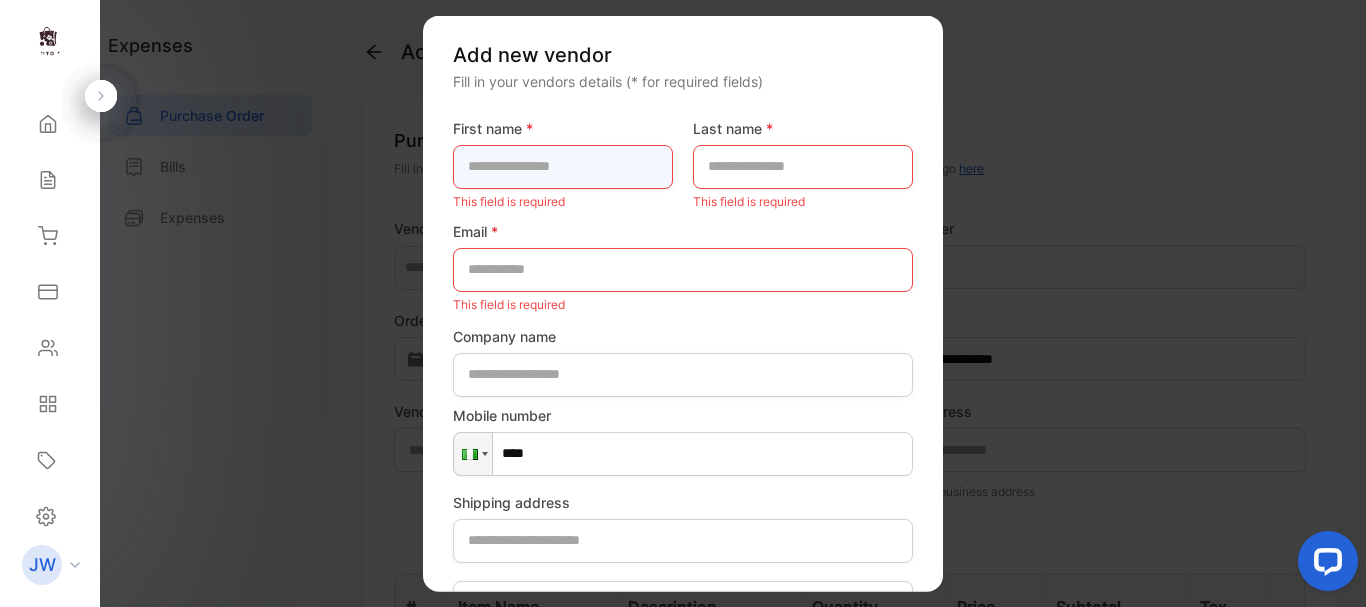 paste on "**********" 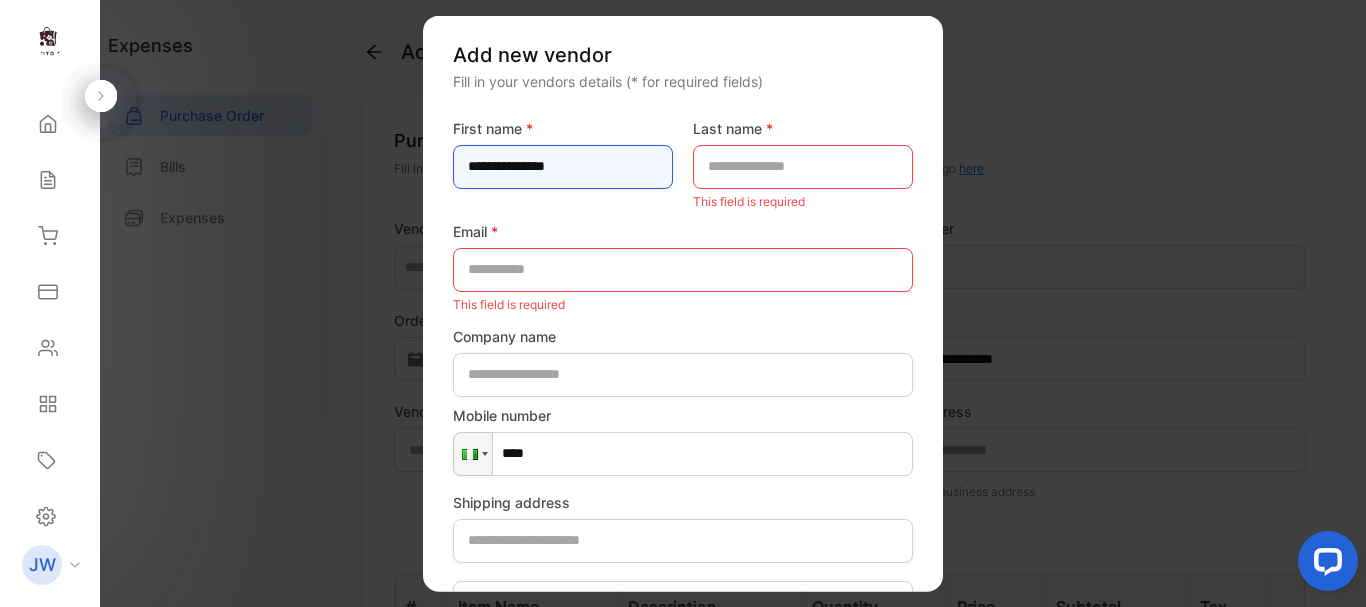 drag, startPoint x: 644, startPoint y: 171, endPoint x: 311, endPoint y: 175, distance: 333.02402 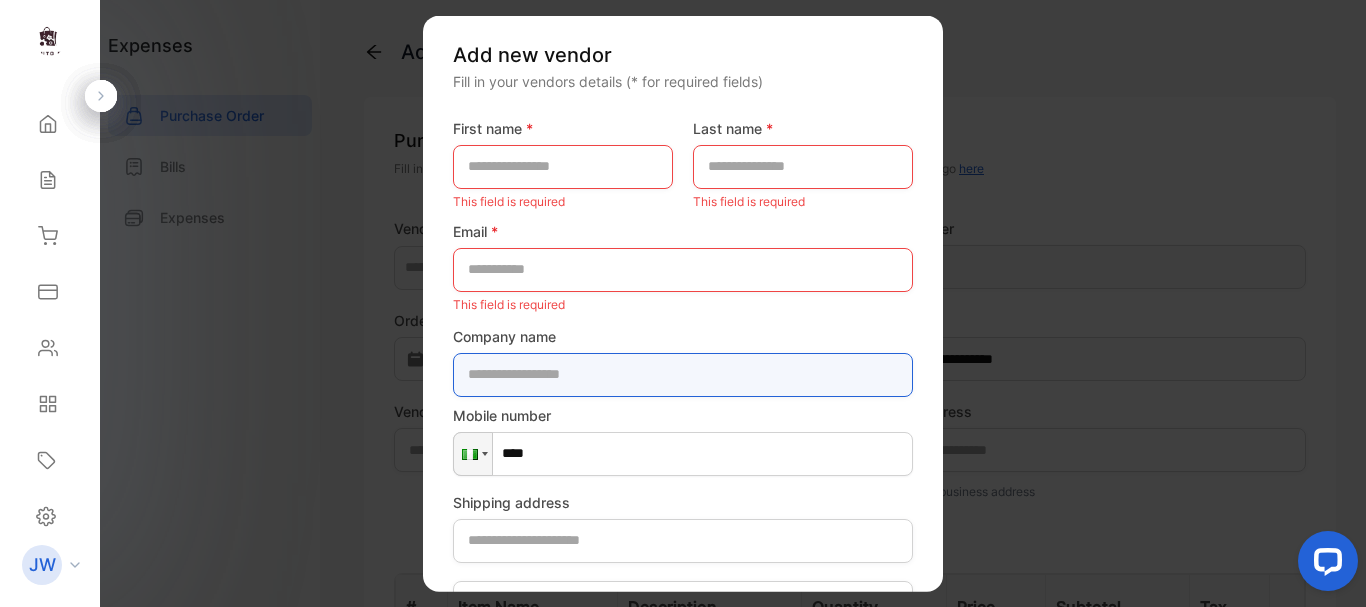 click at bounding box center [683, 374] 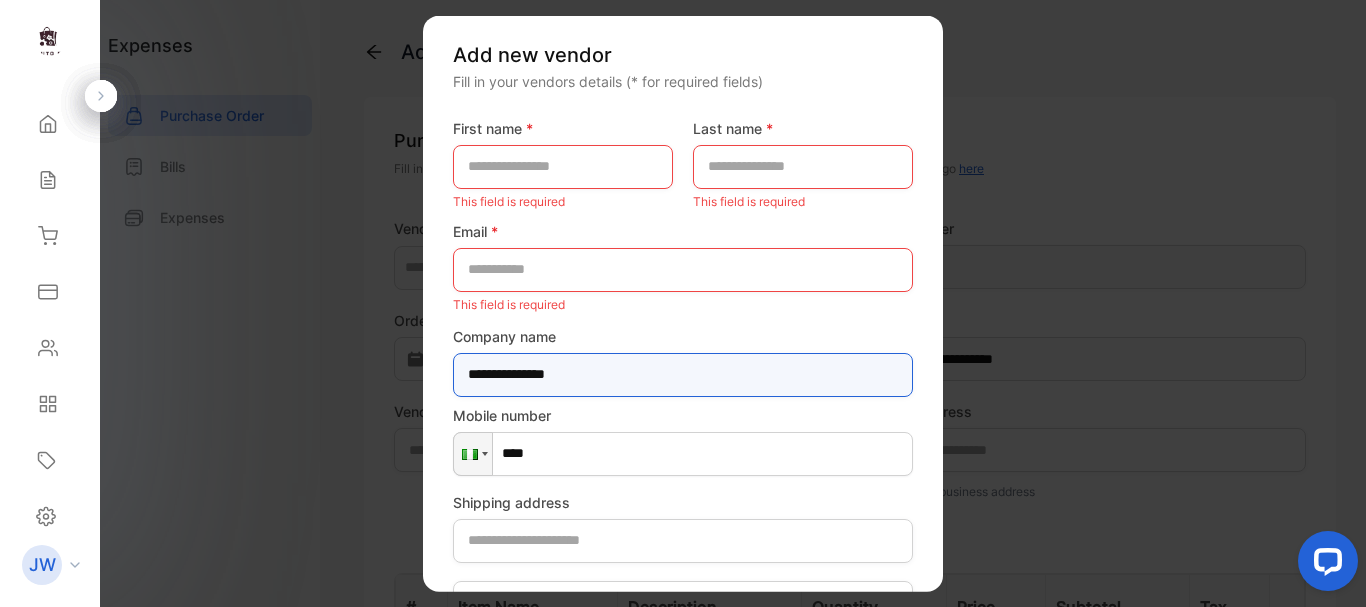 type on "**********" 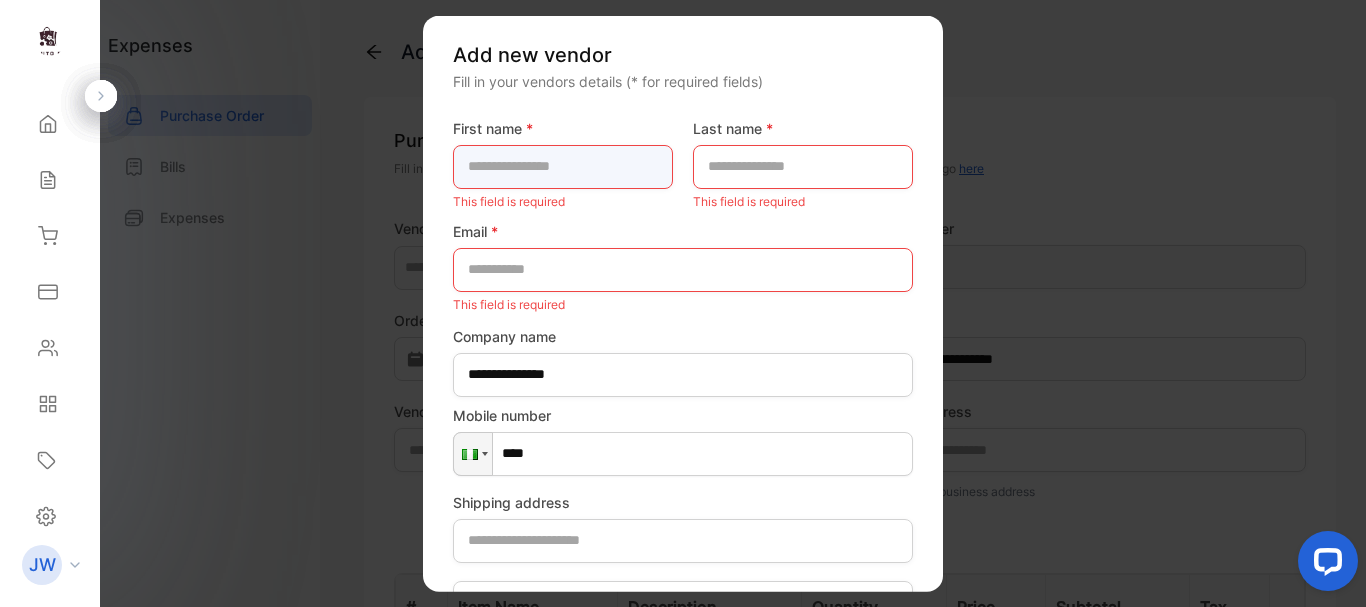 click at bounding box center (563, 166) 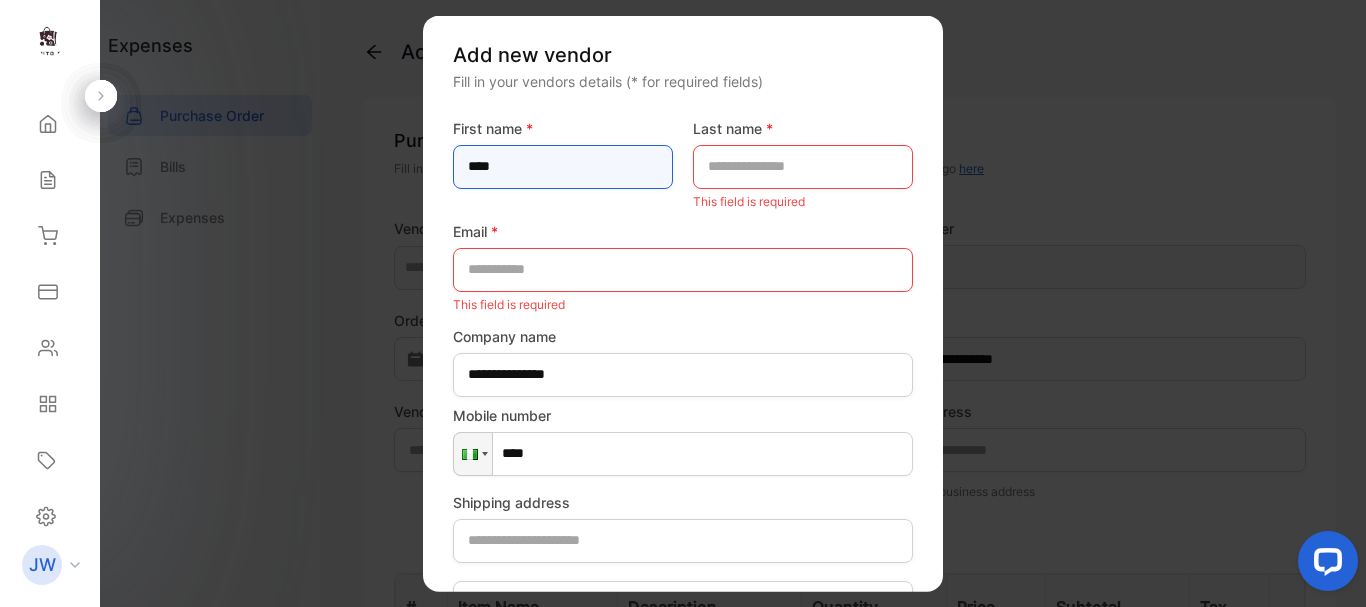 type on "****" 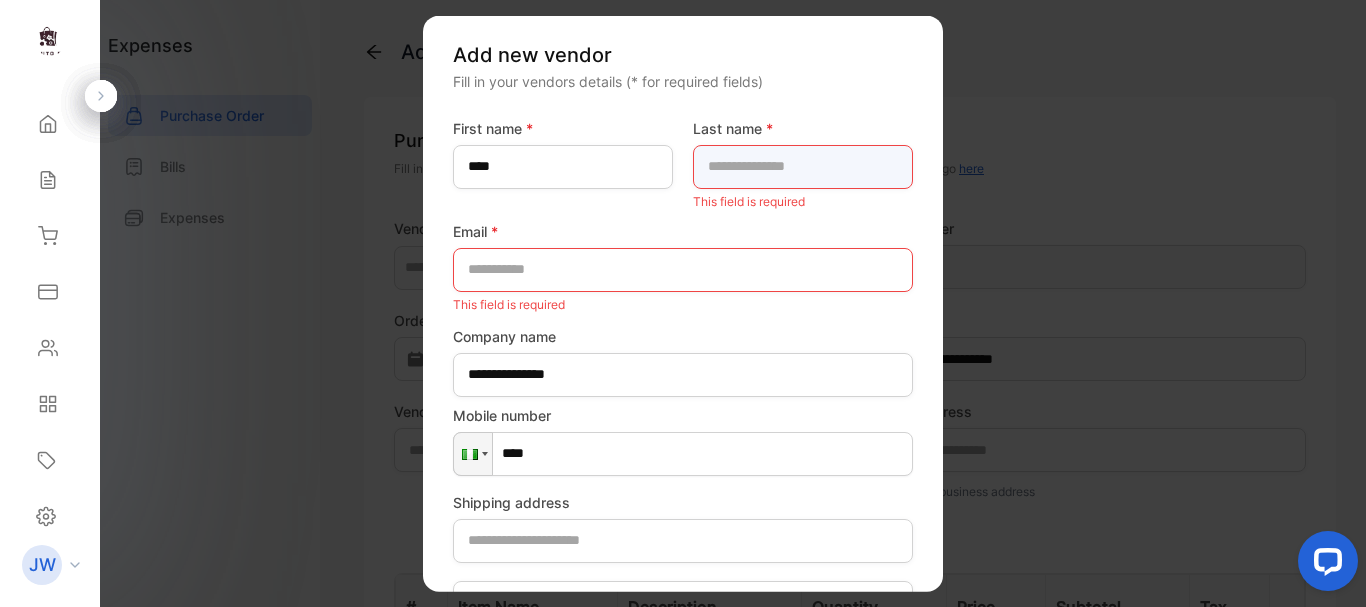 click at bounding box center (803, 166) 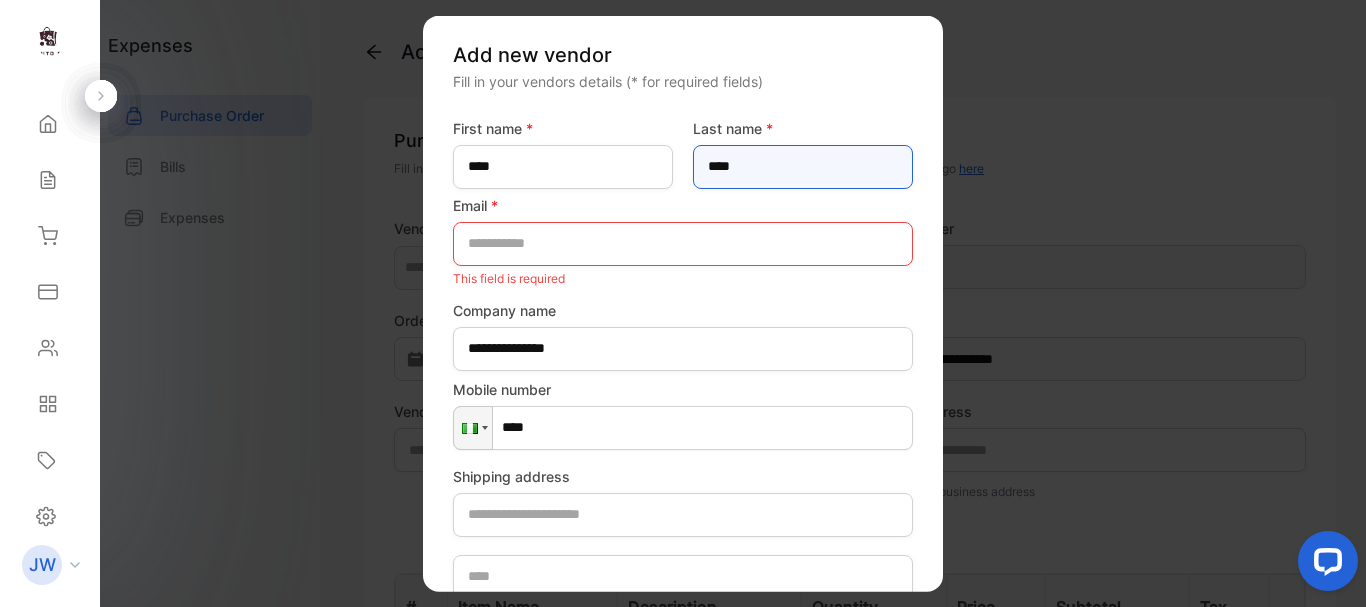 type on "****" 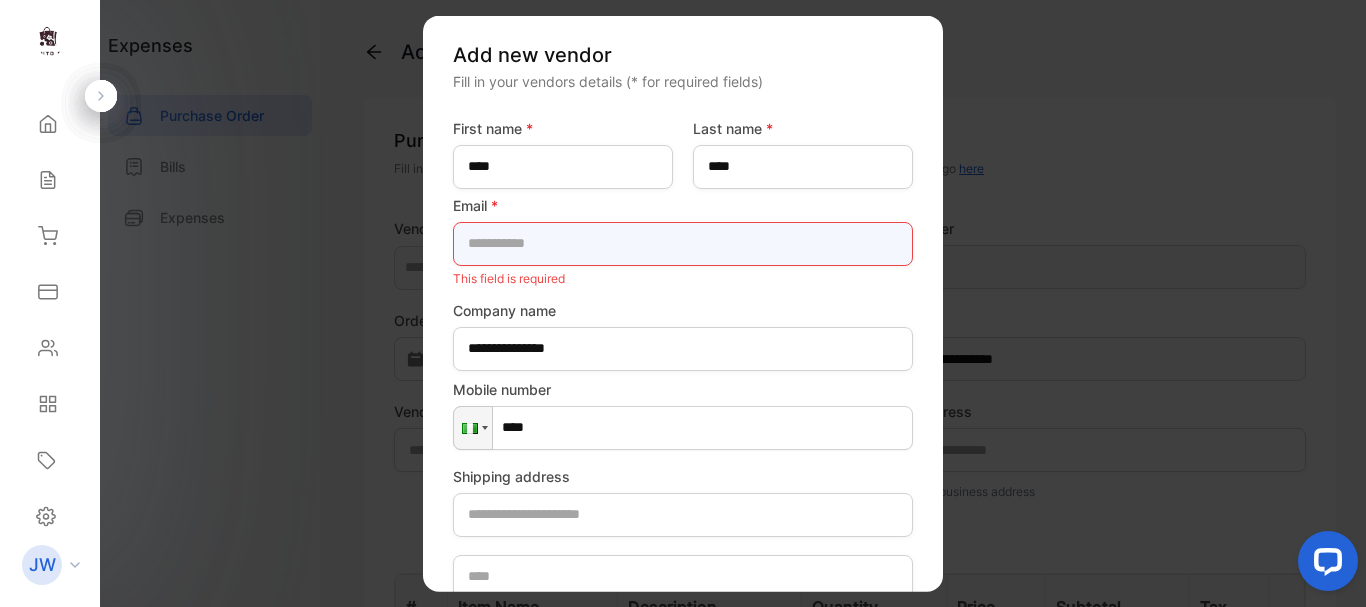 click at bounding box center (683, 243) 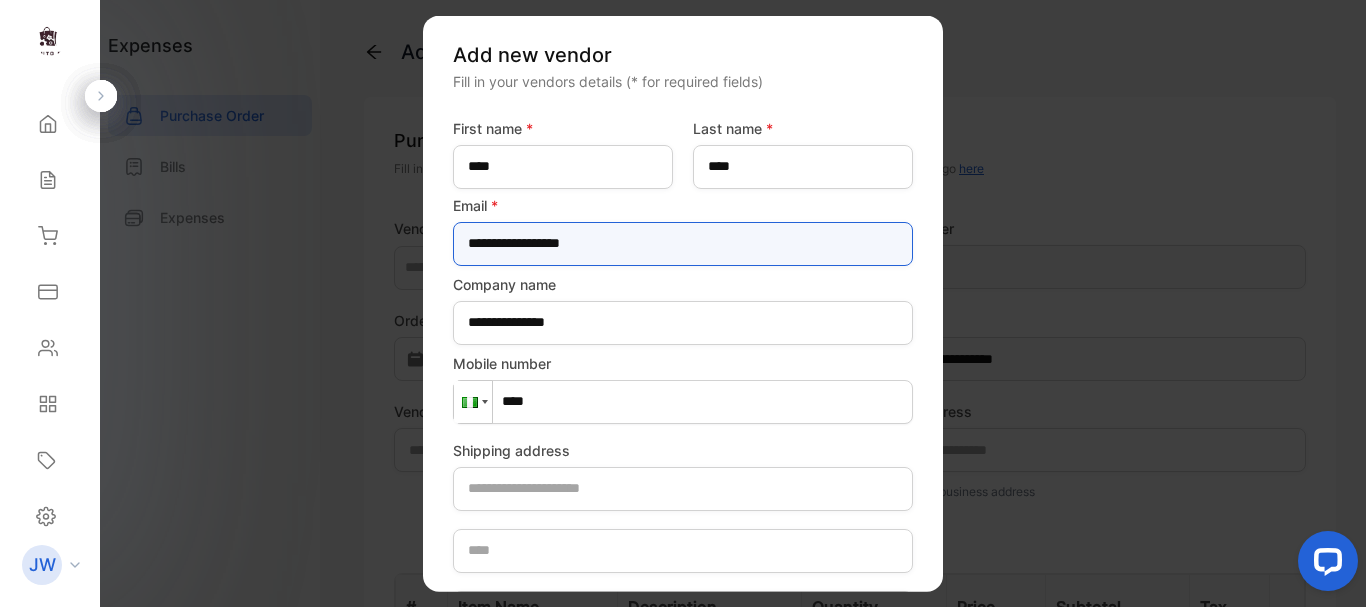 type on "**********" 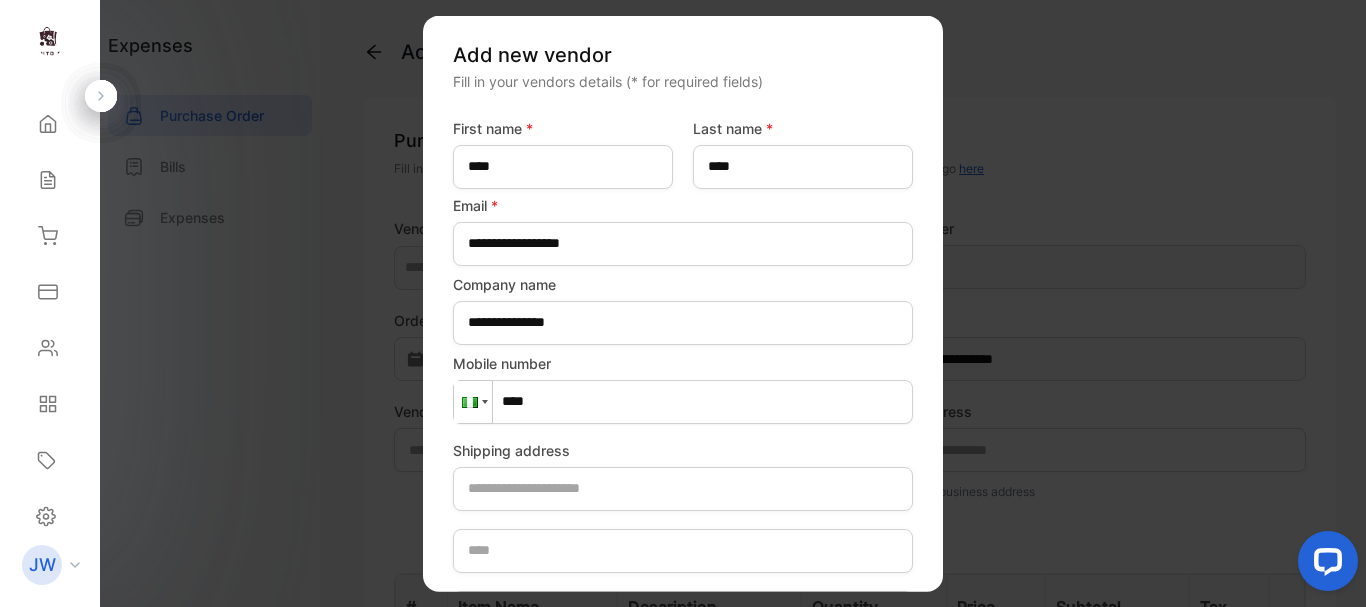 click at bounding box center (473, 401) 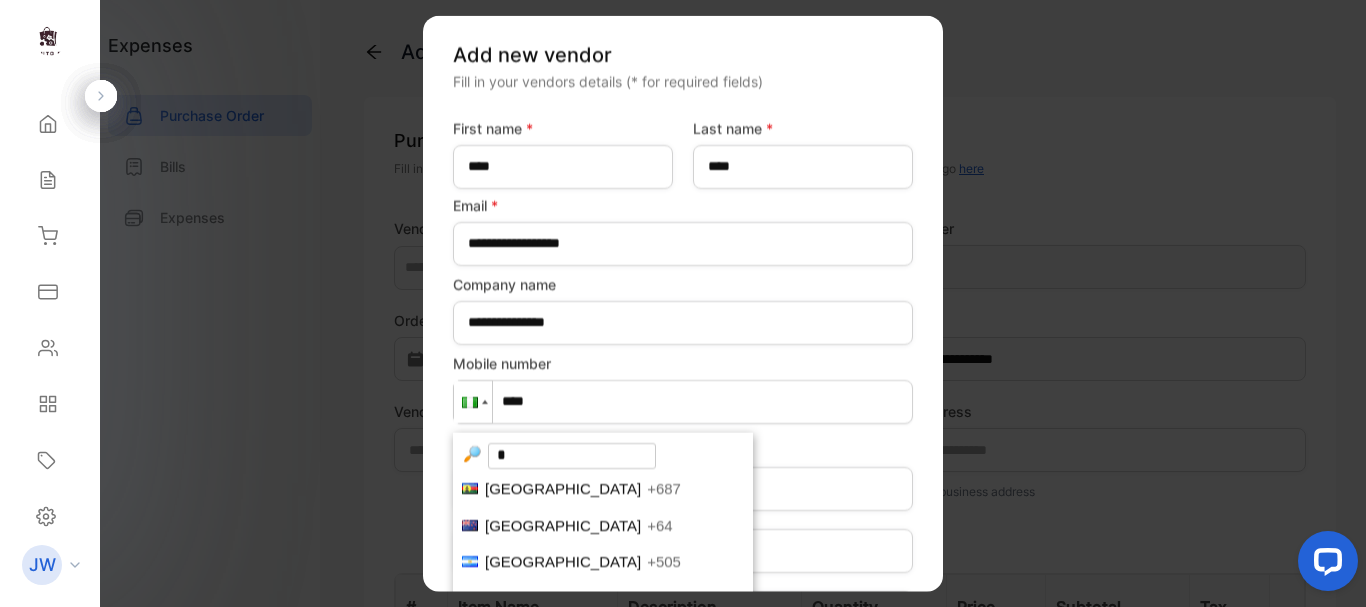 scroll, scrollTop: 0, scrollLeft: 0, axis: both 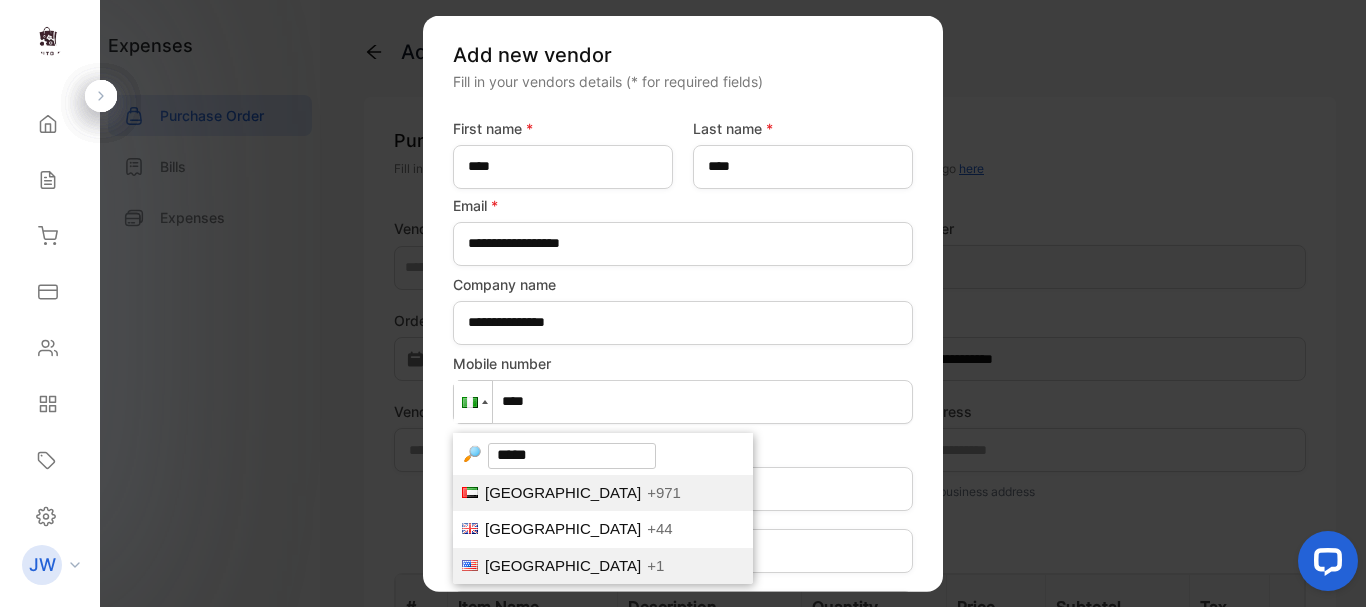 type on "*****" 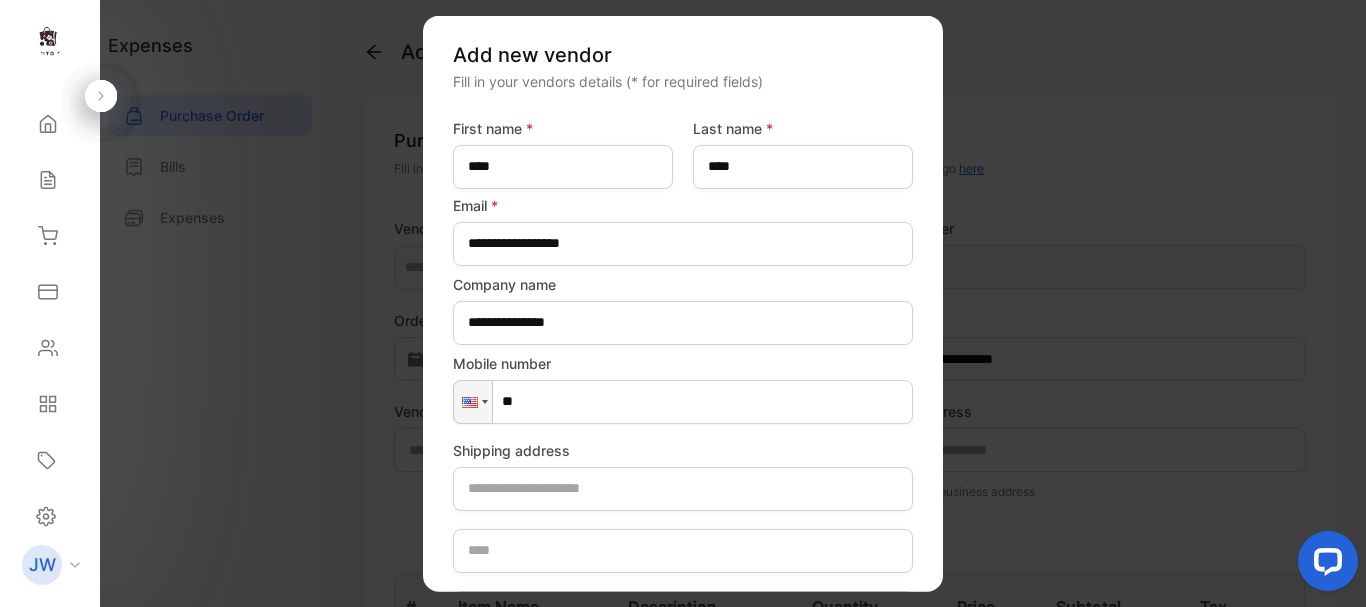 click on "**" at bounding box center (683, 401) 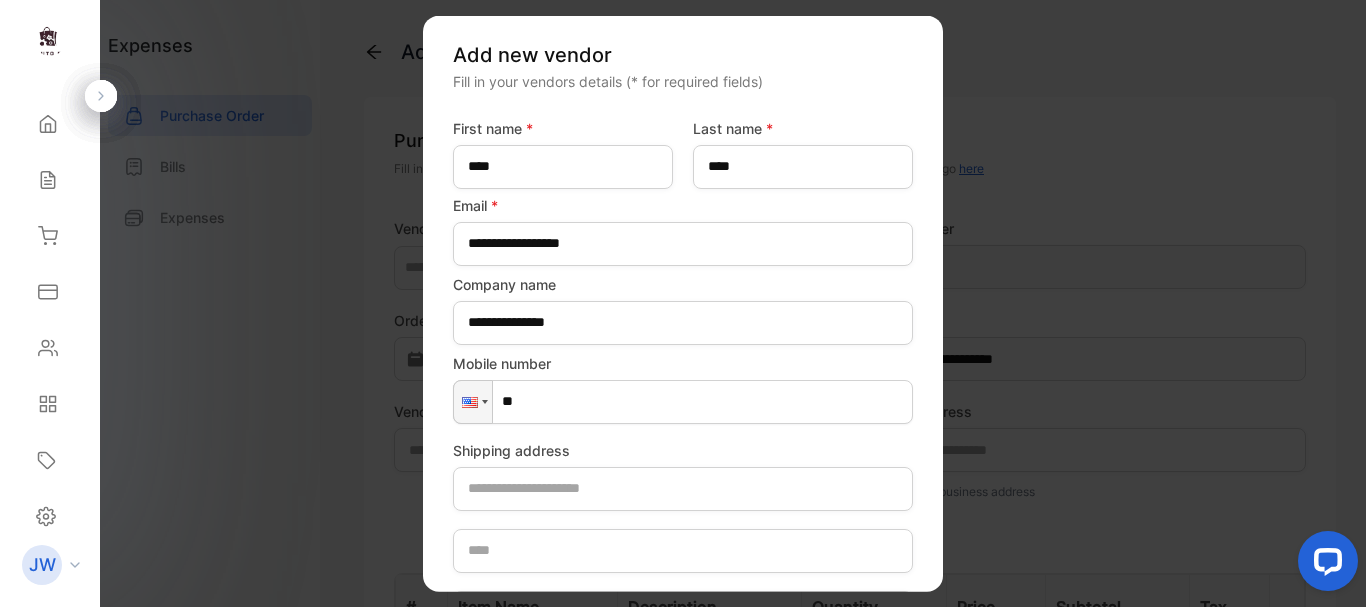 paste on "**********" 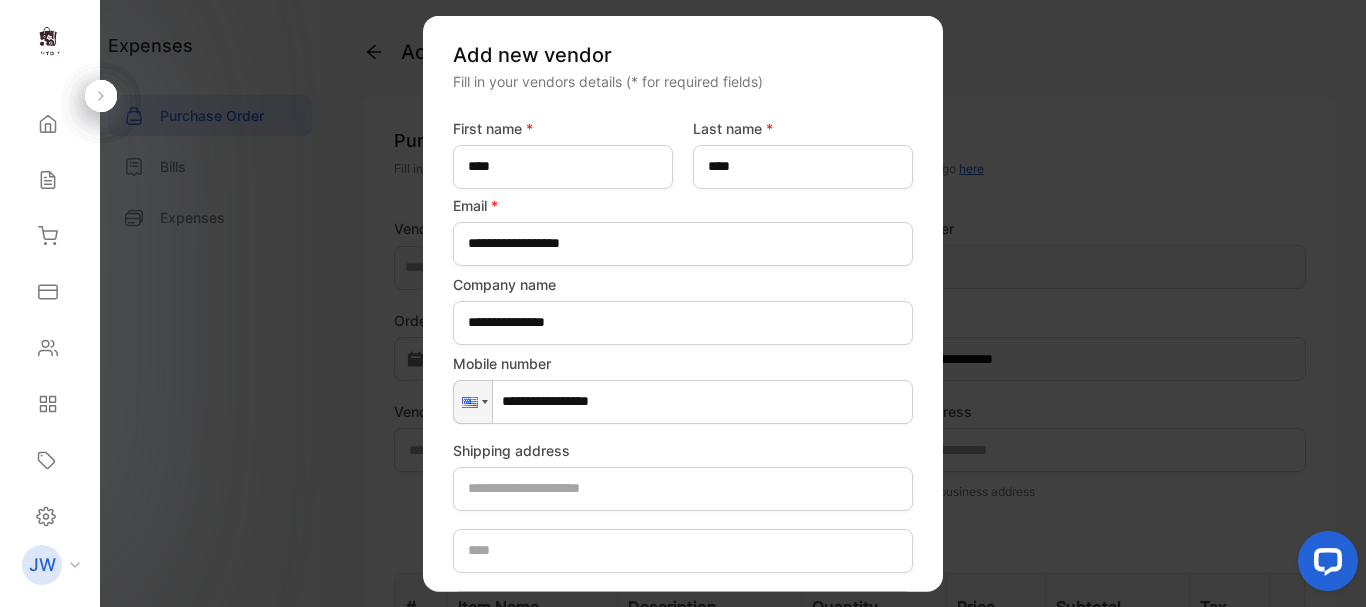 type on "**********" 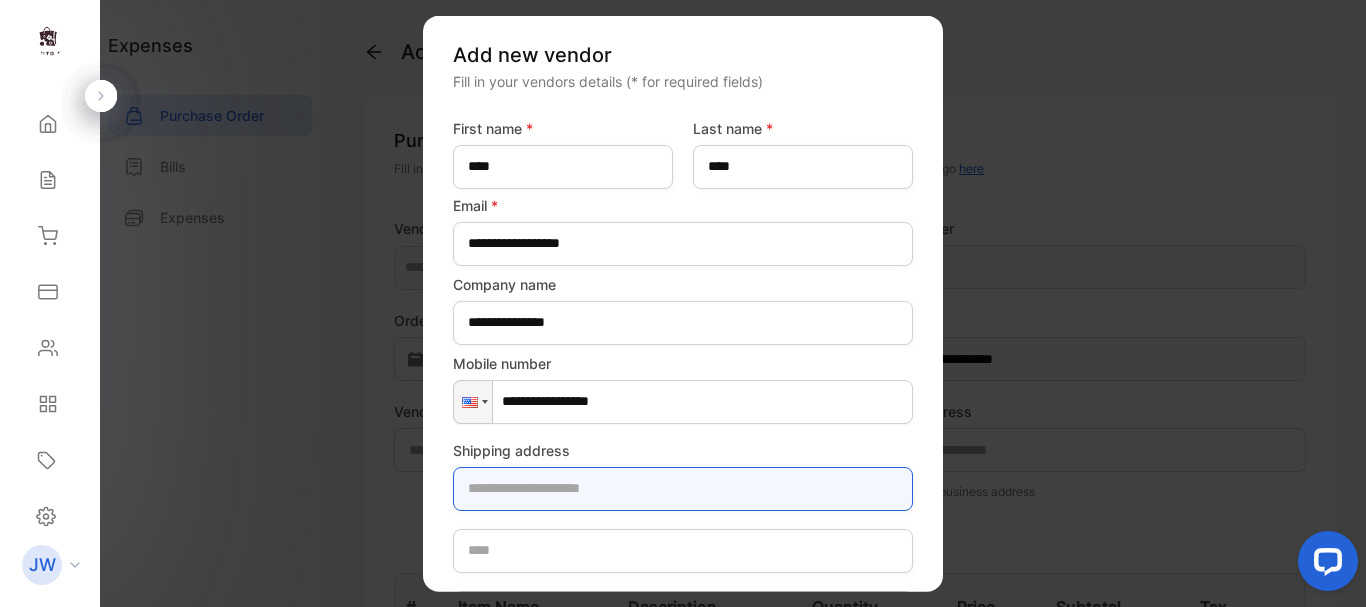 click at bounding box center (683, 488) 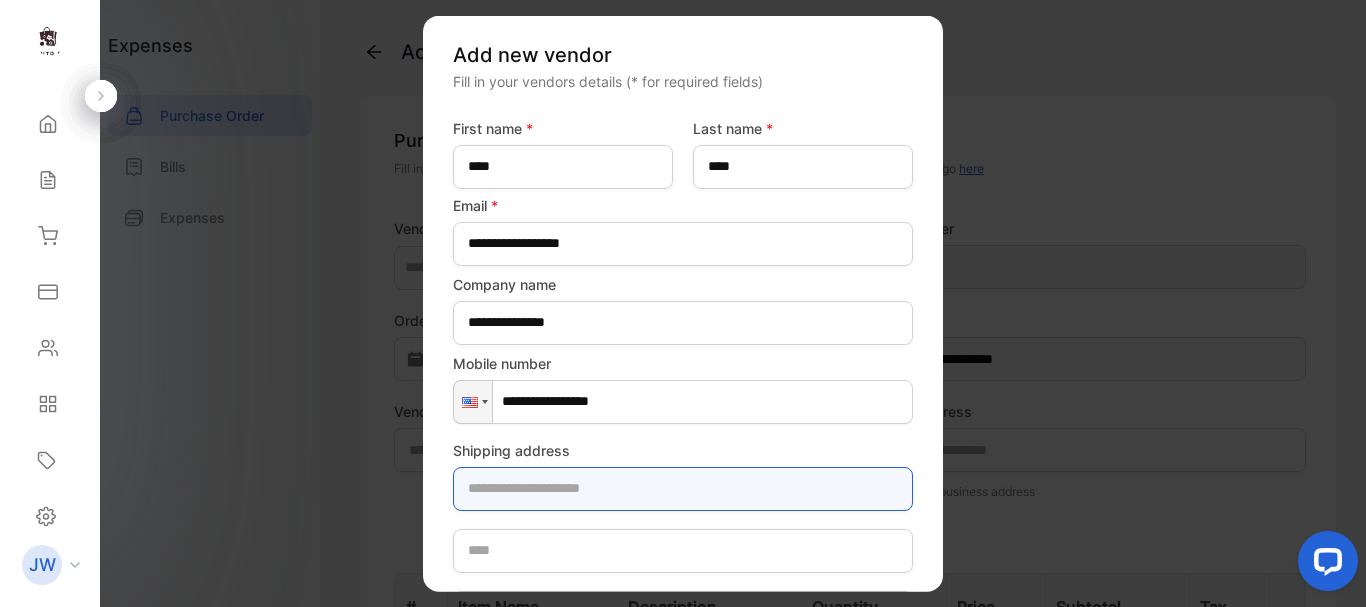 paste on "**********" 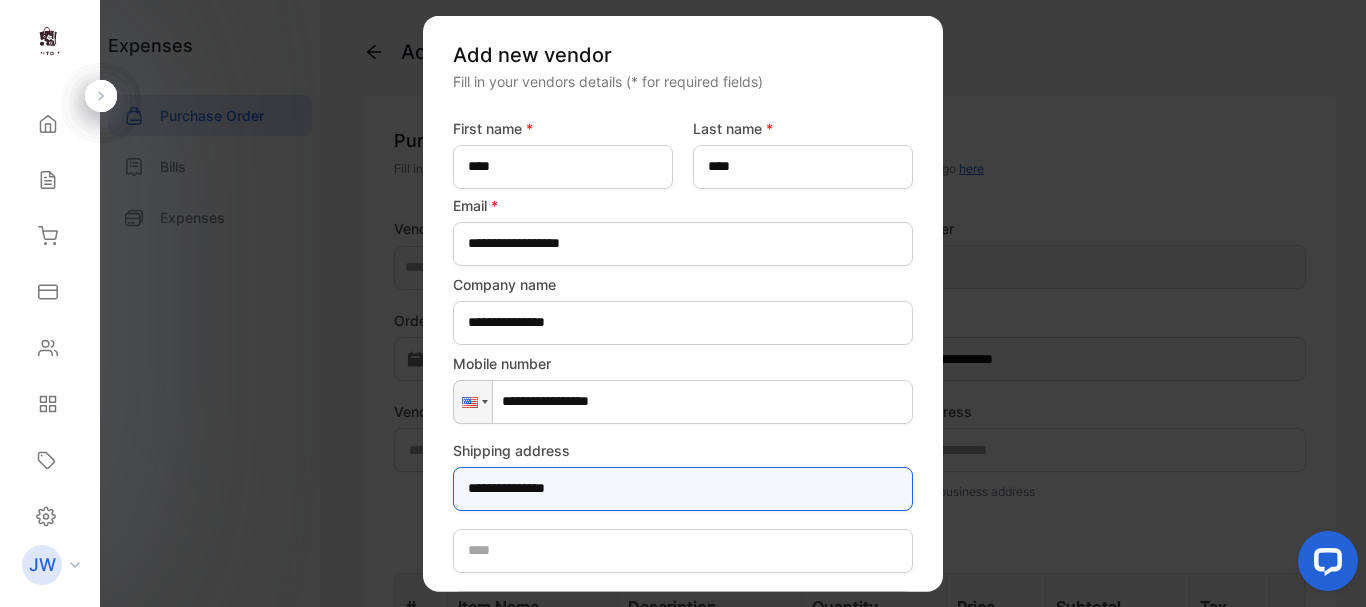 type on "**********" 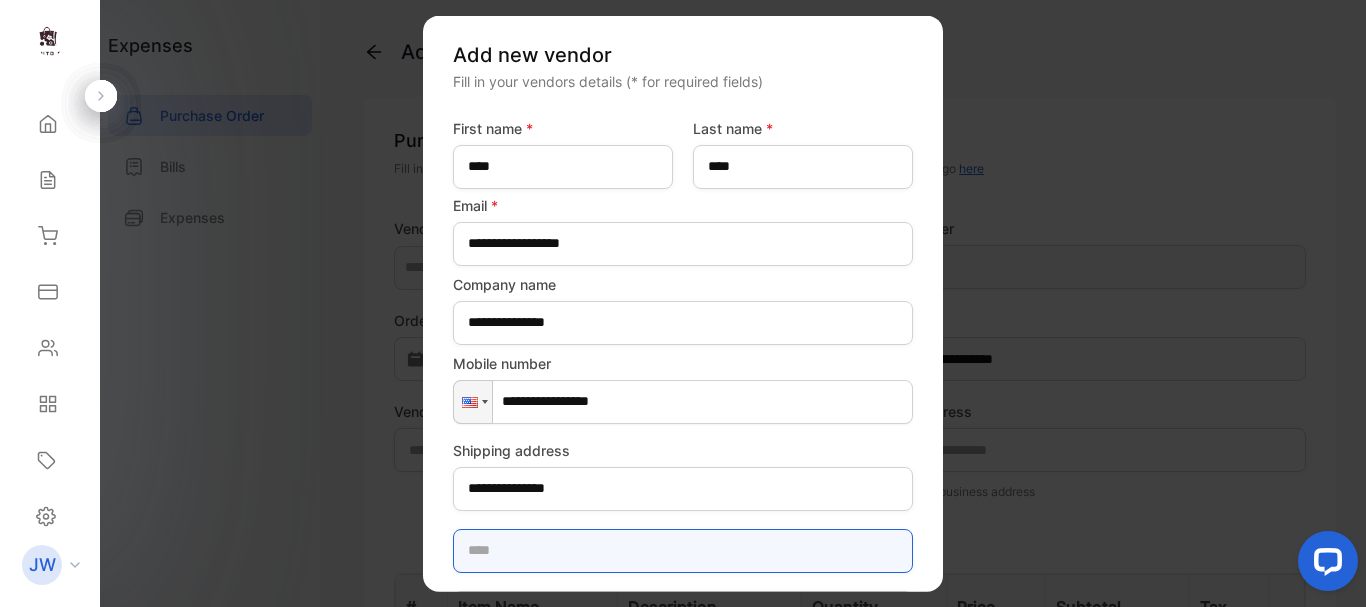 click at bounding box center [683, 550] 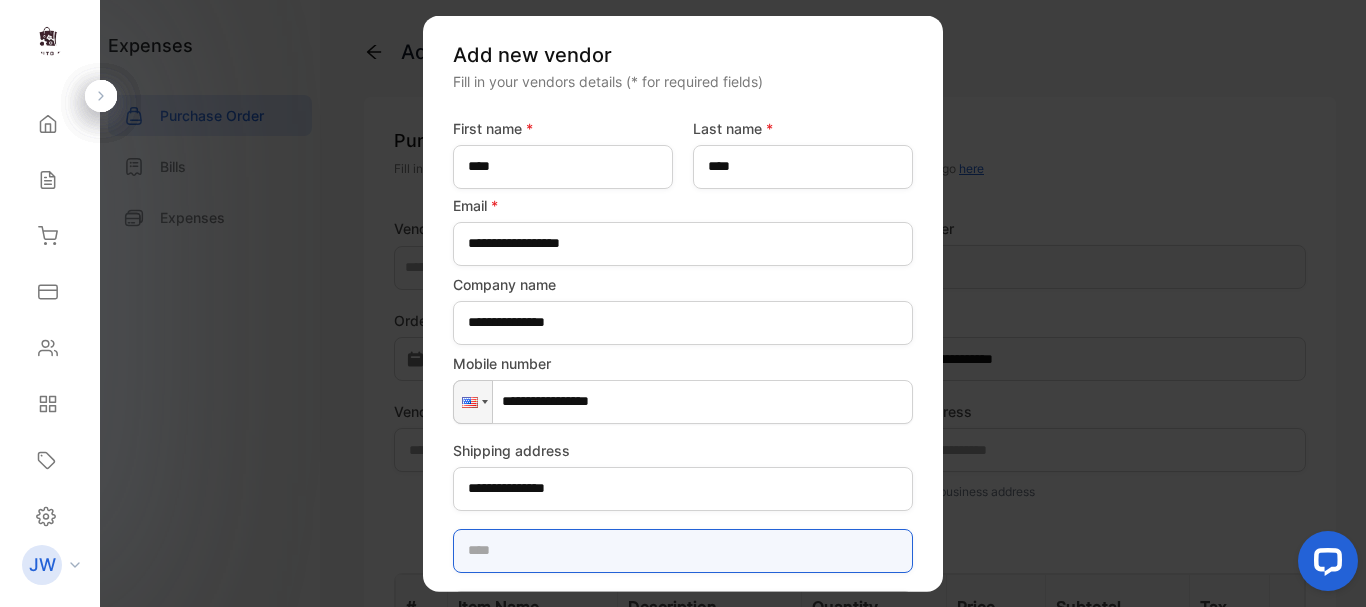 paste on "******" 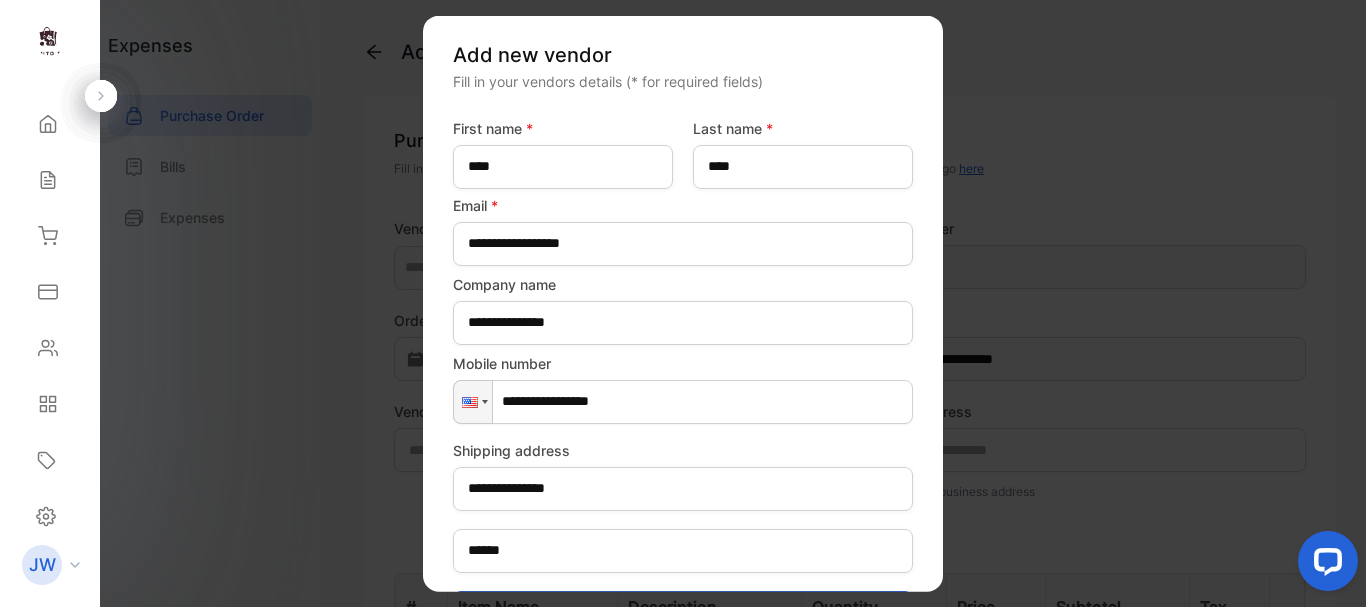 type on "**" 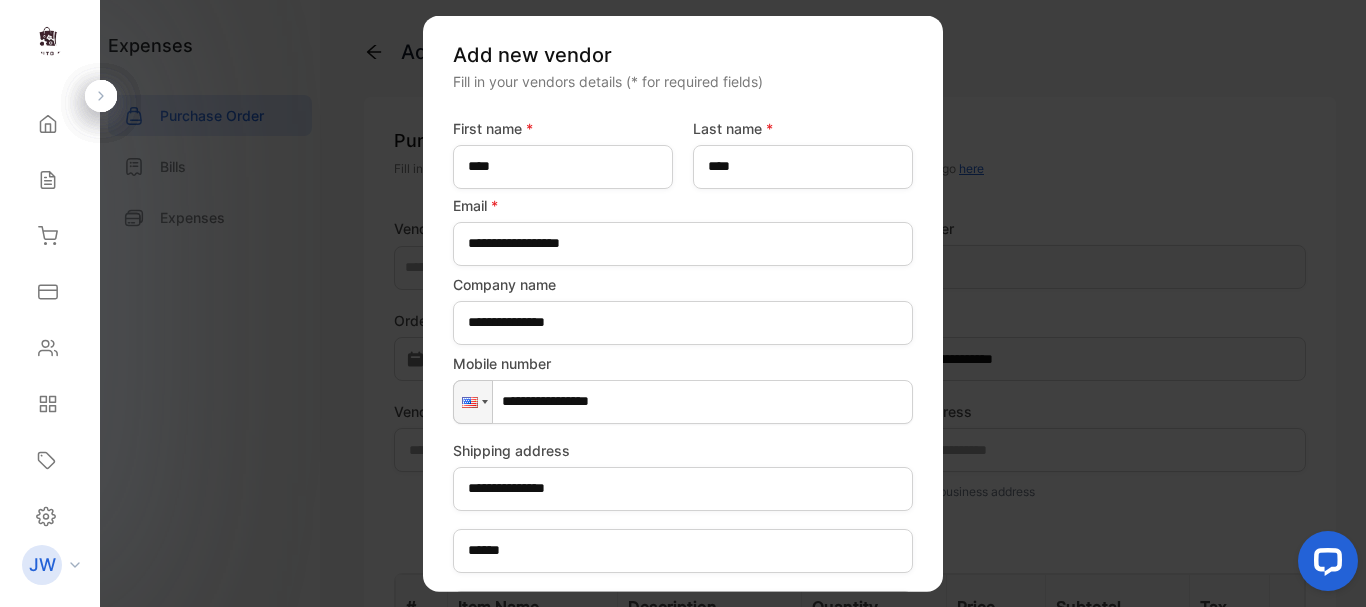type on "*****" 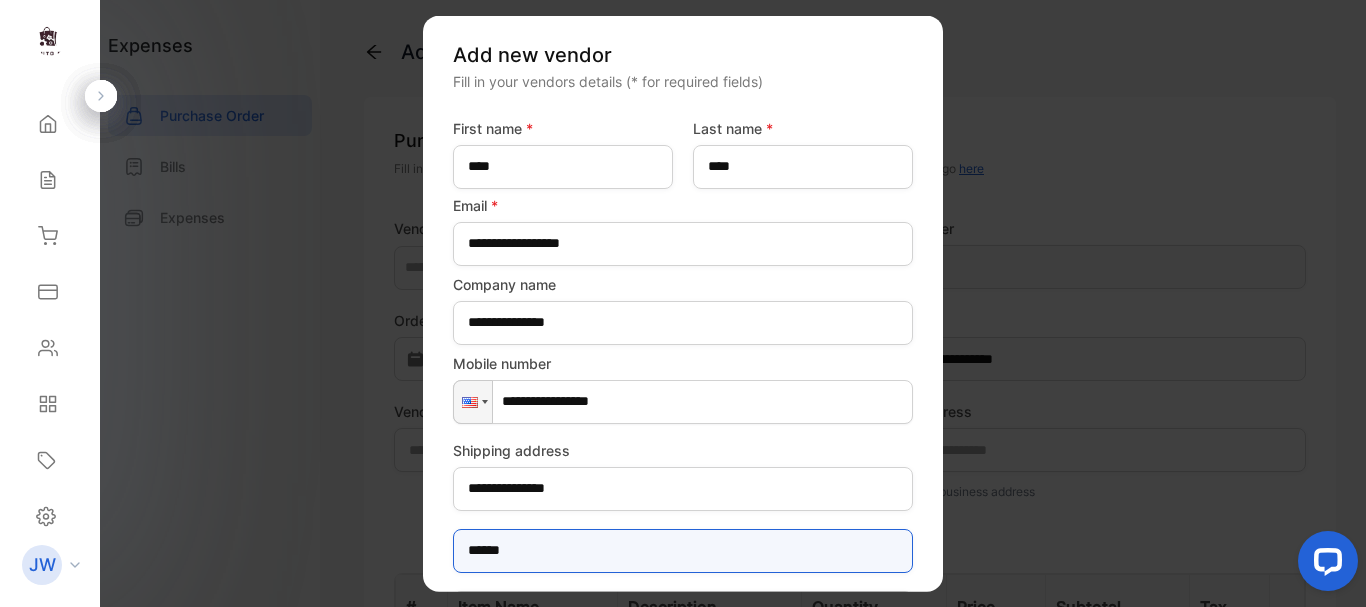scroll, scrollTop: 220, scrollLeft: 0, axis: vertical 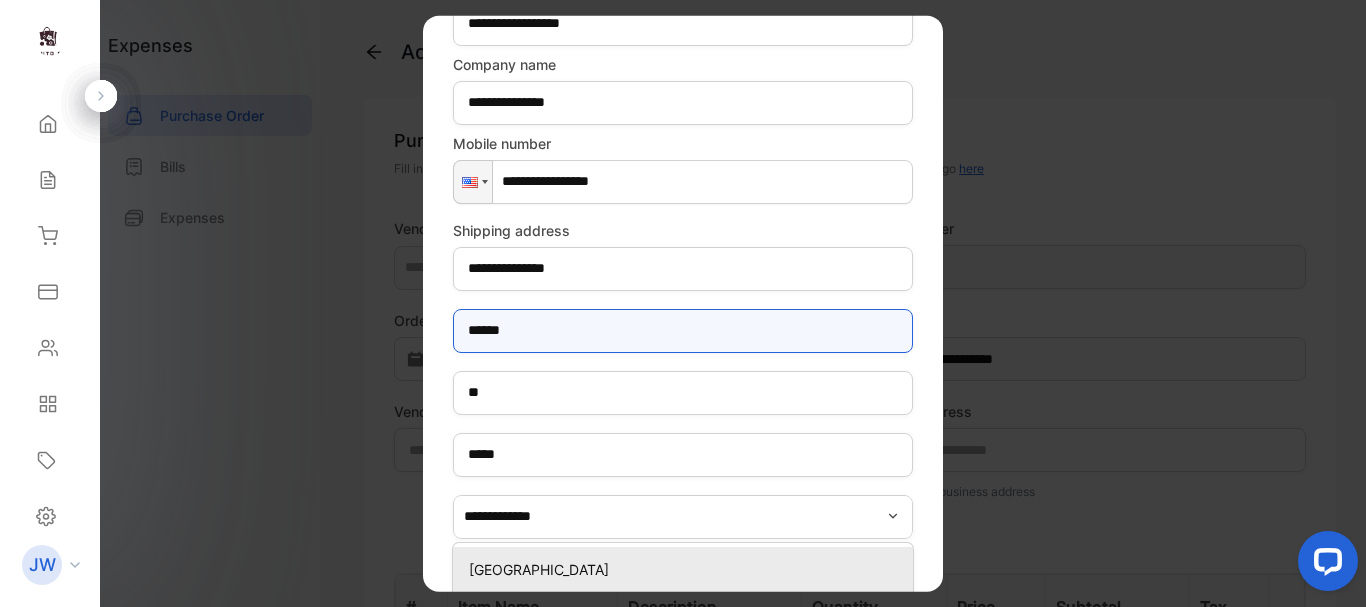 type on "******" 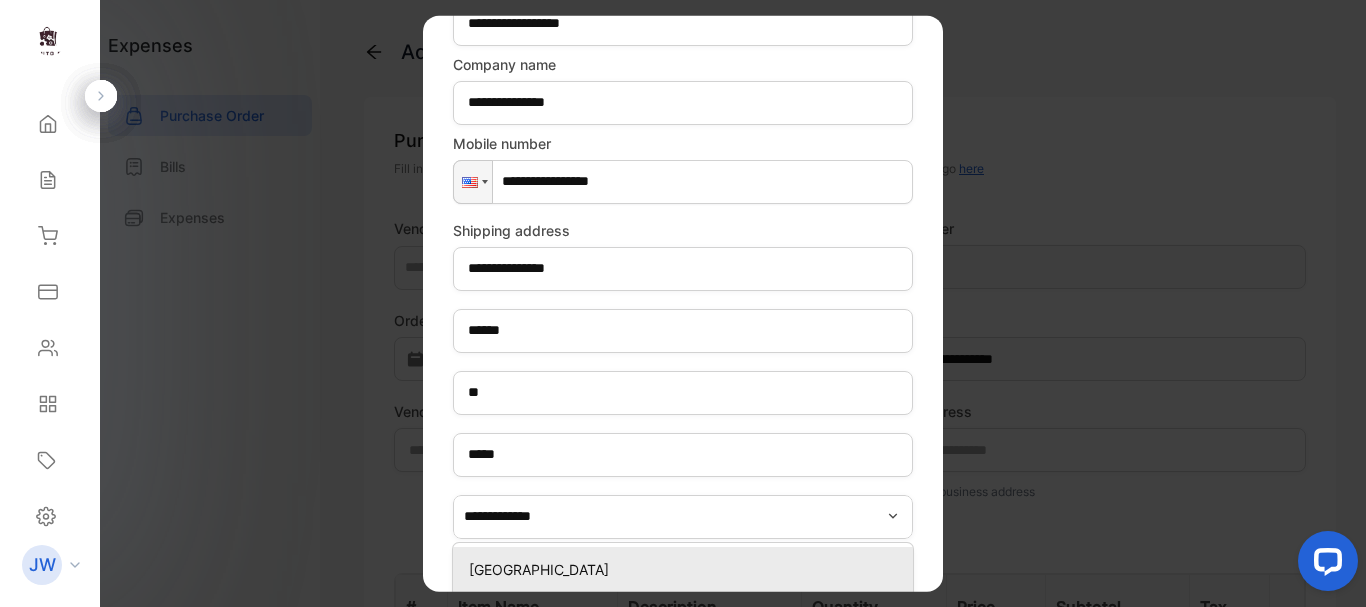 click on "**********" at bounding box center [683, 303] 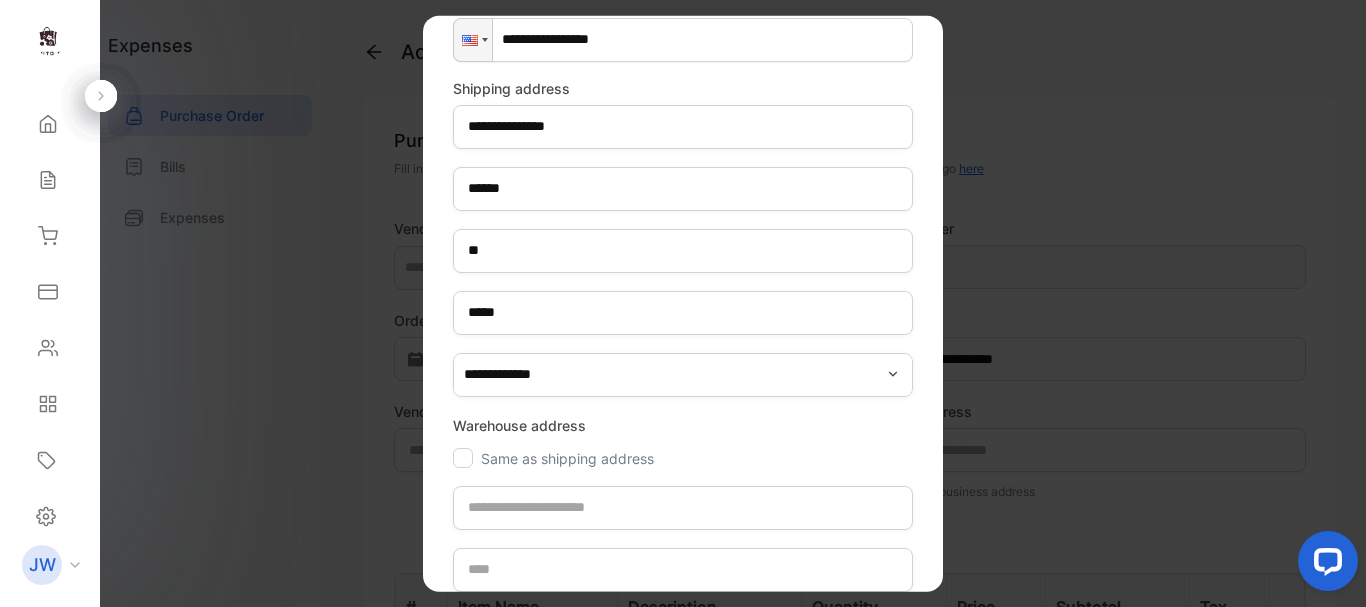 scroll, scrollTop: 420, scrollLeft: 0, axis: vertical 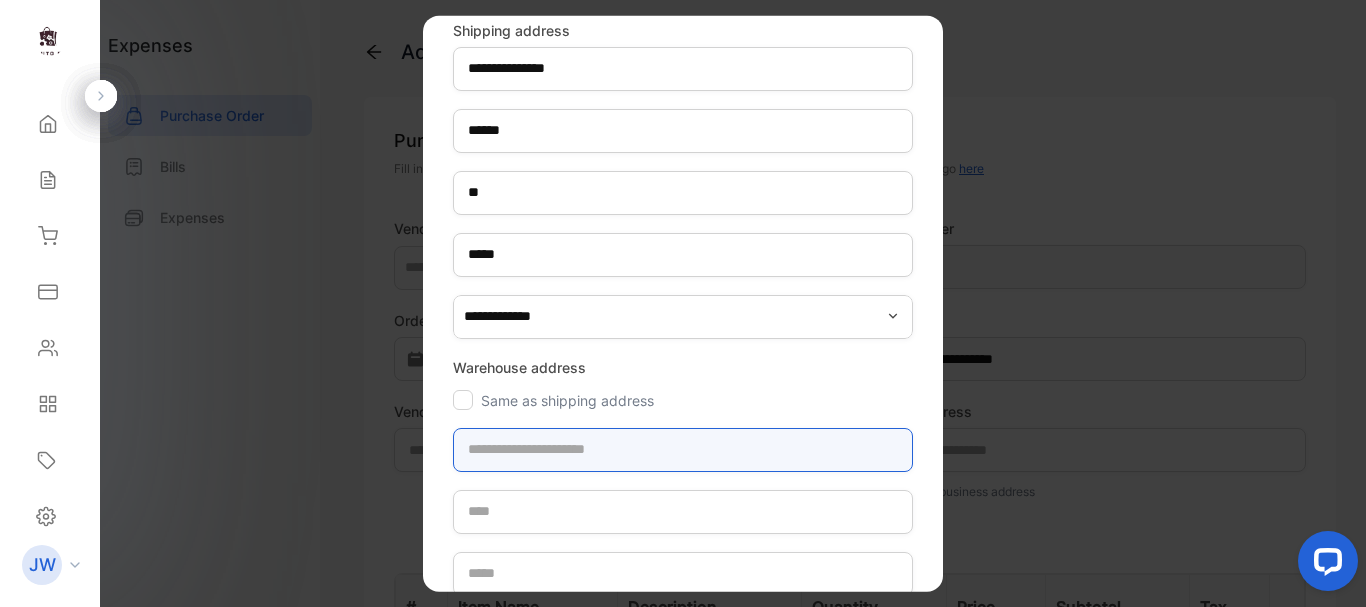 click at bounding box center [683, 449] 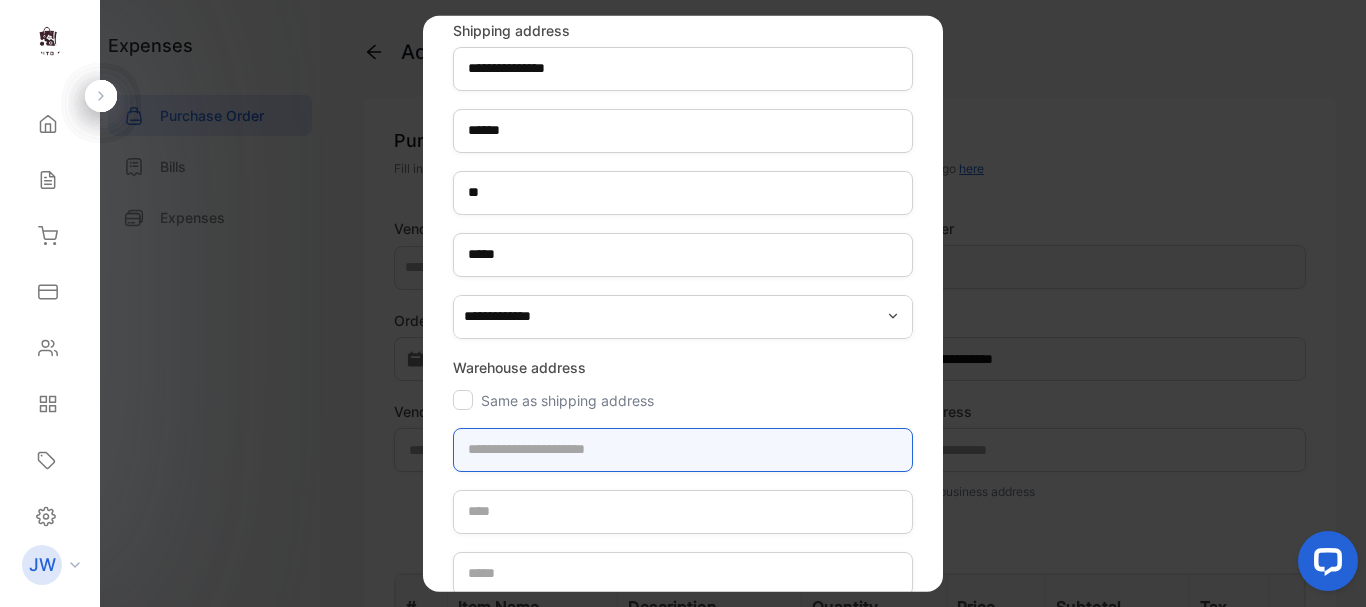 paste on "**********" 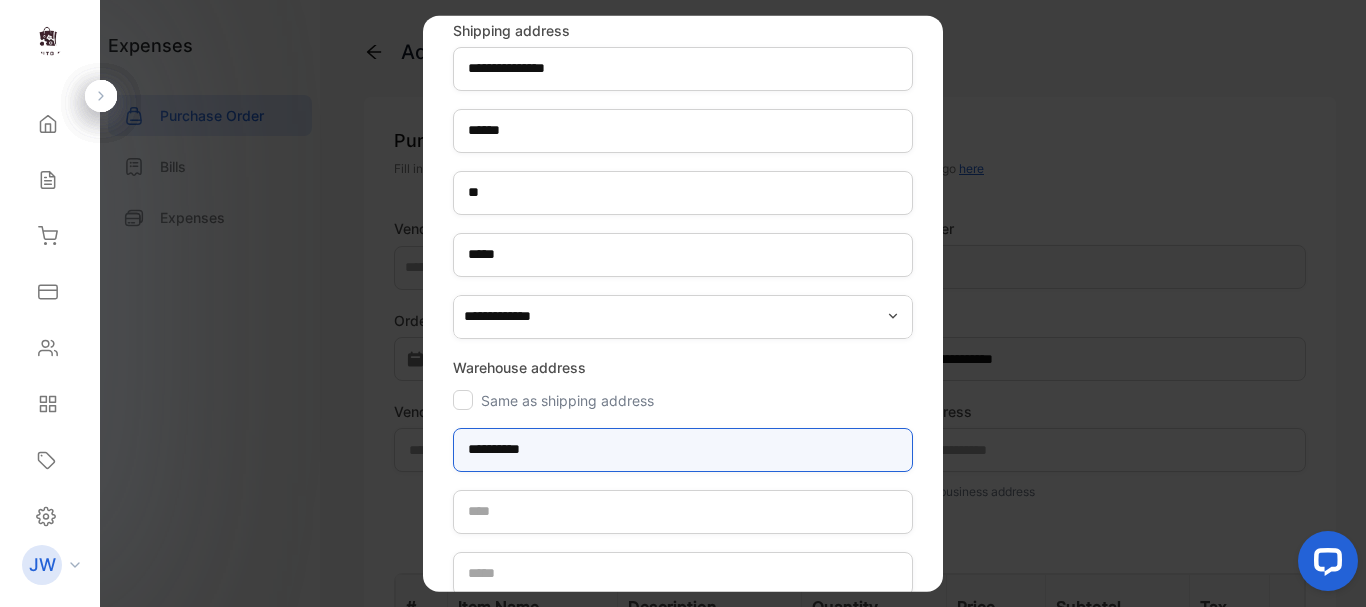 type on "**********" 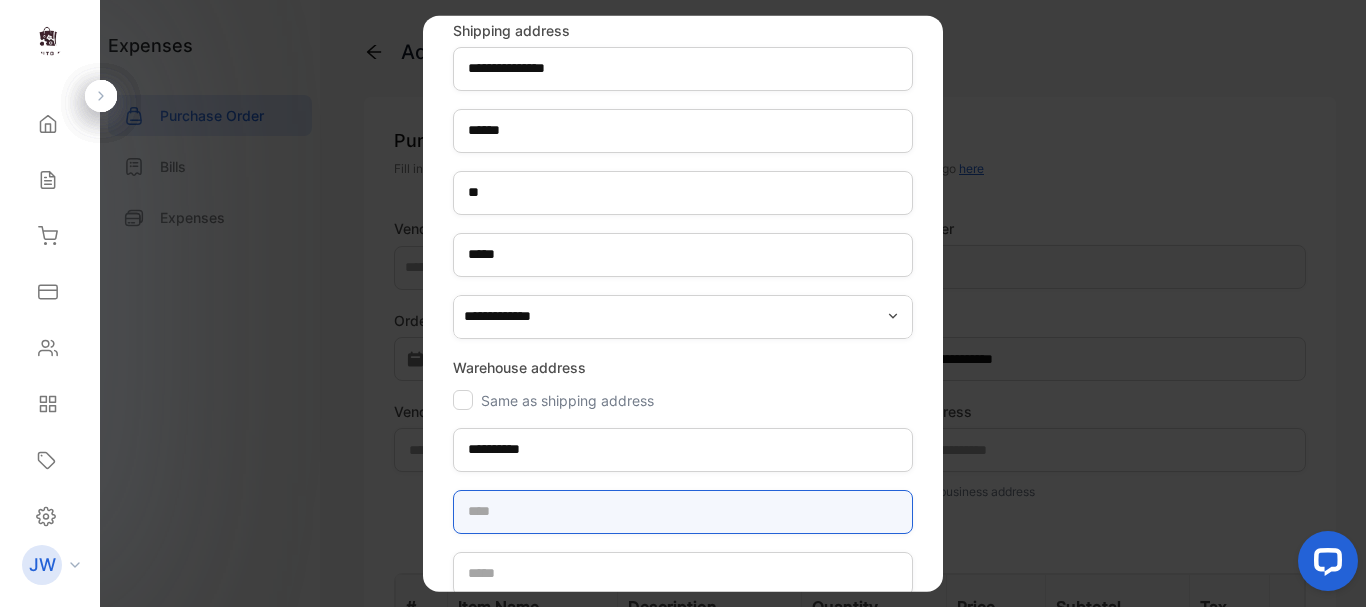 click at bounding box center [683, 511] 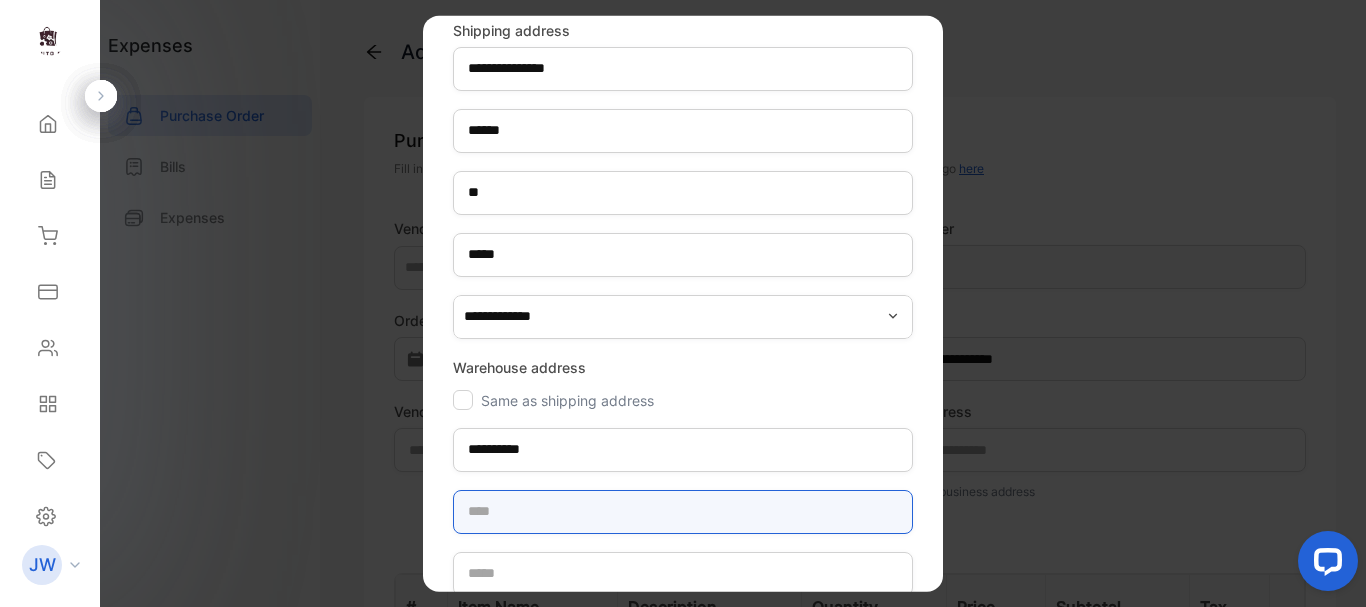 paste on "****" 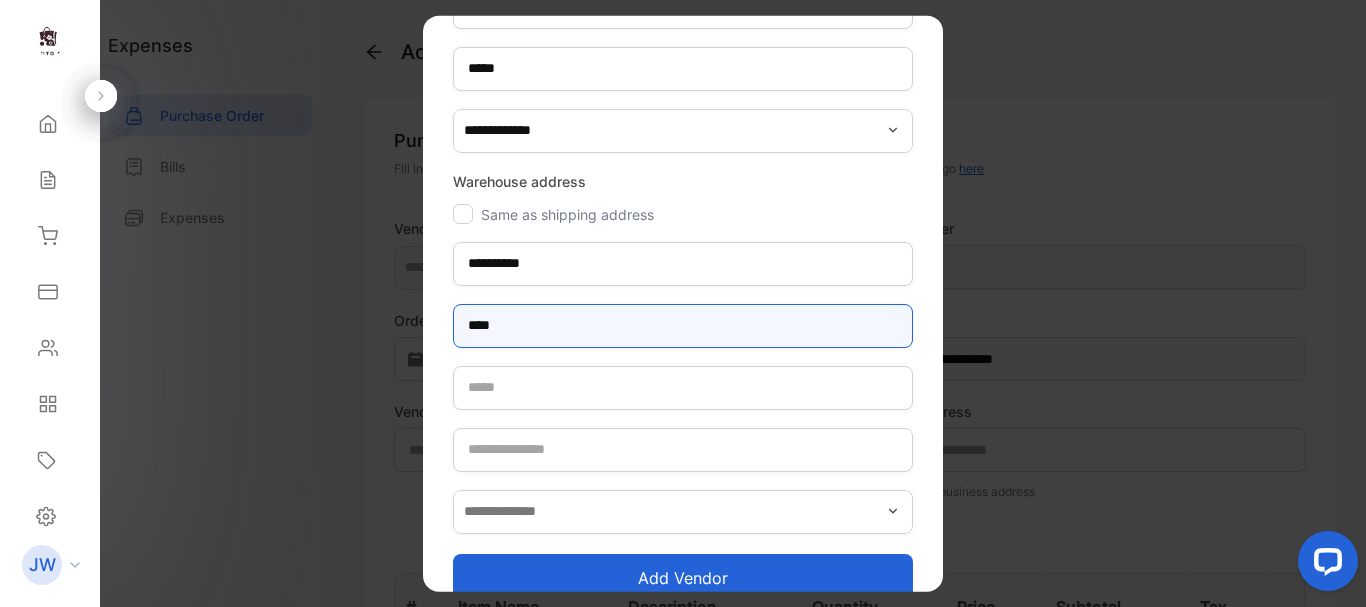 scroll, scrollTop: 639, scrollLeft: 0, axis: vertical 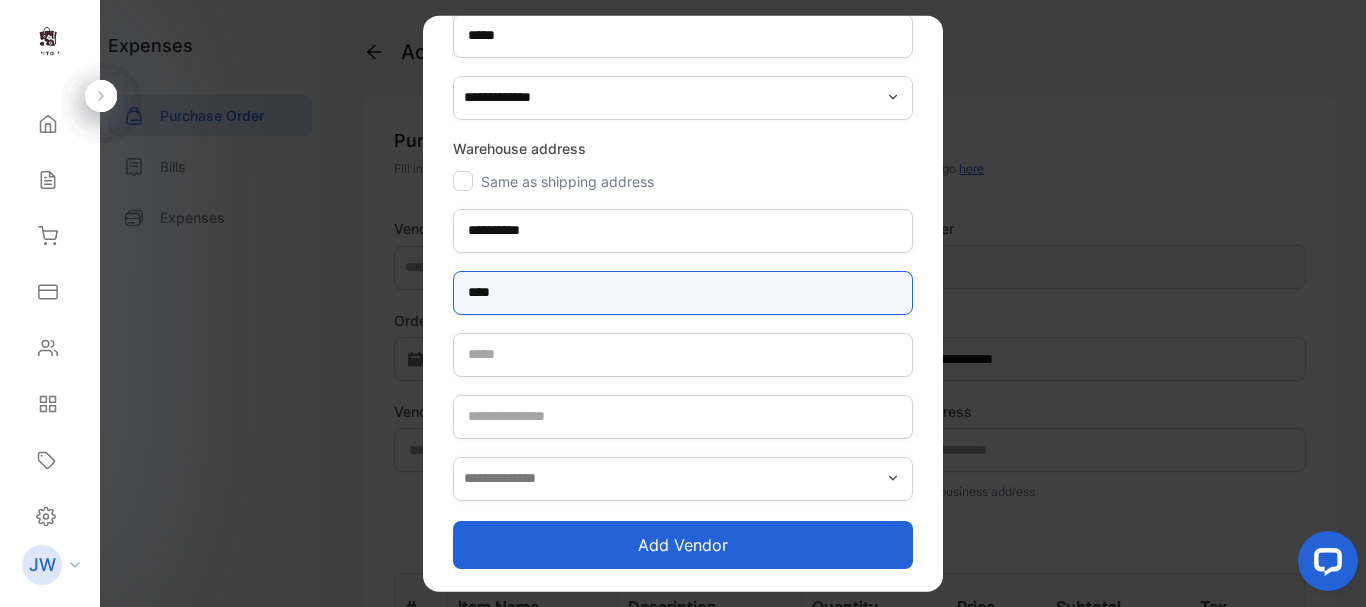 type on "****" 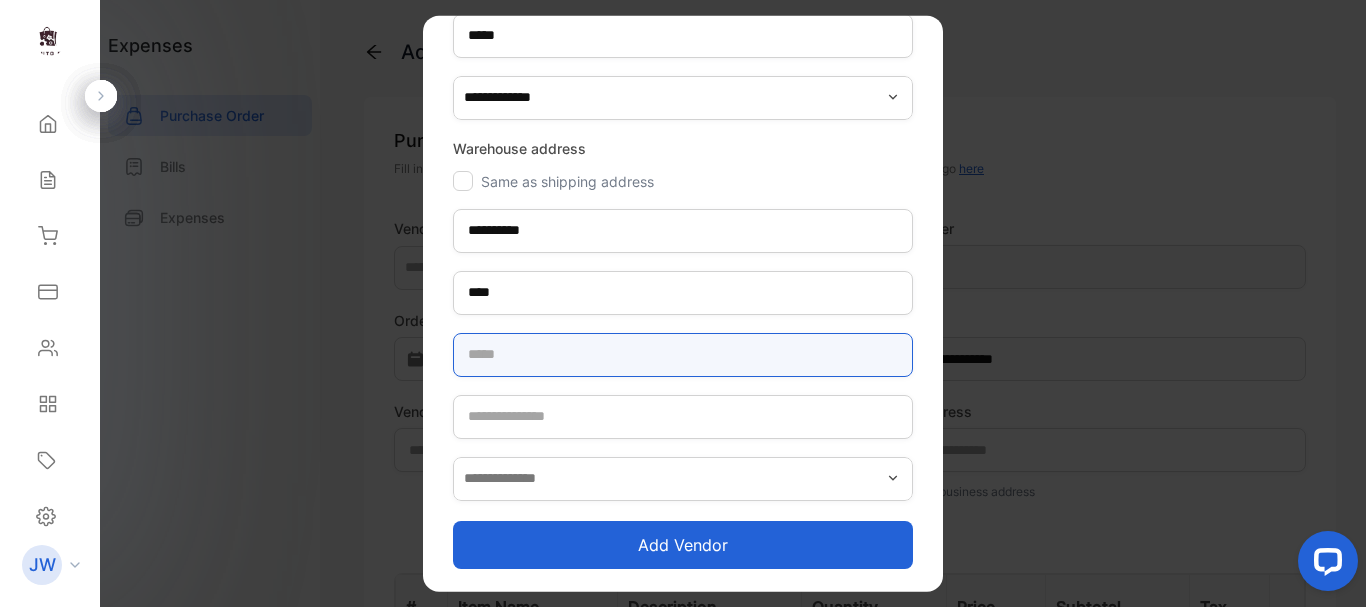 click at bounding box center (683, 354) 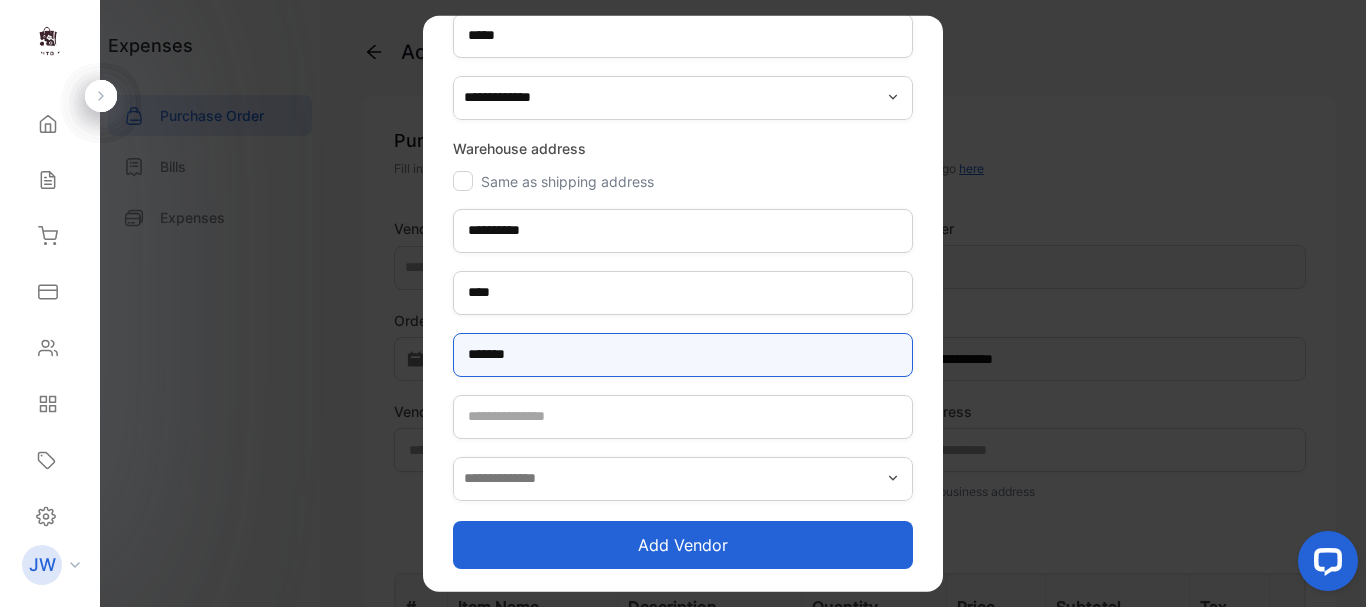 type on "*******" 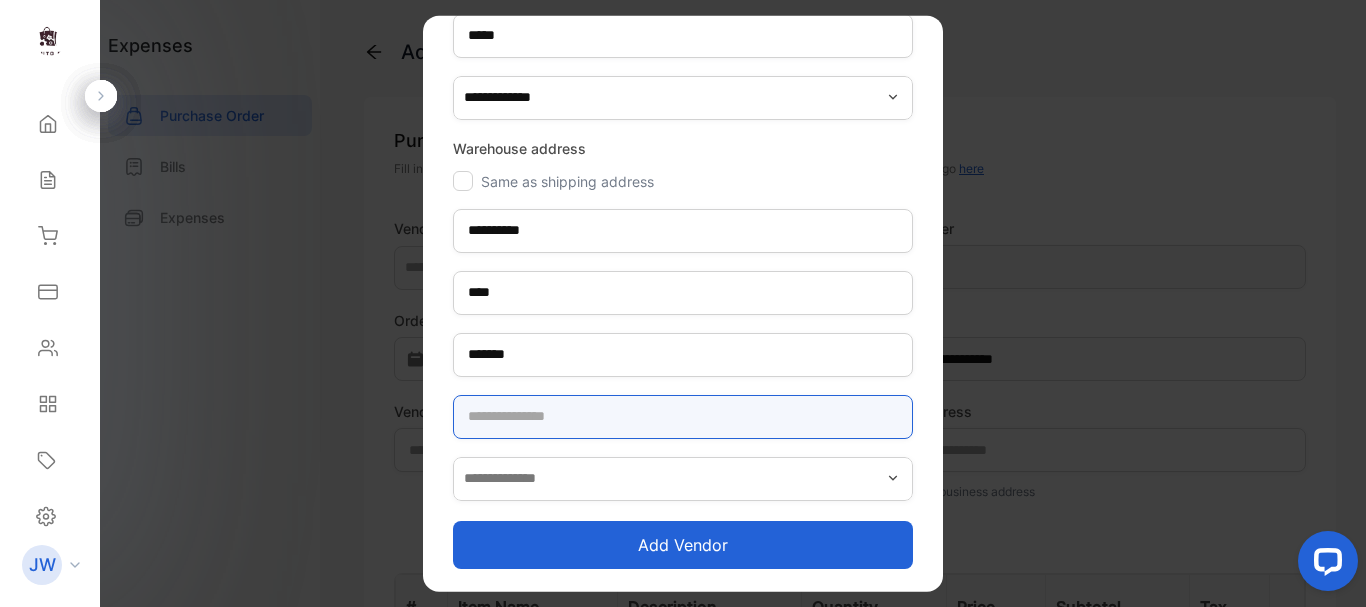 click at bounding box center [683, 416] 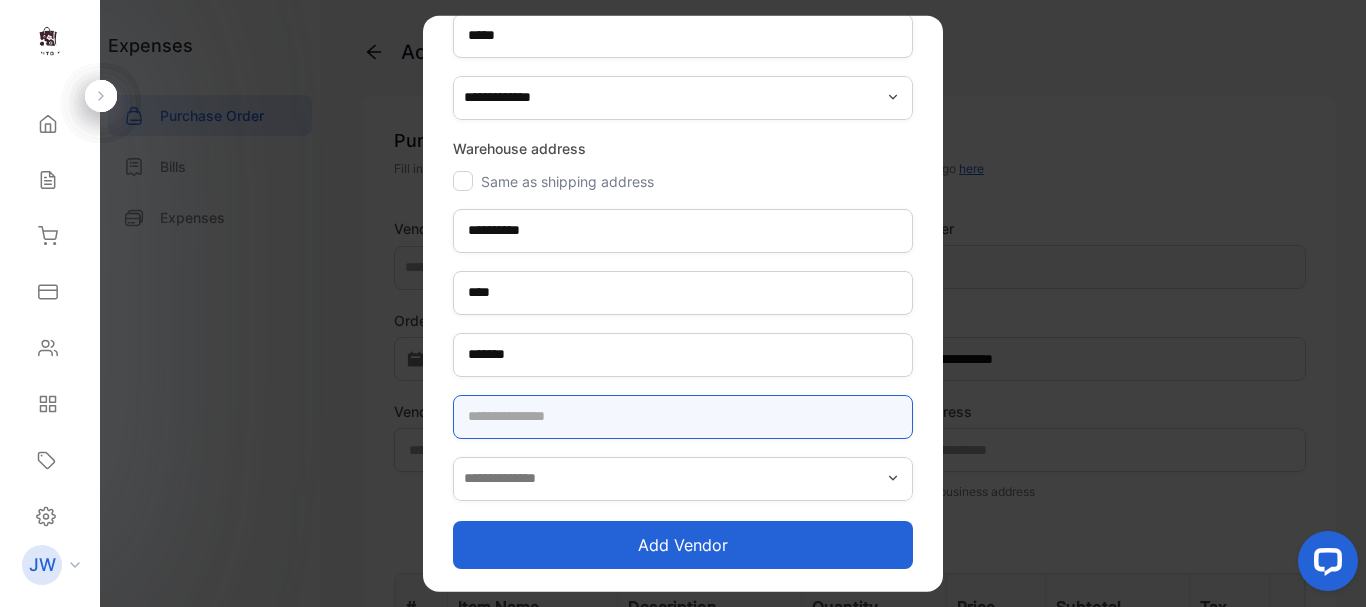 paste on "*****" 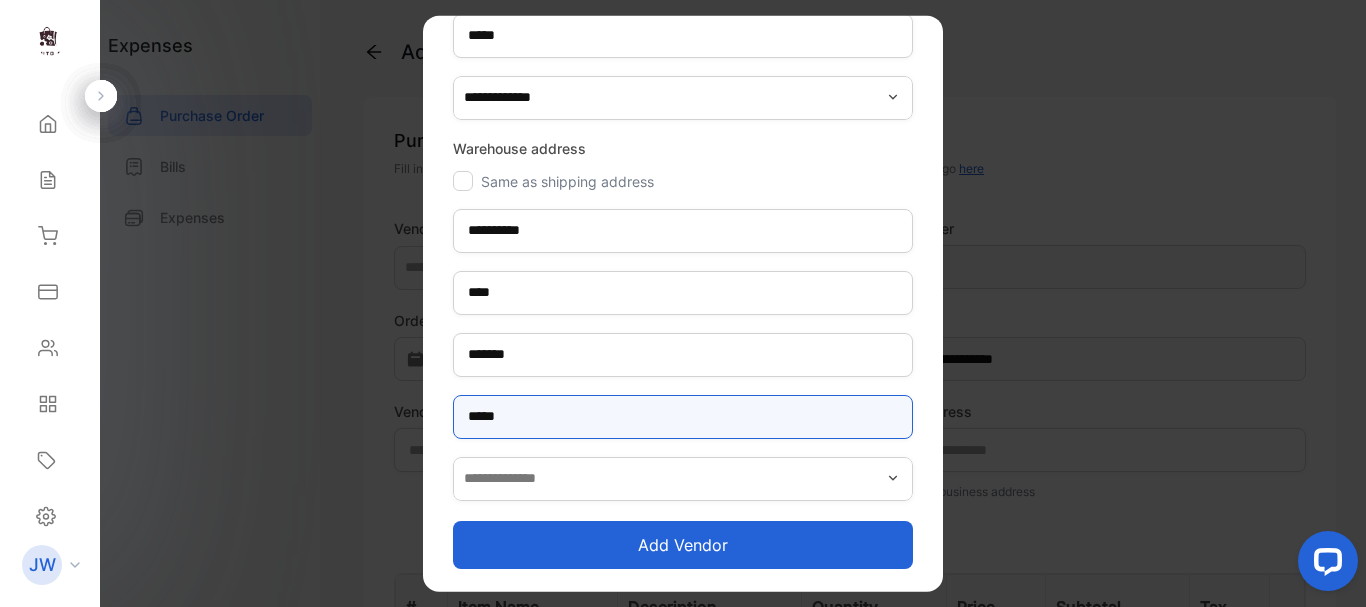 type on "*****" 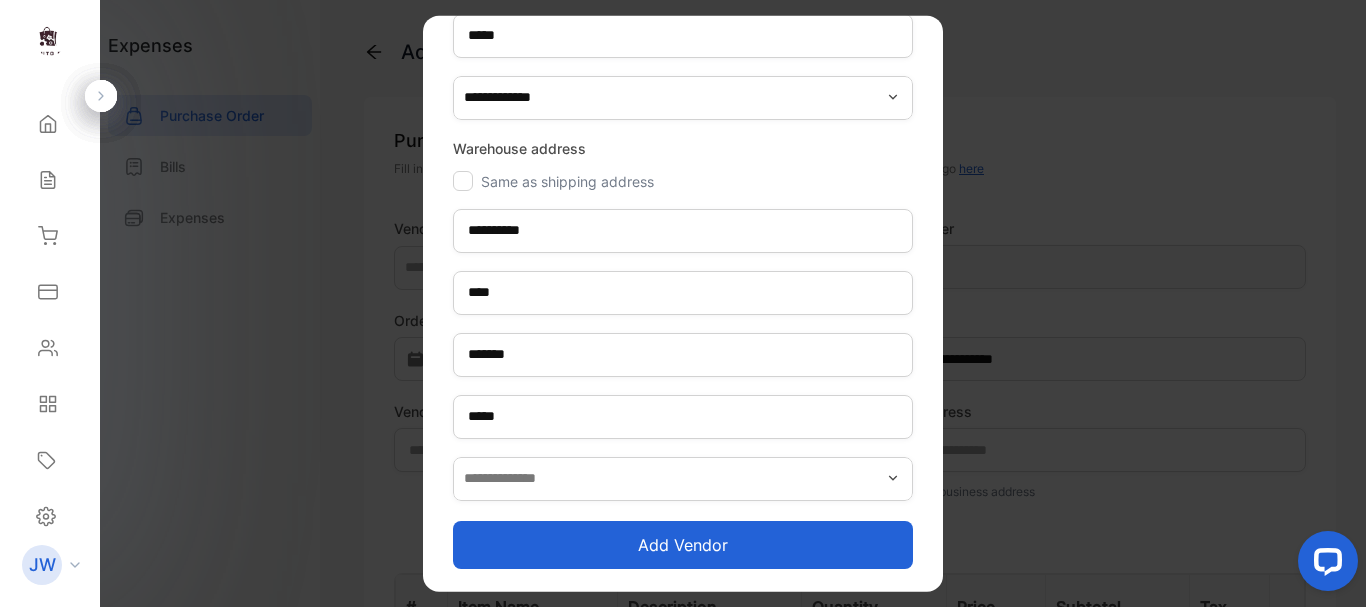 click 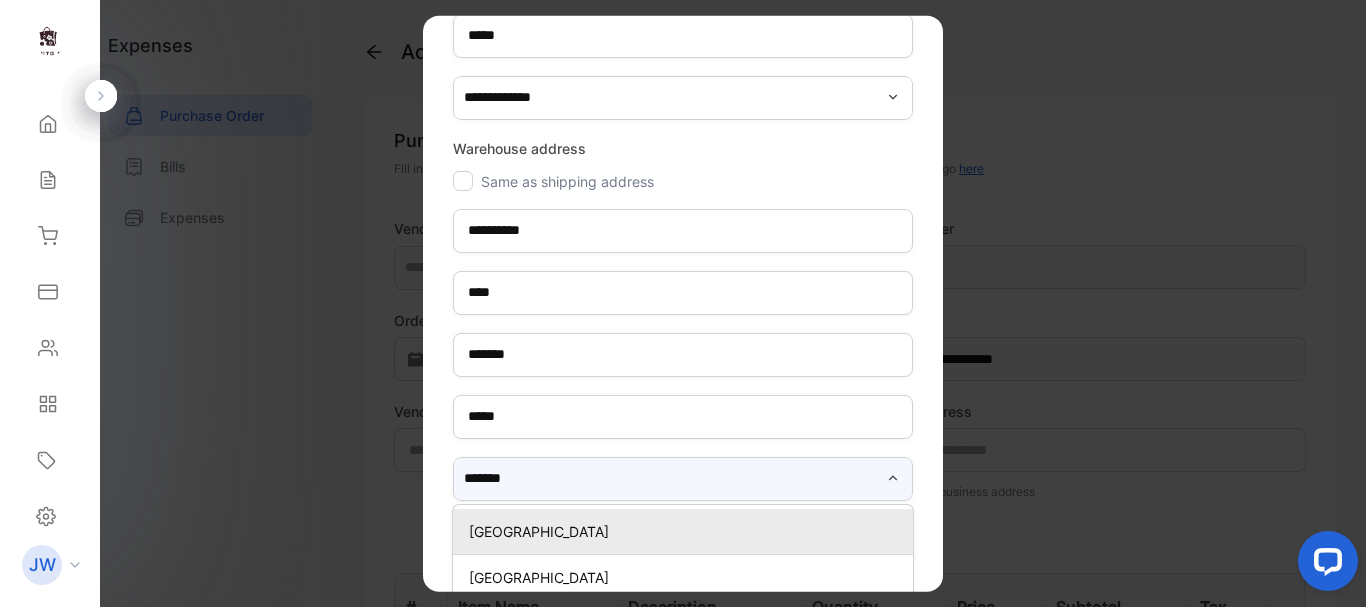 click on "******" at bounding box center [683, 478] 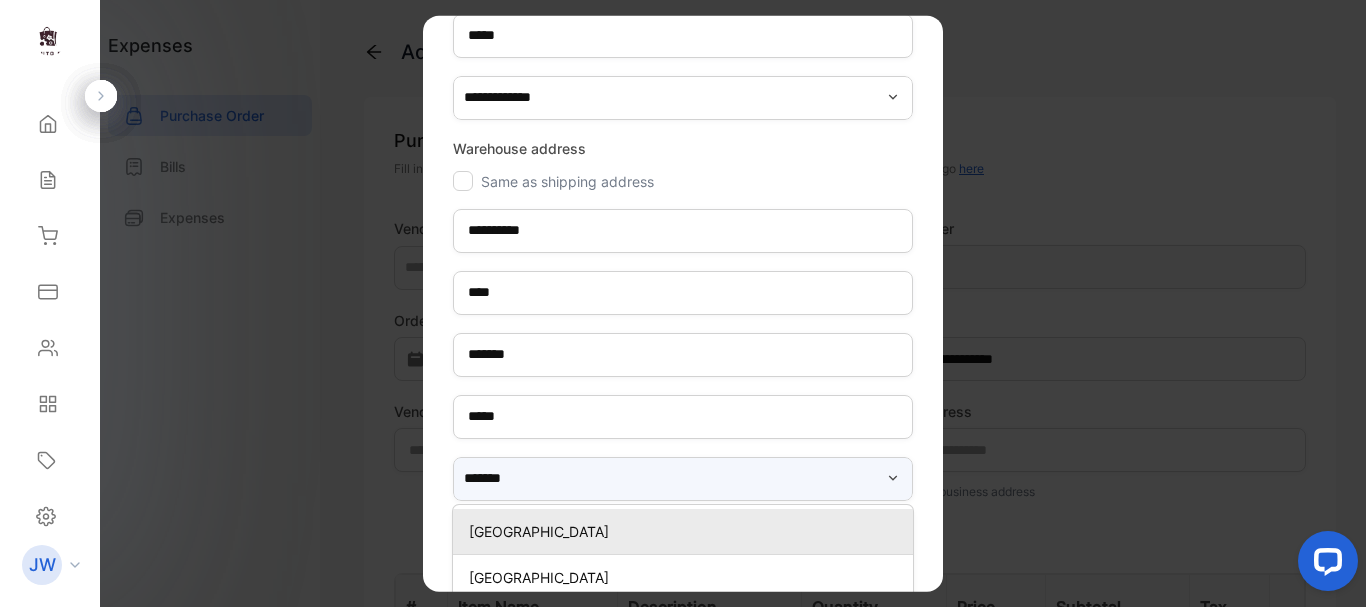 click on "******" at bounding box center [683, 478] 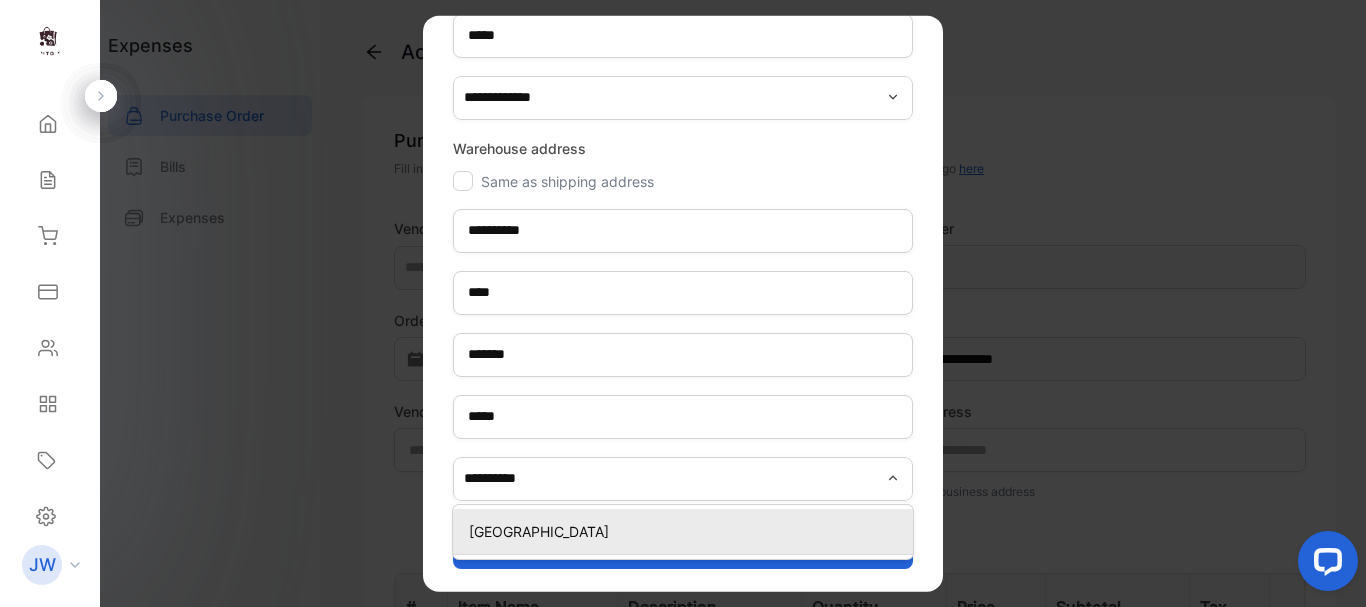 click on "[GEOGRAPHIC_DATA]" at bounding box center (687, 530) 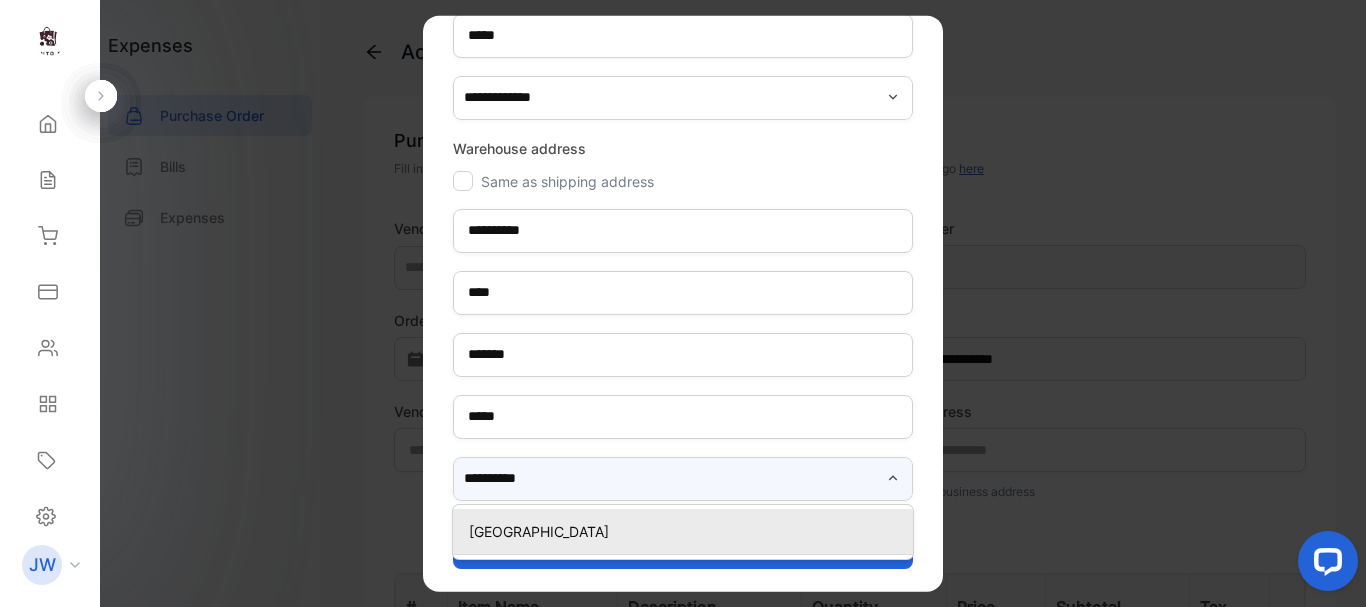 type on "**********" 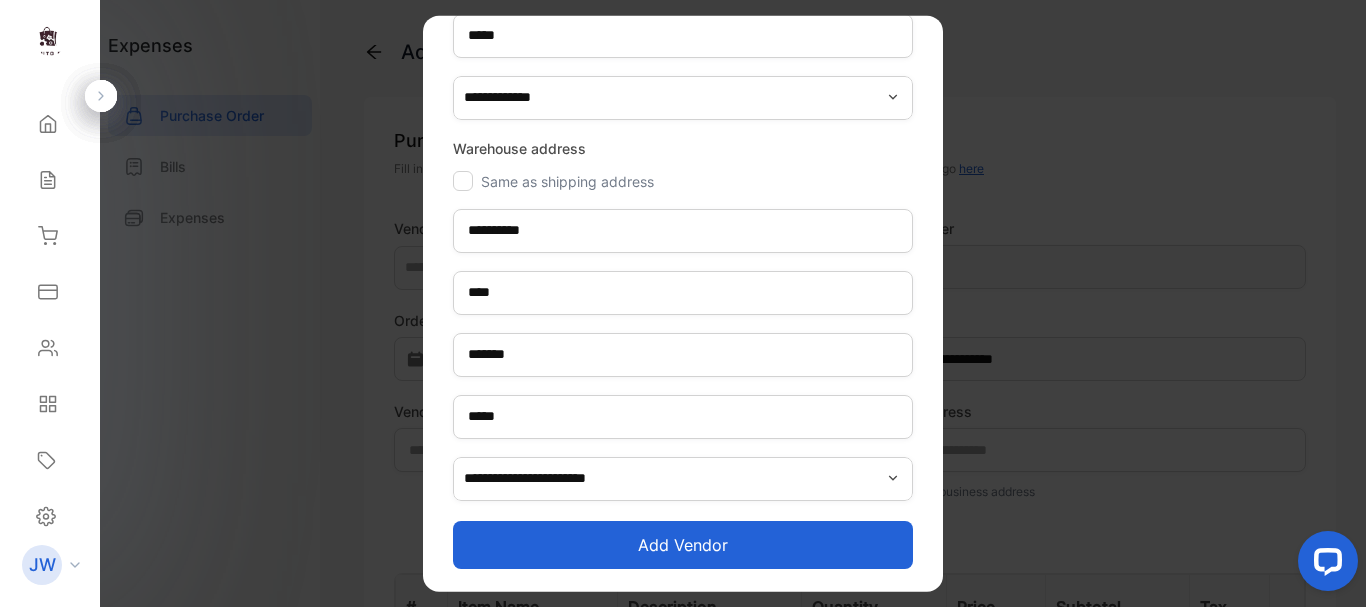 click on "Add vendor" at bounding box center [683, 544] 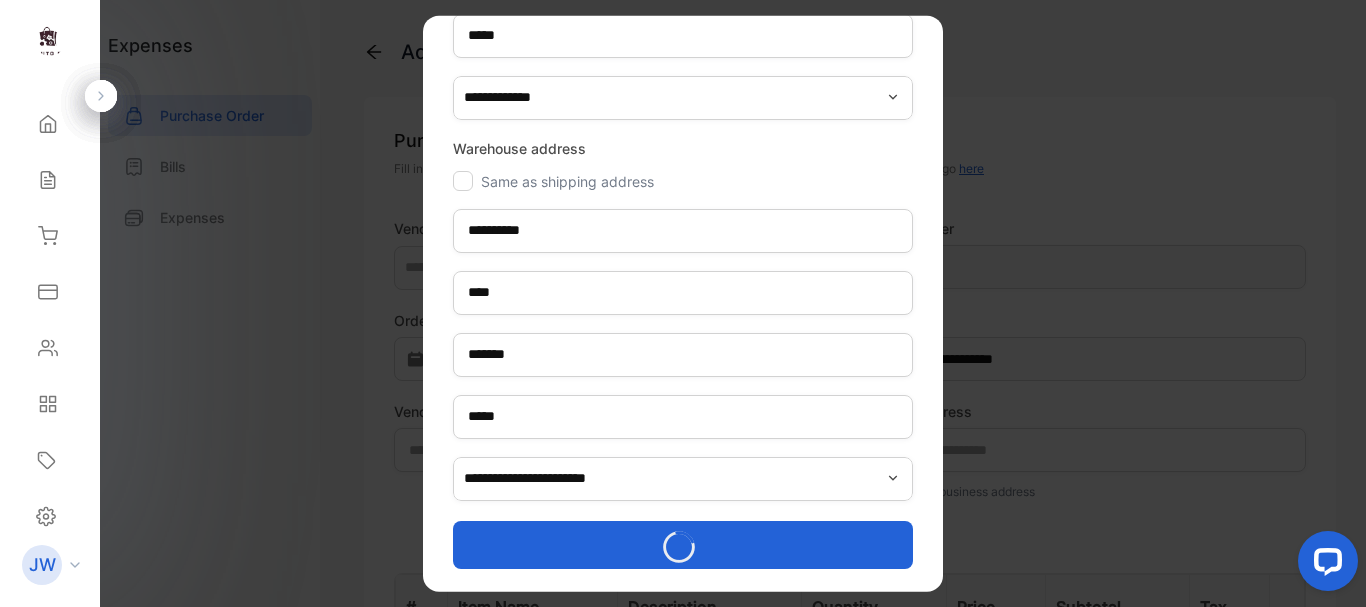 type on "**********" 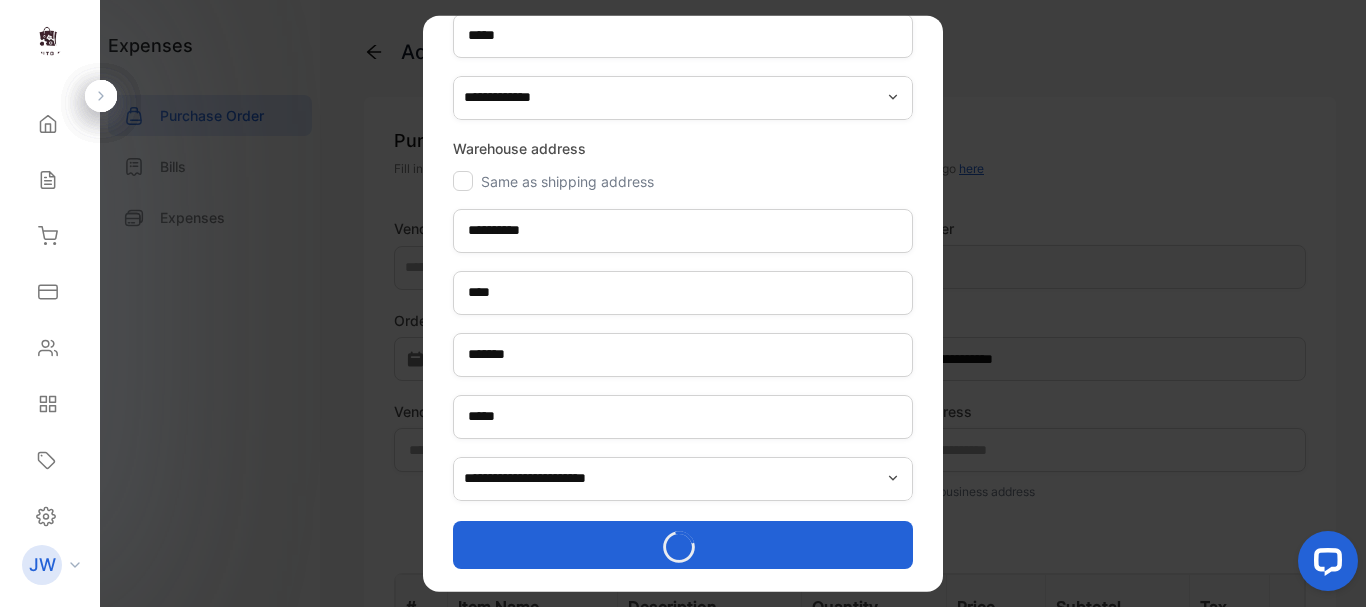 type on "**********" 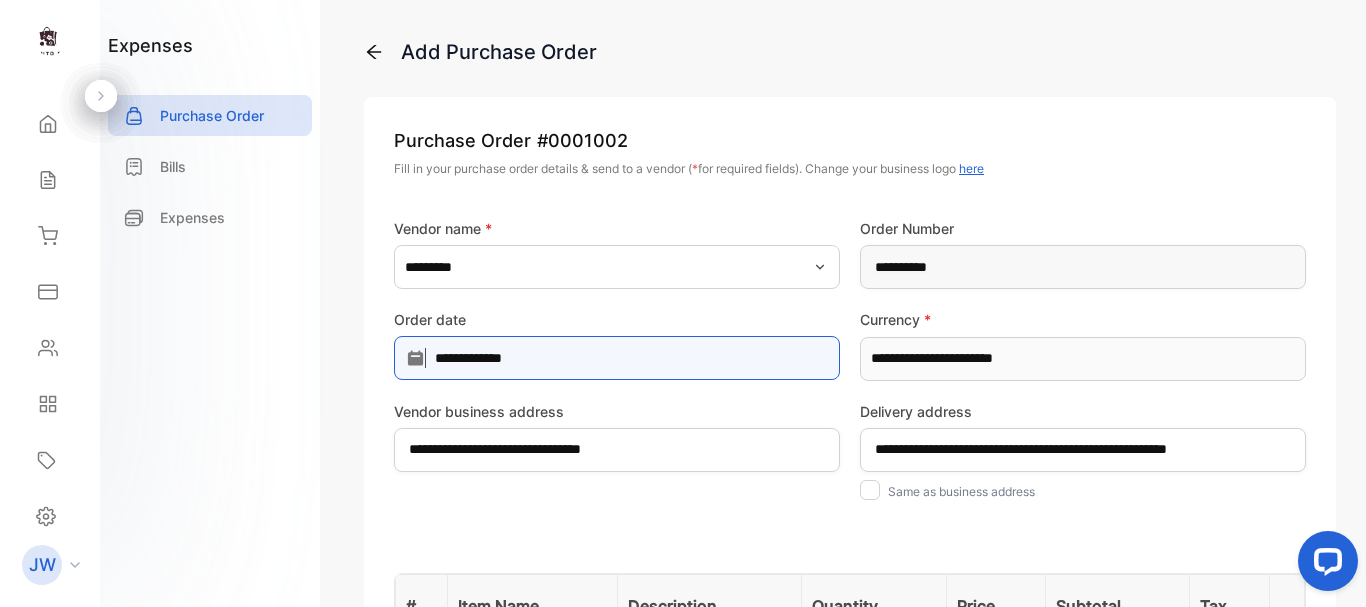 click on "**********" at bounding box center [617, 358] 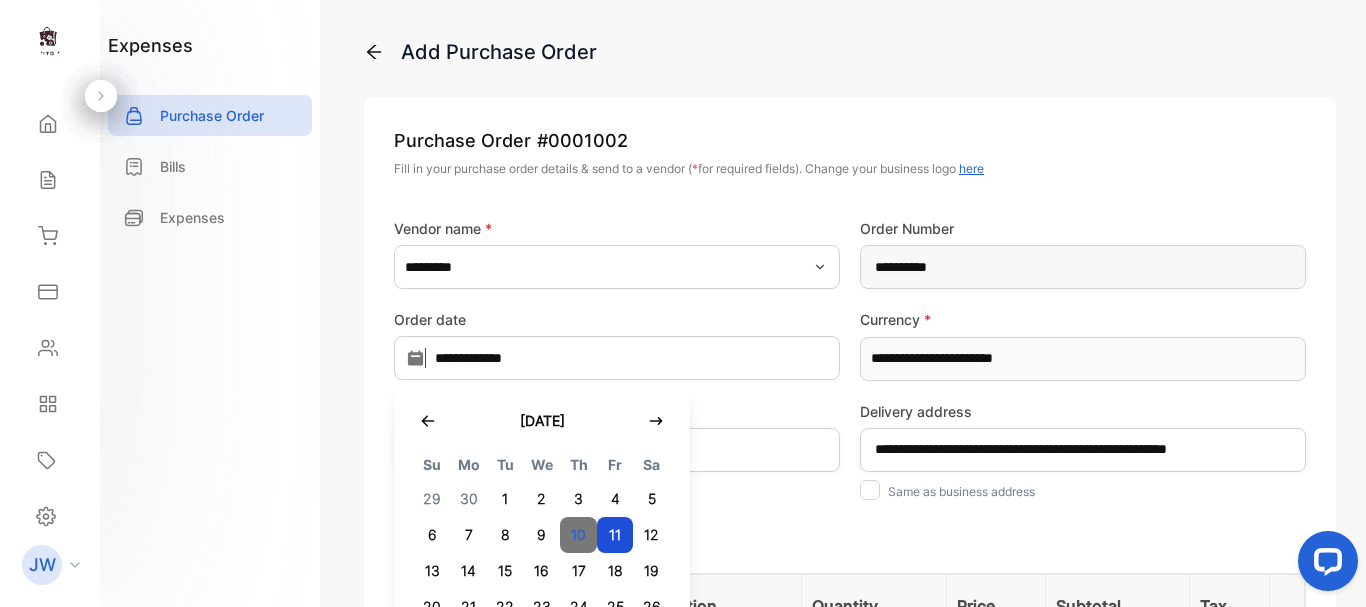 click on "10" at bounding box center [578, 535] 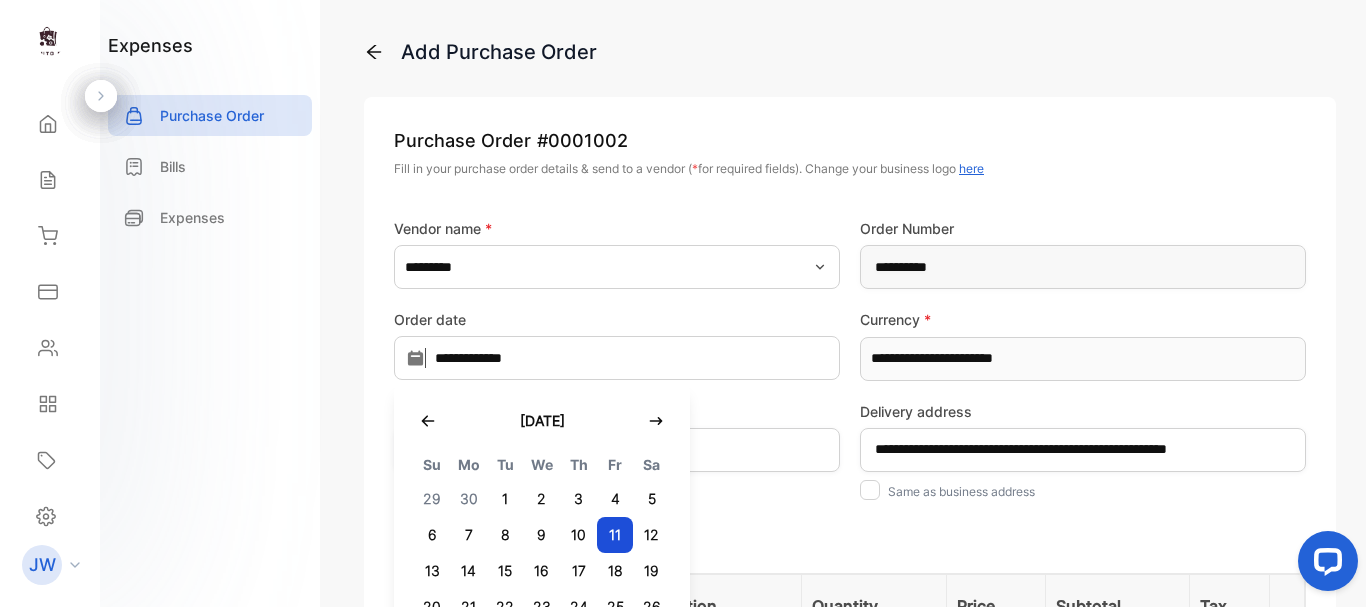 type on "**********" 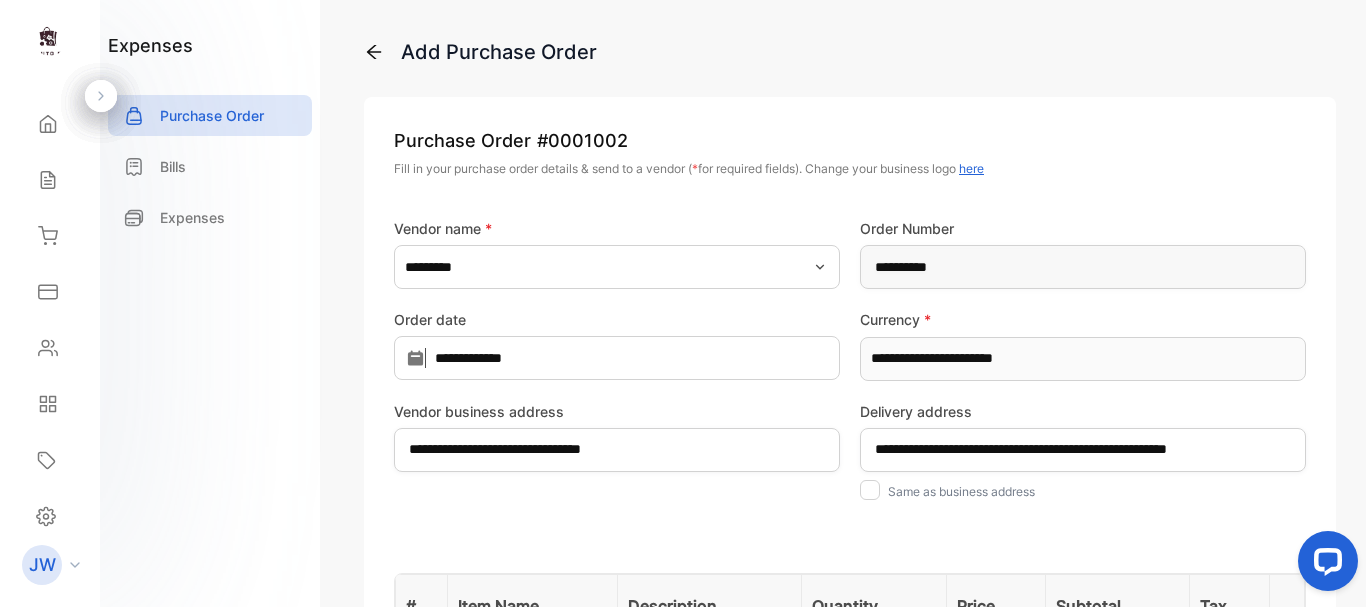 click on "**********" at bounding box center (850, 303) 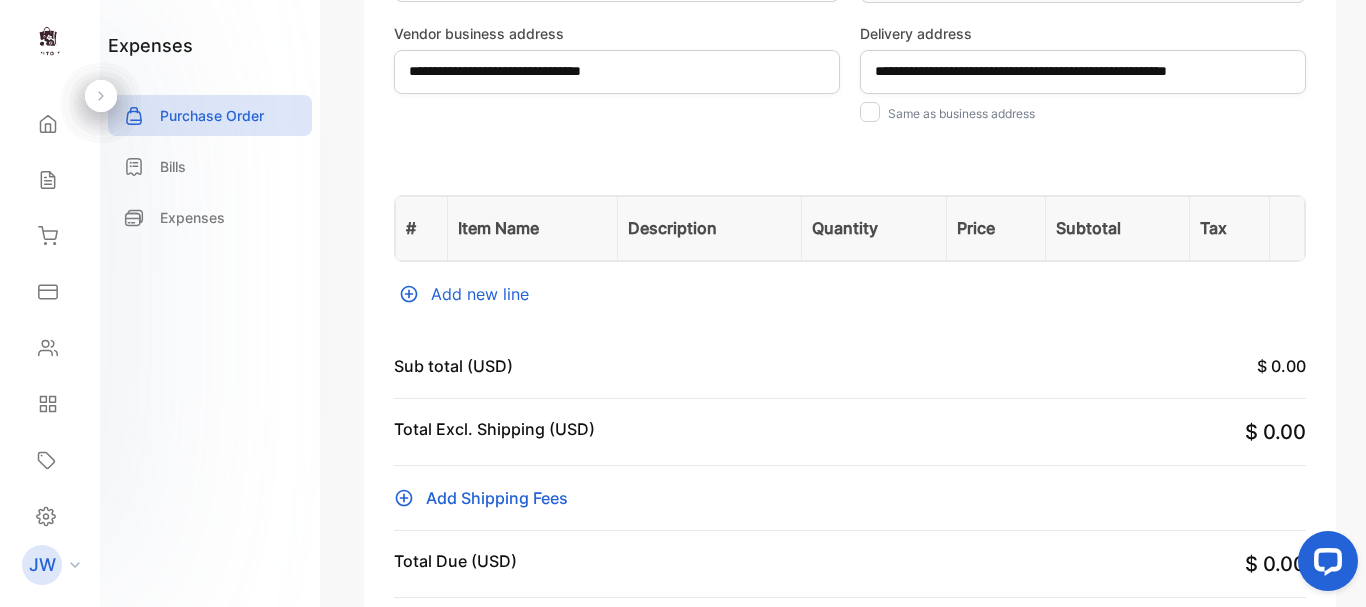 scroll, scrollTop: 400, scrollLeft: 0, axis: vertical 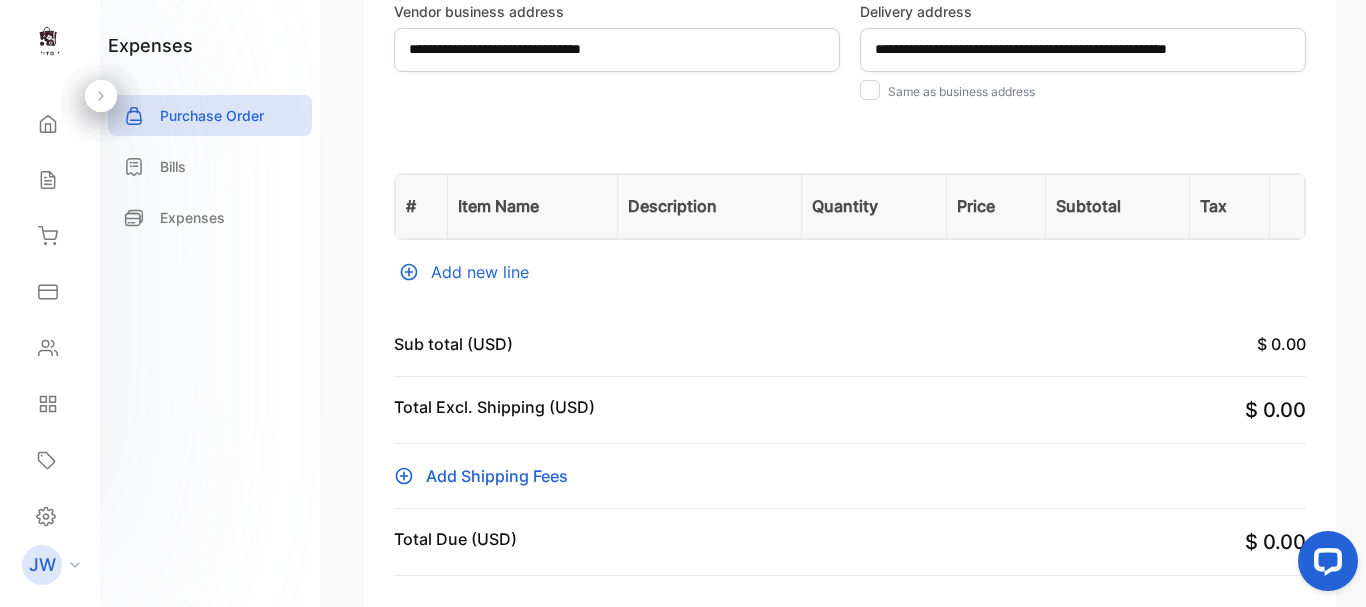 click on "Add new line" at bounding box center (850, 272) 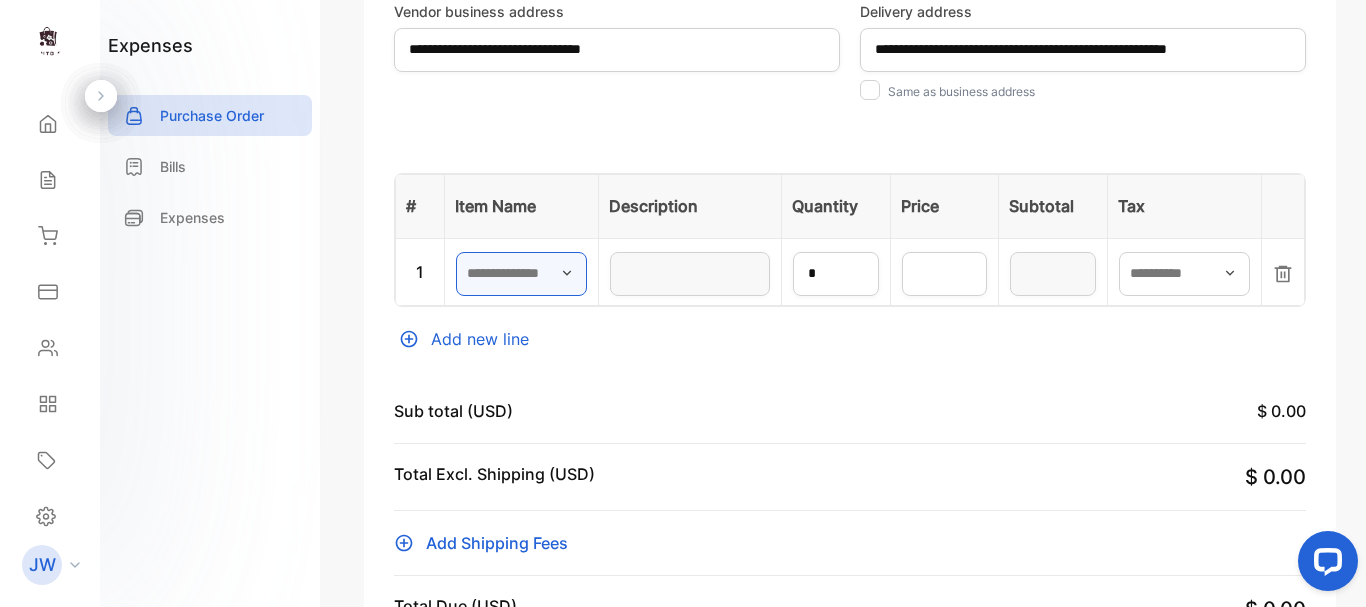 click at bounding box center [521, 274] 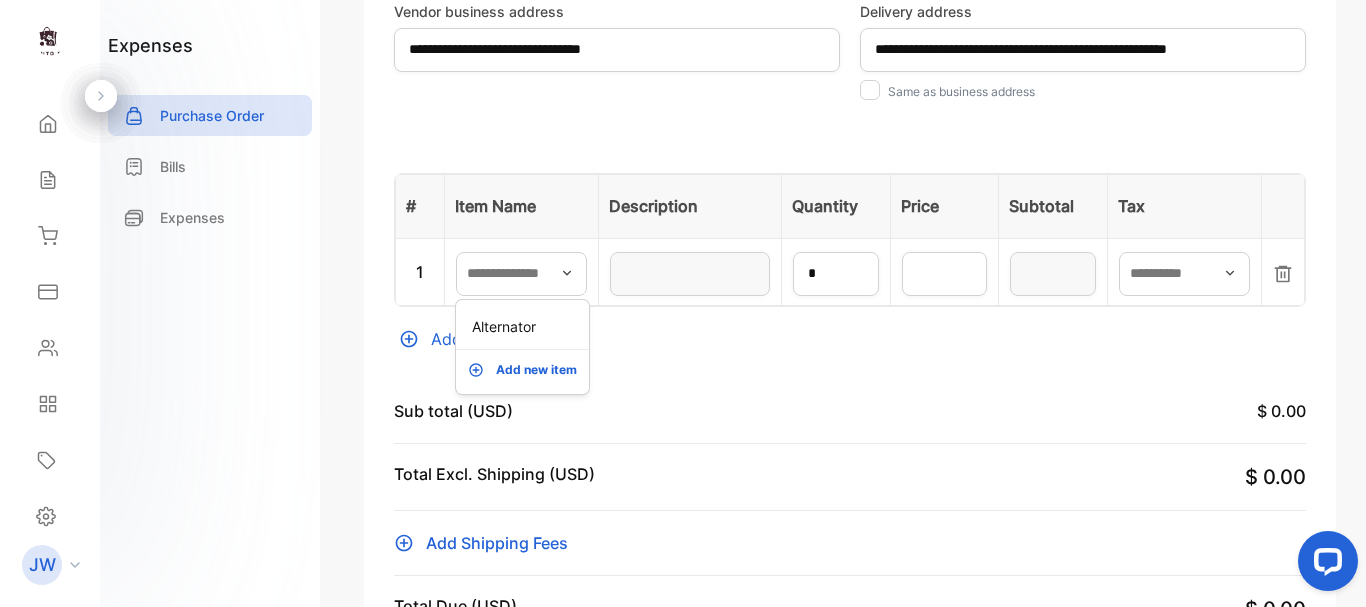 click on "Add new item" at bounding box center [536, 370] 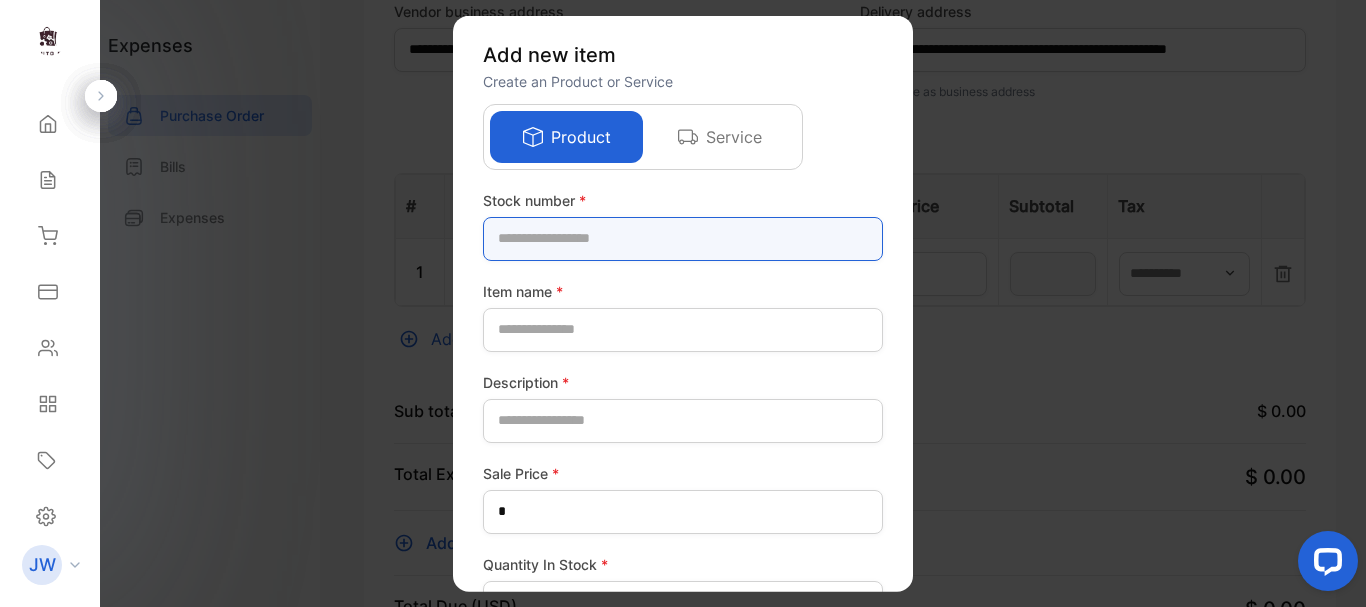 click at bounding box center (683, 238) 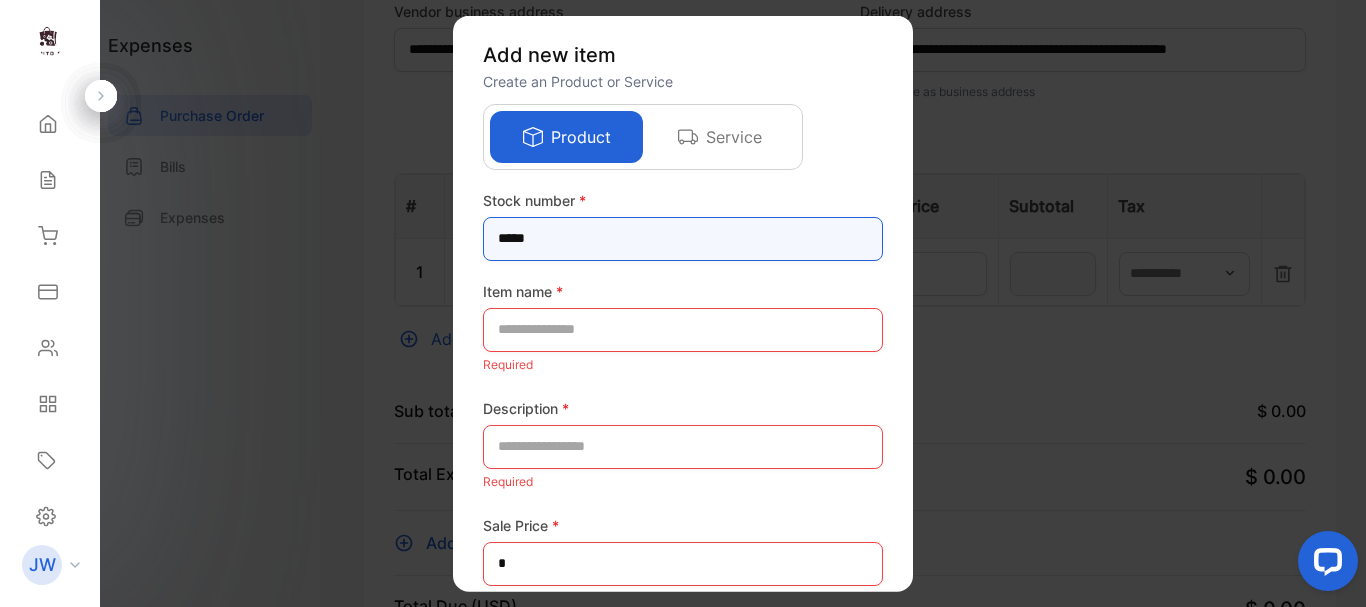 type on "*****" 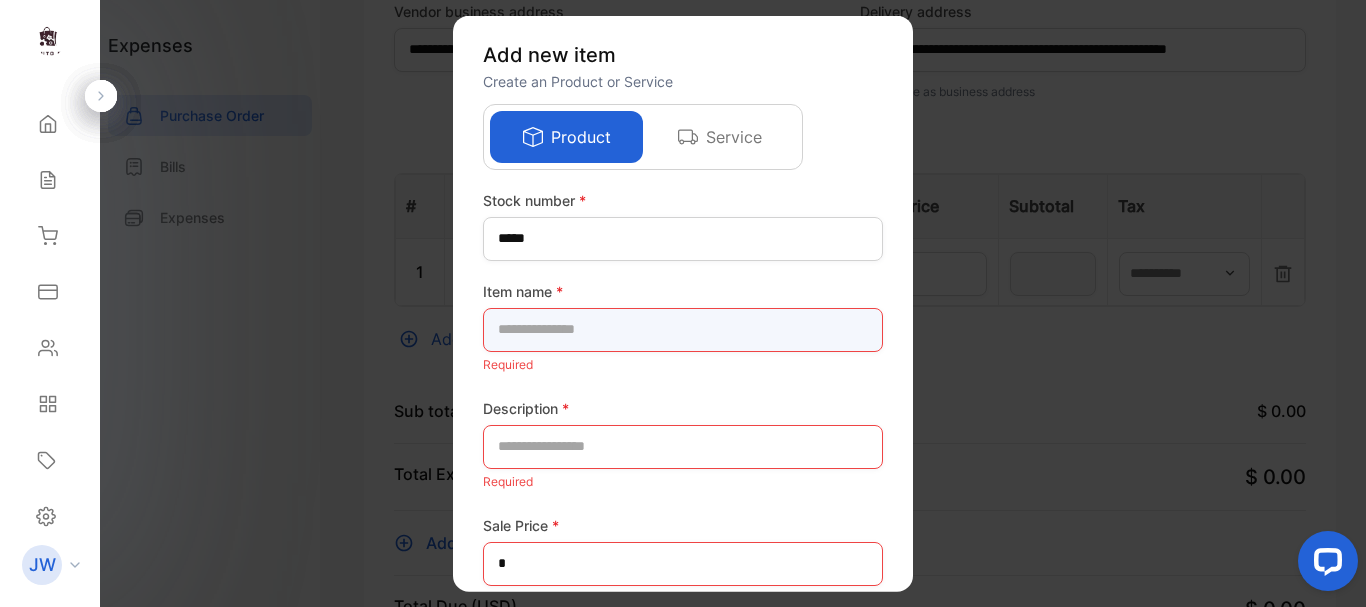 click at bounding box center (683, 329) 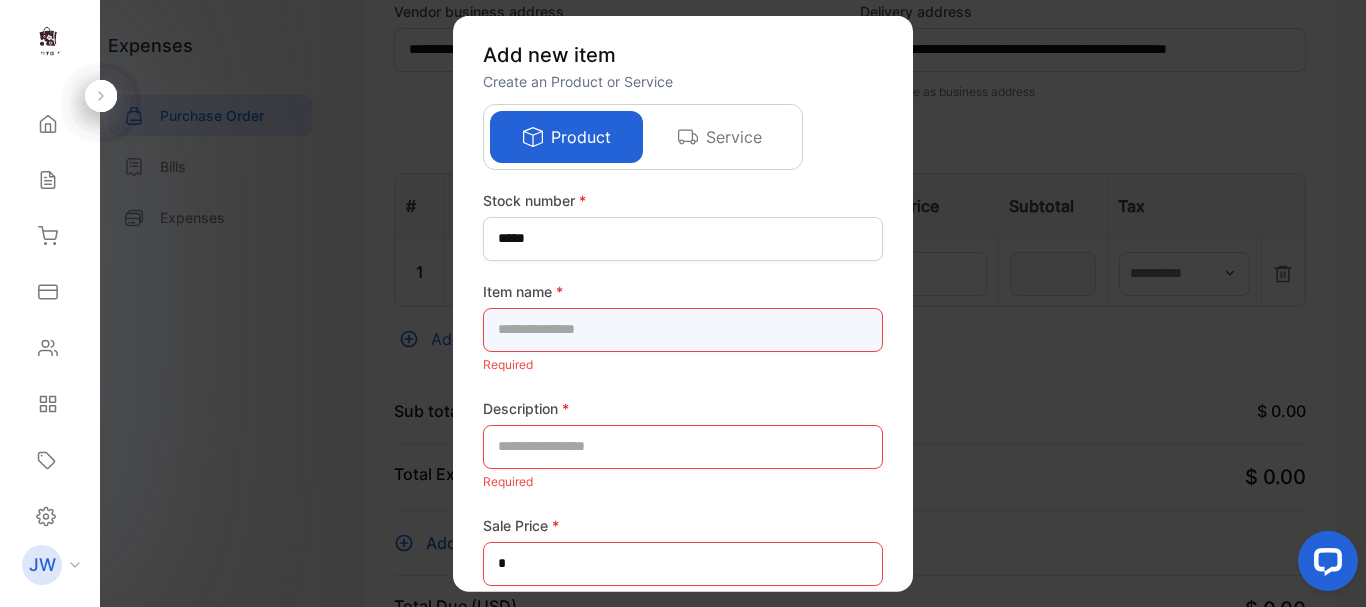 paste on "**********" 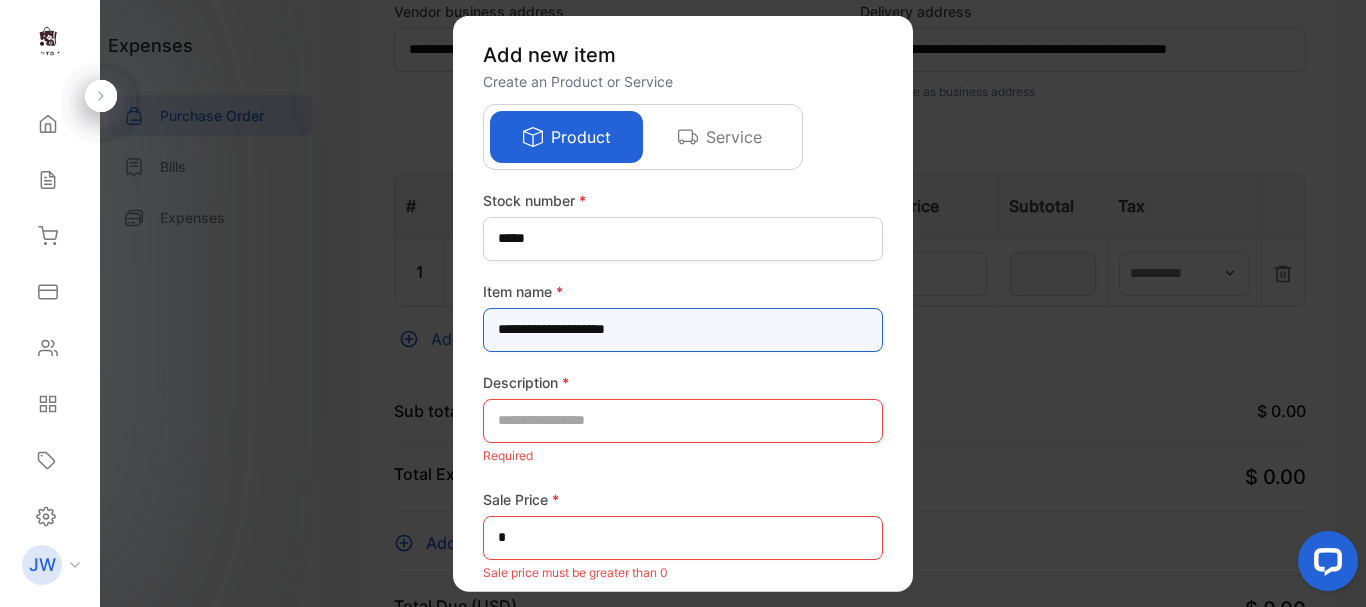 type on "**********" 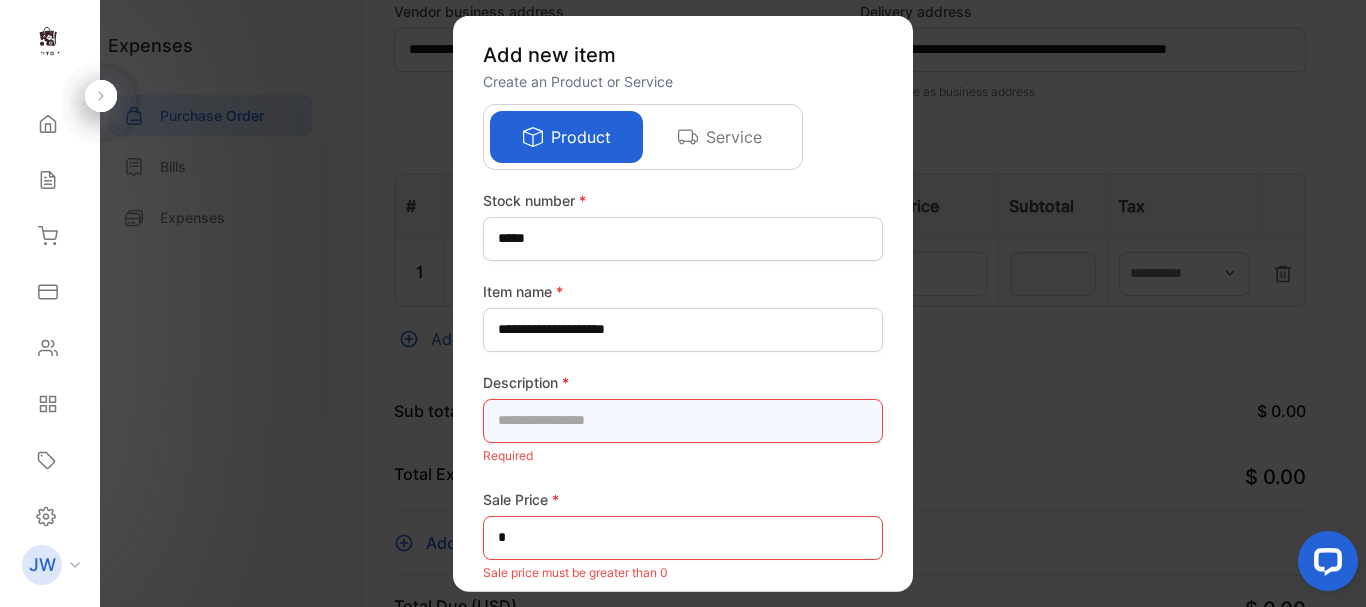 click at bounding box center [683, 420] 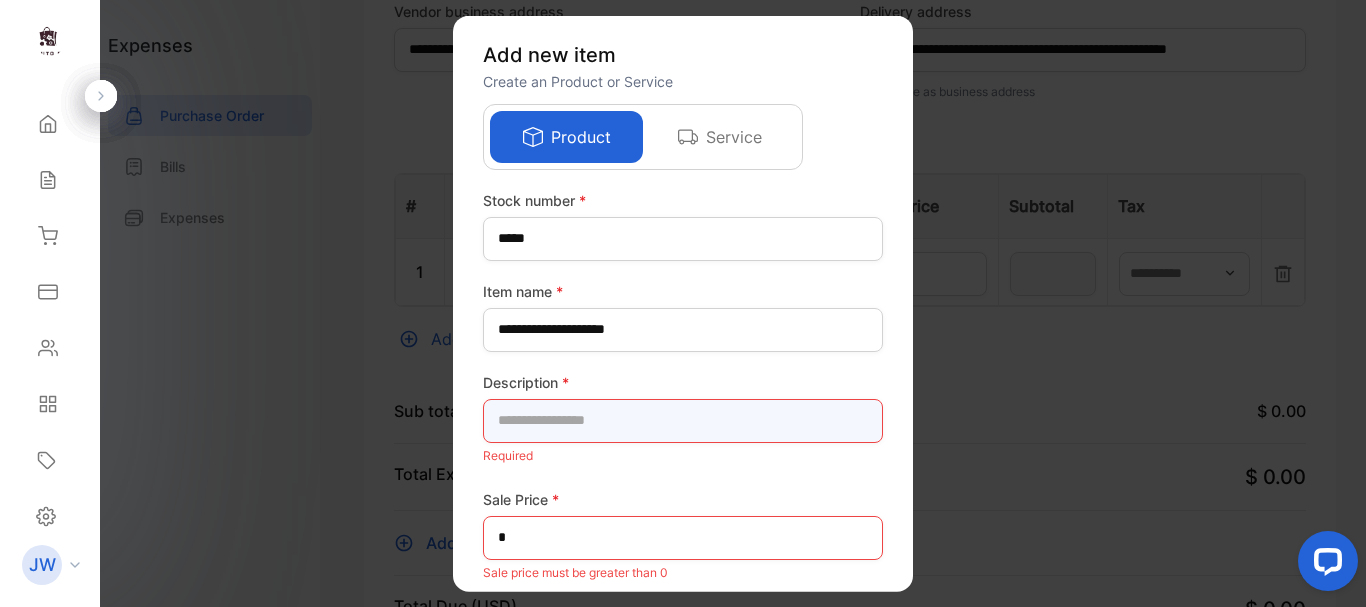 paste on "**********" 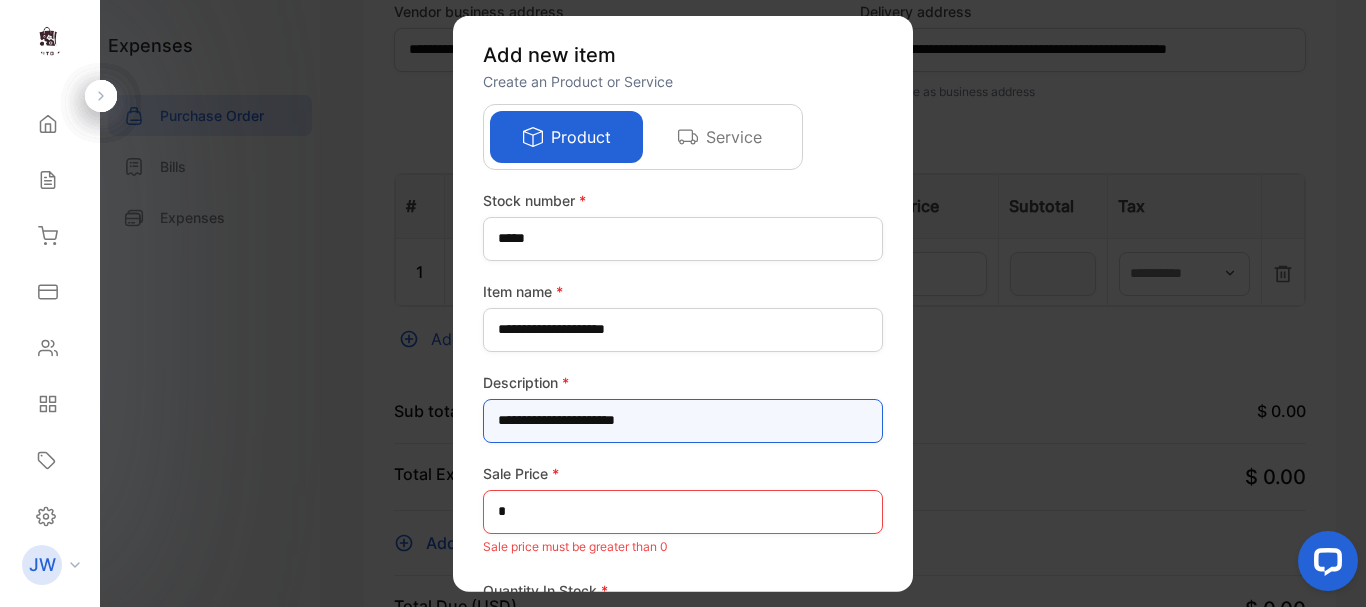 paste on "**********" 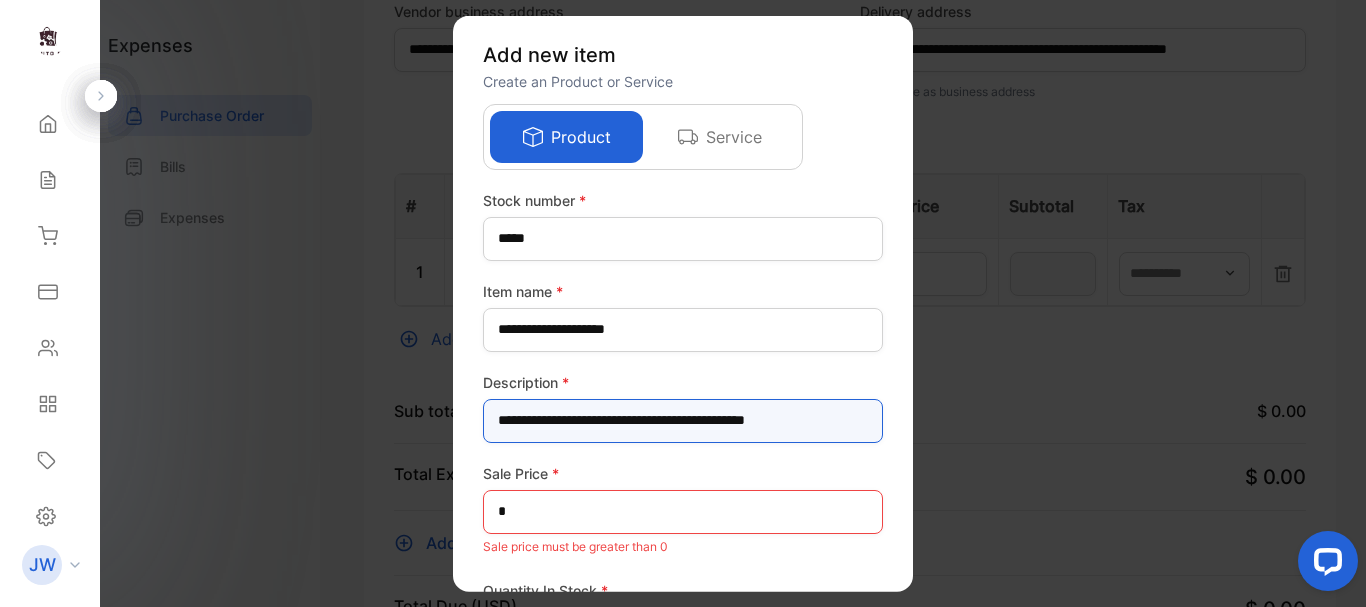 type on "**********" 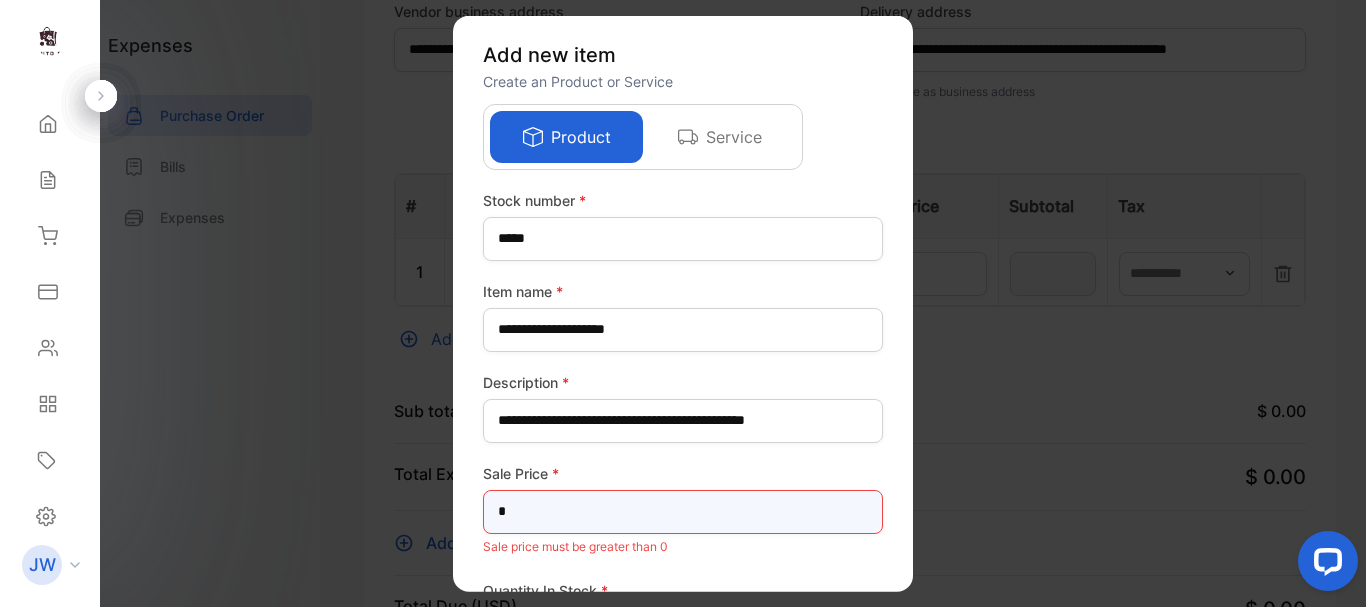 click on "*" at bounding box center (683, 511) 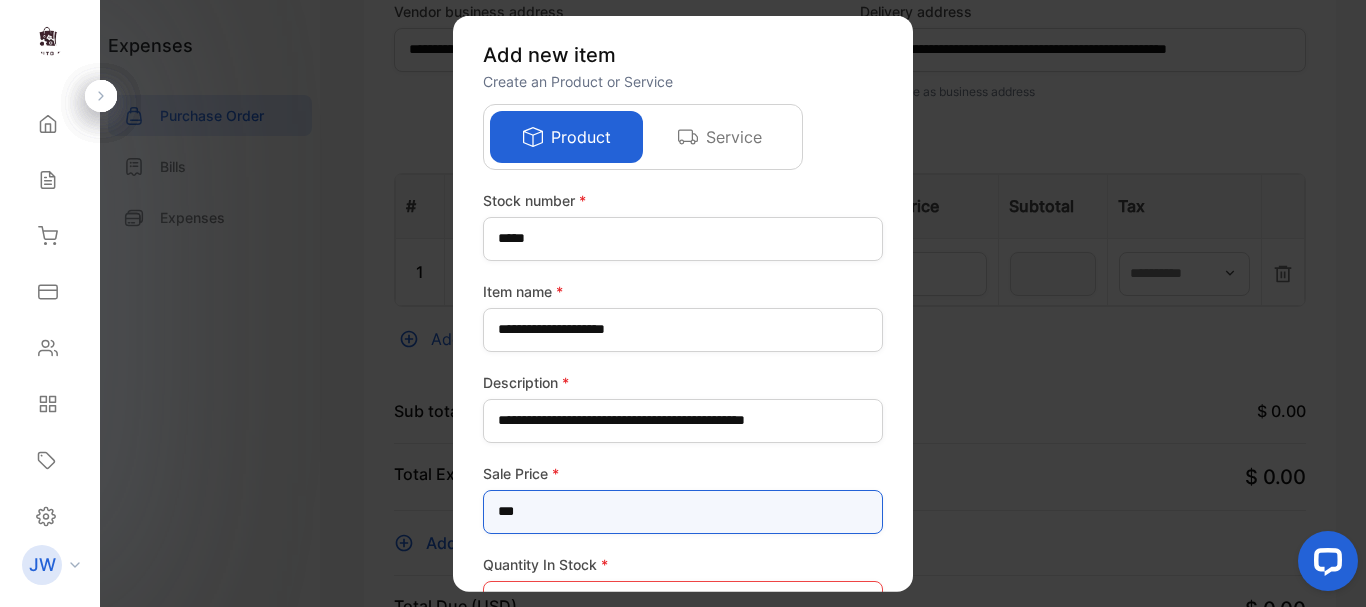 type on "***" 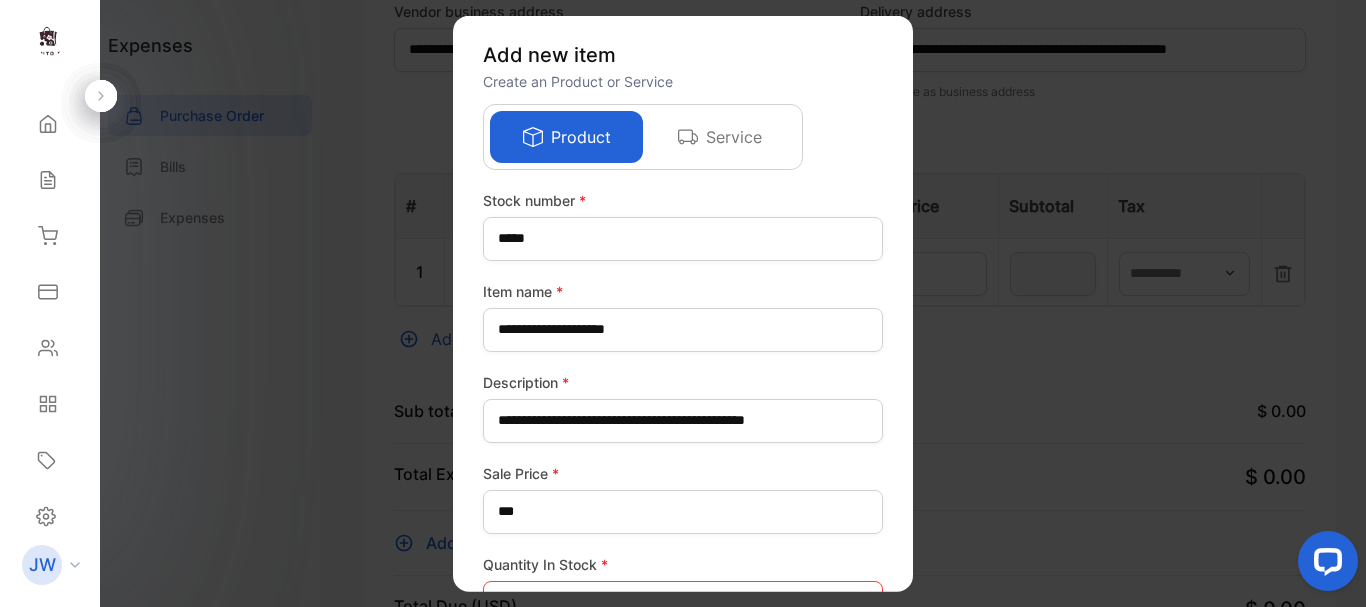 click on "**********" at bounding box center [683, 303] 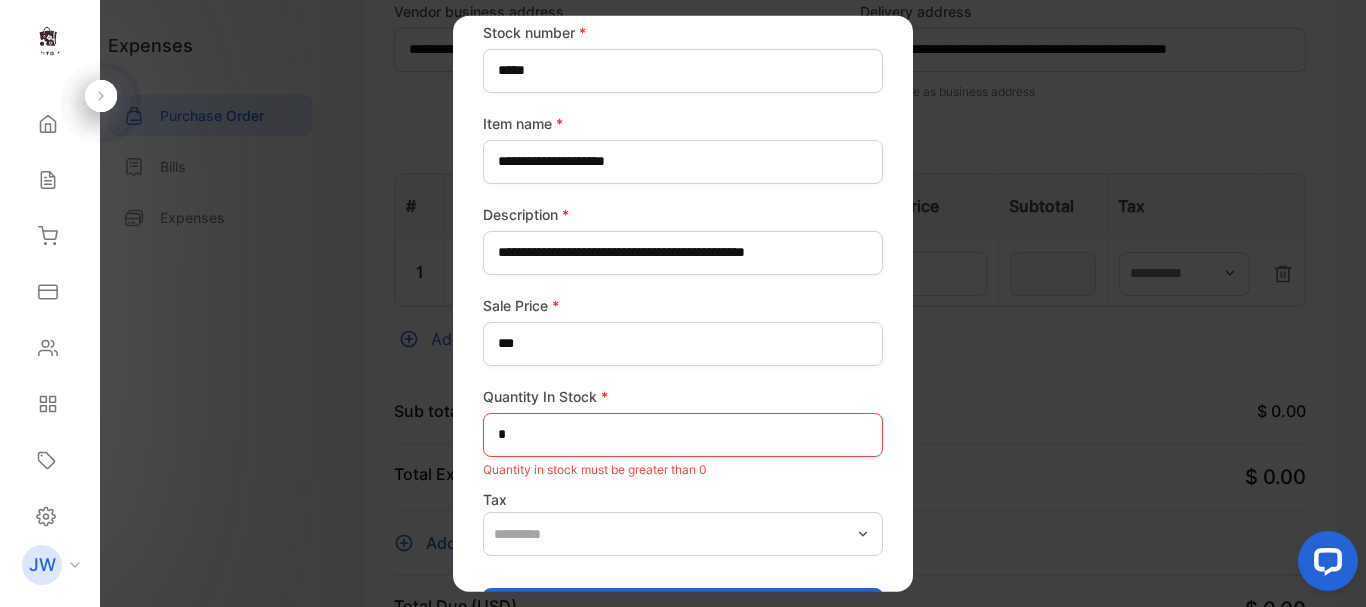 scroll, scrollTop: 200, scrollLeft: 0, axis: vertical 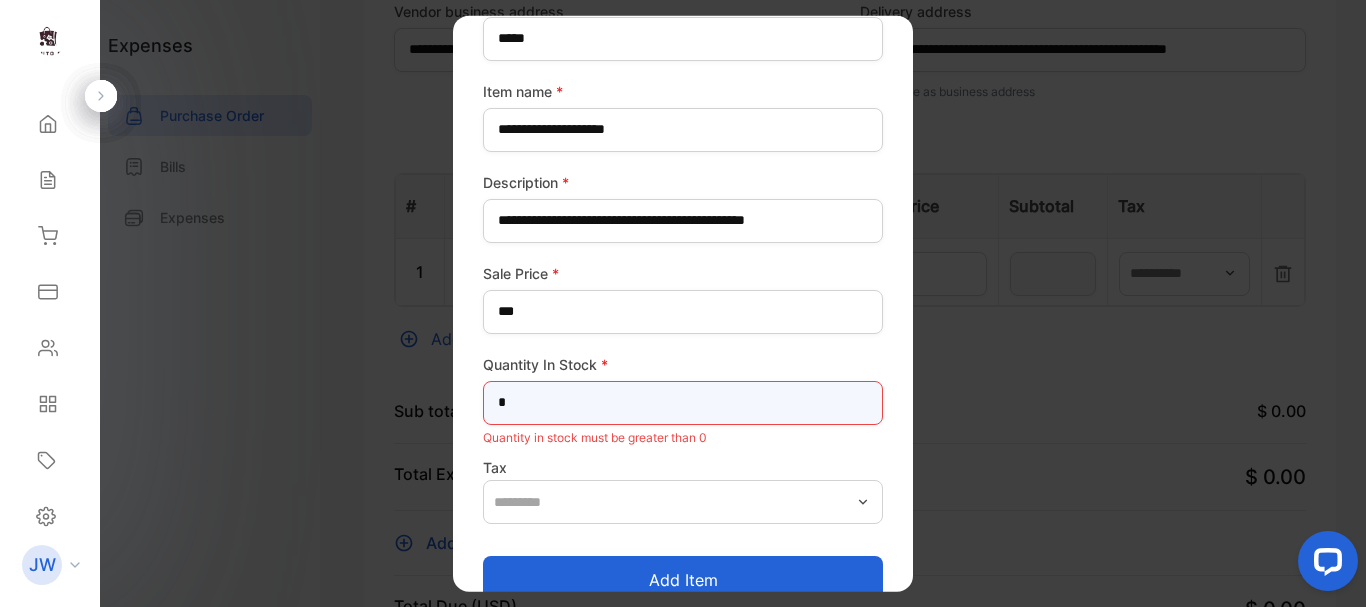 click on "*" at bounding box center [683, 402] 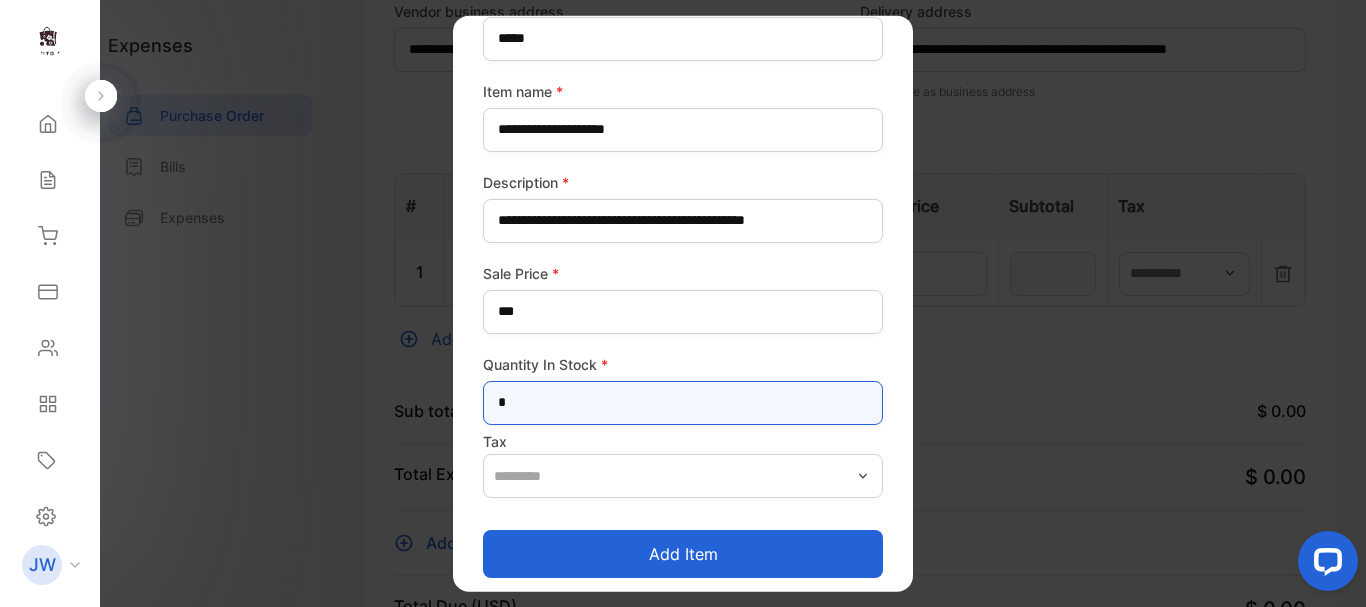 type on "*" 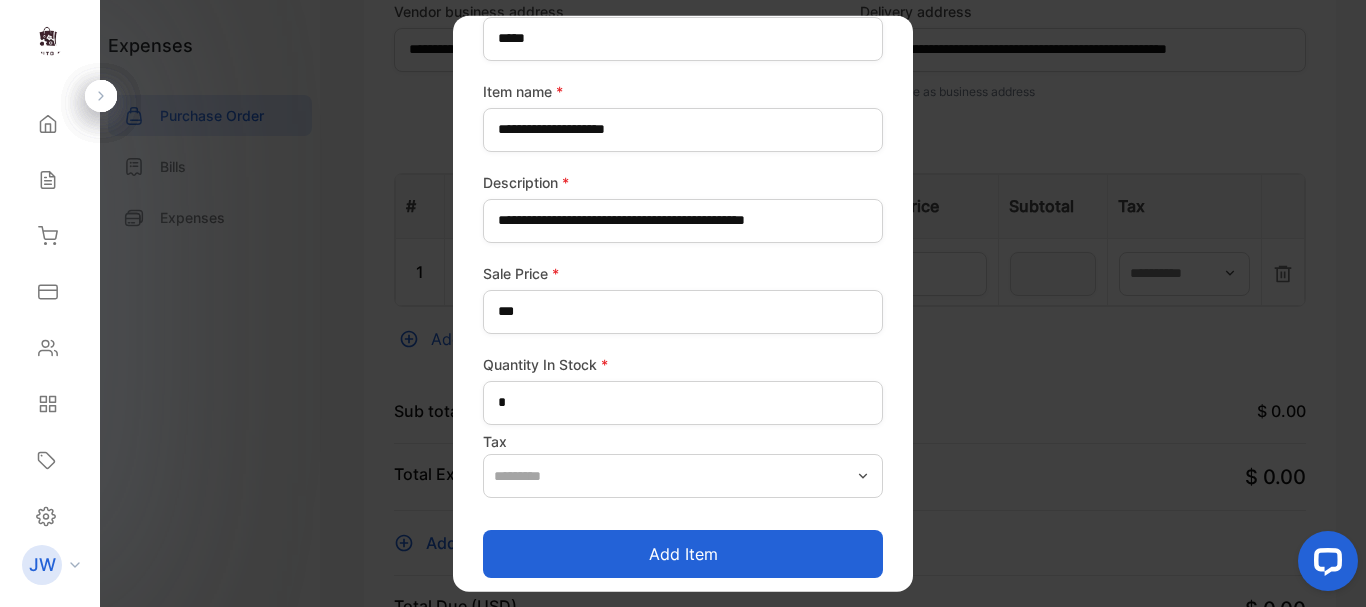 click on "Add item" at bounding box center (683, 554) 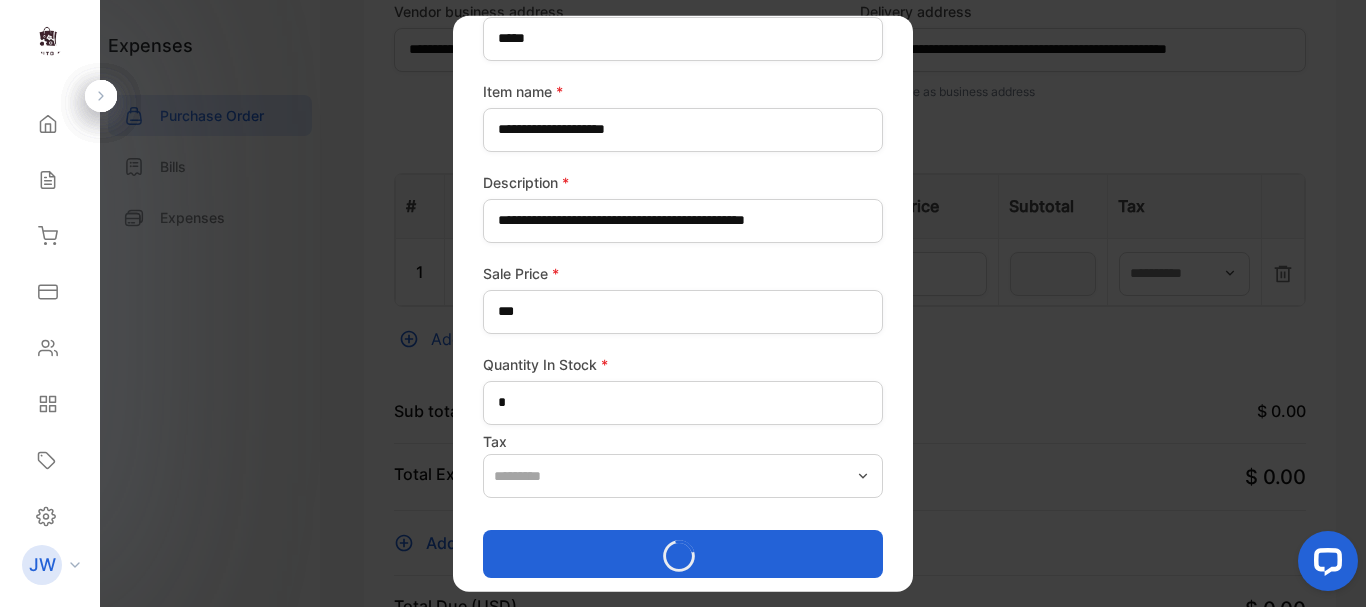 type on "**********" 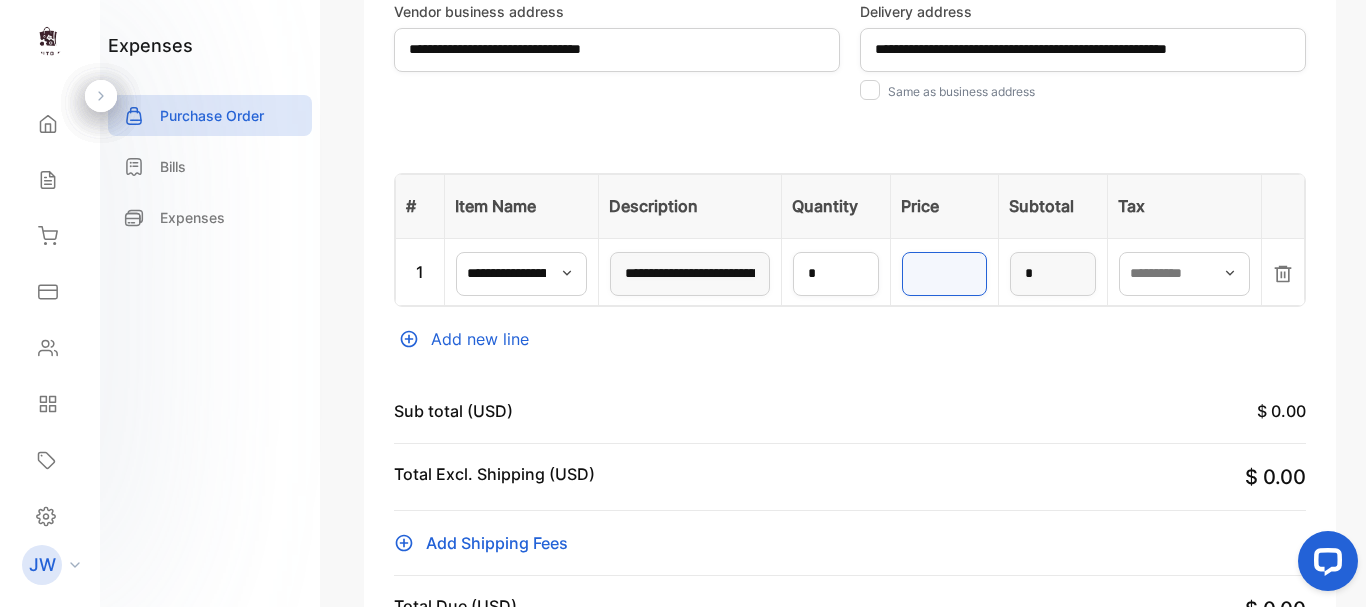 drag, startPoint x: 939, startPoint y: 278, endPoint x: 869, endPoint y: 278, distance: 70 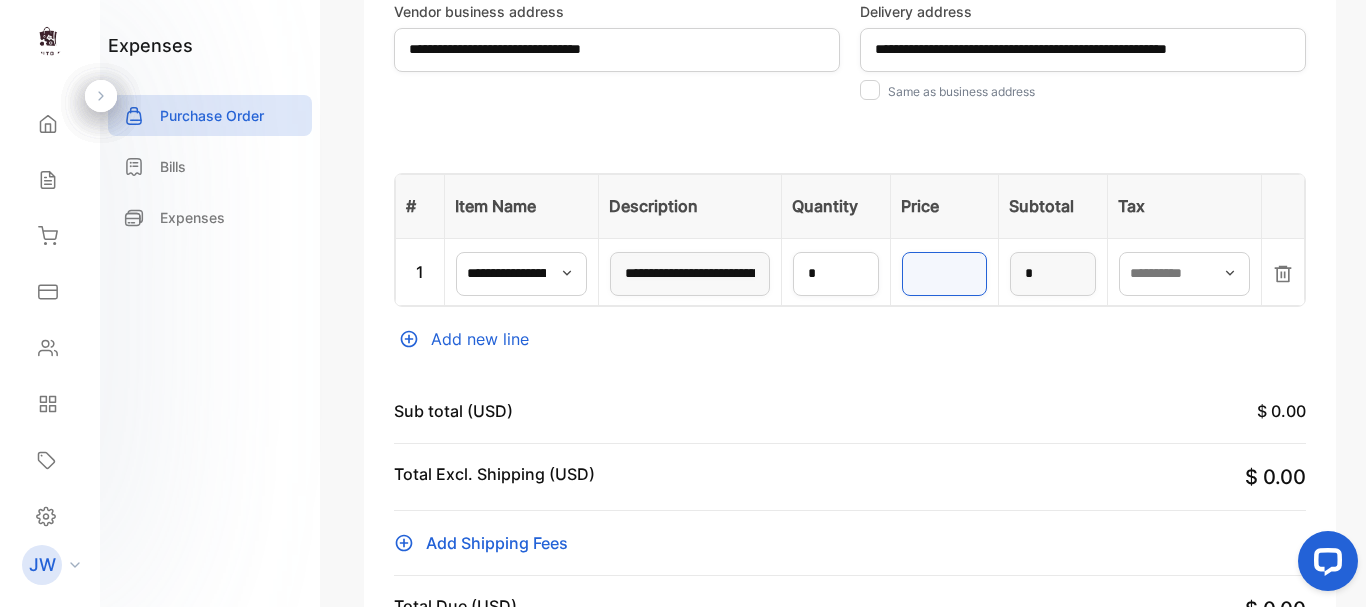 click on "**********" at bounding box center (850, 271) 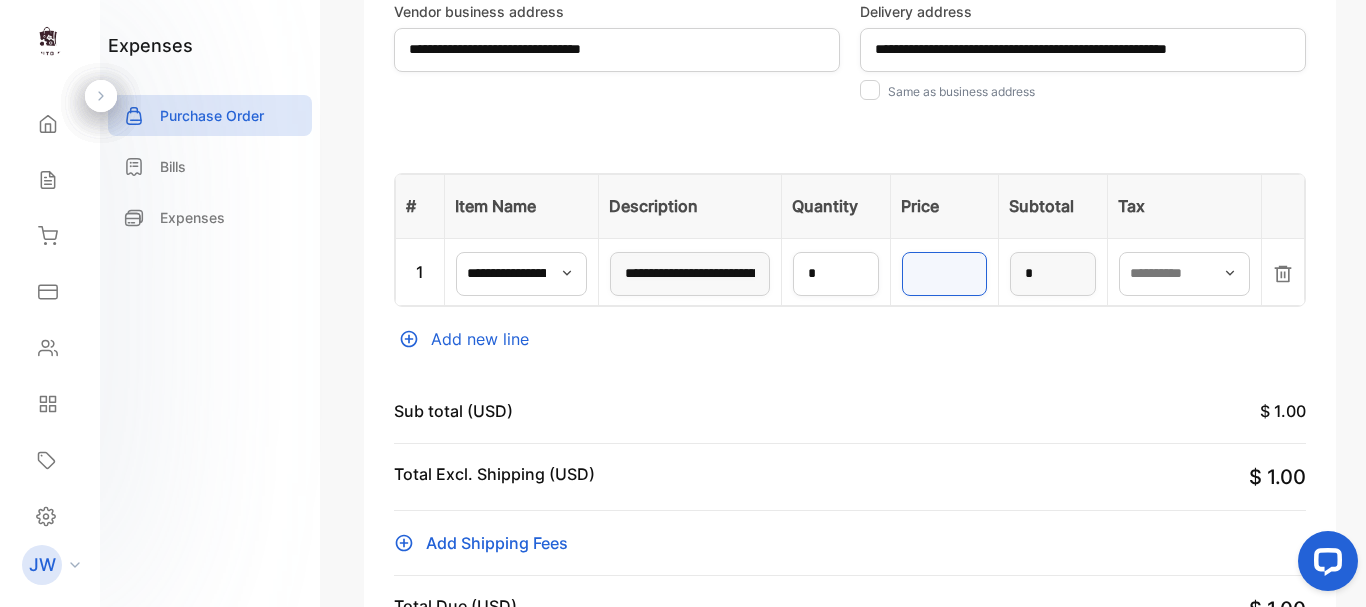 type on "**" 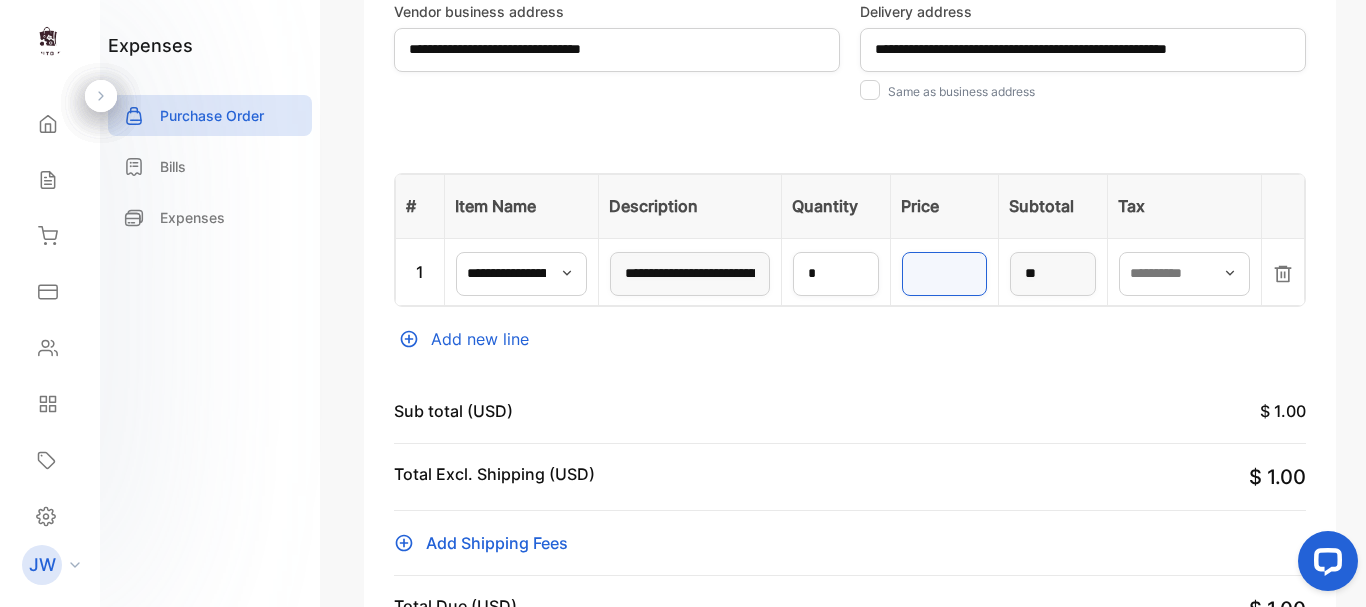 type on "***" 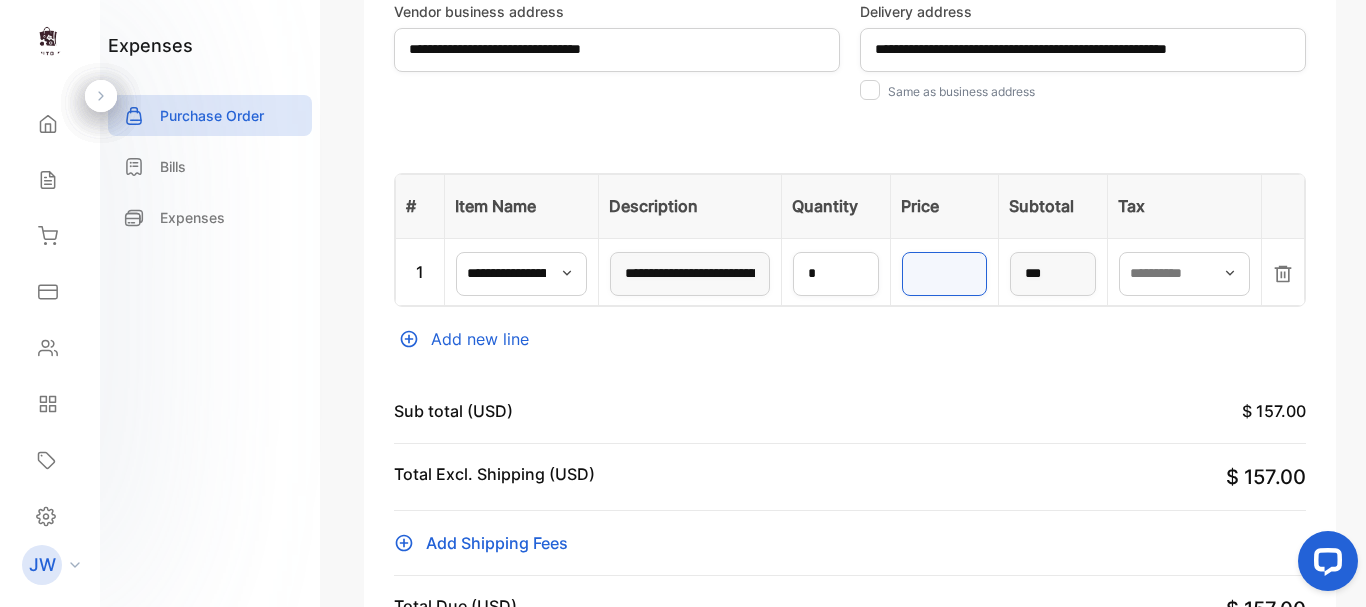 type on "***" 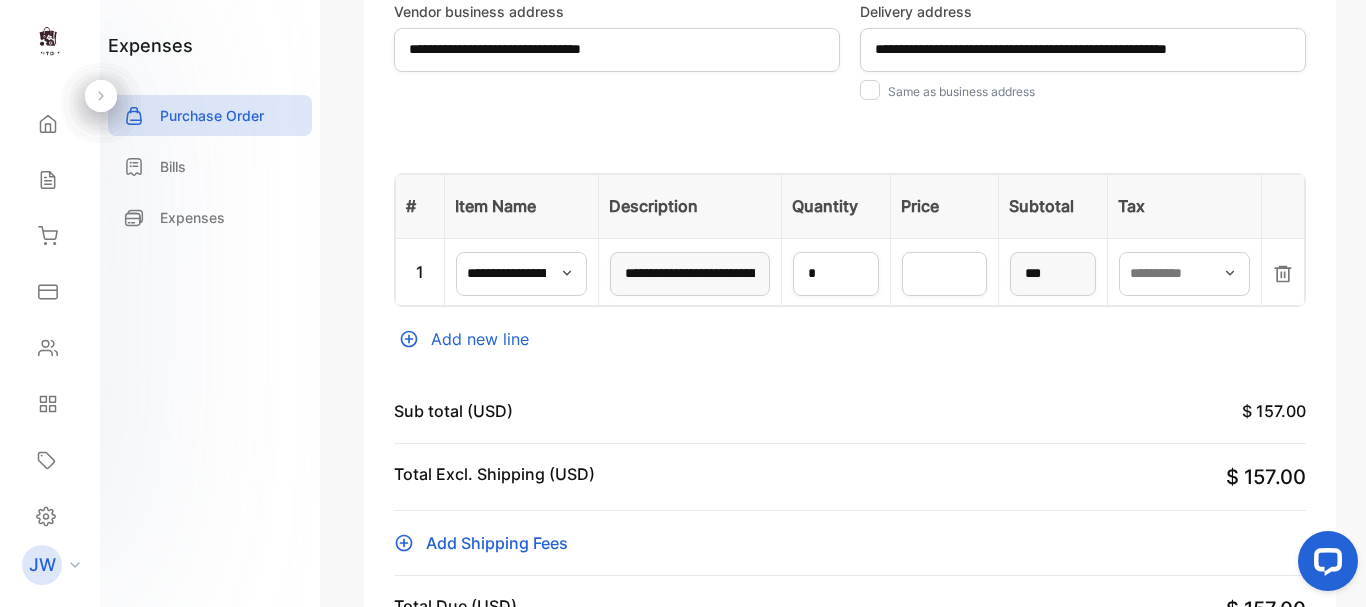 click on "**********" at bounding box center (850, 343) 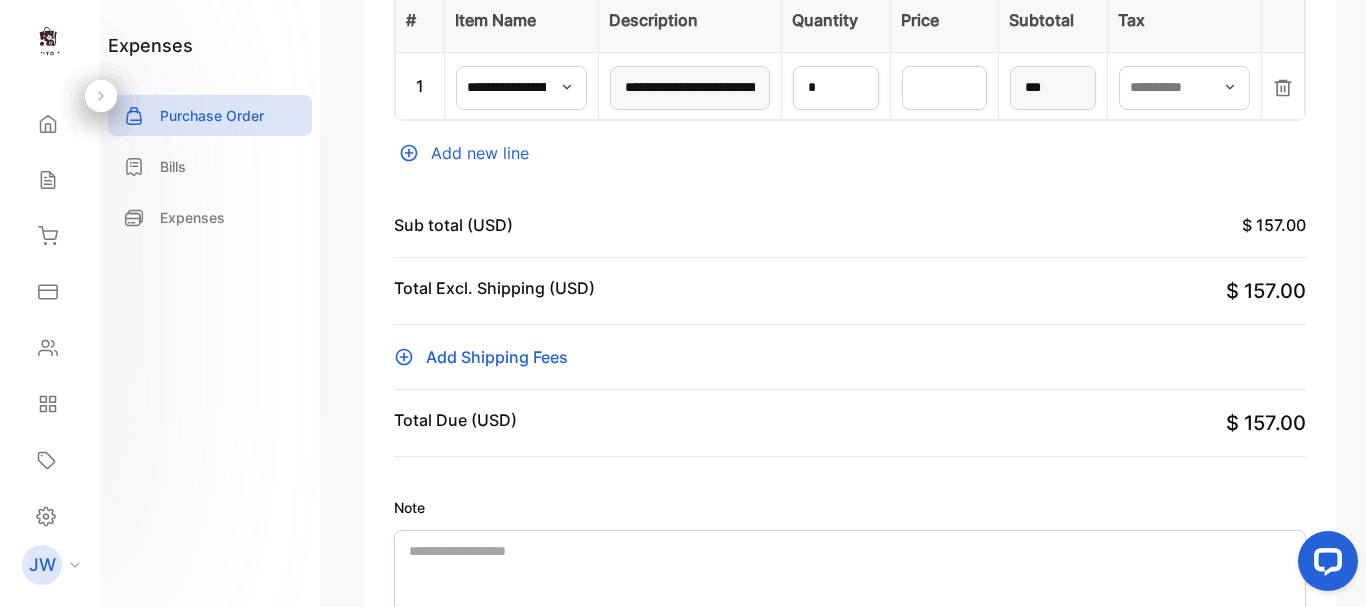 scroll, scrollTop: 700, scrollLeft: 0, axis: vertical 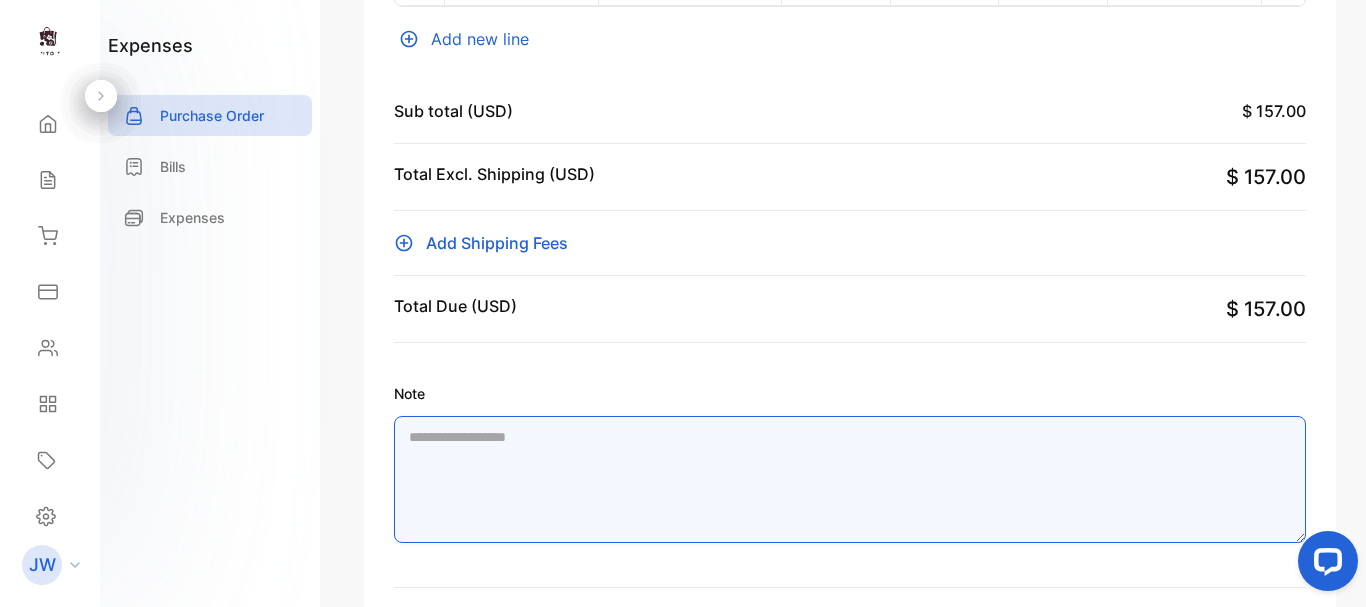 click on "Note" at bounding box center (850, 479) 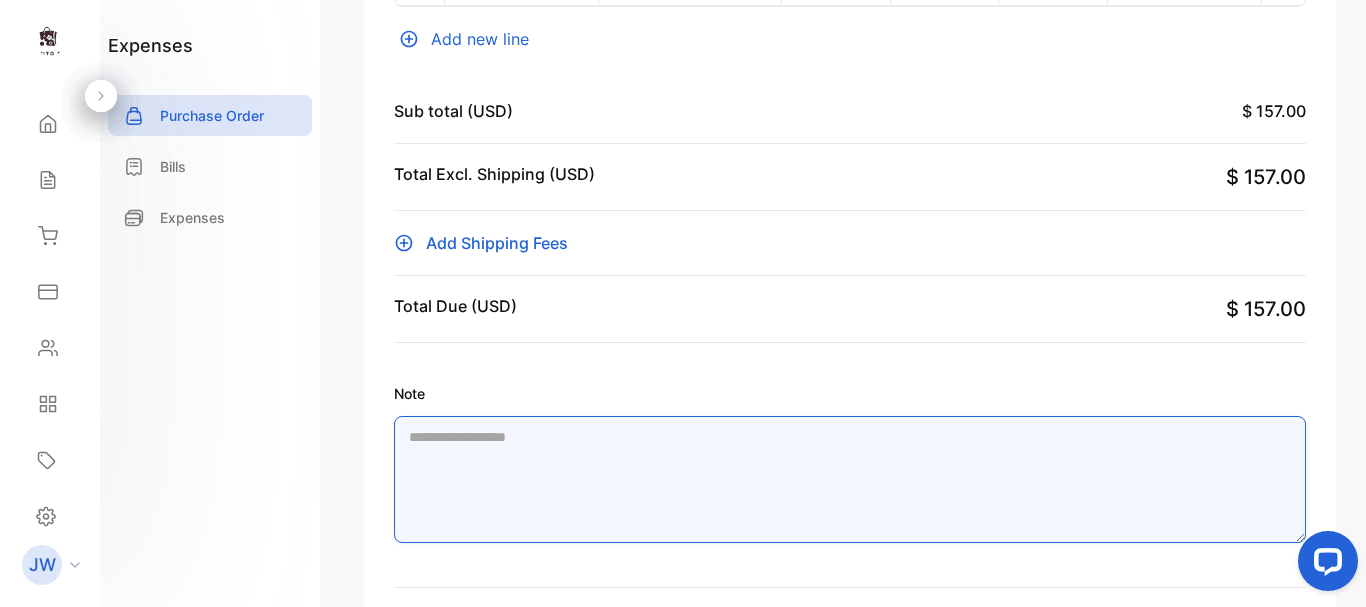paste on "**********" 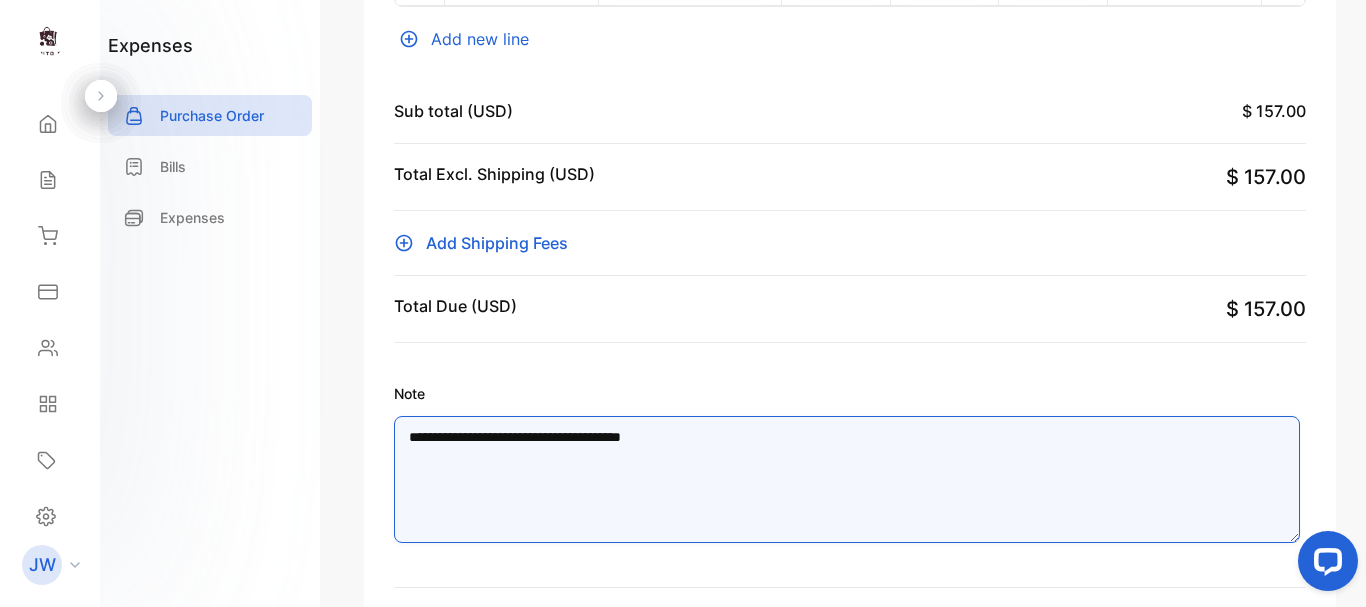 scroll, scrollTop: 895, scrollLeft: 0, axis: vertical 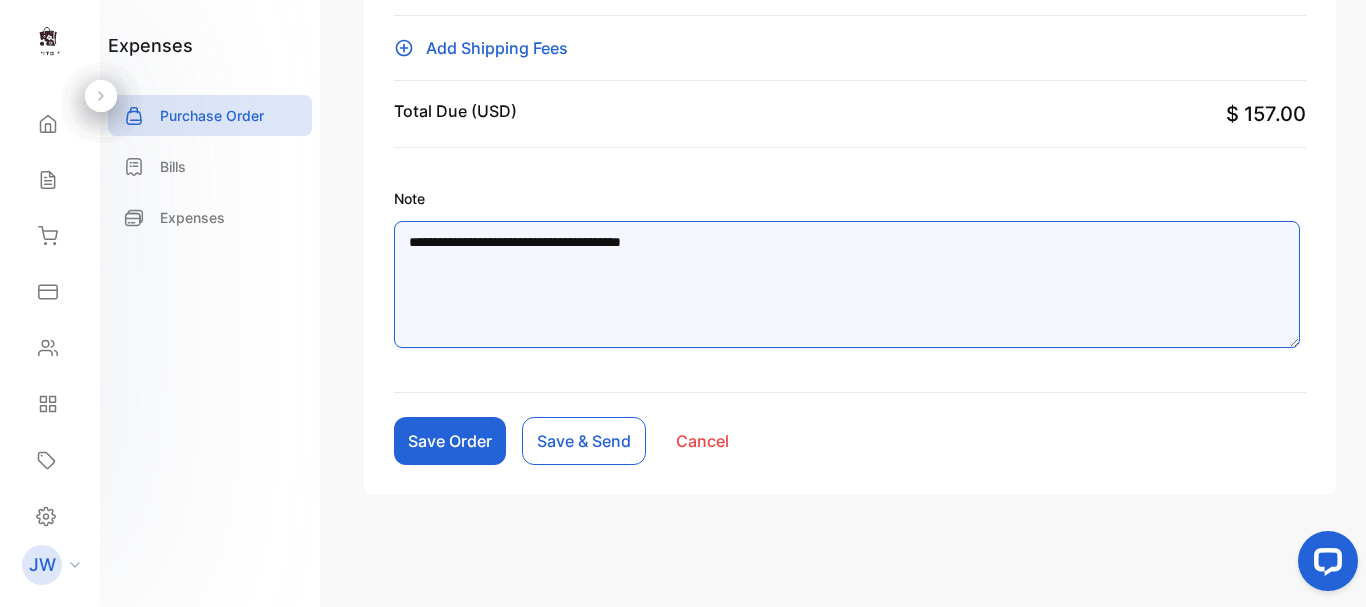 type on "**********" 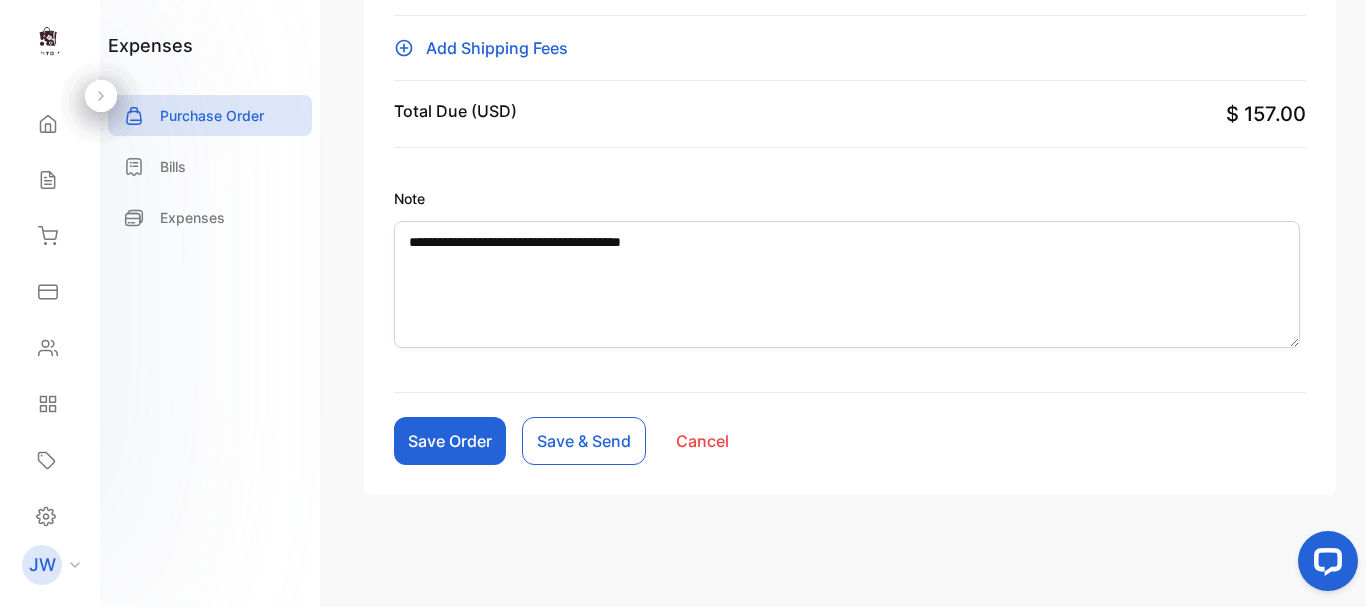 click on "Save Order" at bounding box center [450, 441] 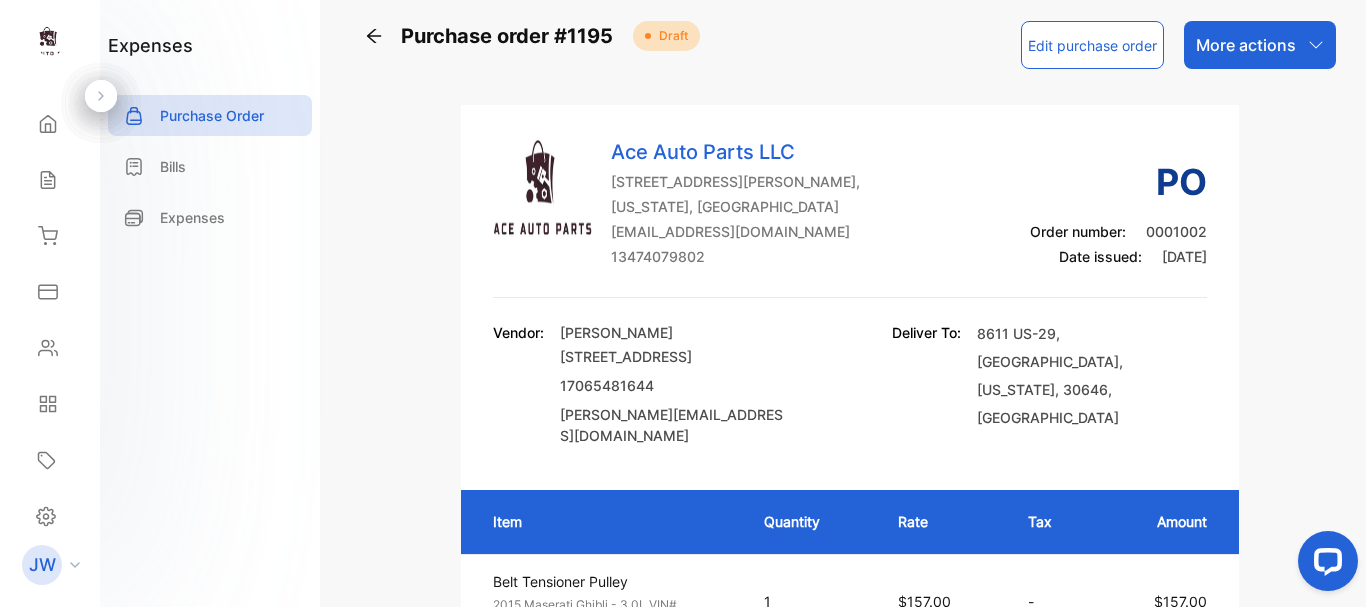 scroll, scrollTop: 0, scrollLeft: 0, axis: both 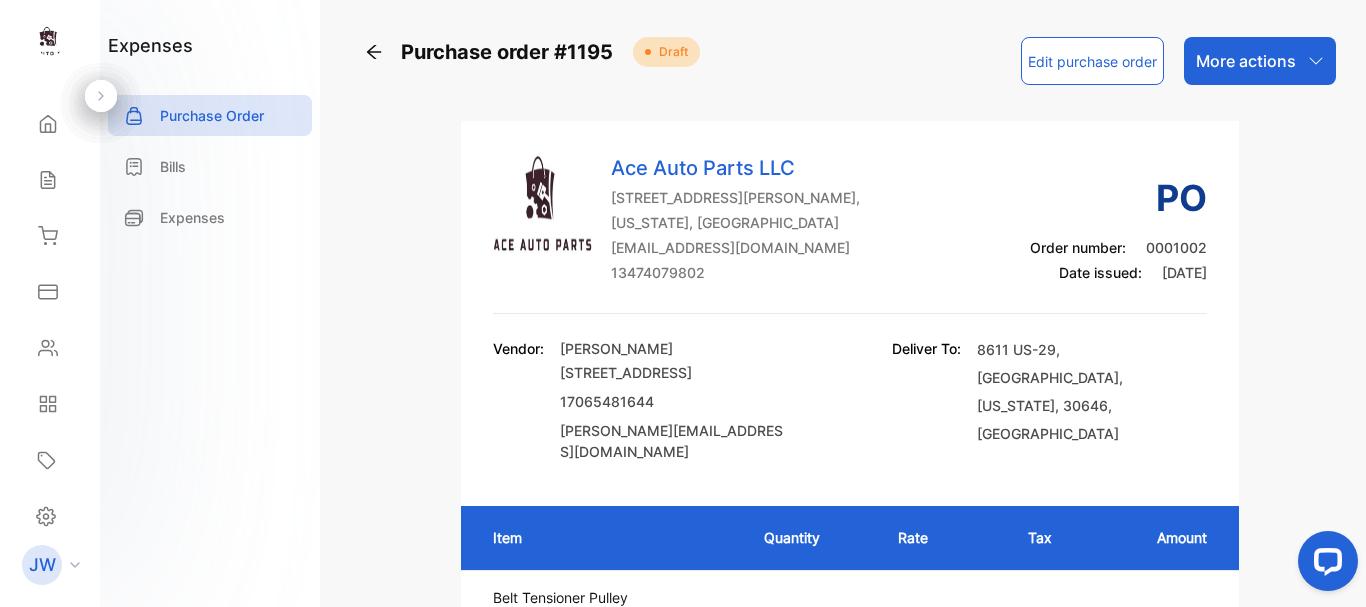 click 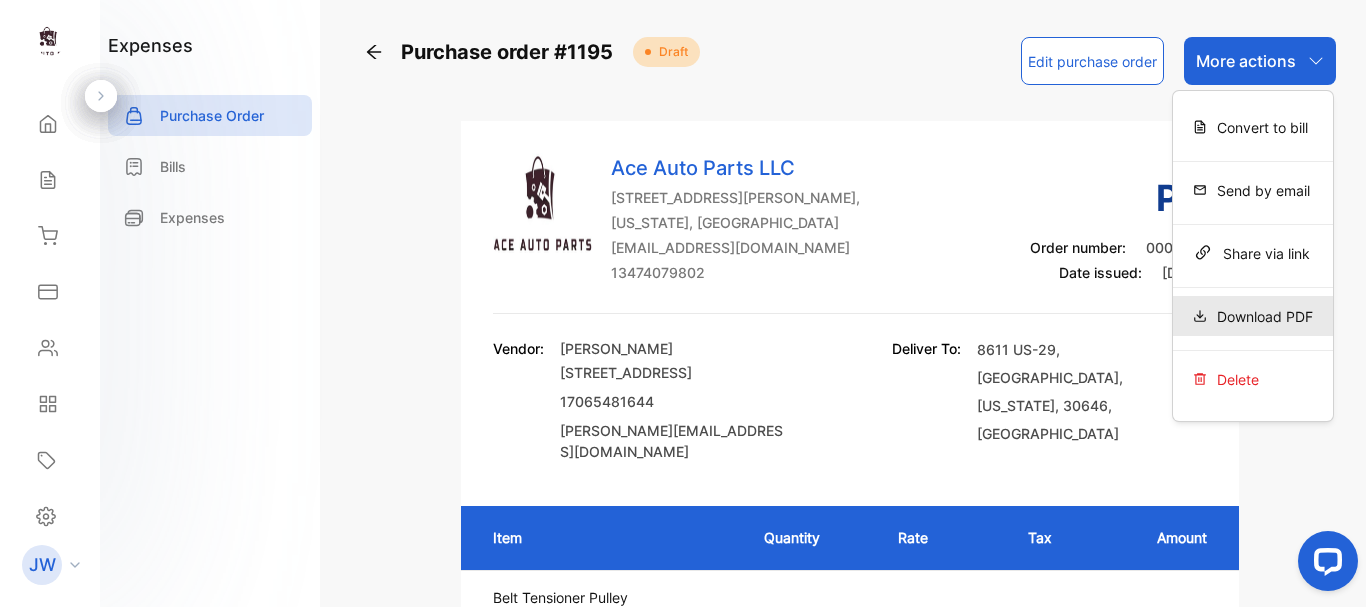 click on "Download PDF" at bounding box center [1253, 316] 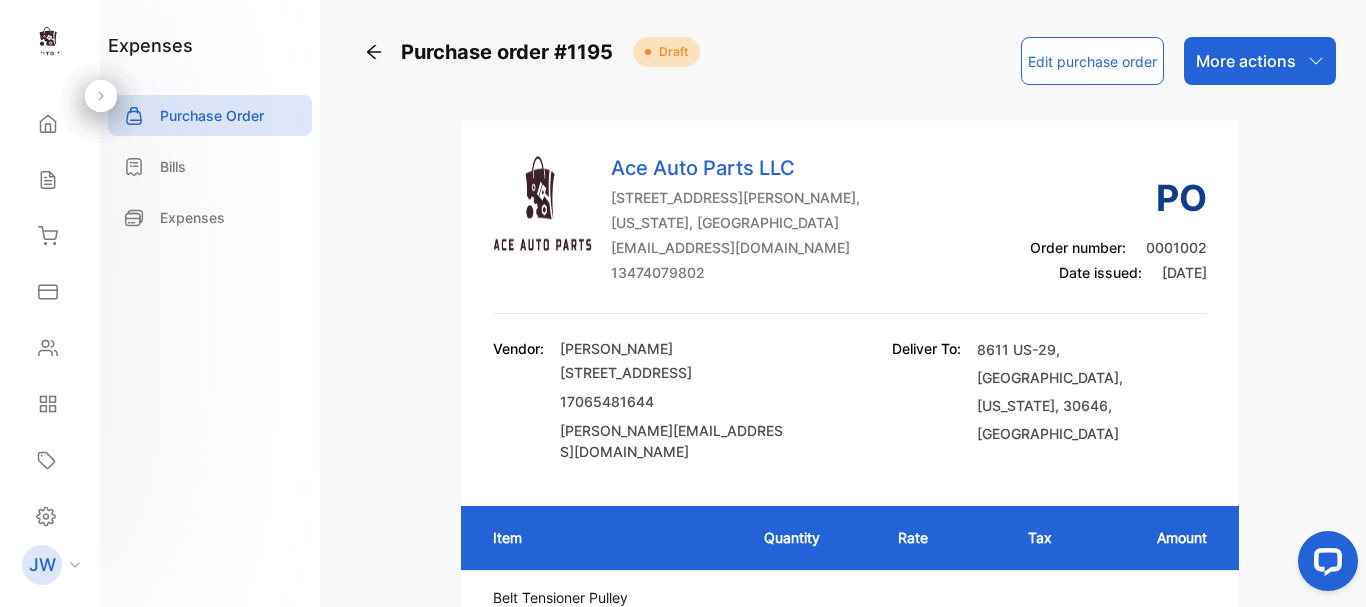 type 